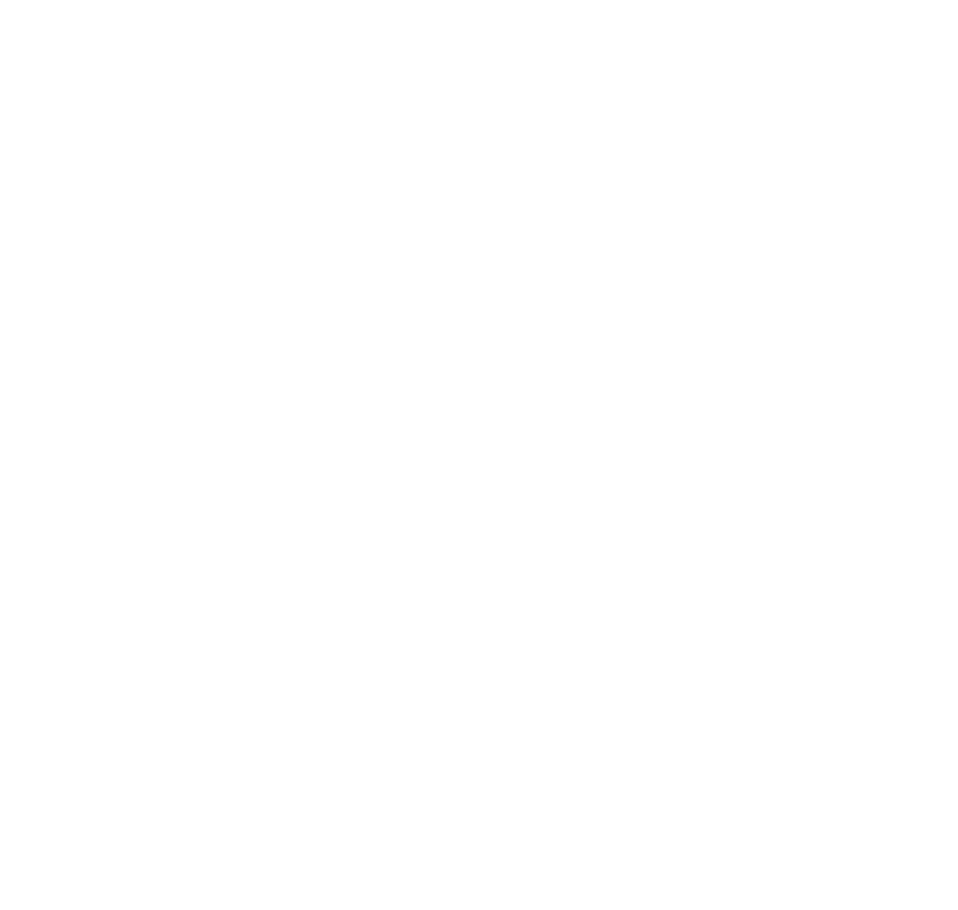 scroll, scrollTop: 0, scrollLeft: 0, axis: both 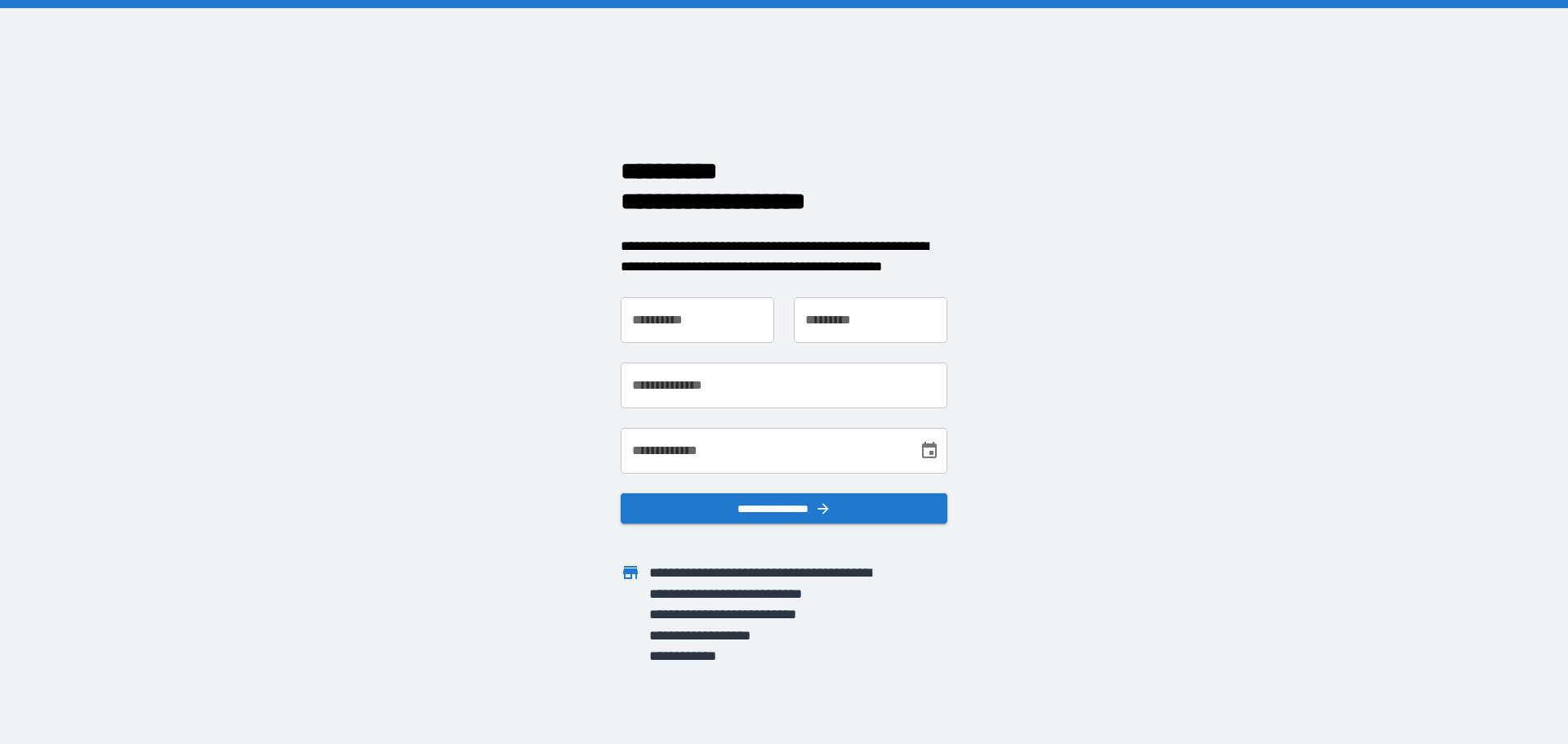 click on "**********" at bounding box center [697, 320] 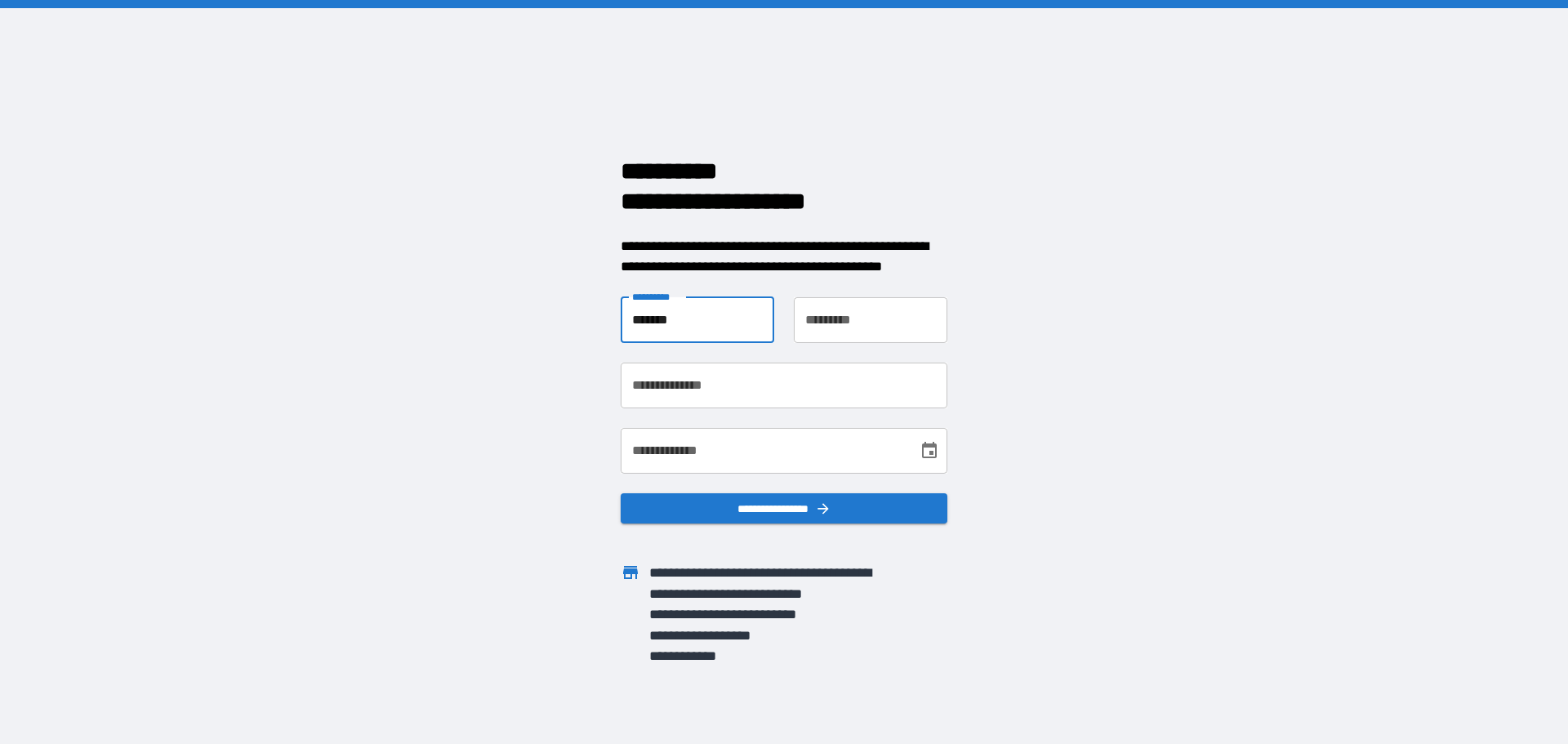 type on "*******" 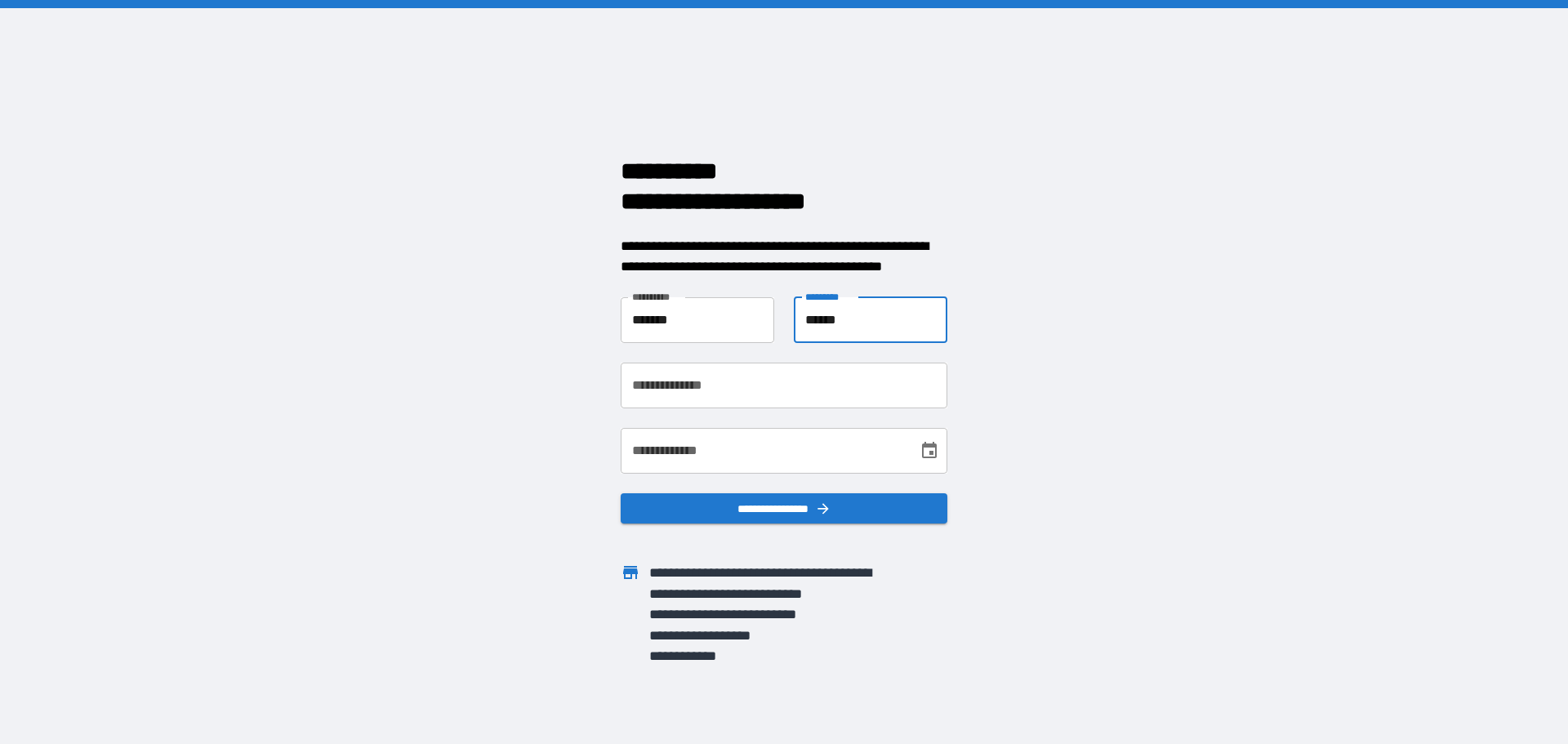 type on "******" 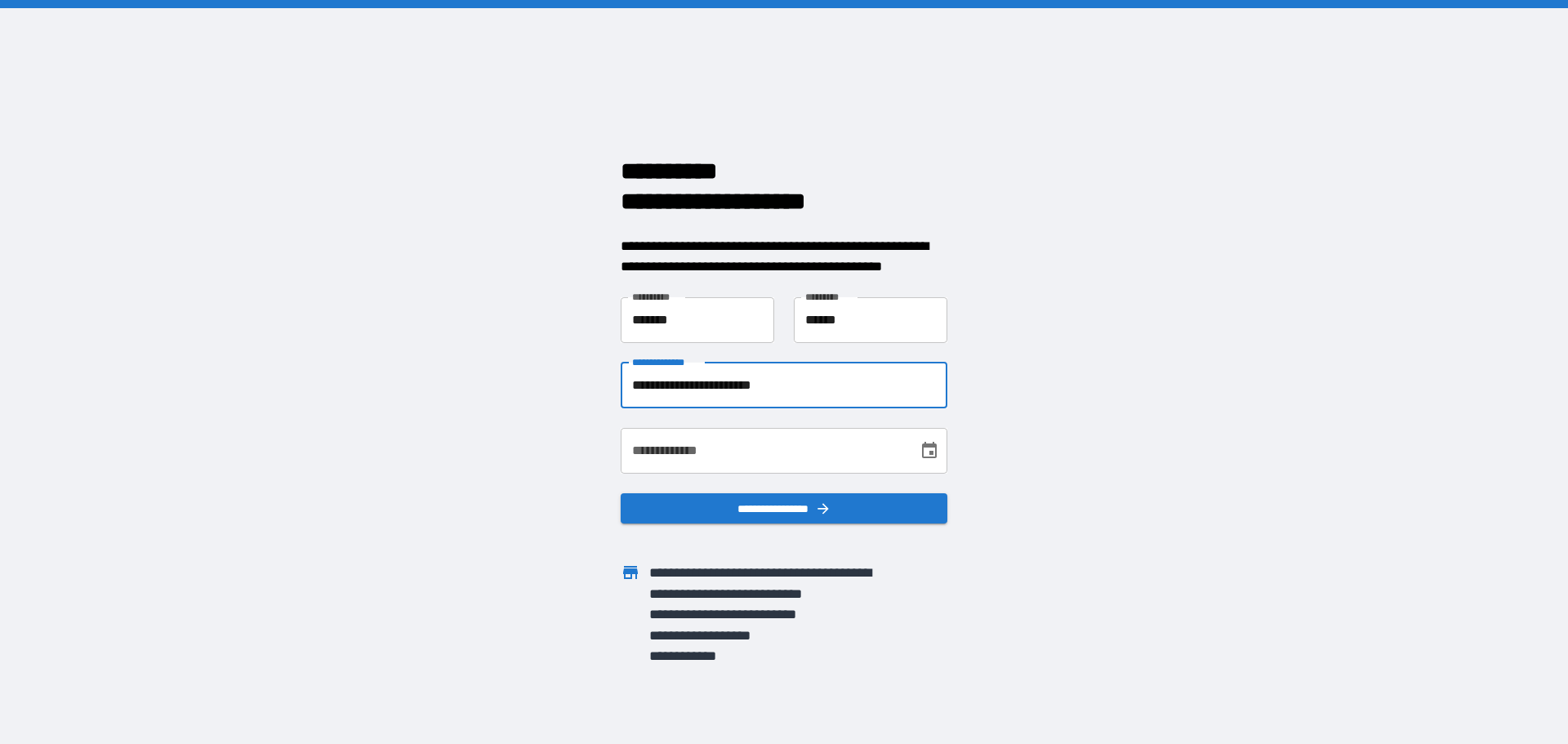 type on "**********" 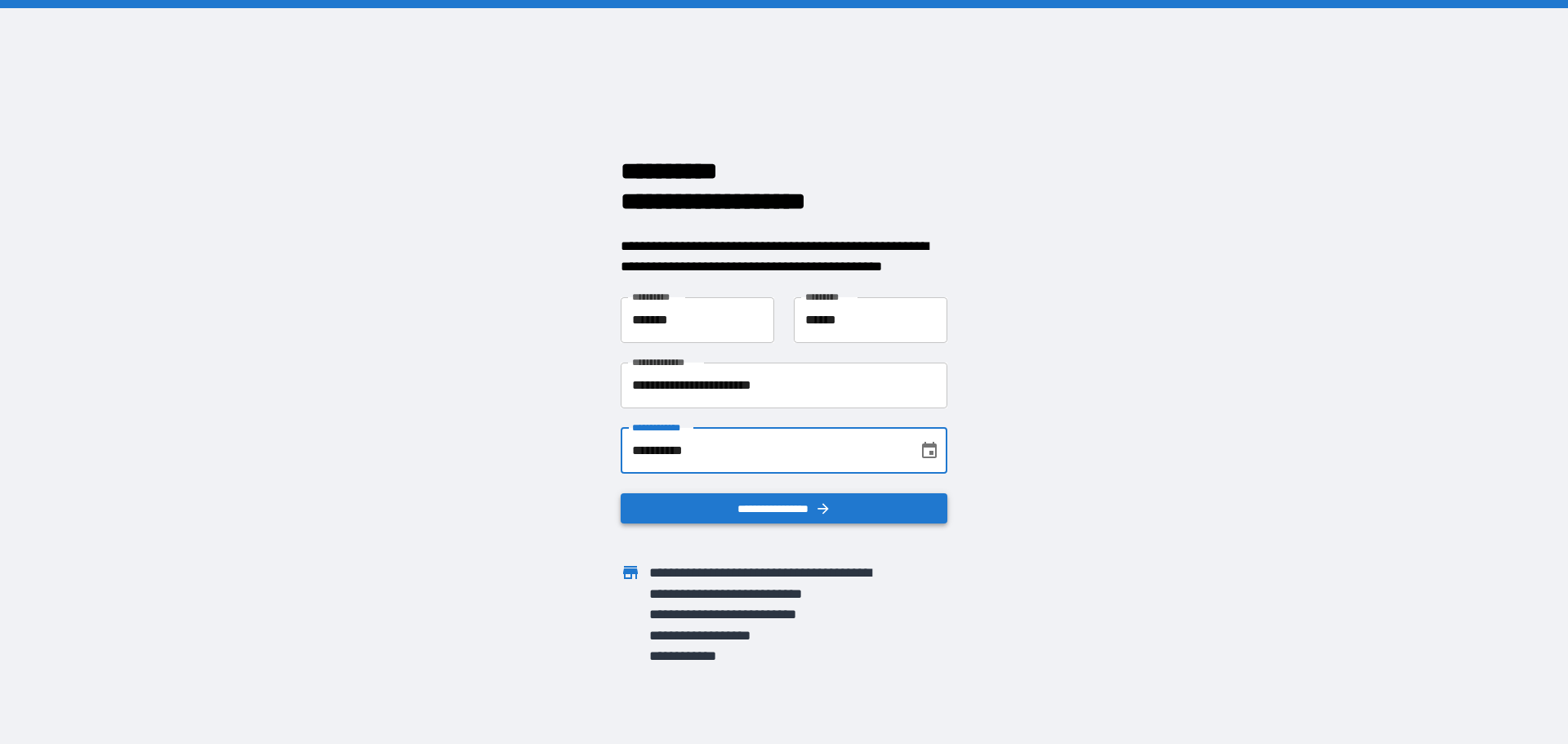 type on "**********" 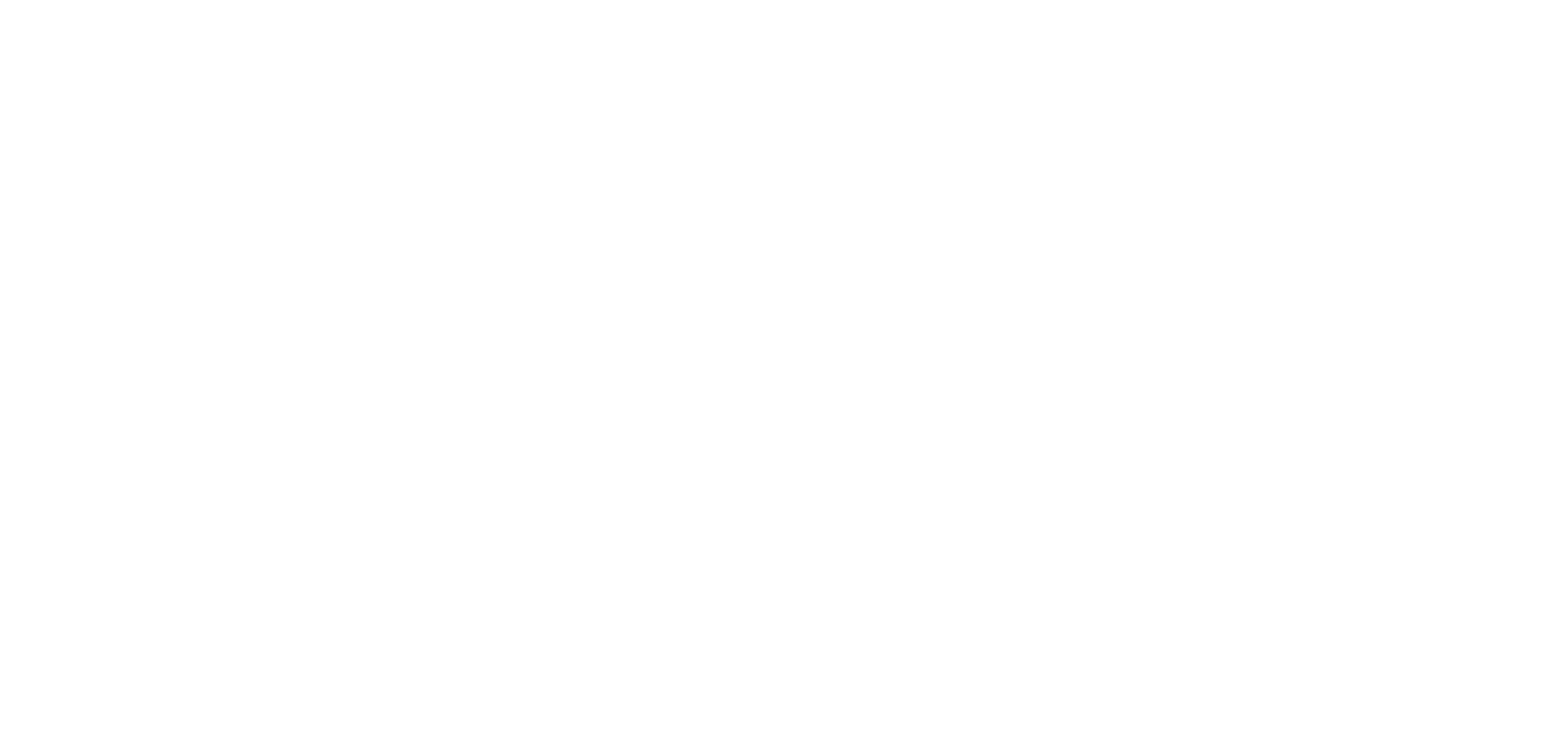 scroll, scrollTop: 0, scrollLeft: 0, axis: both 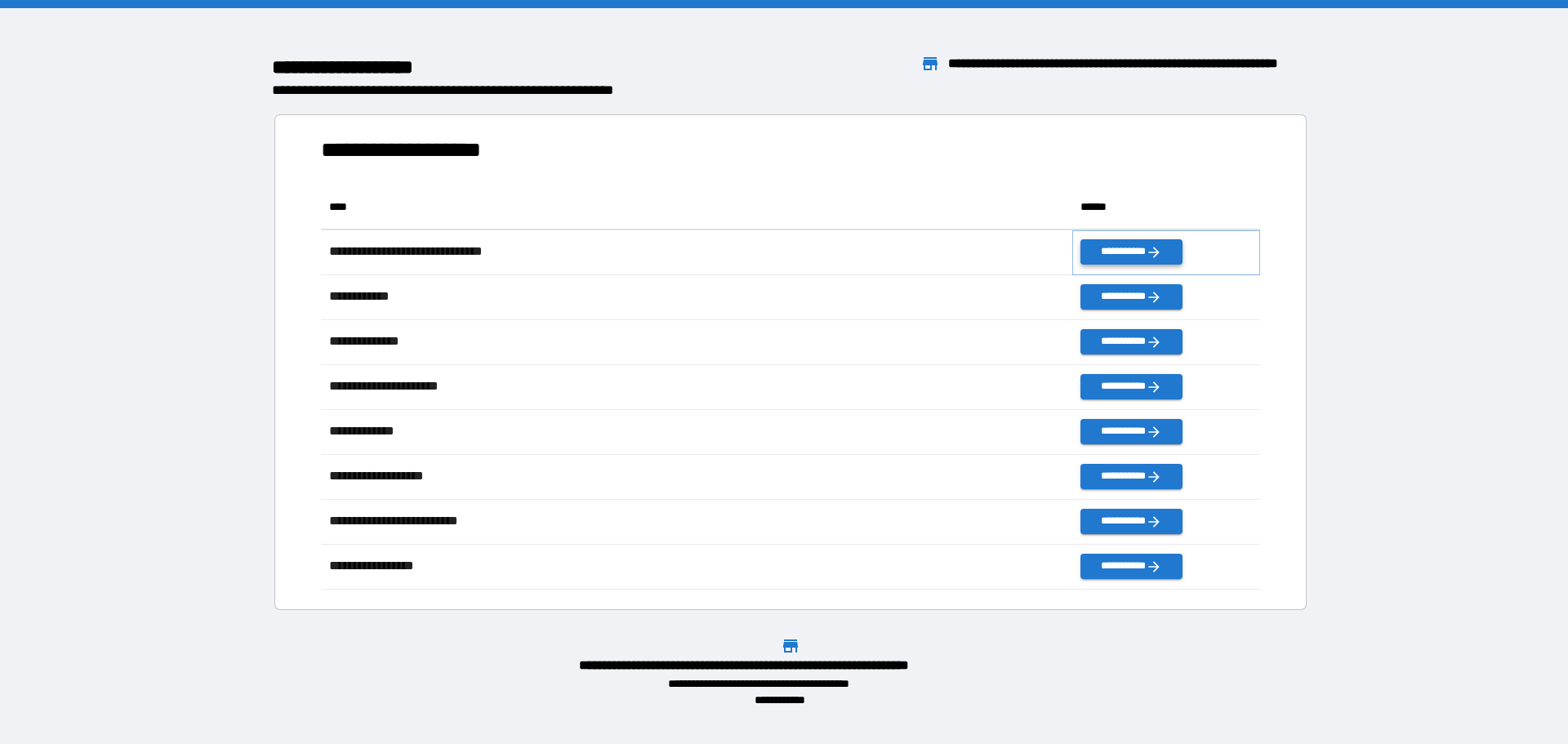 click on "**********" at bounding box center [1131, 252] 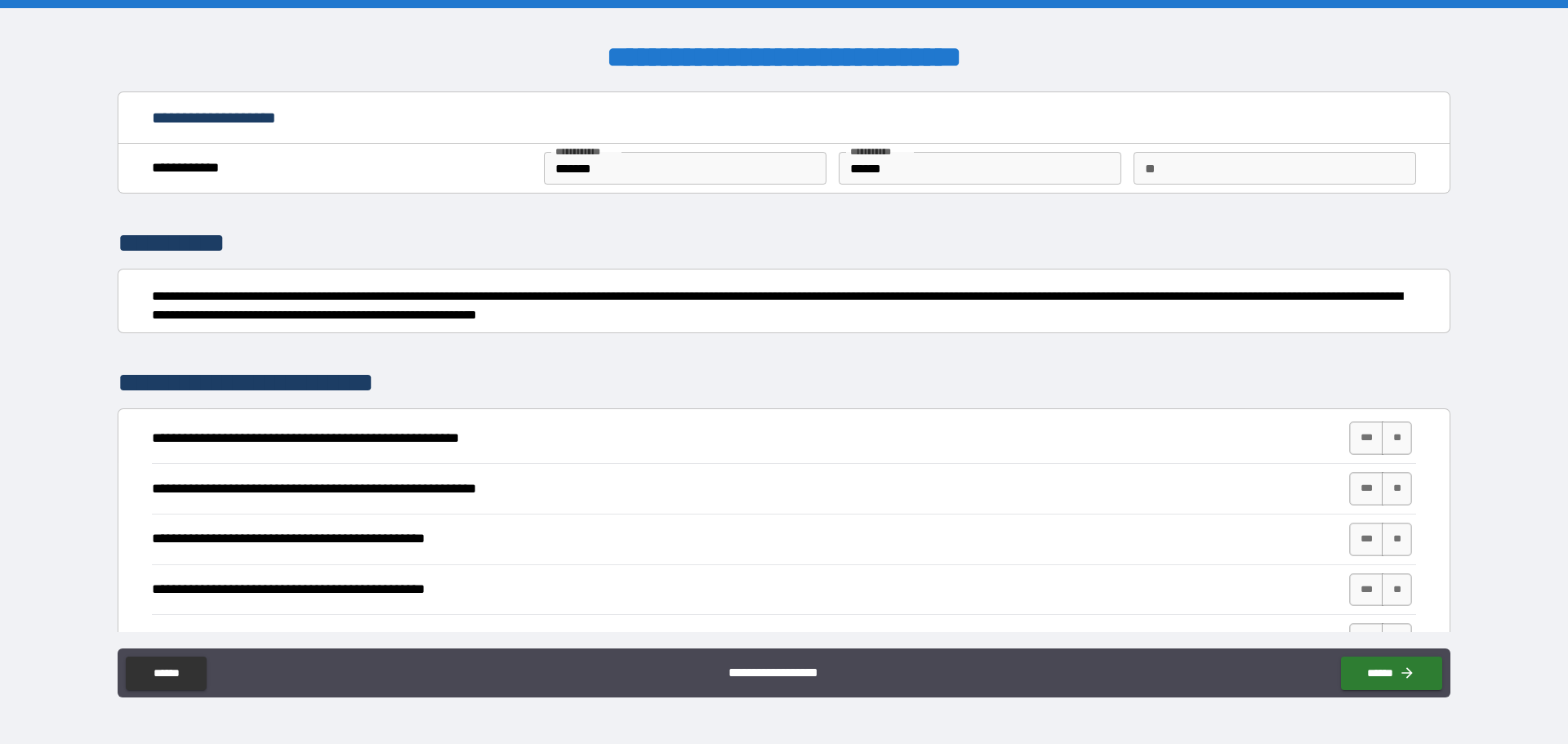 click on "*******" at bounding box center (685, 168) 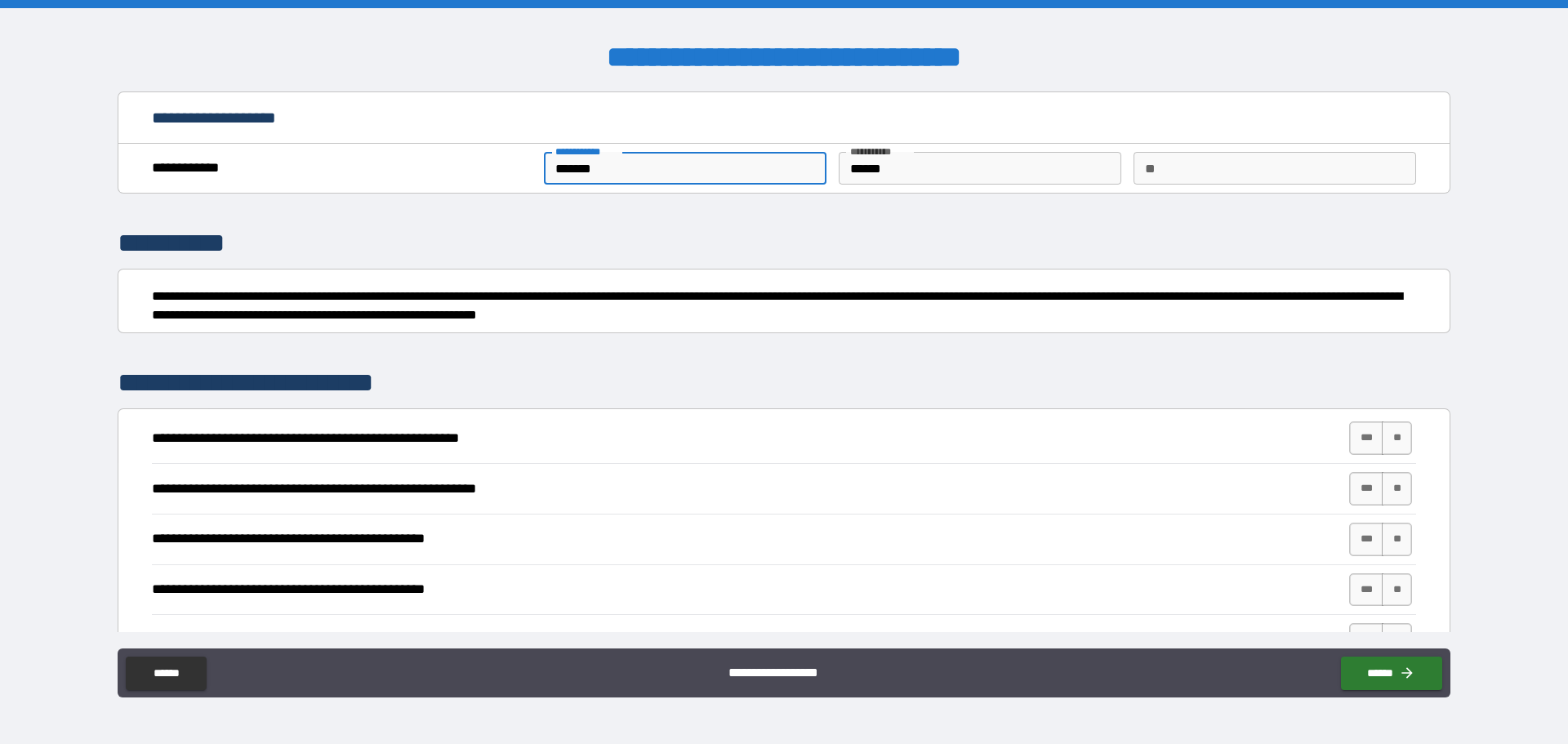 click on "**********" at bounding box center (784, 243) 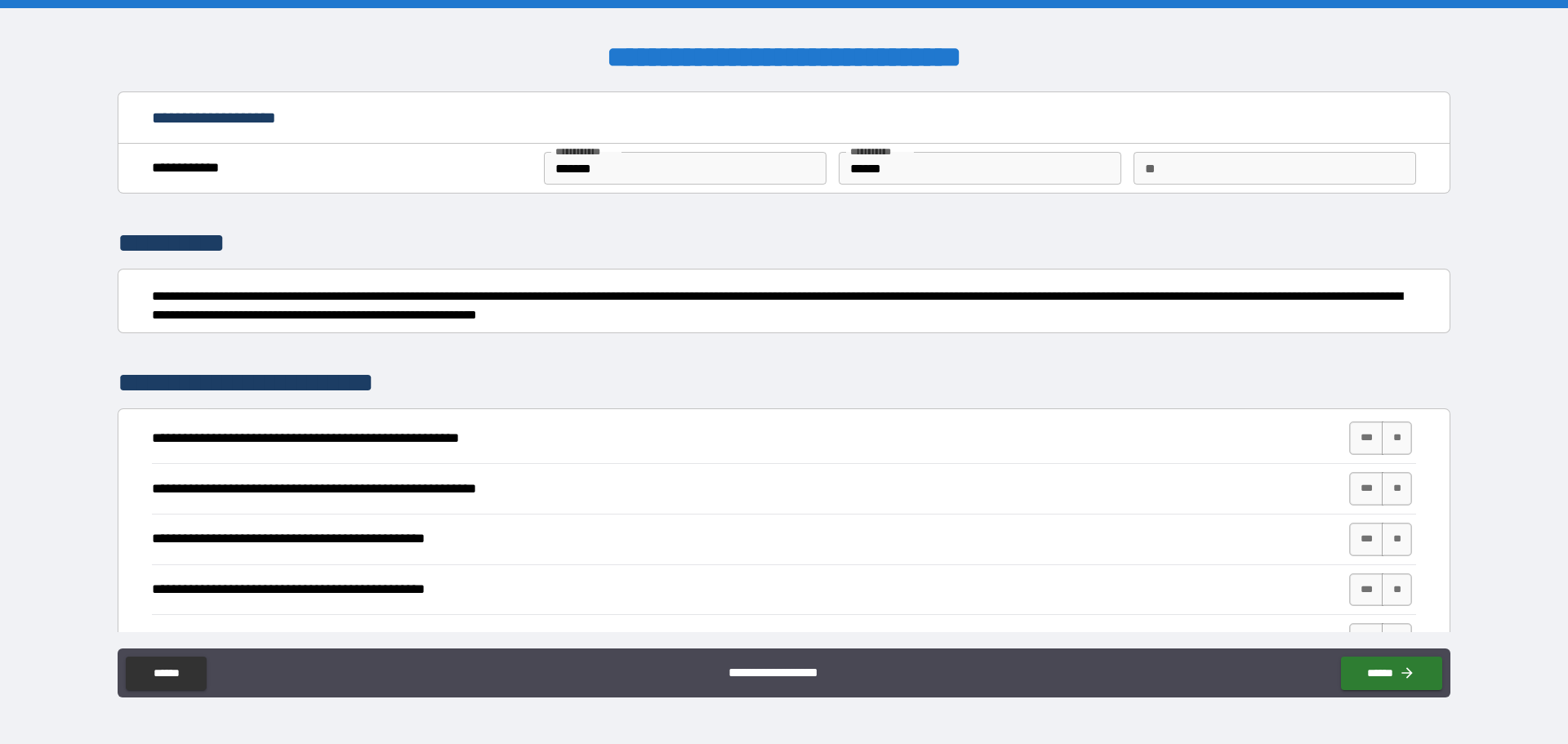 click on "**********" at bounding box center (784, 168) 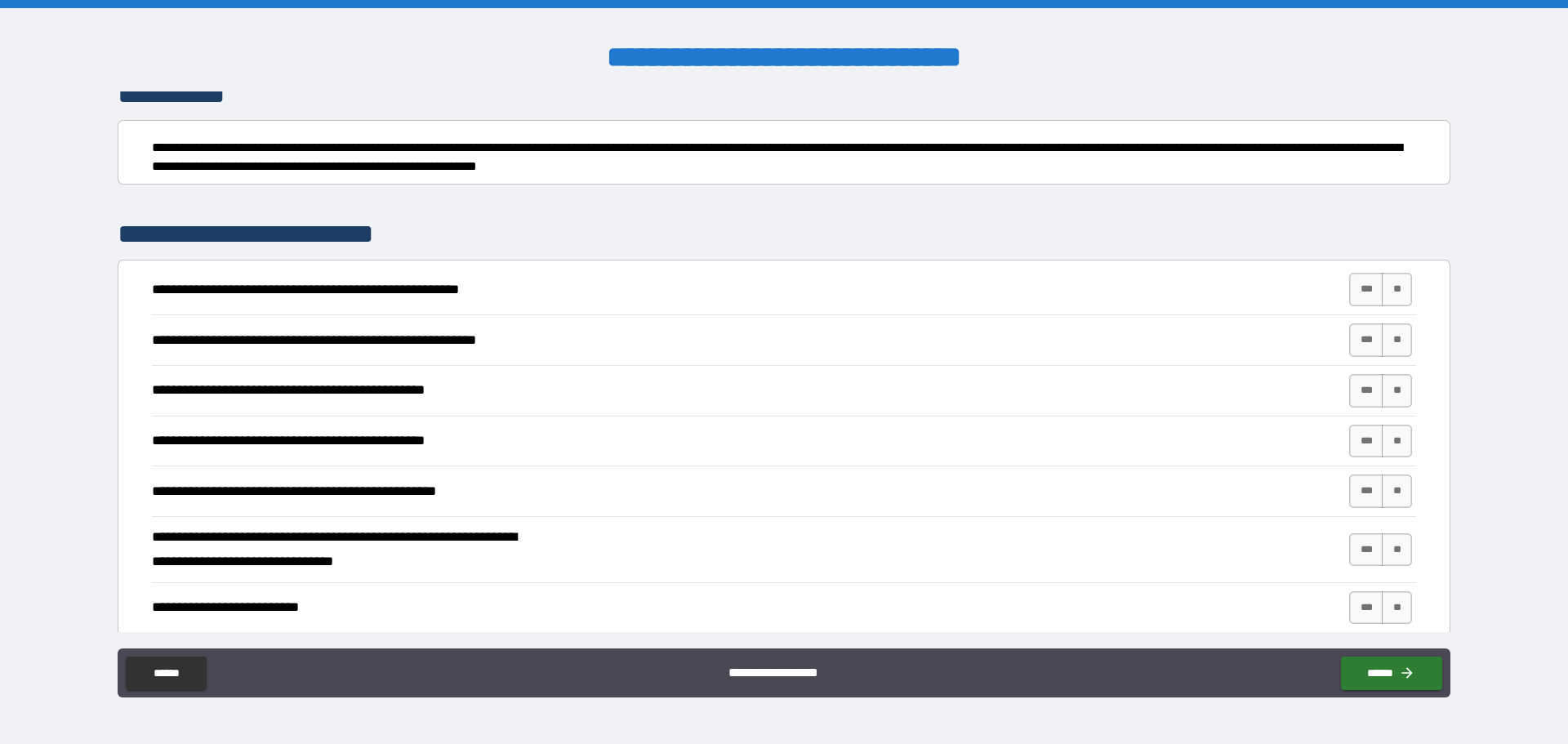 scroll, scrollTop: 163, scrollLeft: 0, axis: vertical 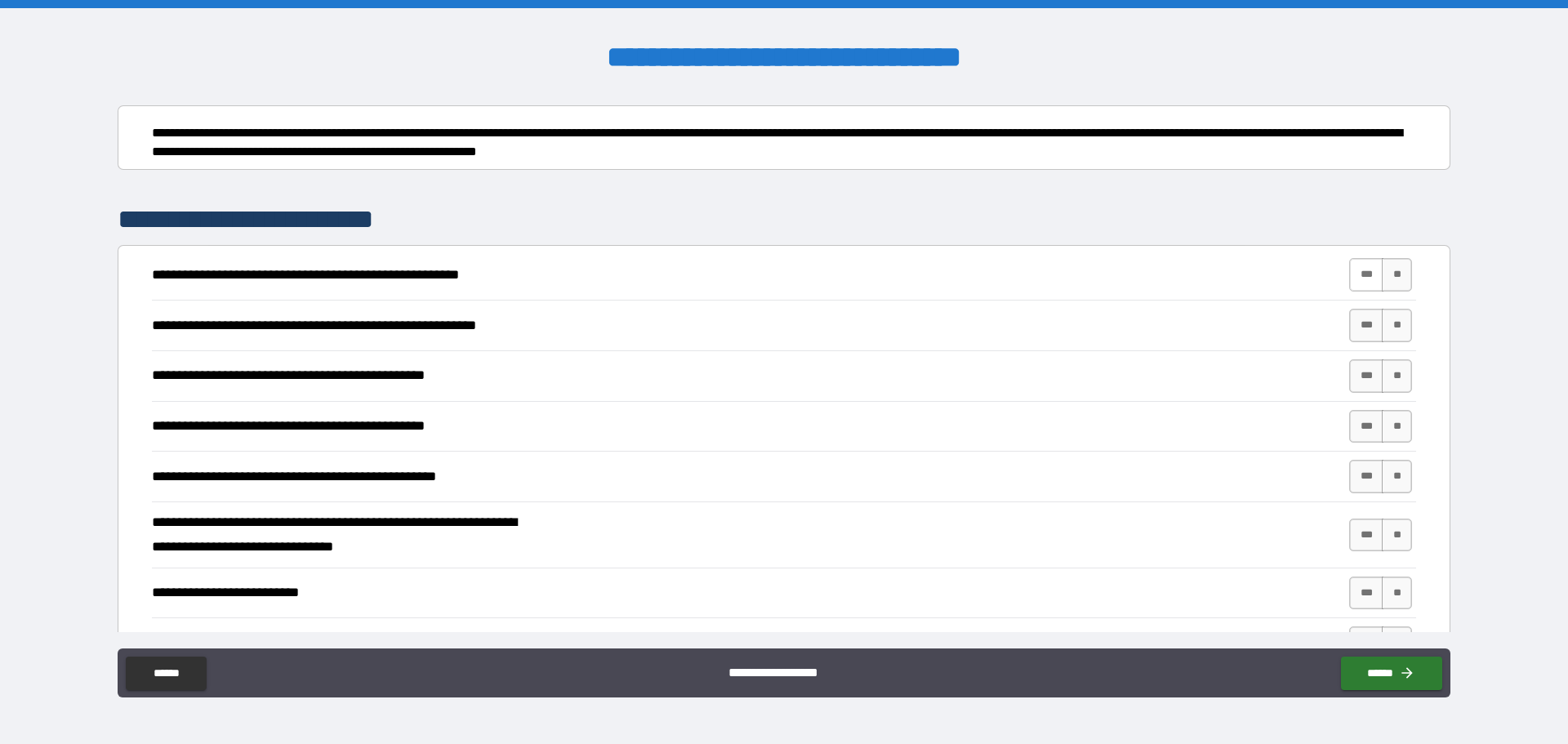 type on "*" 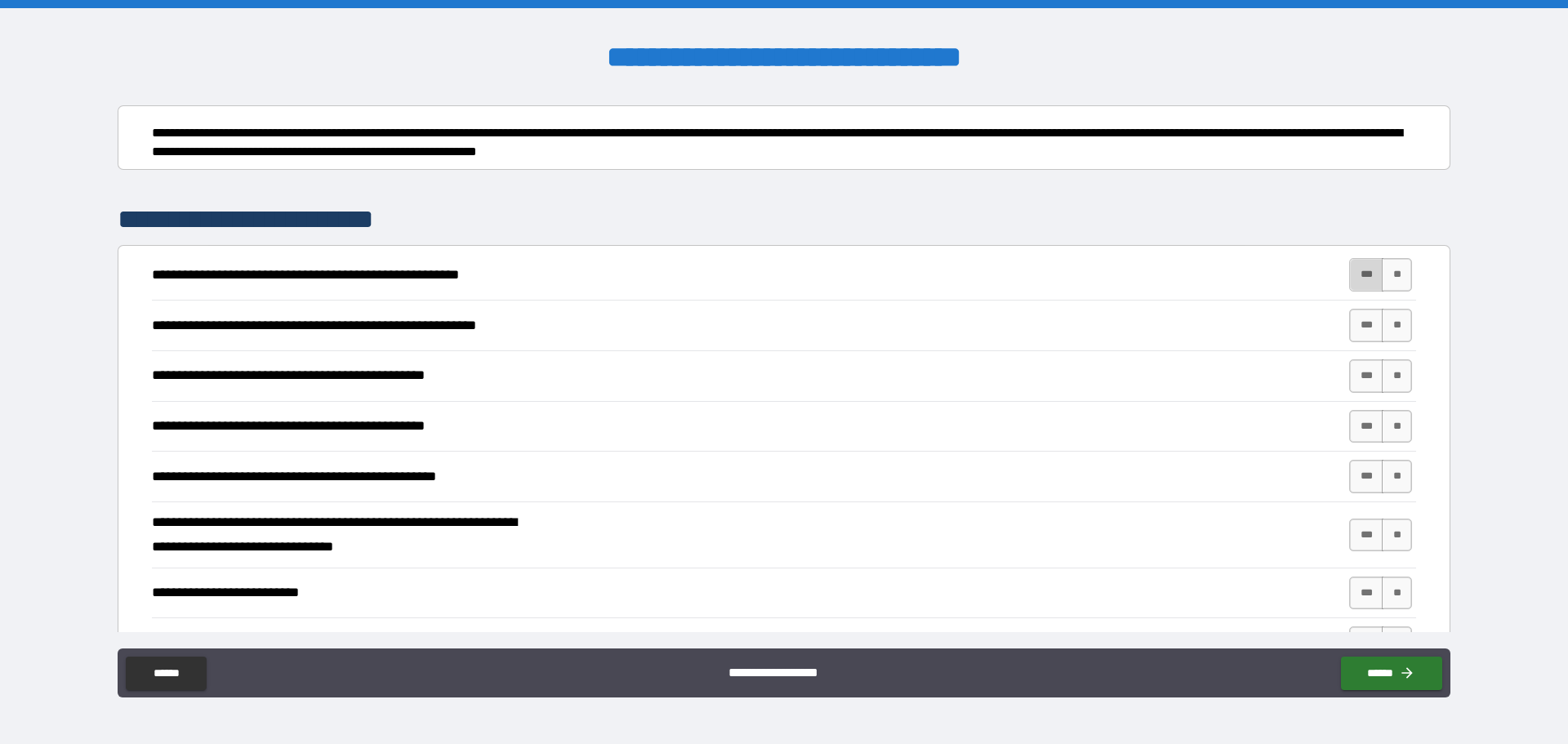 click on "***" at bounding box center (1366, 274) 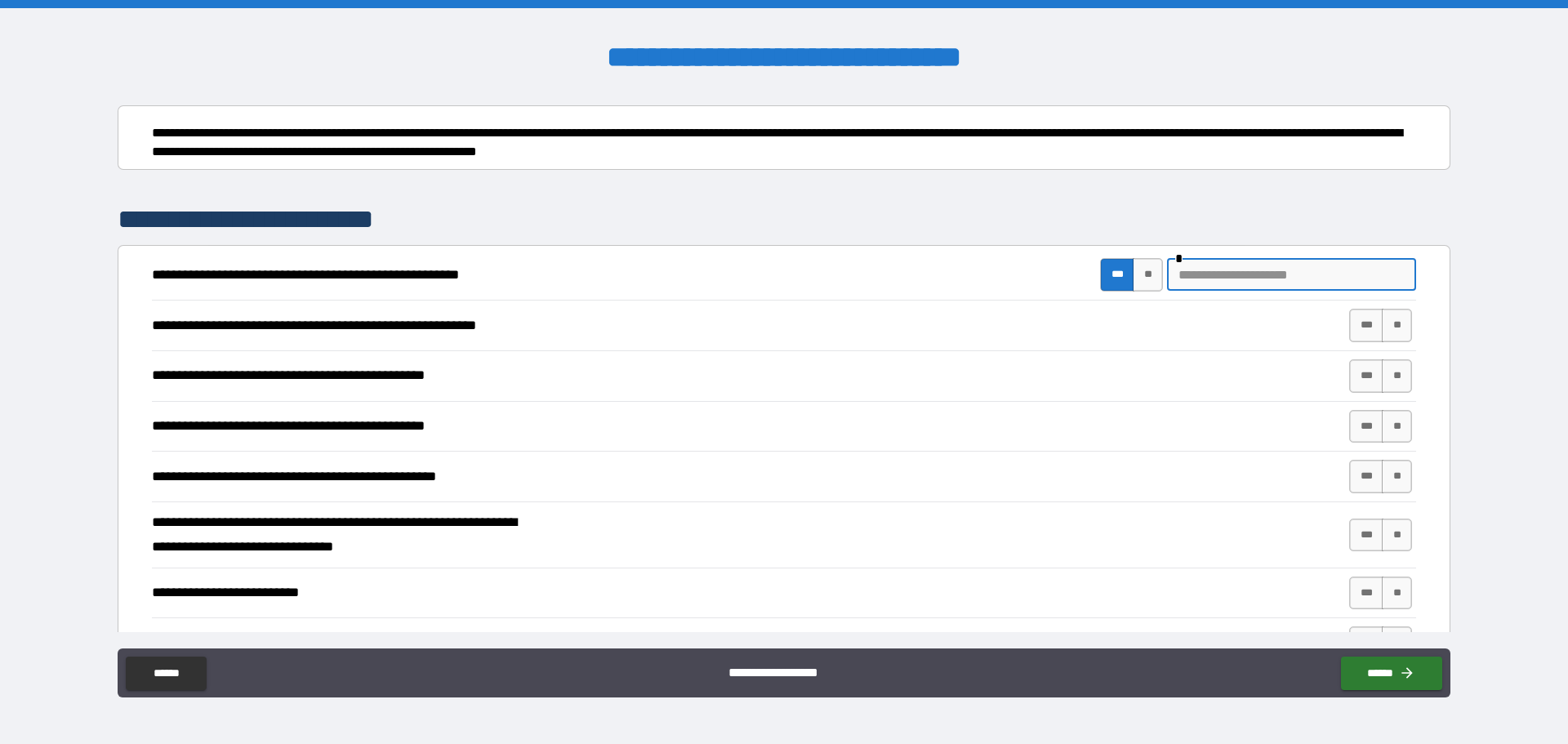 click at bounding box center (1291, 274) 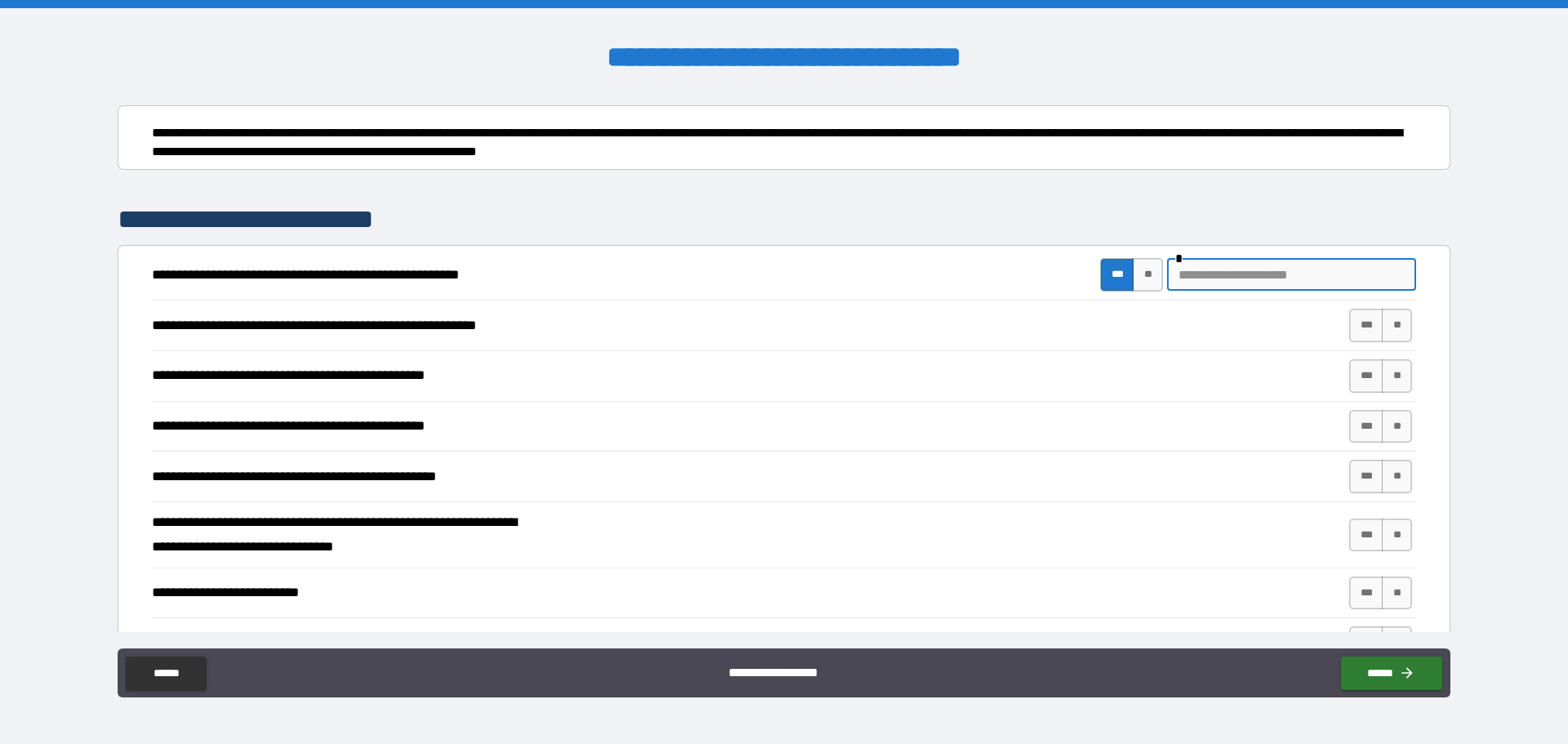 paste on "**********" 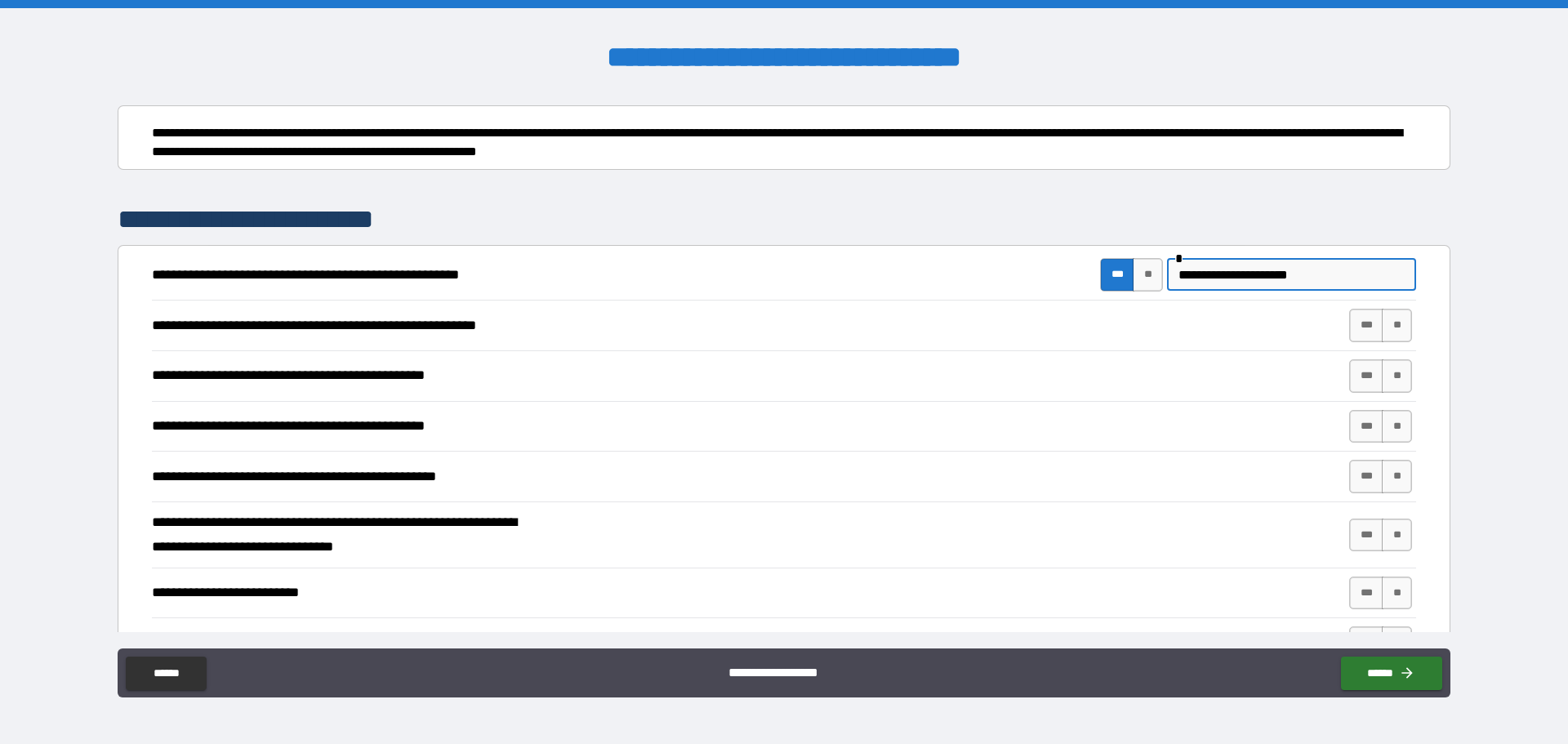 click on "**********" at bounding box center [1291, 274] 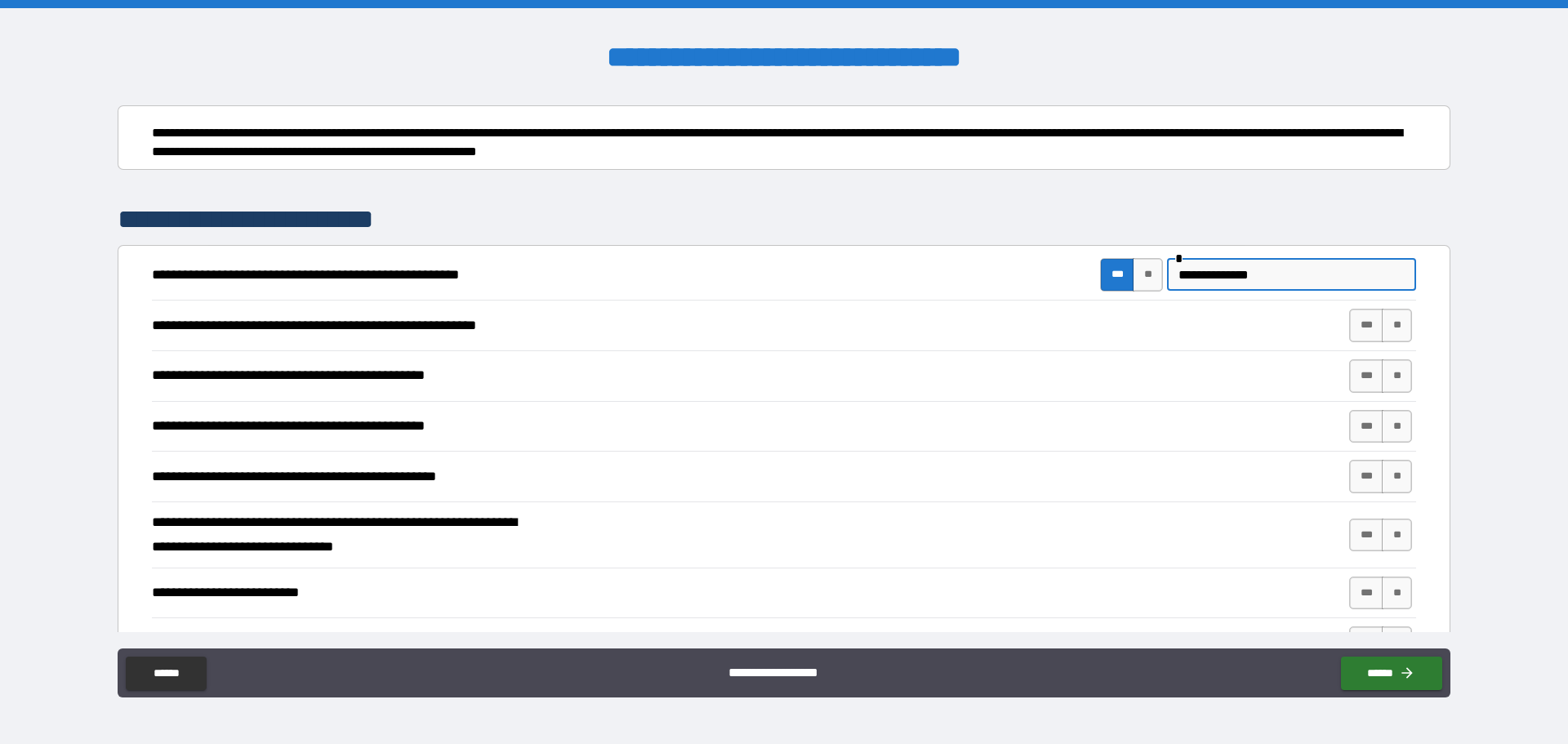 click on "**********" at bounding box center [1291, 274] 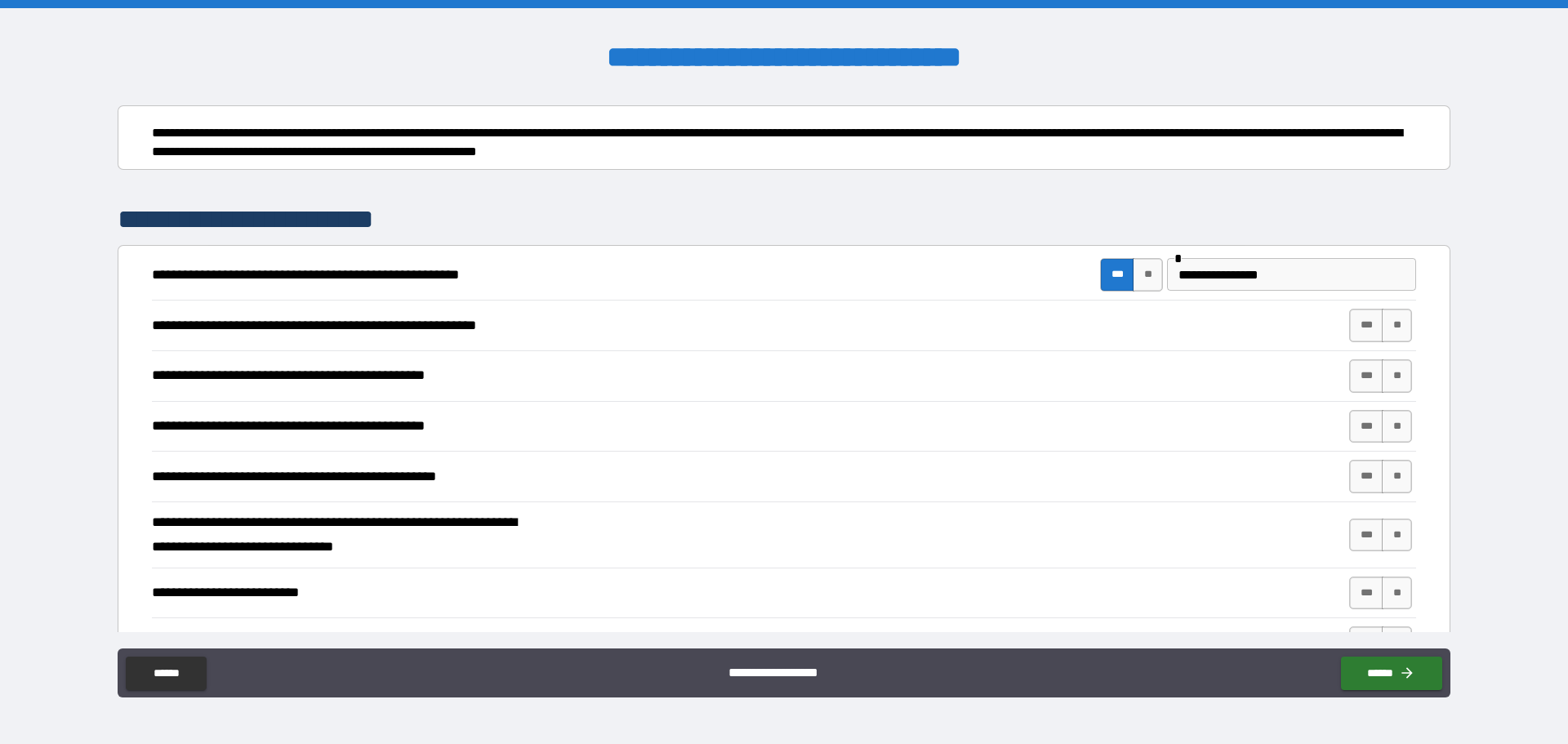 drag, startPoint x: 1551, startPoint y: 336, endPoint x: 1336, endPoint y: 273, distance: 224.04017 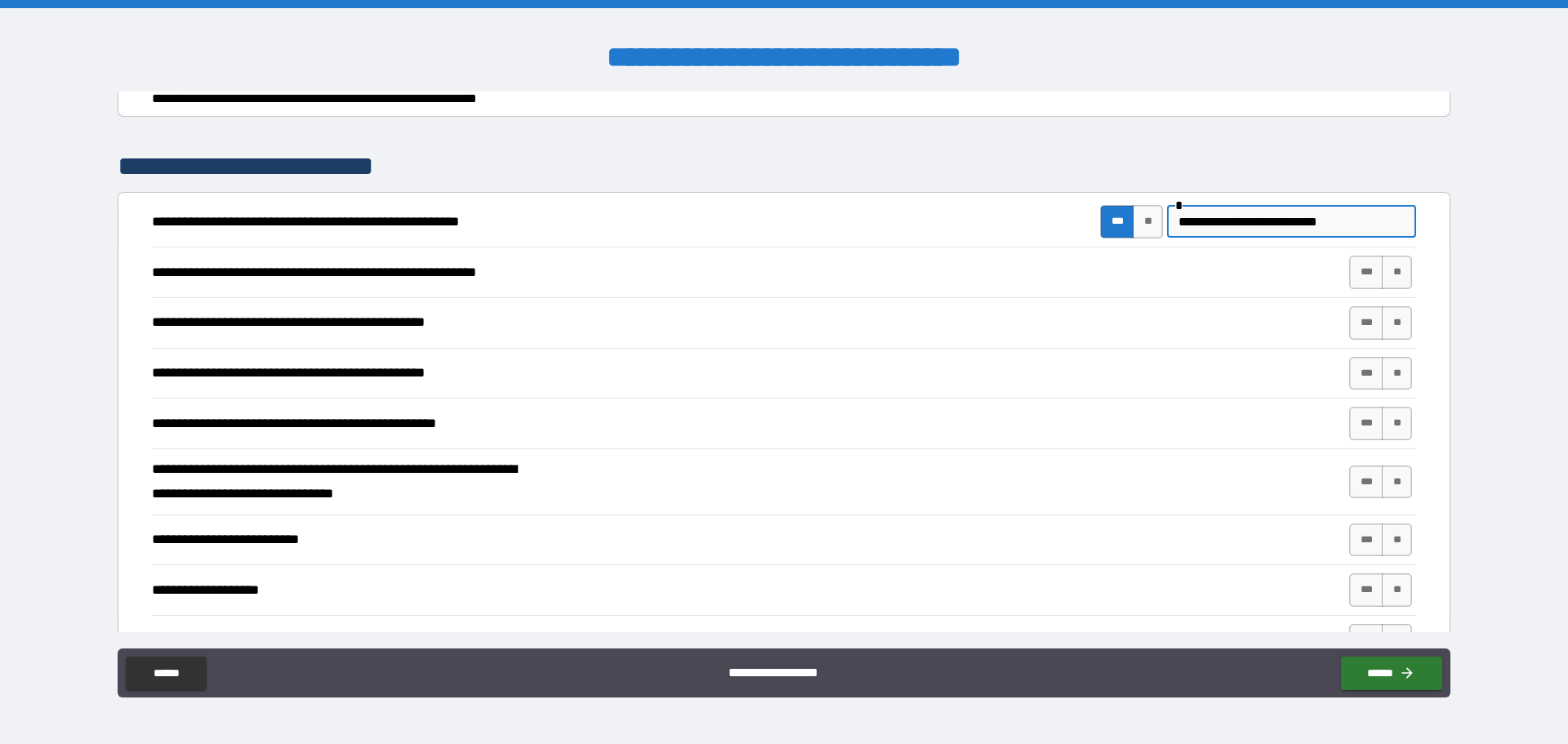 scroll, scrollTop: 245, scrollLeft: 0, axis: vertical 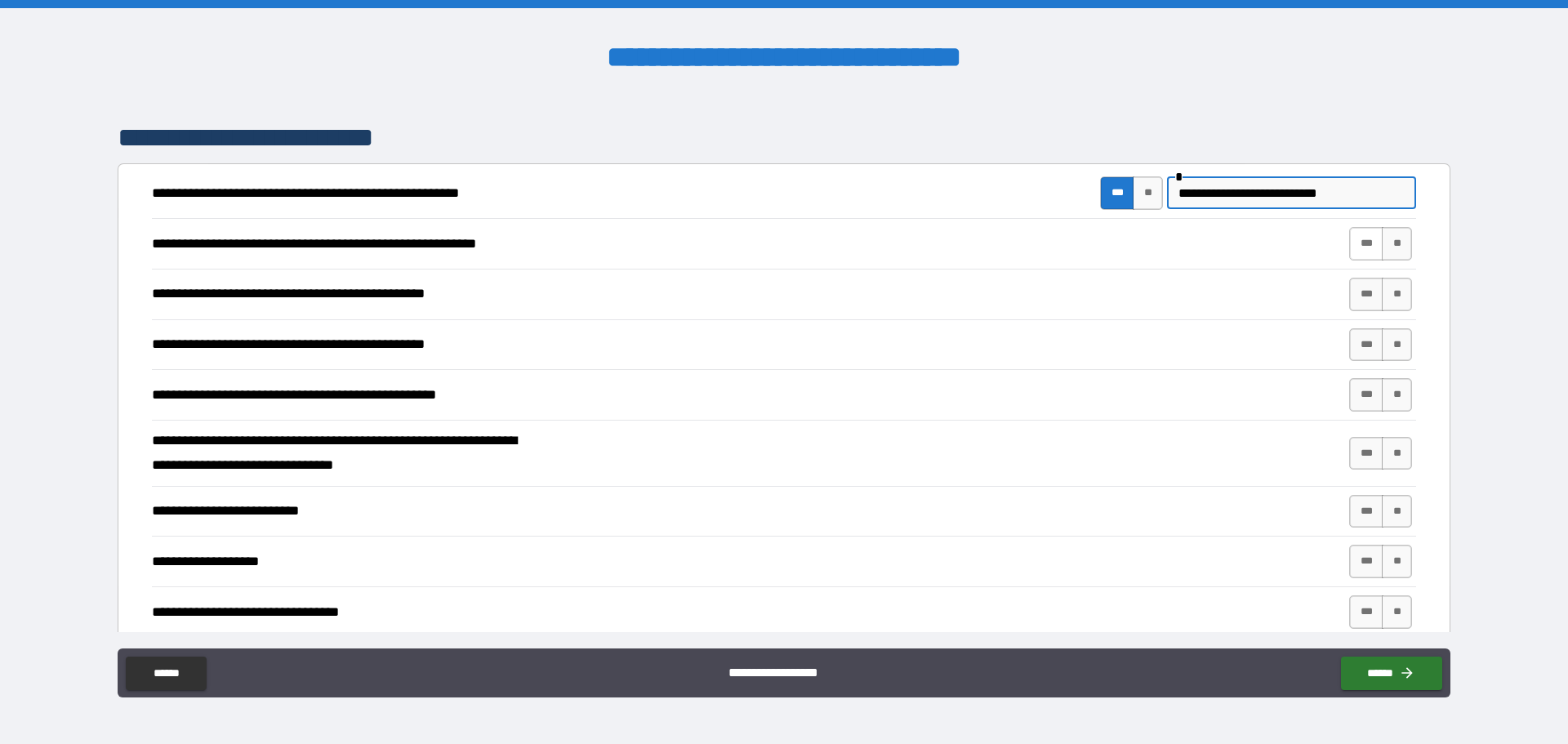 type on "**********" 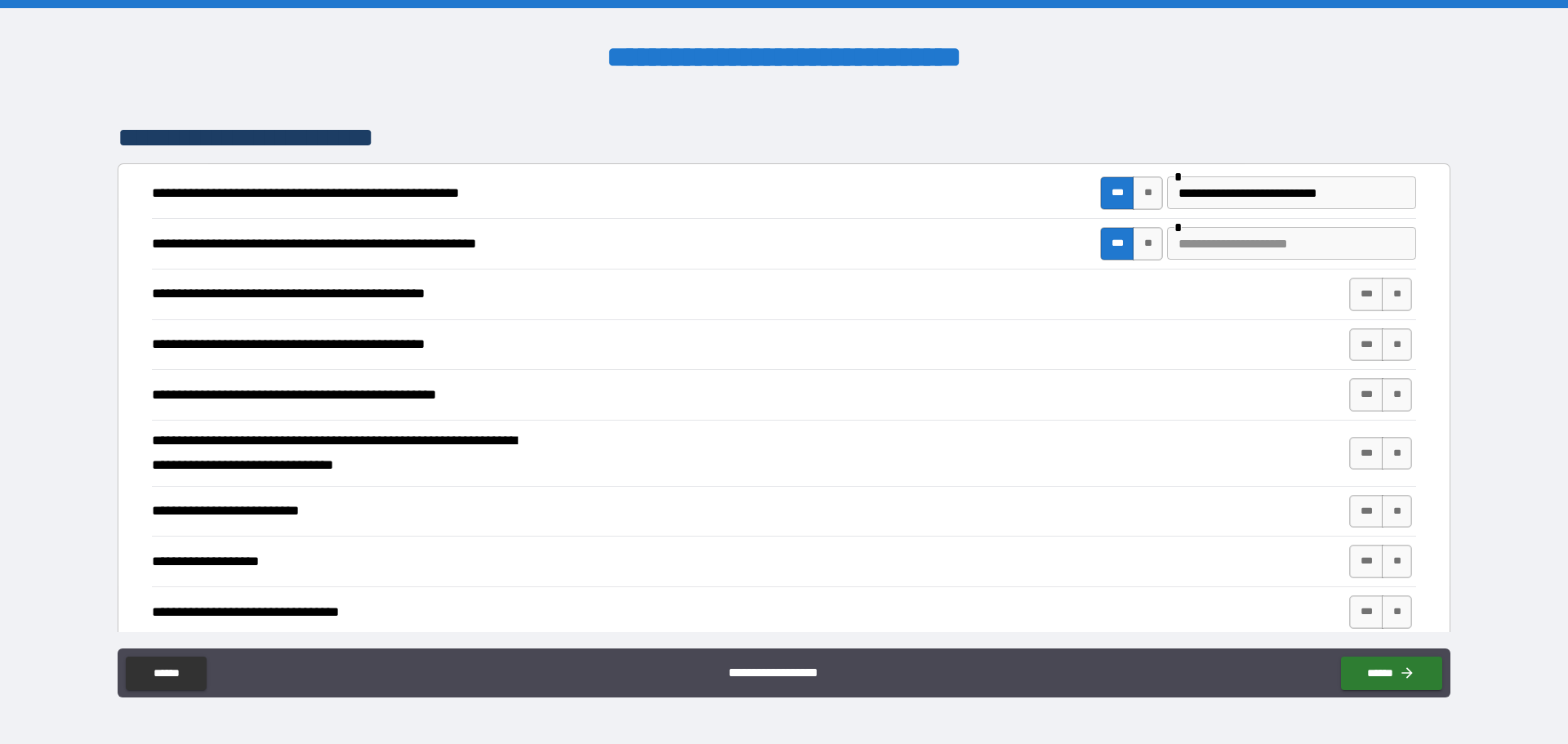 click at bounding box center [1291, 243] 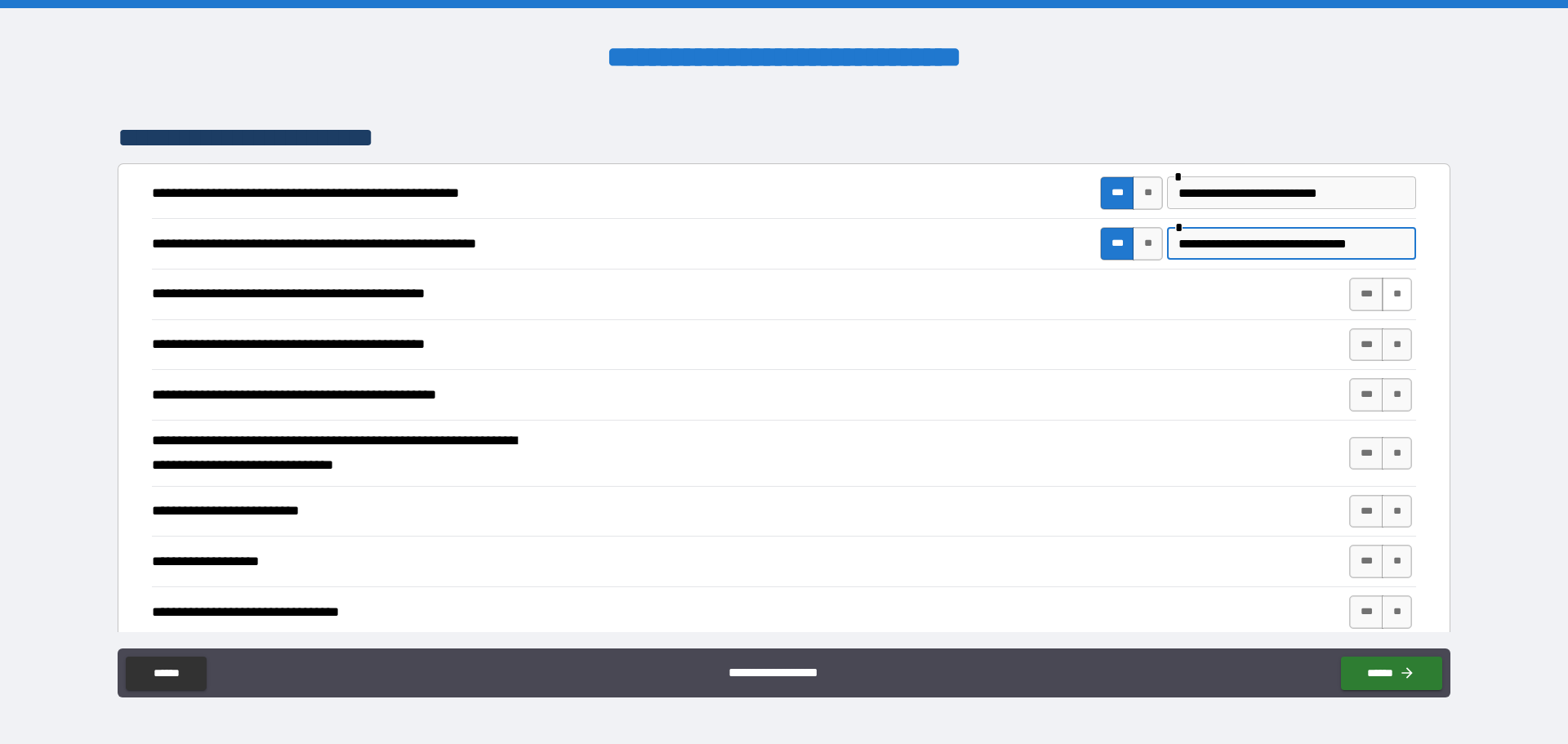 type on "**********" 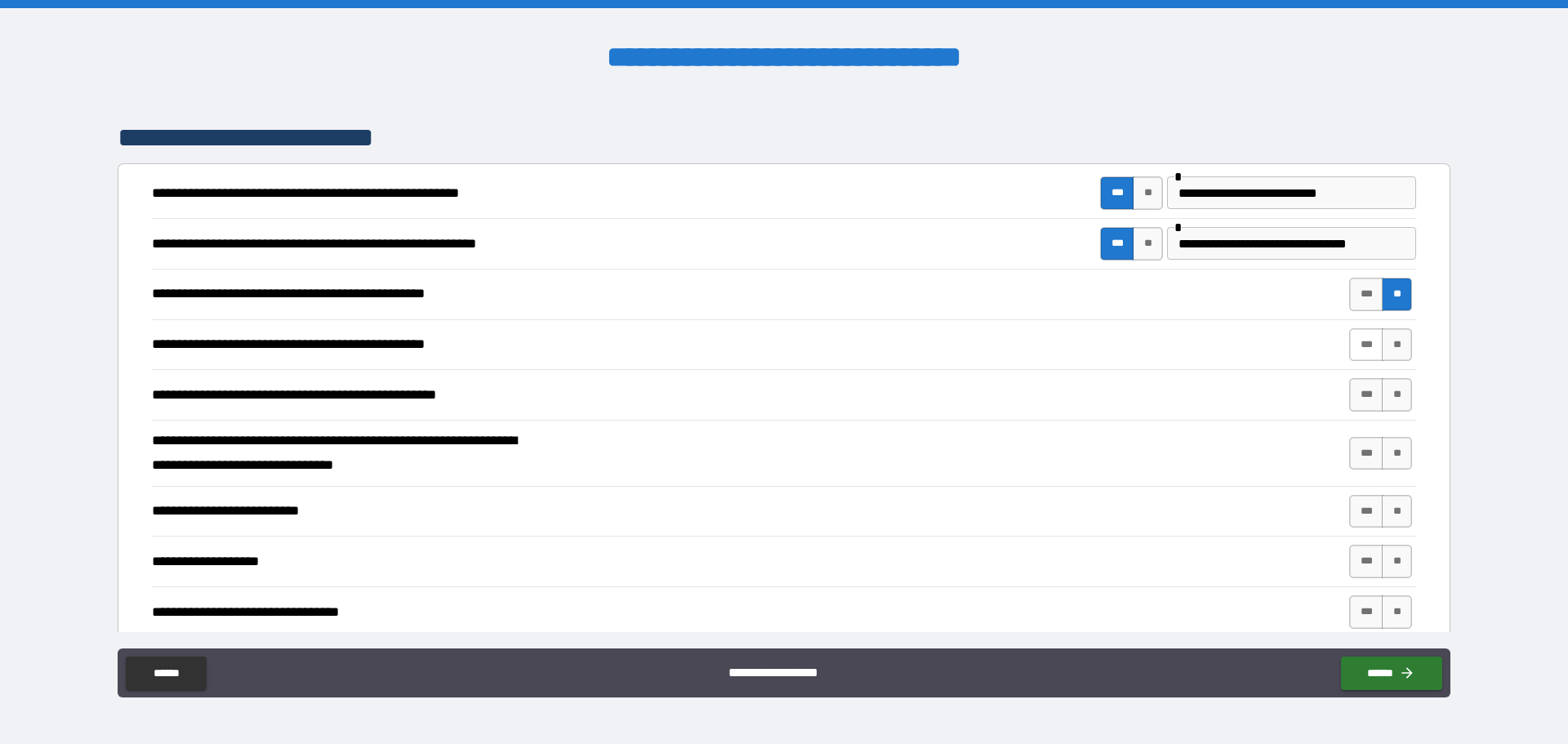 click on "***" at bounding box center (1366, 345) 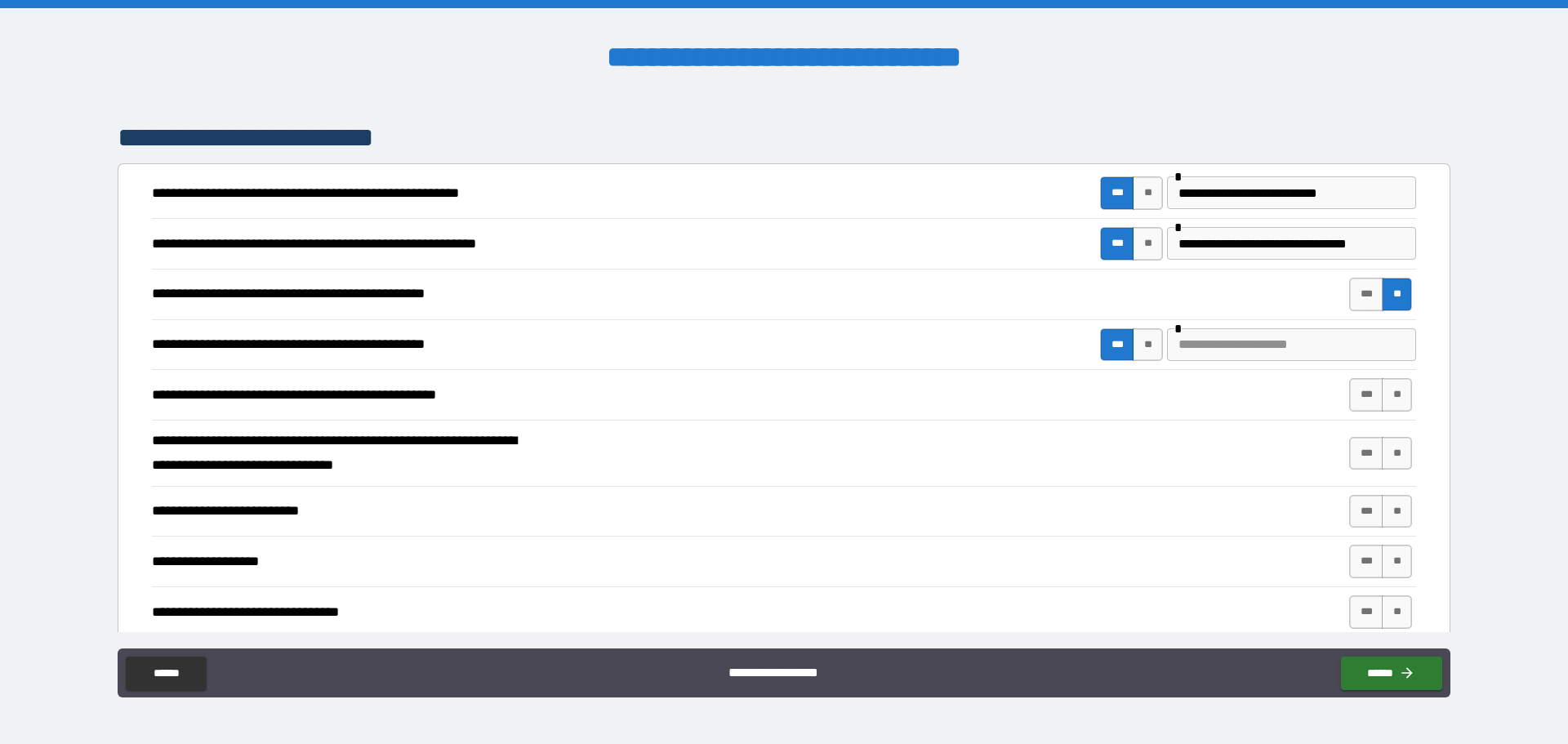 click at bounding box center [1291, 345] 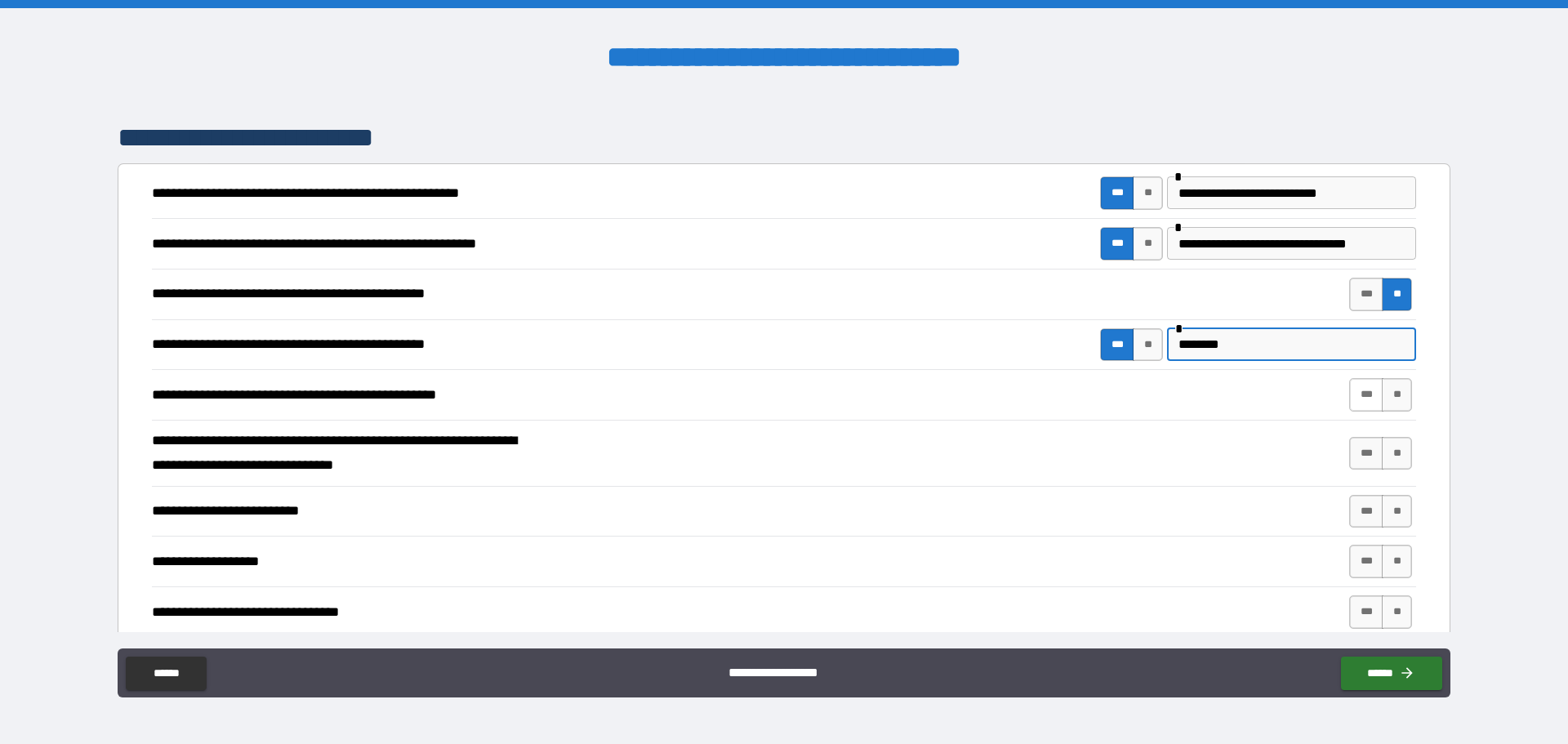 scroll, scrollTop: 327, scrollLeft: 0, axis: vertical 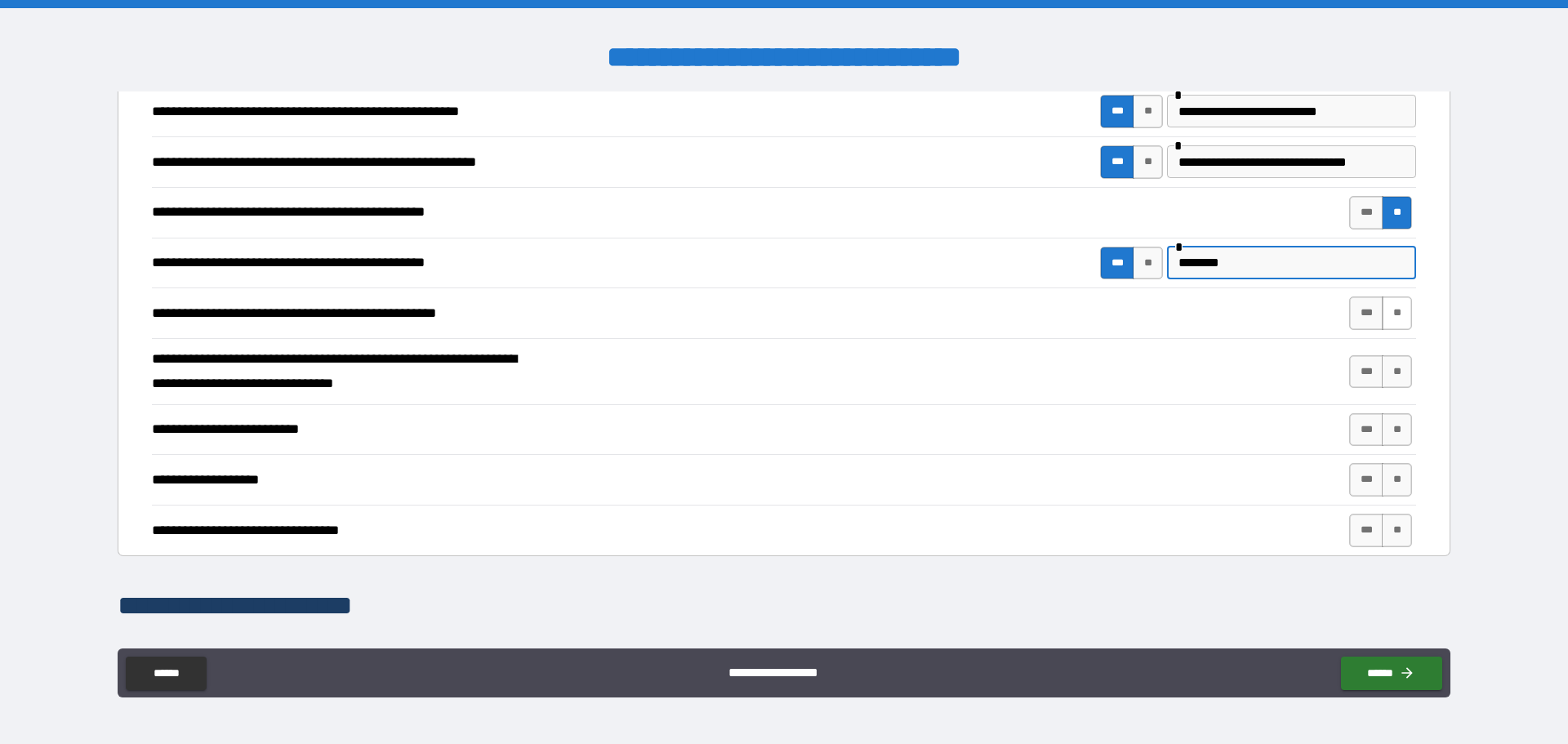 type on "********" 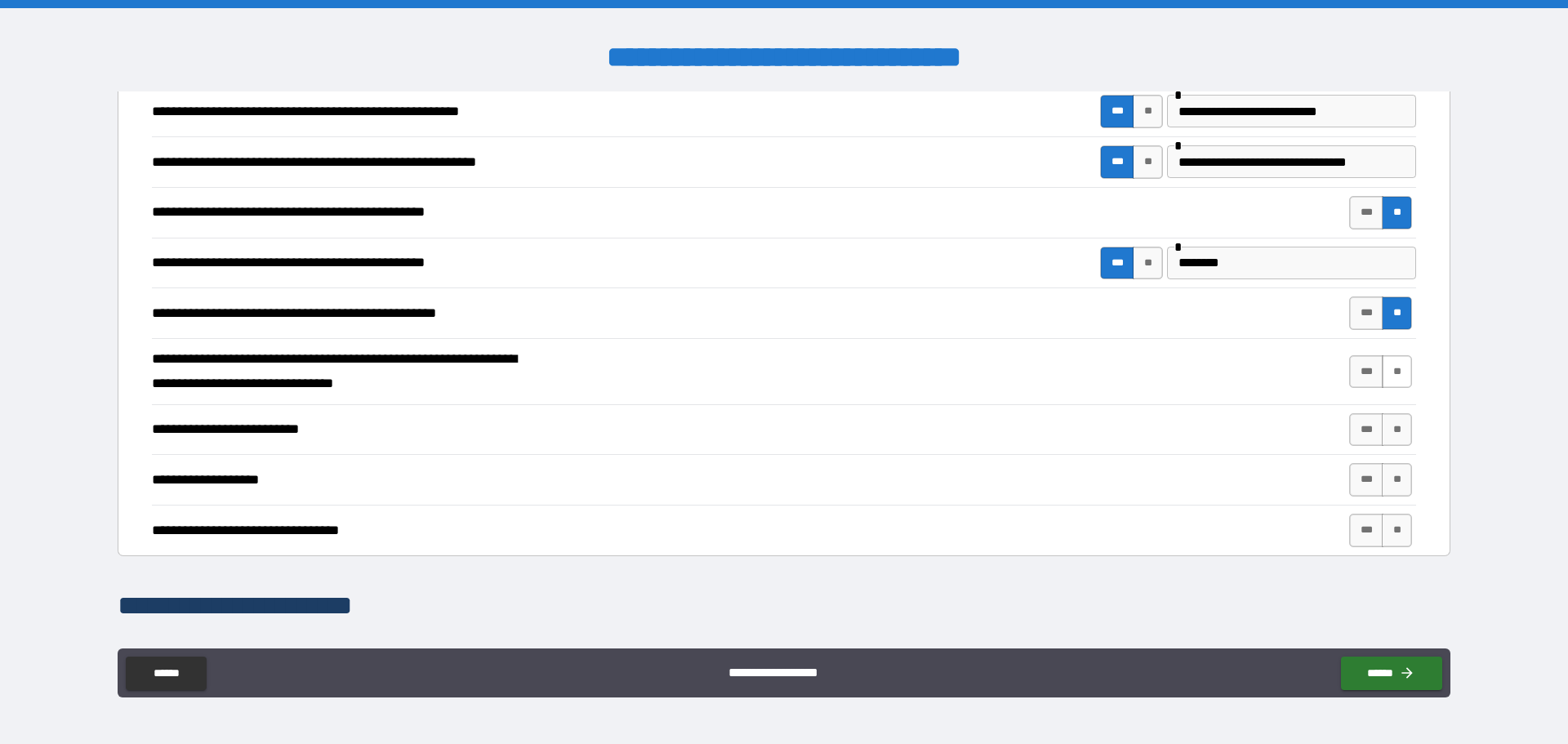 click on "**" at bounding box center (1396, 372) 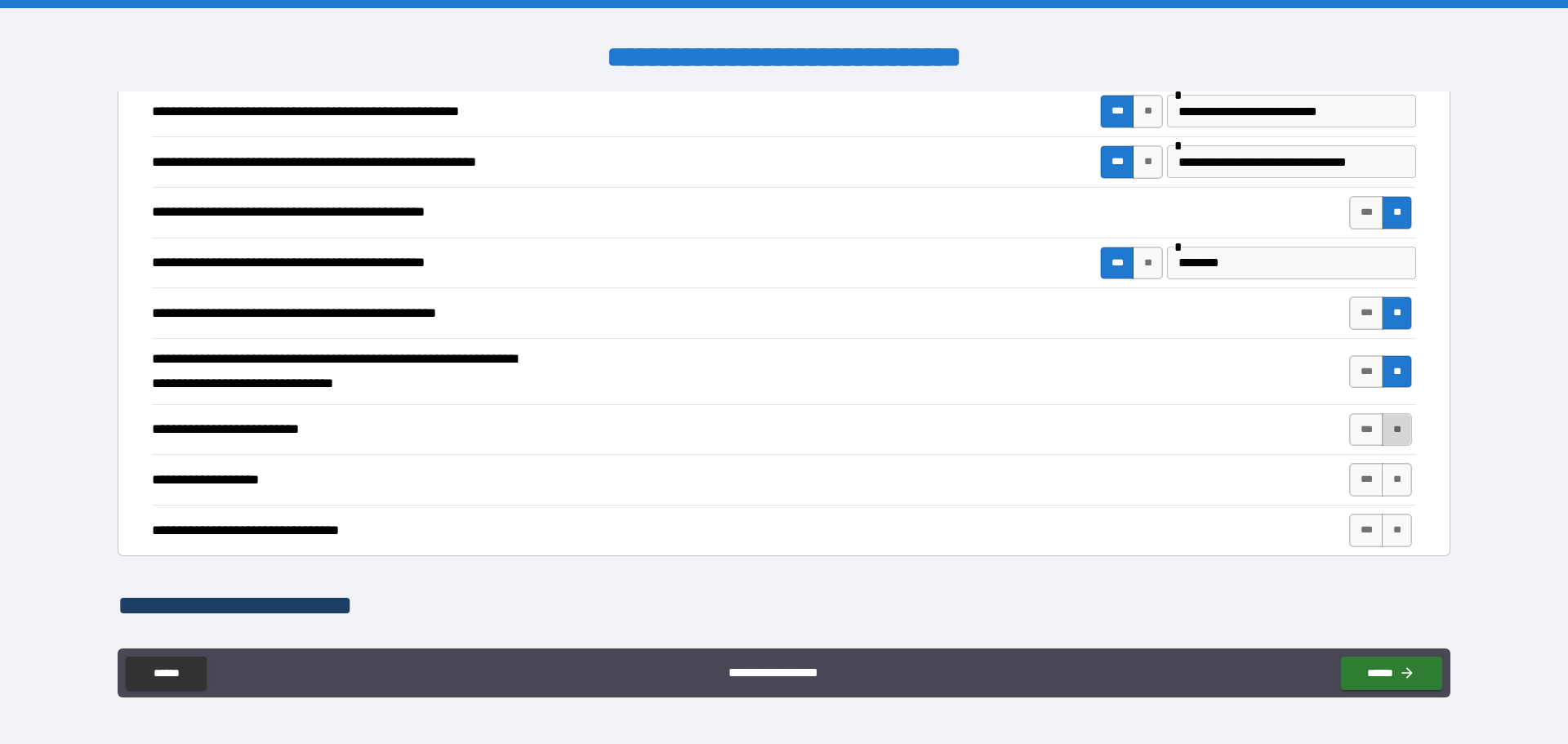 click on "**" at bounding box center [1396, 430] 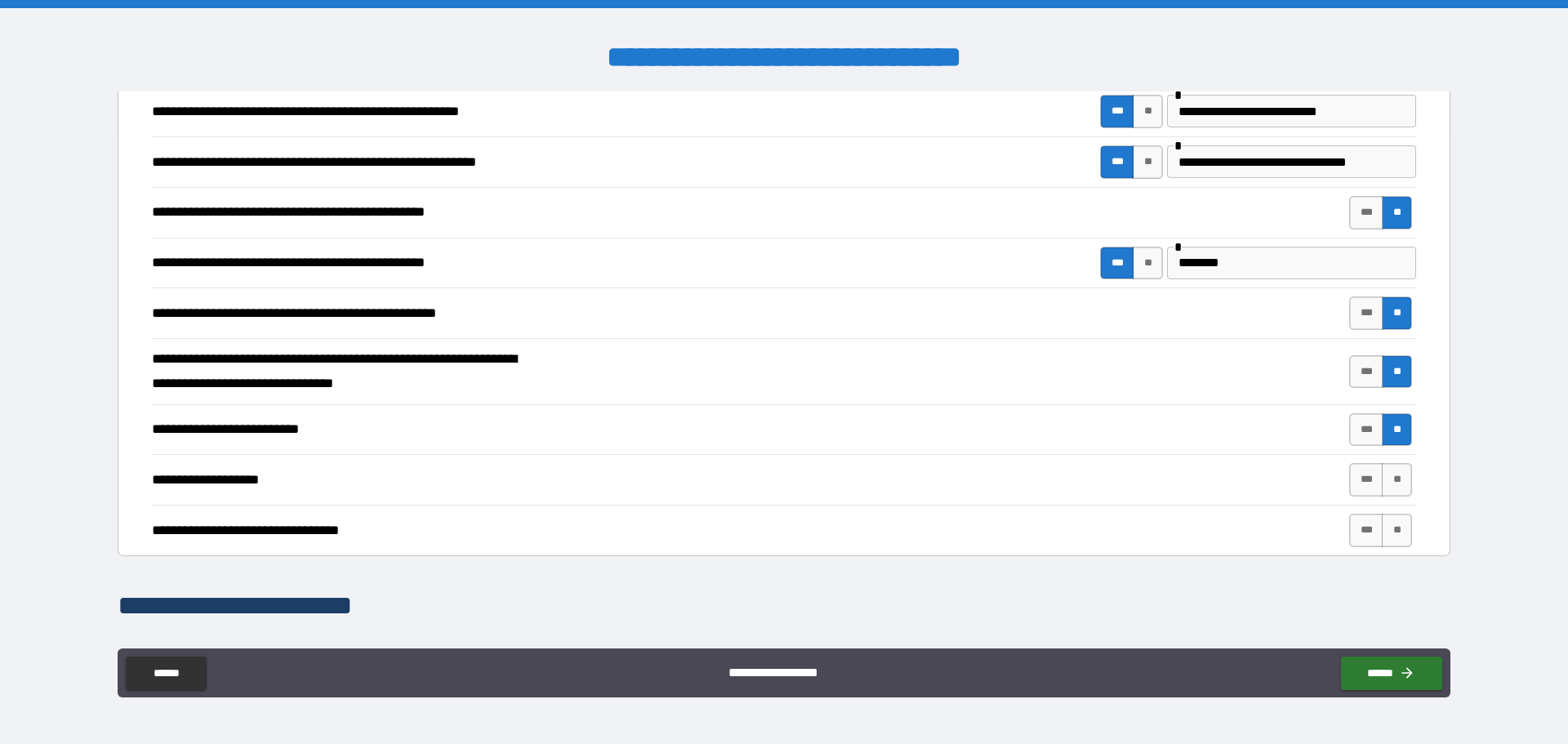click on "**********" at bounding box center (784, 479) 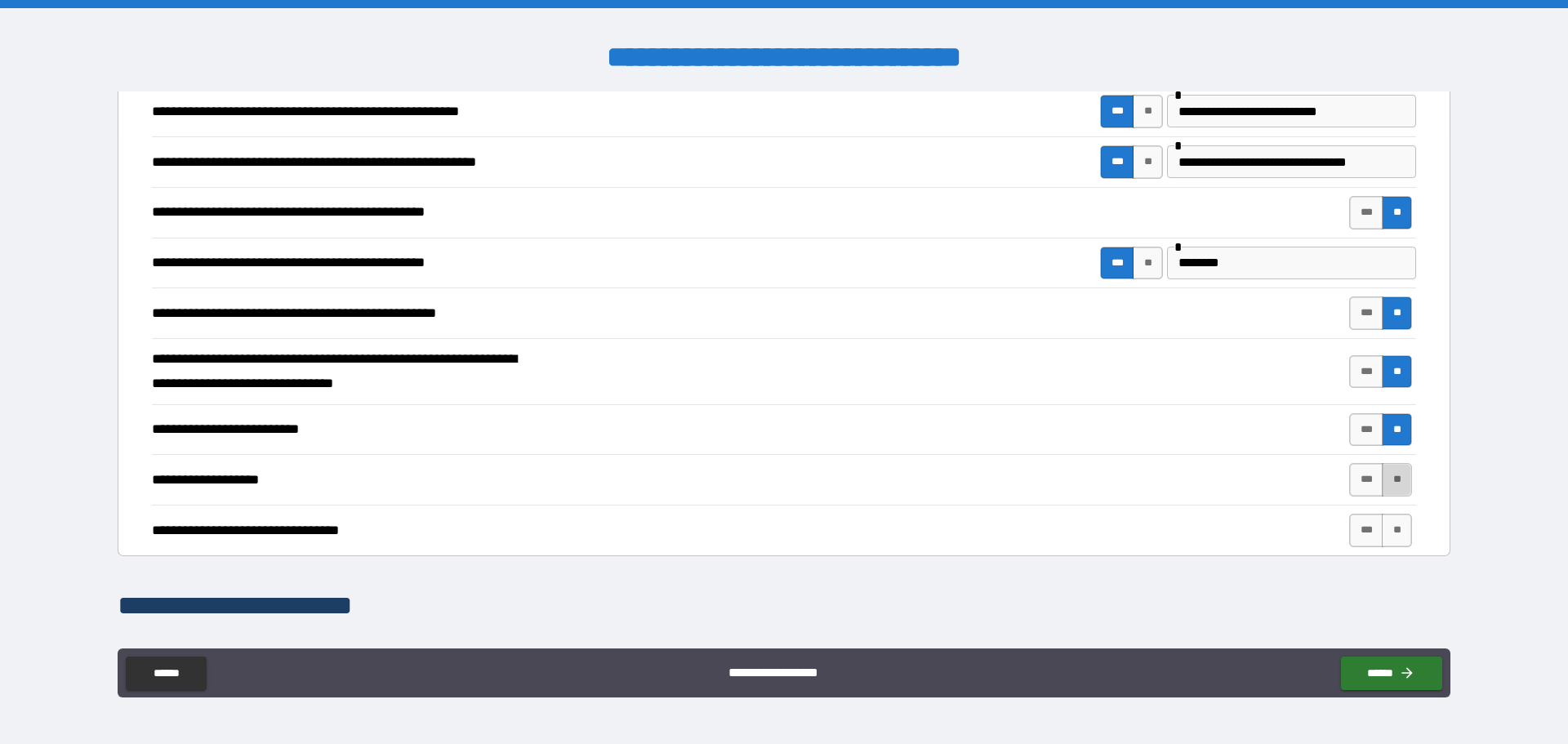 click on "**" at bounding box center (1396, 479) 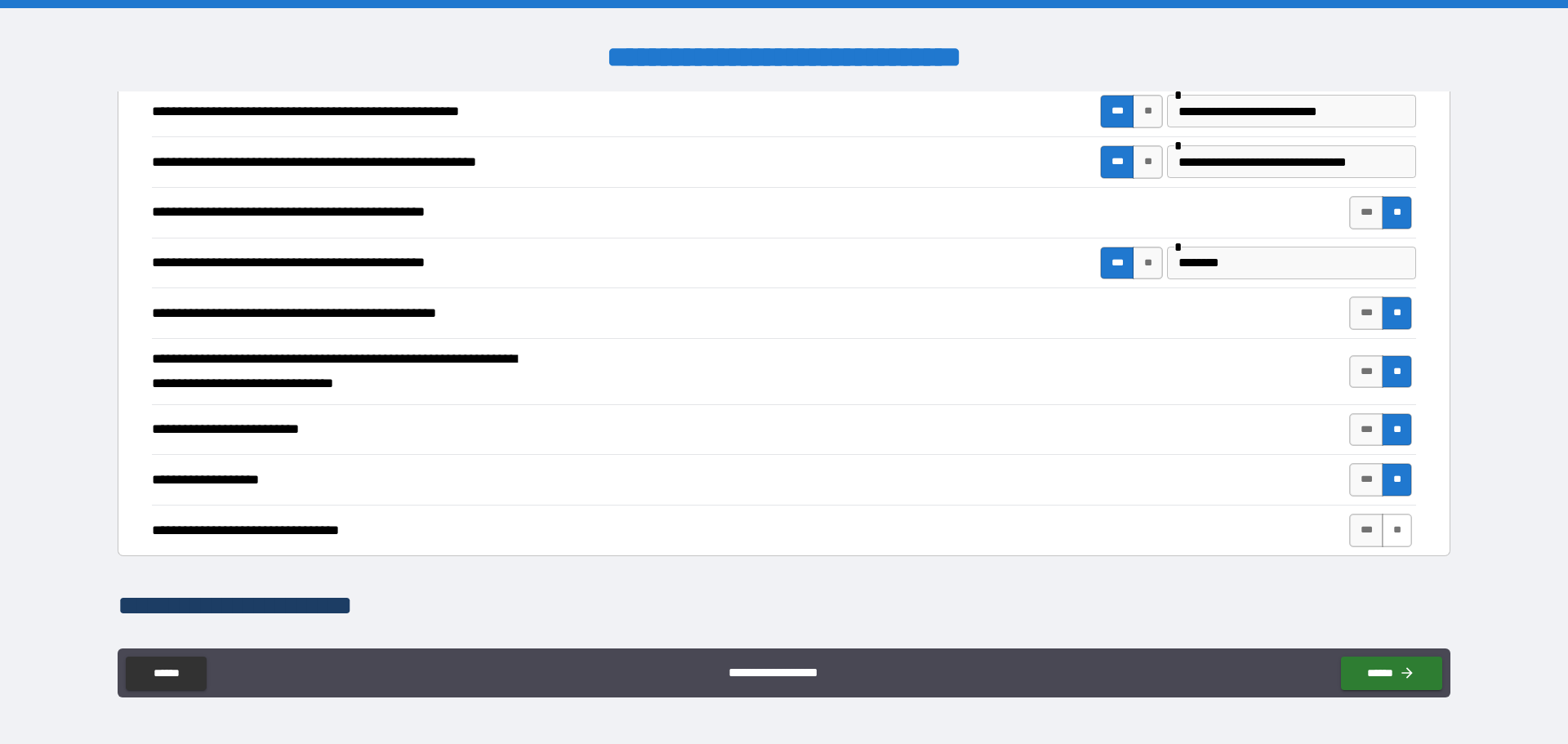 click on "**" at bounding box center [1396, 530] 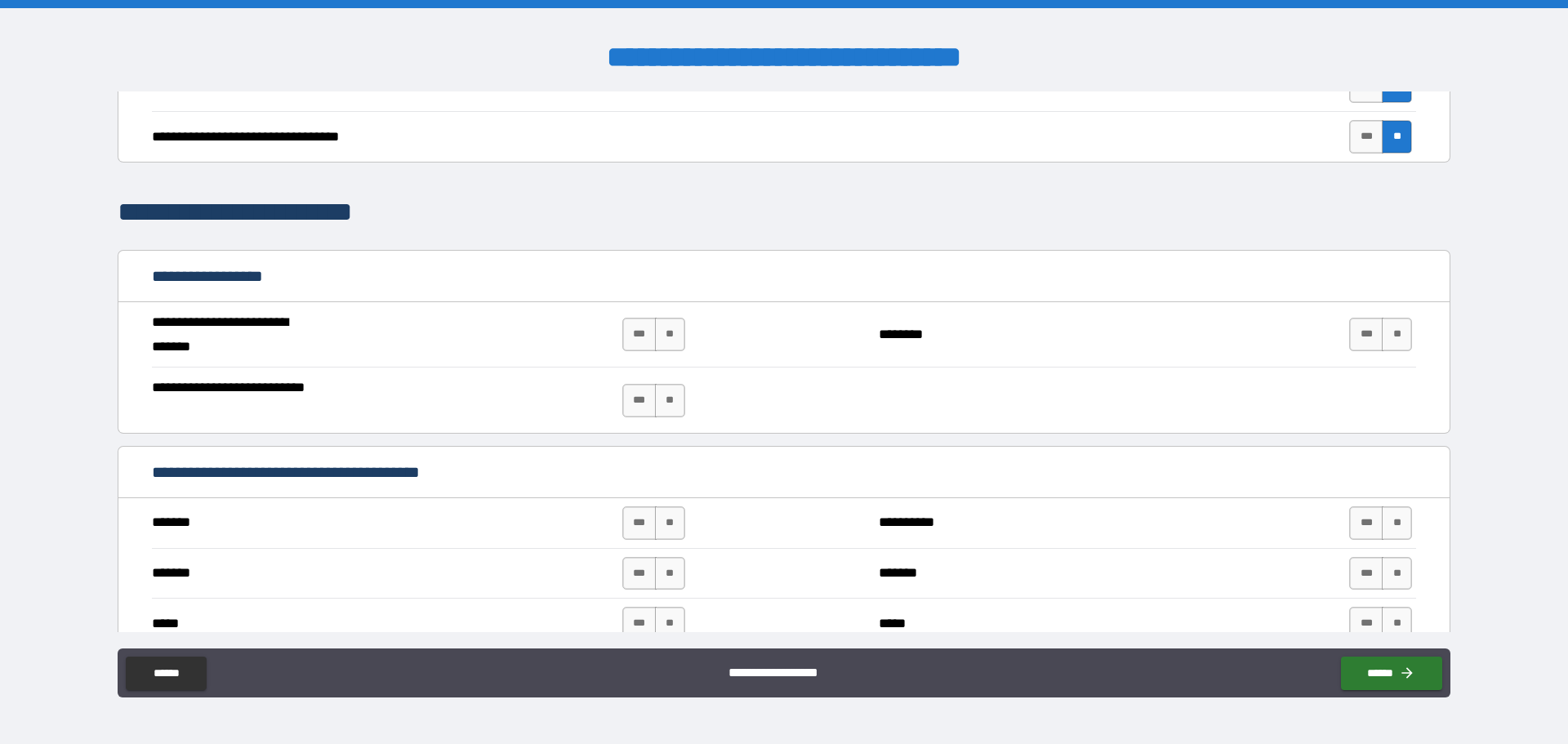scroll, scrollTop: 817, scrollLeft: 0, axis: vertical 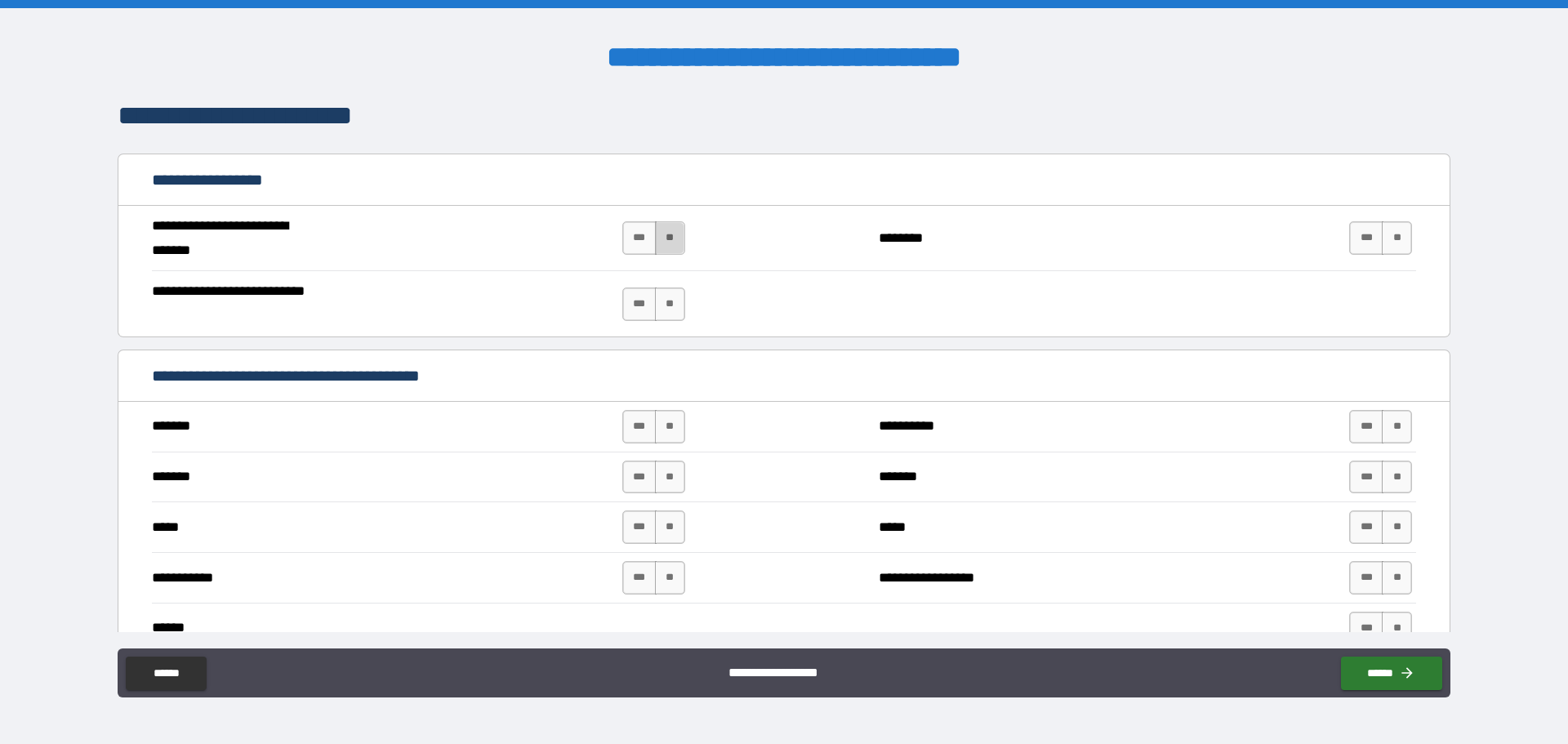 click on "**" at bounding box center (670, 238) 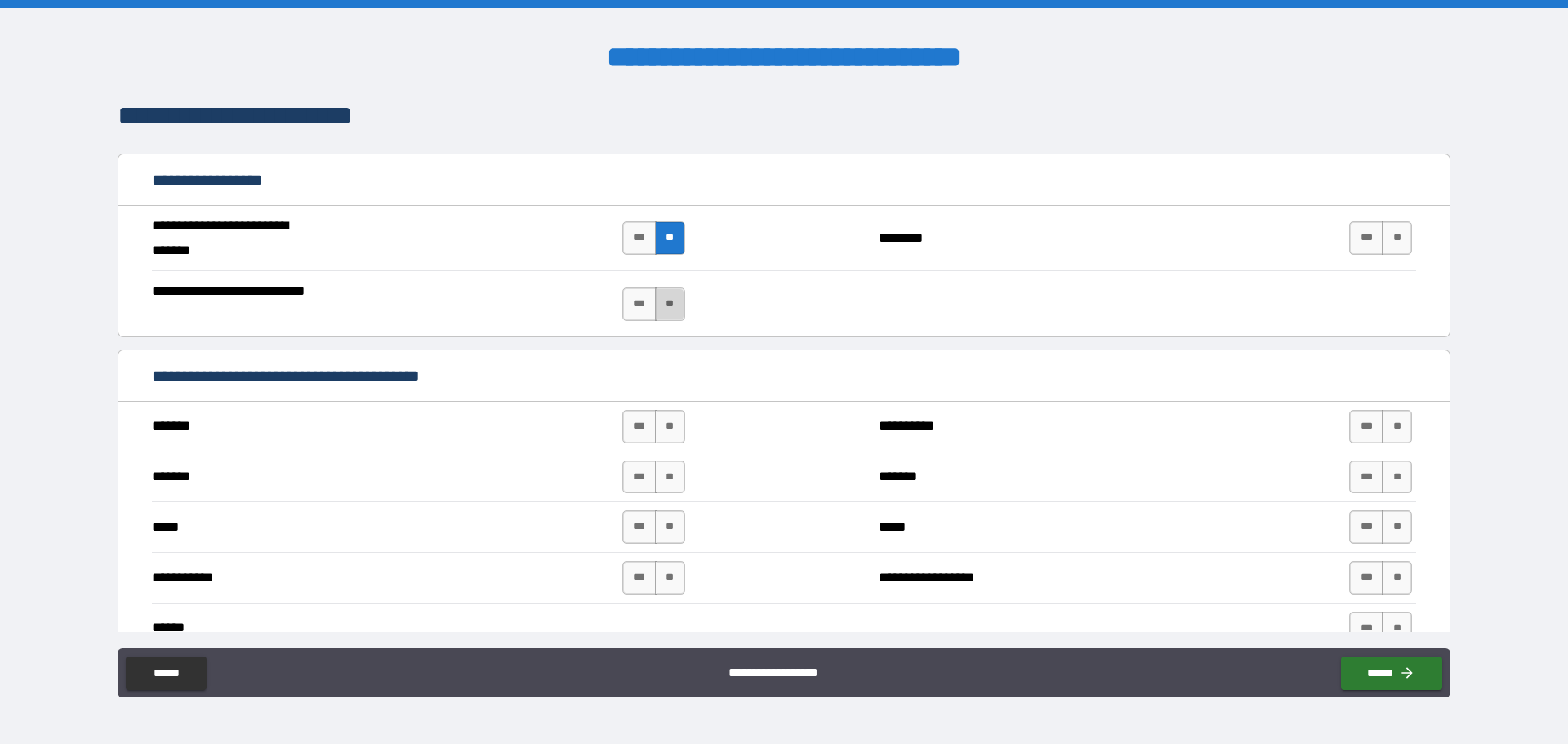 click on "**" at bounding box center (670, 304) 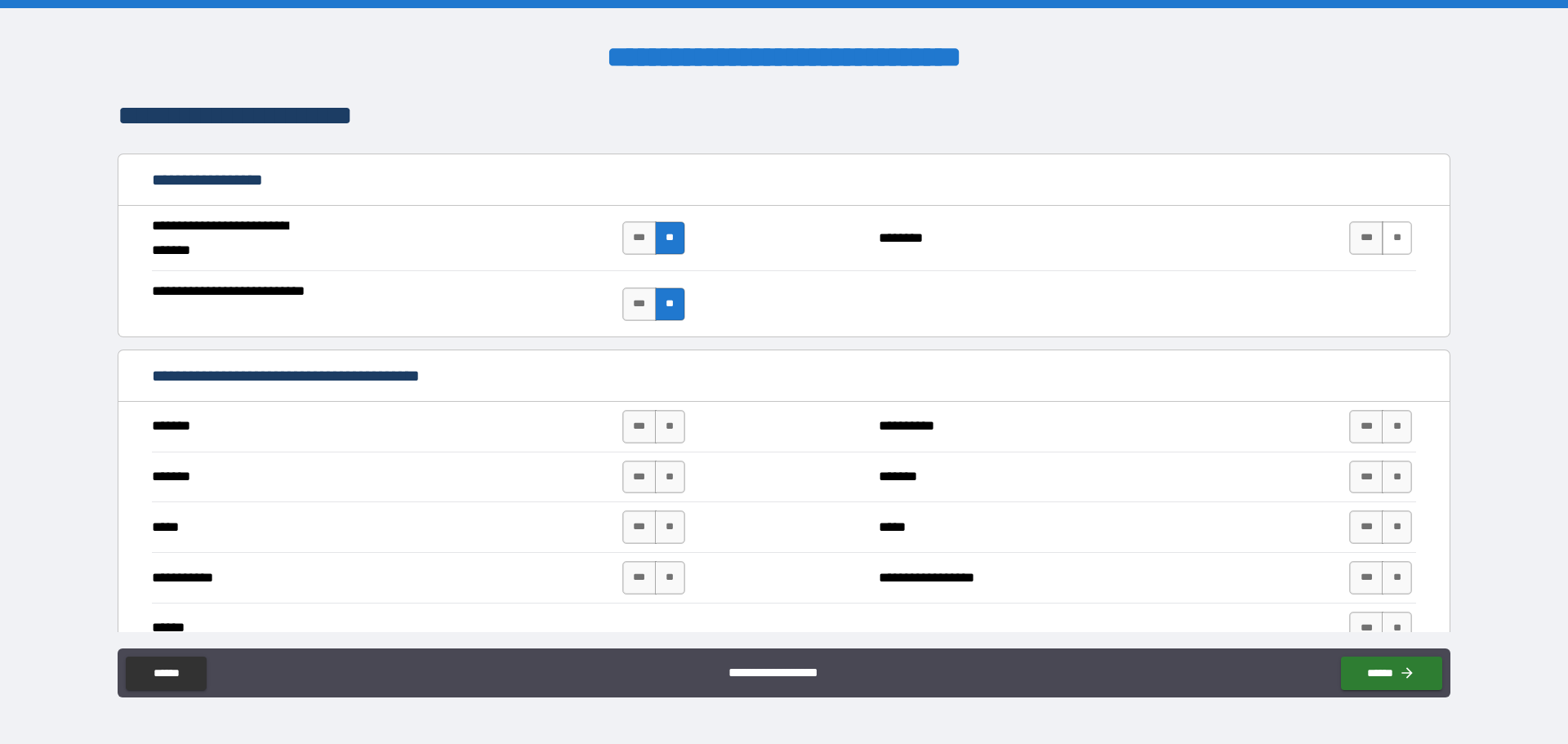 click on "**" at bounding box center (1396, 238) 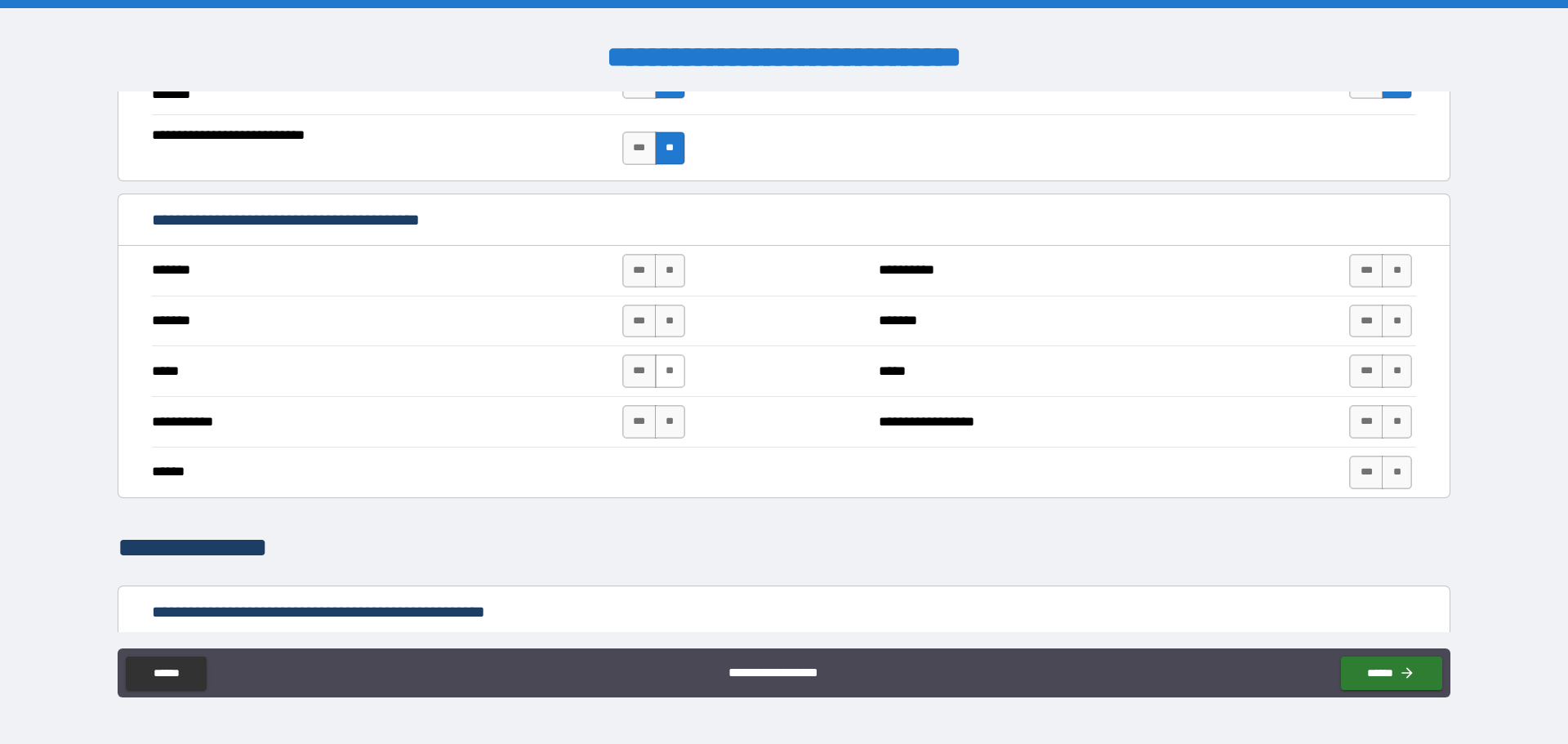 scroll, scrollTop: 980, scrollLeft: 0, axis: vertical 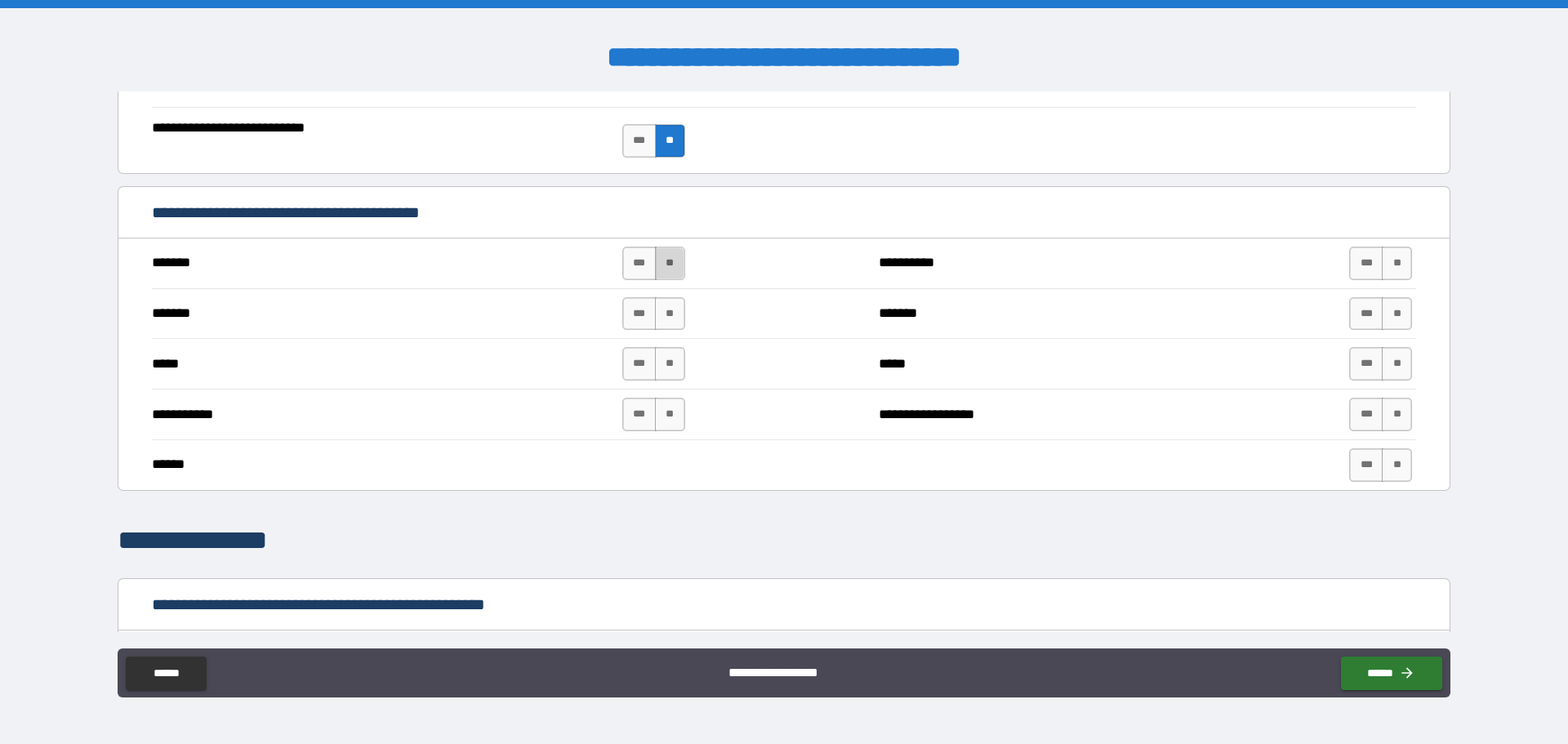 click on "**" at bounding box center [670, 263] 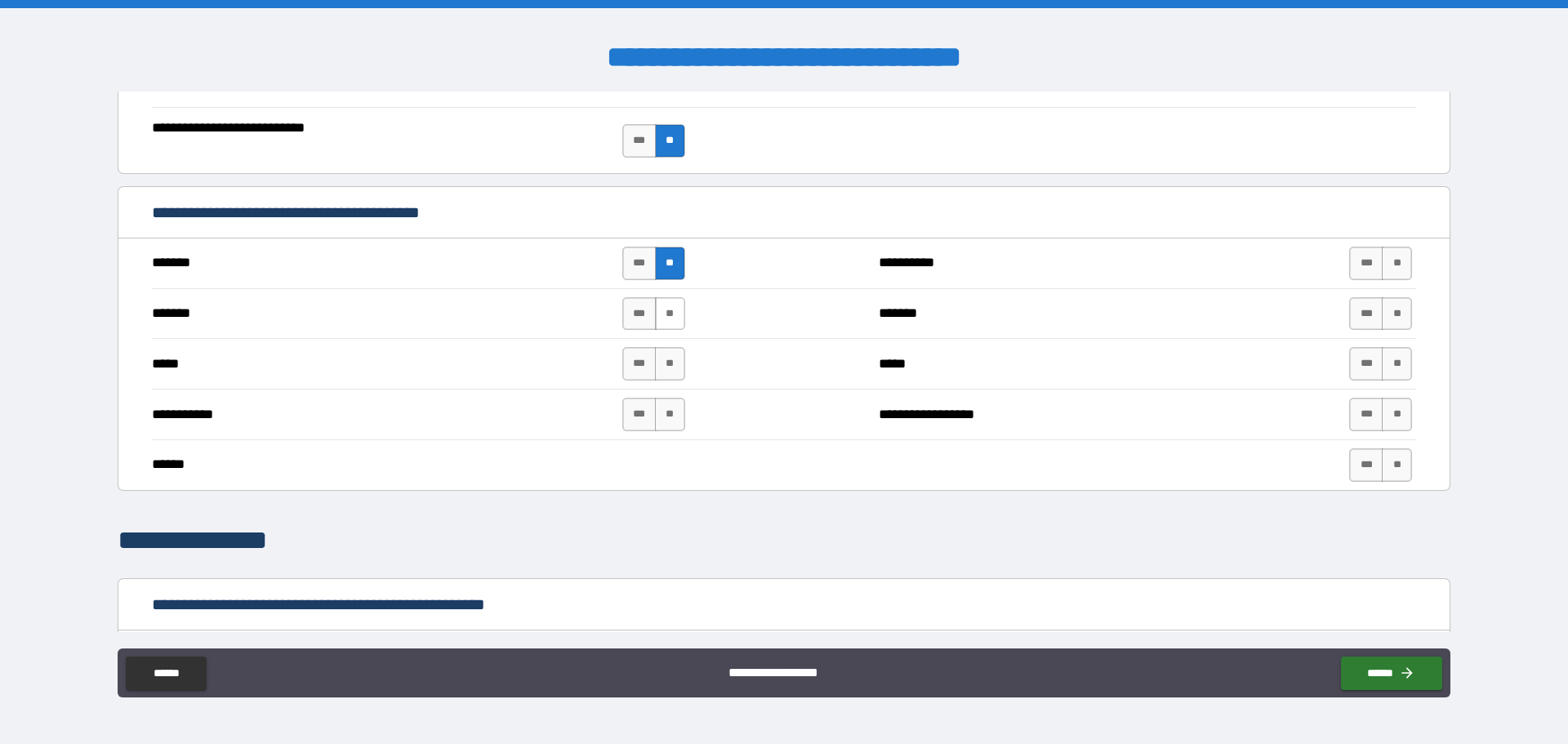 click on "**" at bounding box center [670, 314] 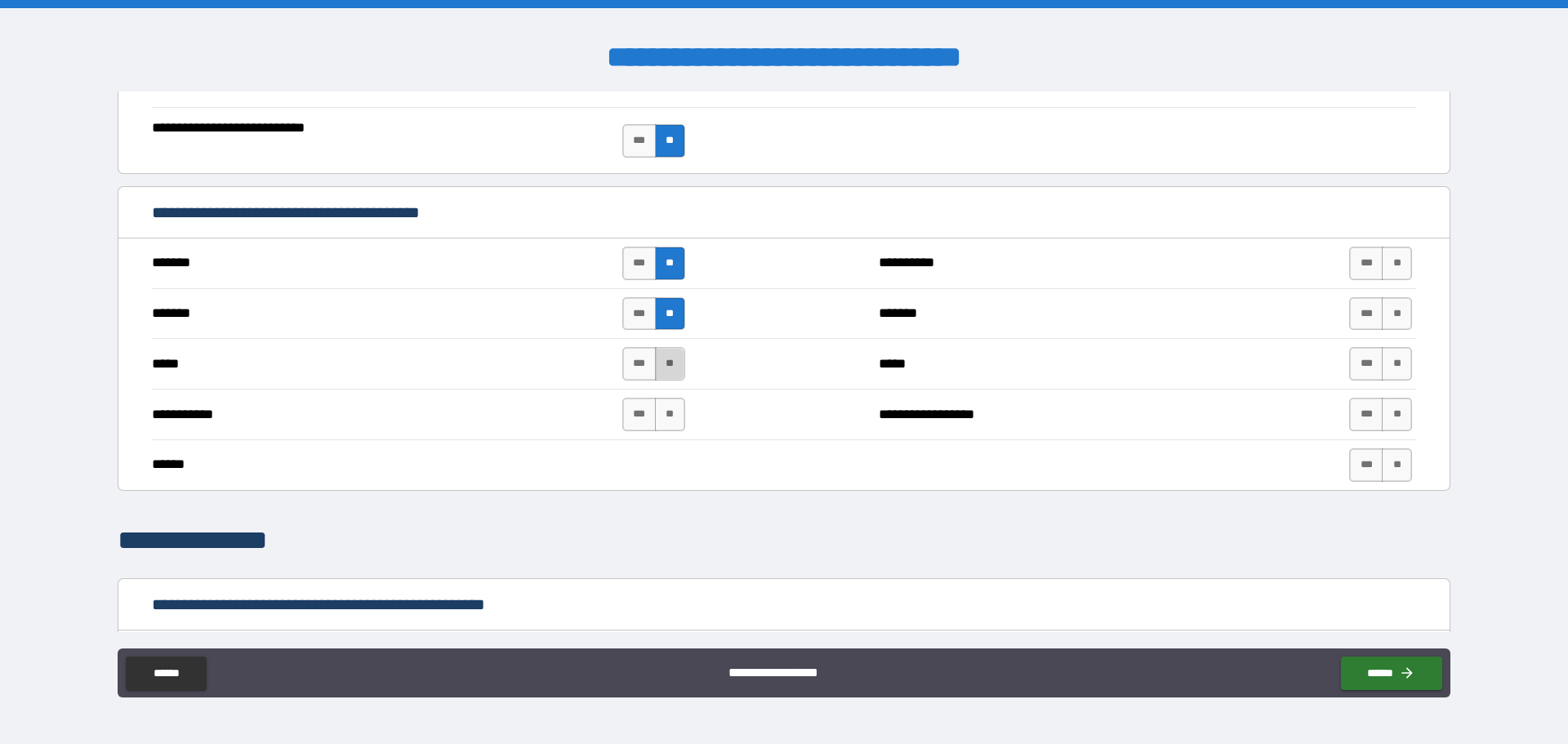 click on "**" at bounding box center [670, 363] 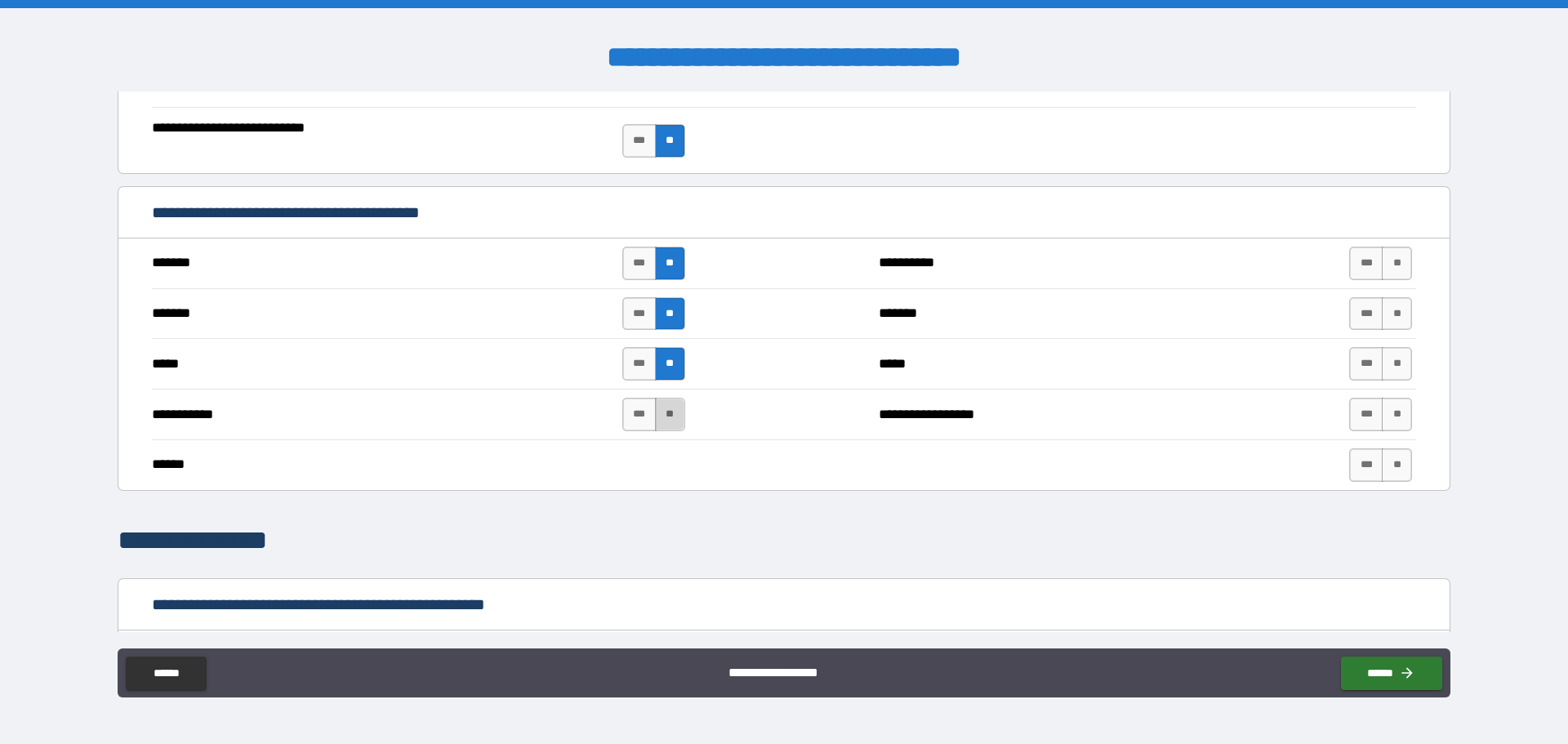 click on "**" at bounding box center (670, 414) 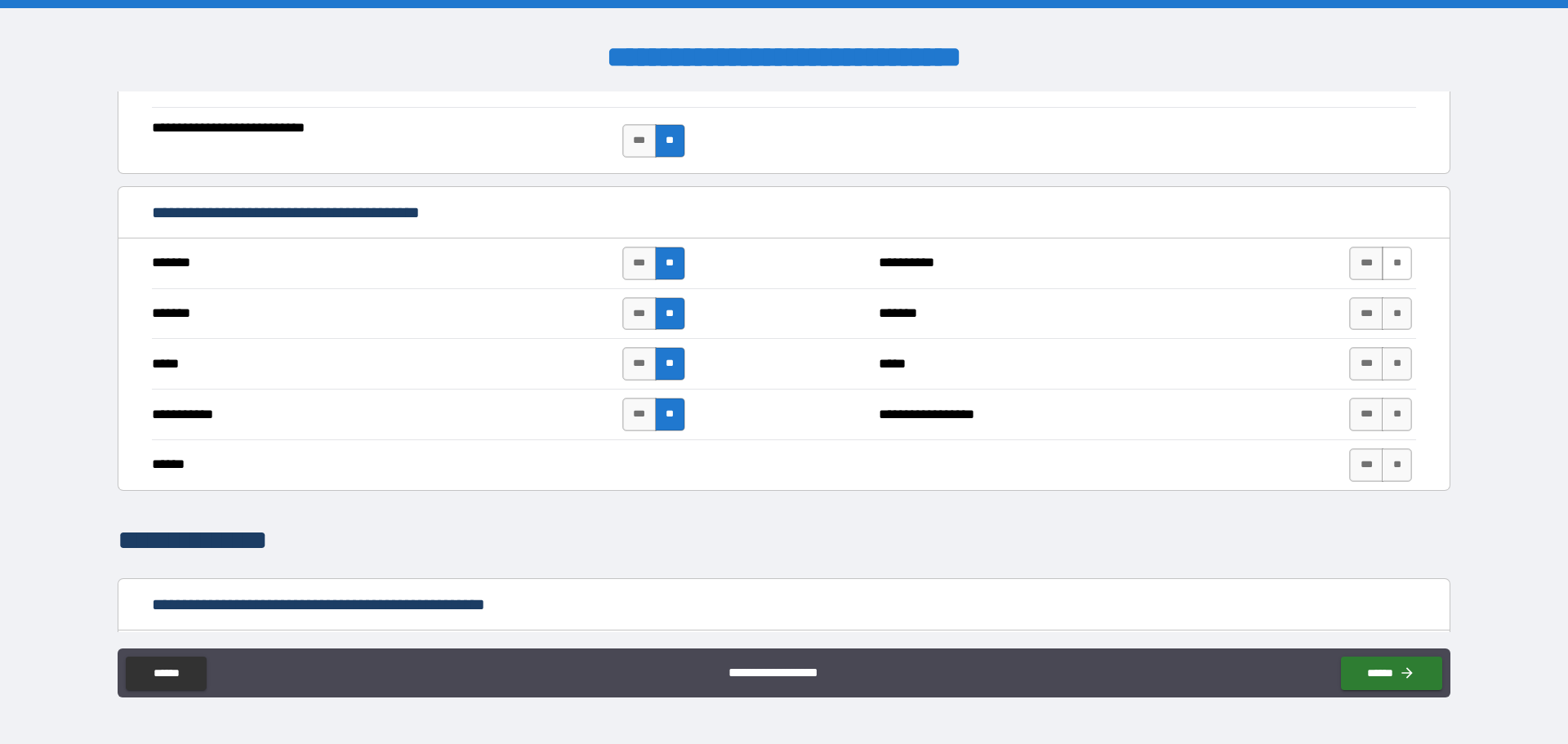 click on "**" at bounding box center [1396, 263] 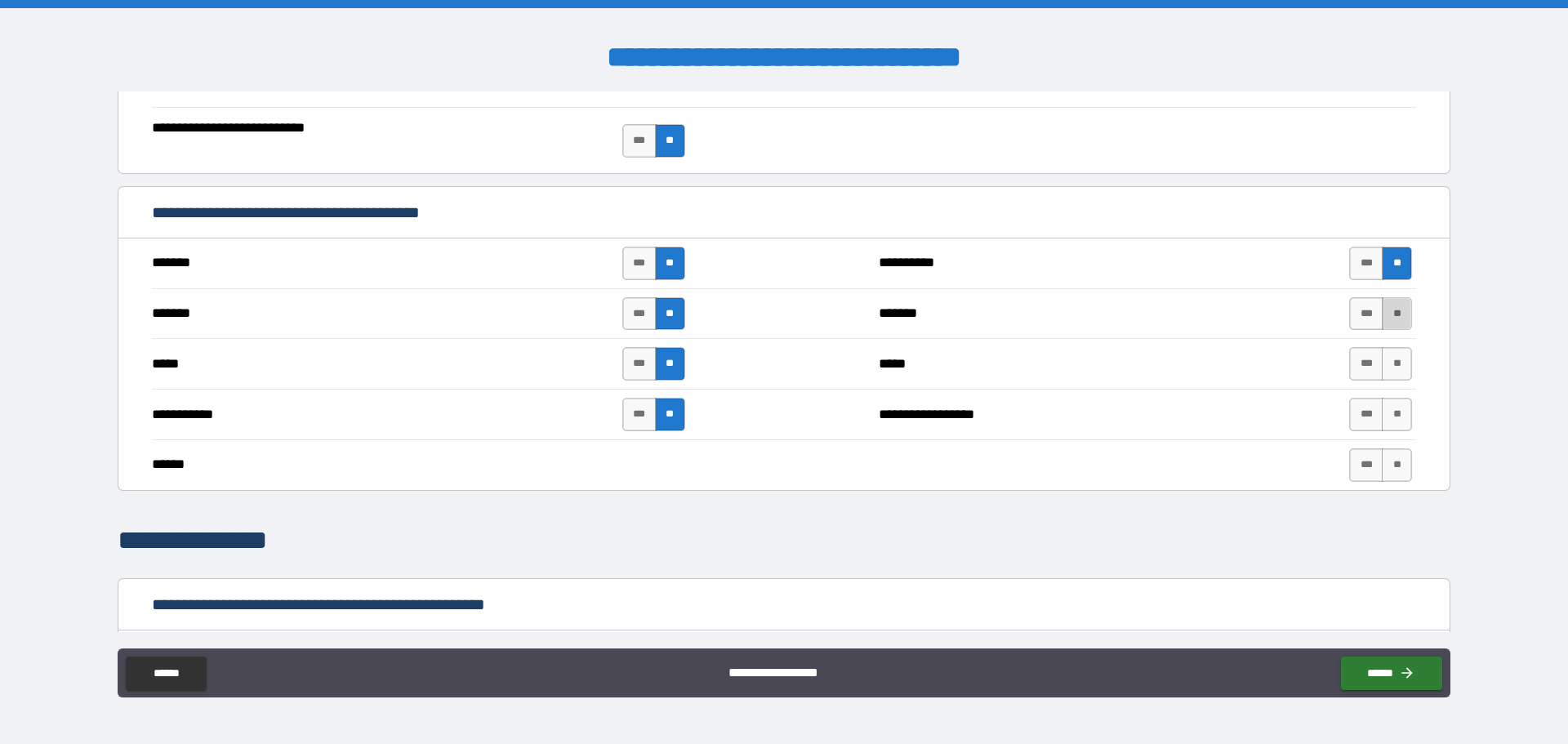 click on "**" at bounding box center [1396, 314] 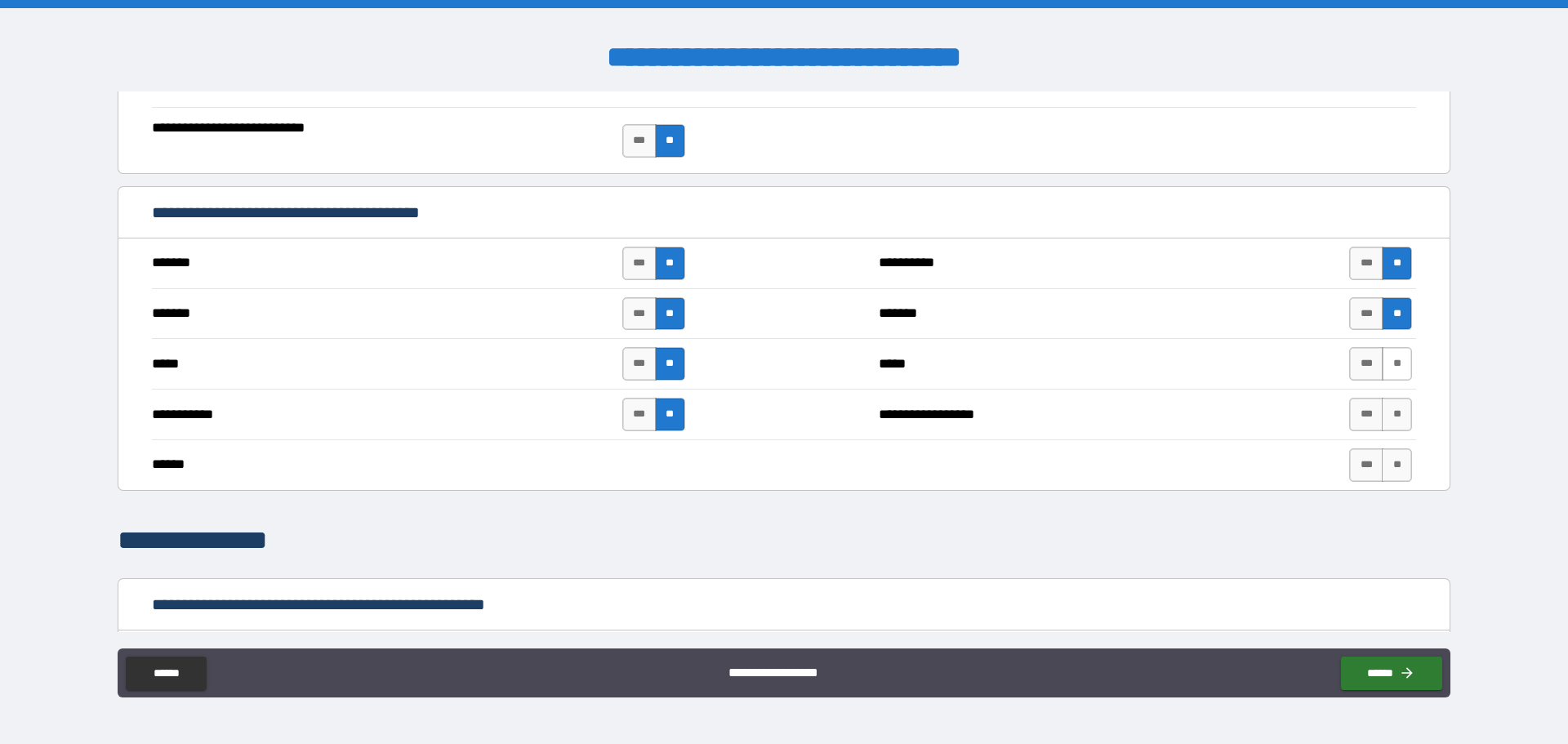 click on "**" at bounding box center (1396, 363) 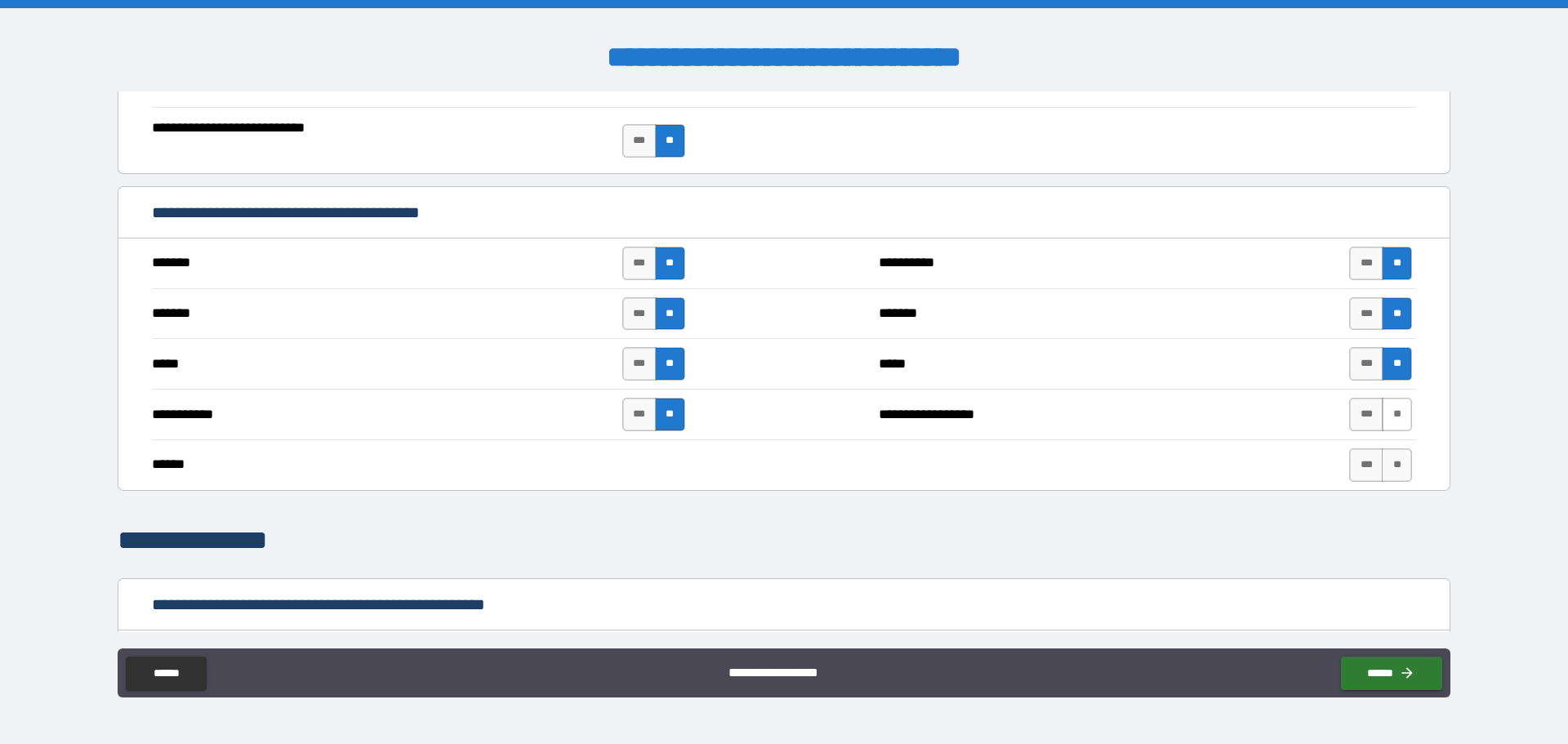 click on "**" at bounding box center (1396, 414) 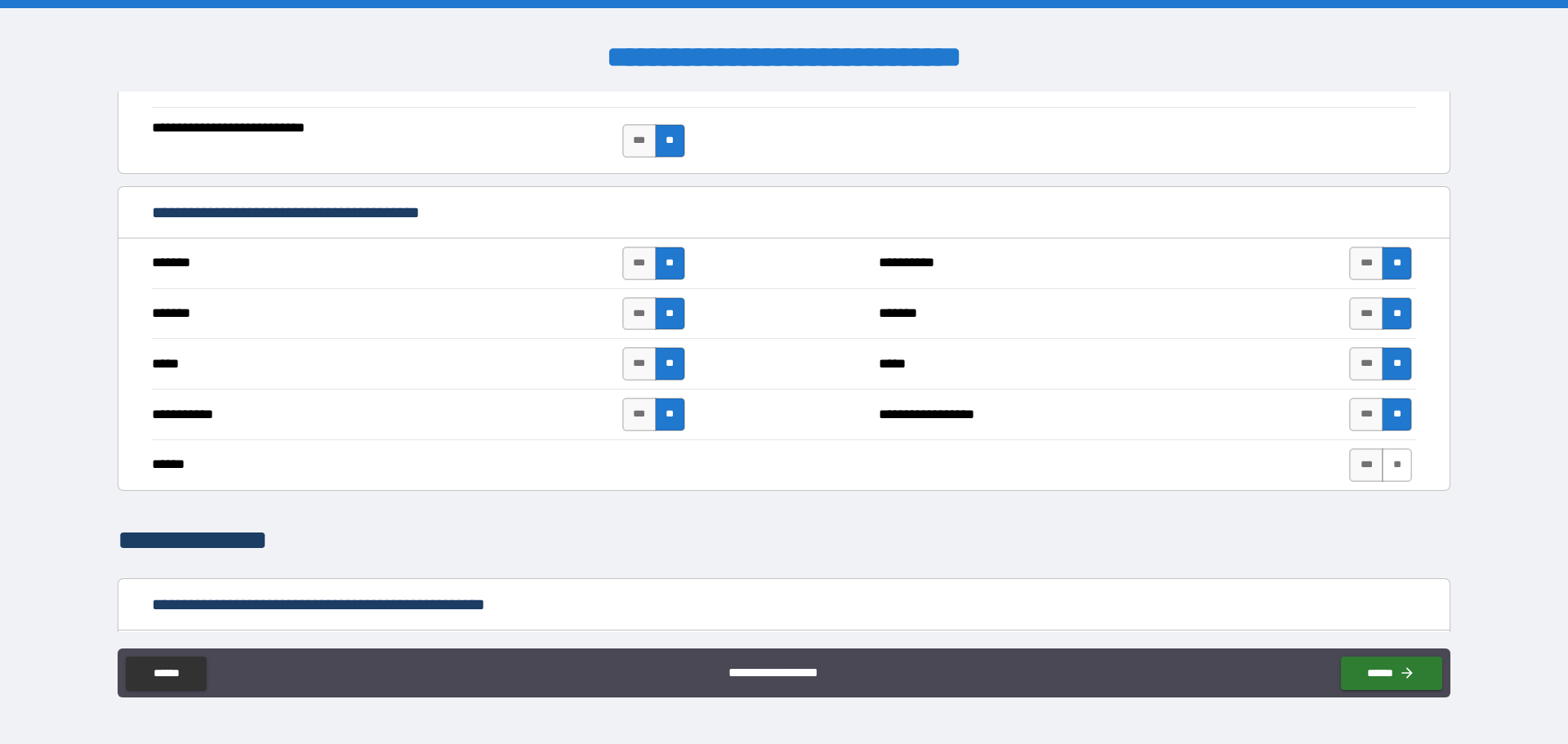 click on "**" at bounding box center [1396, 465] 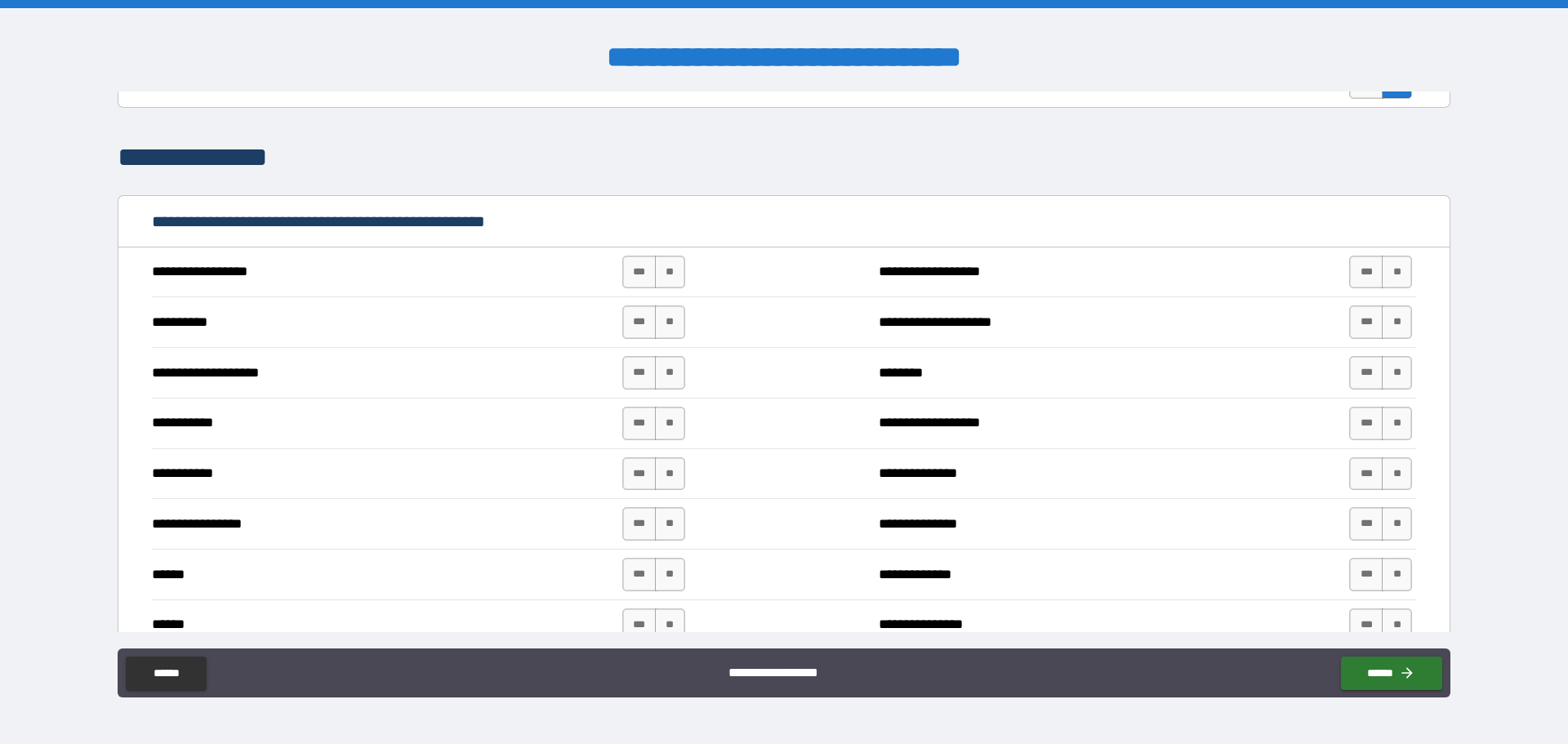 scroll, scrollTop: 1388, scrollLeft: 0, axis: vertical 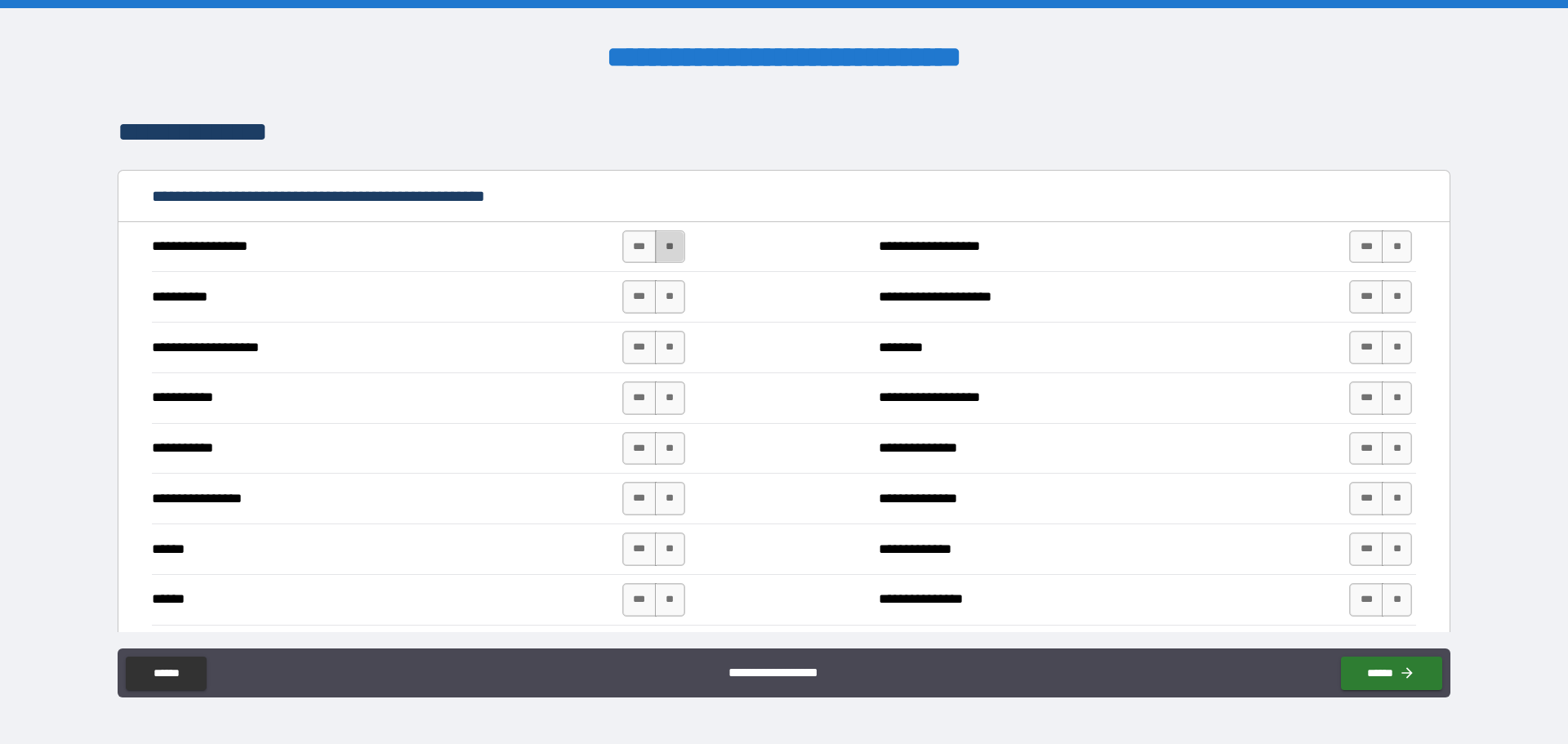 click on "**" at bounding box center [670, 247] 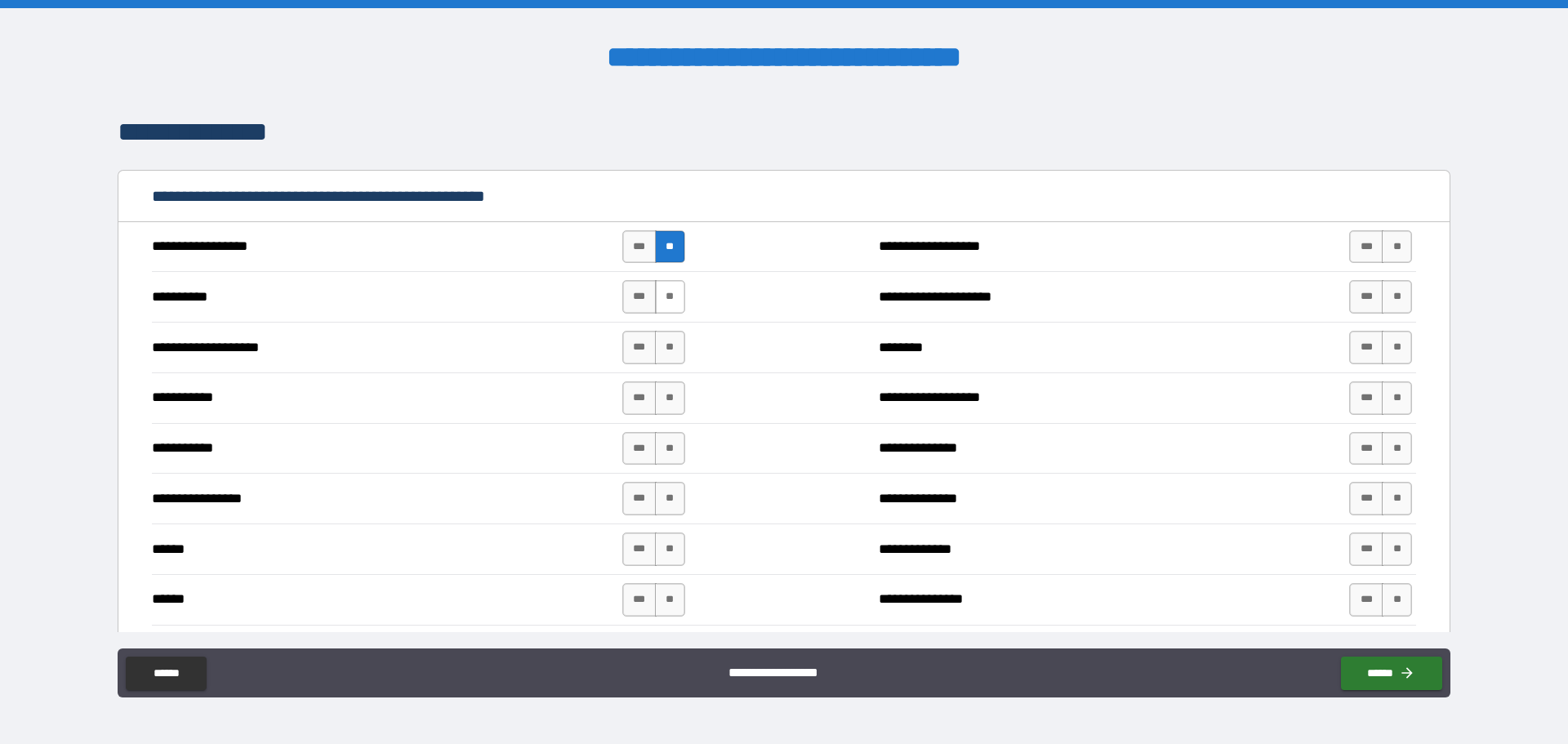 click on "**" at bounding box center [670, 296] 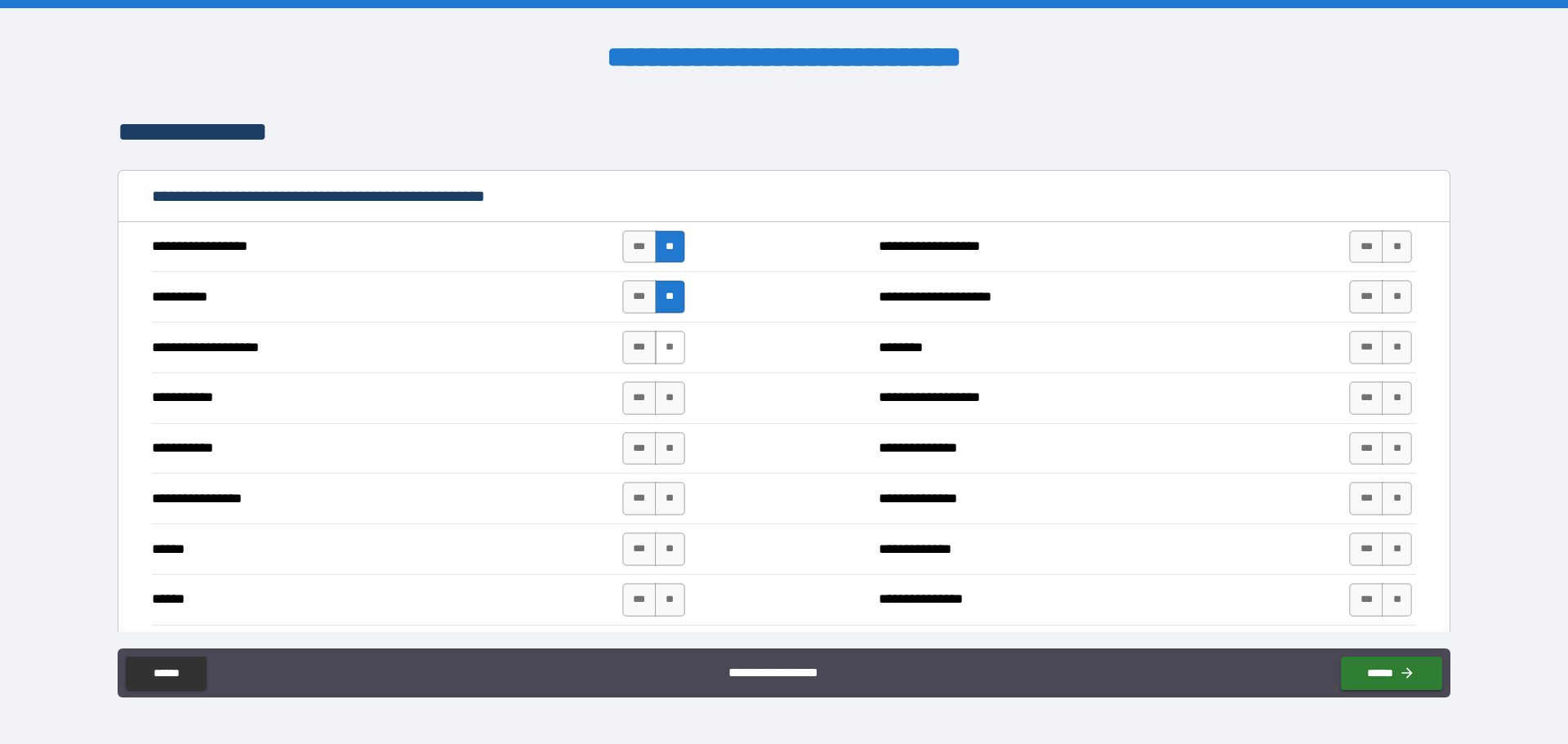 click on "**" at bounding box center [670, 347] 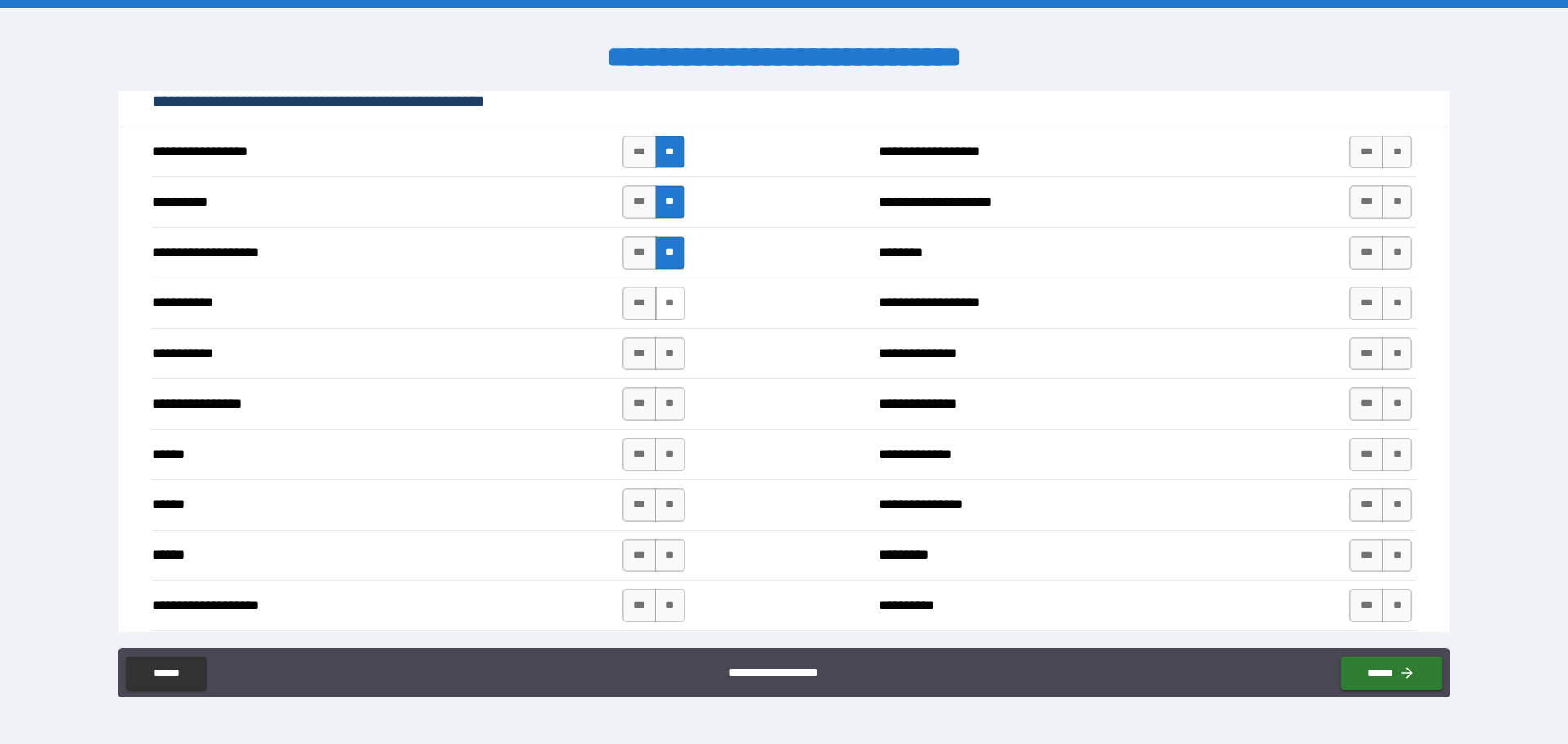 scroll, scrollTop: 1633, scrollLeft: 0, axis: vertical 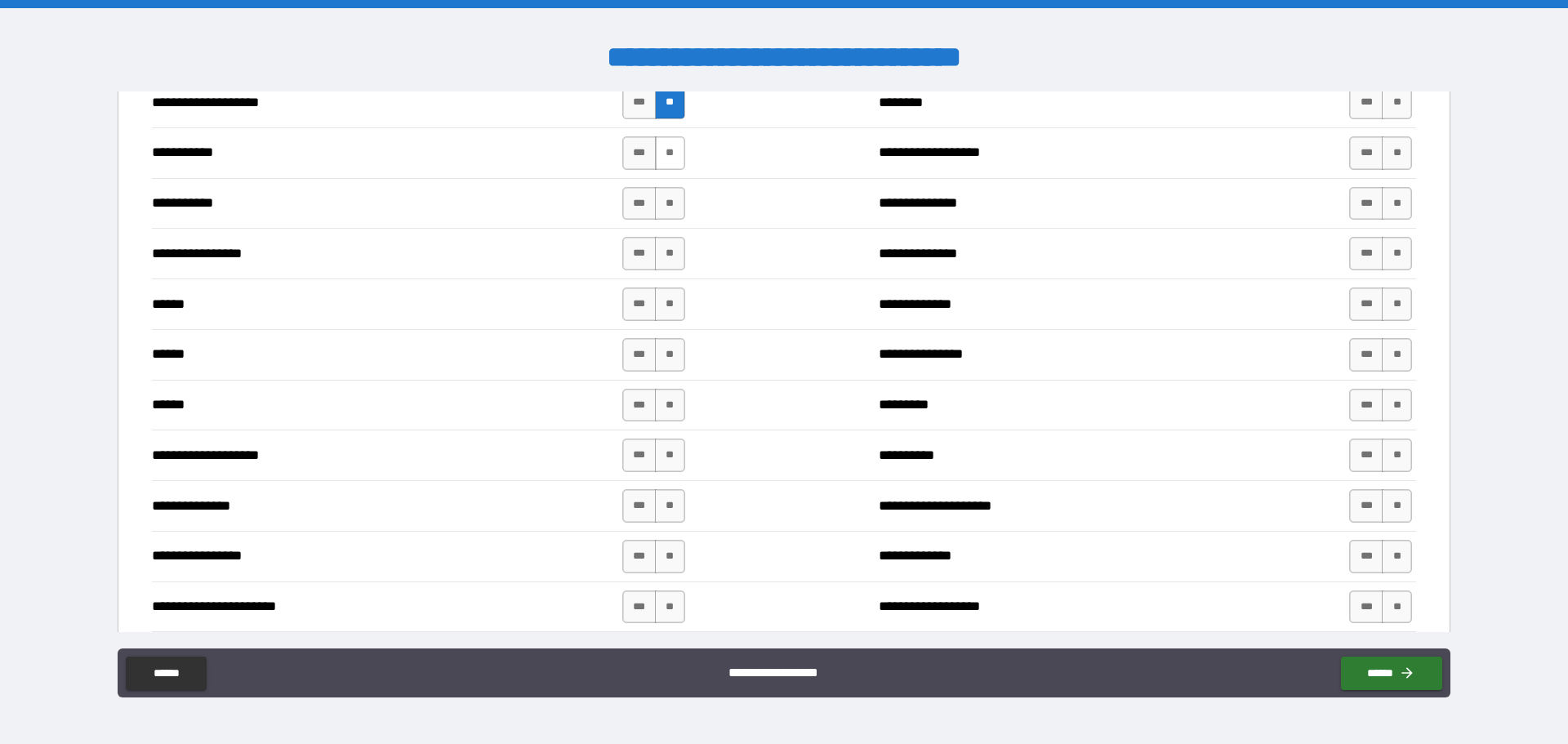 click on "**" at bounding box center [670, 153] 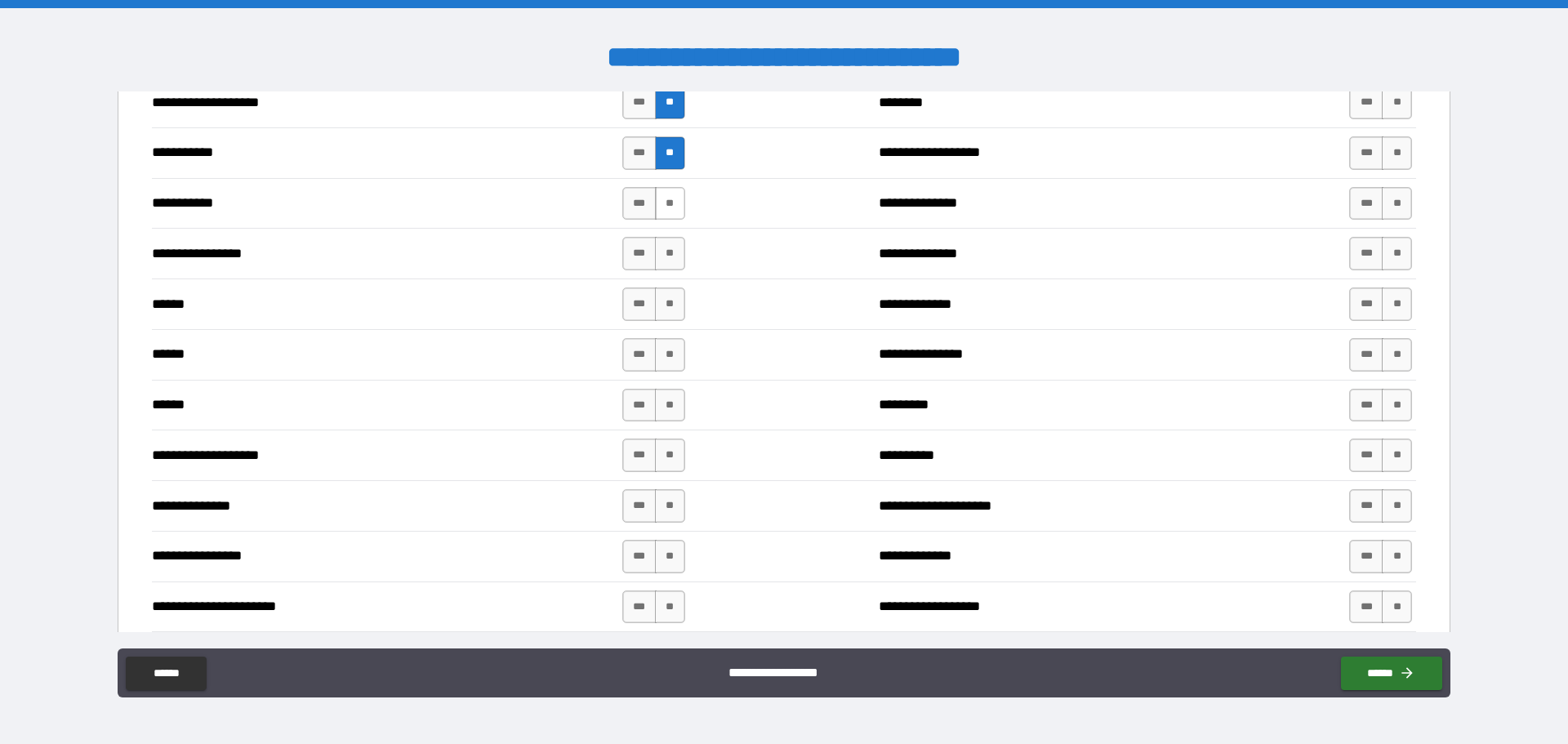 click on "**" at bounding box center (670, 203) 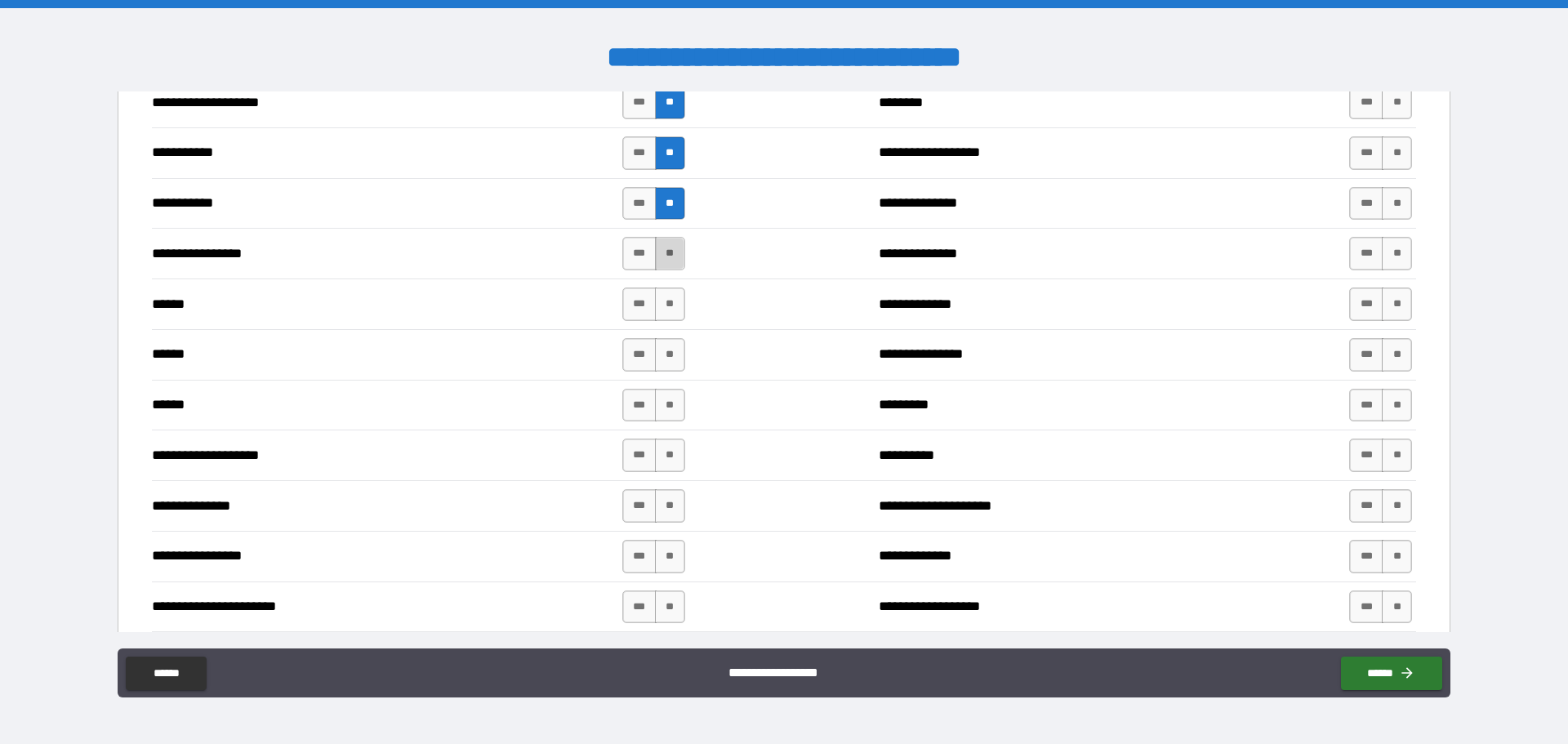 click on "**" at bounding box center (670, 253) 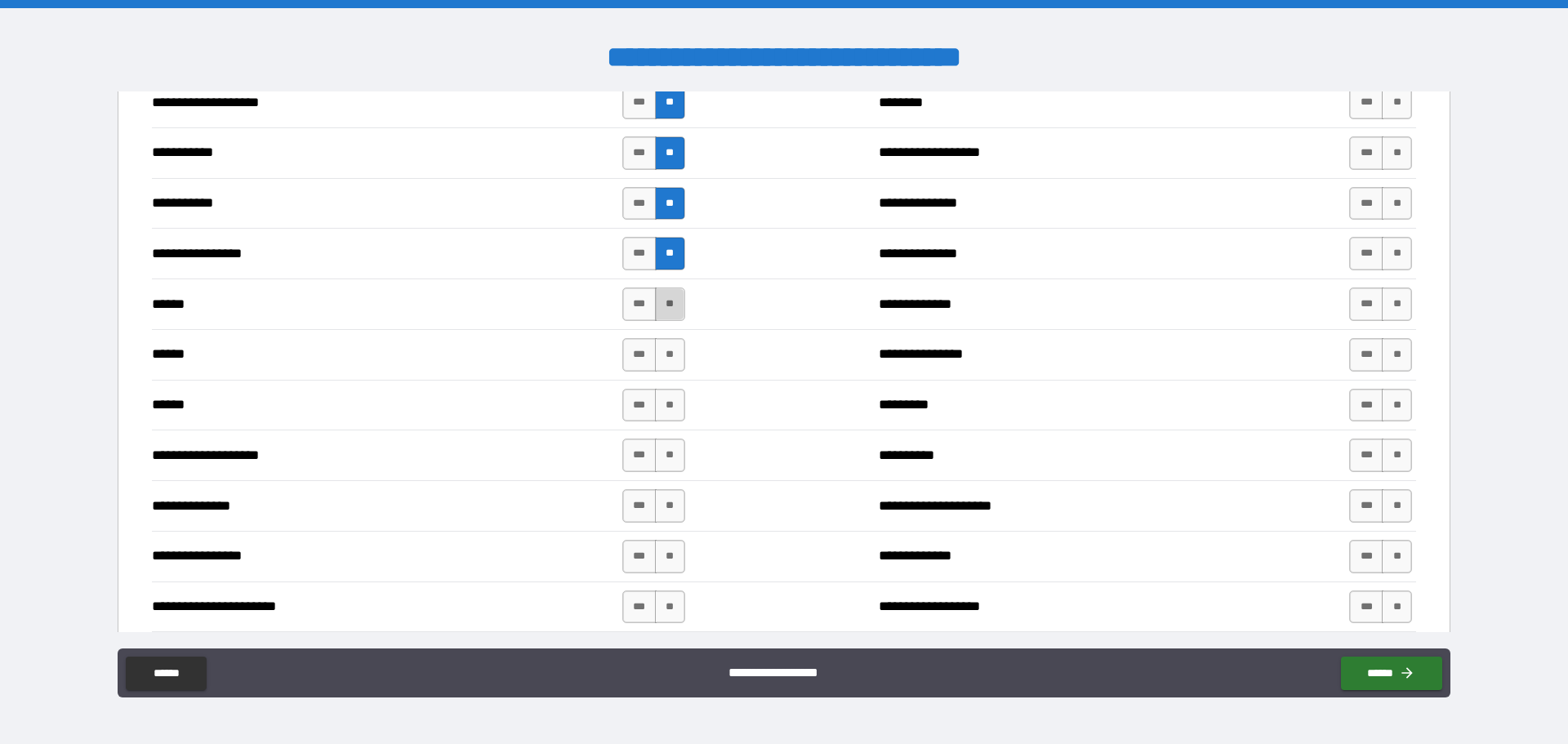 click on "**" at bounding box center (670, 304) 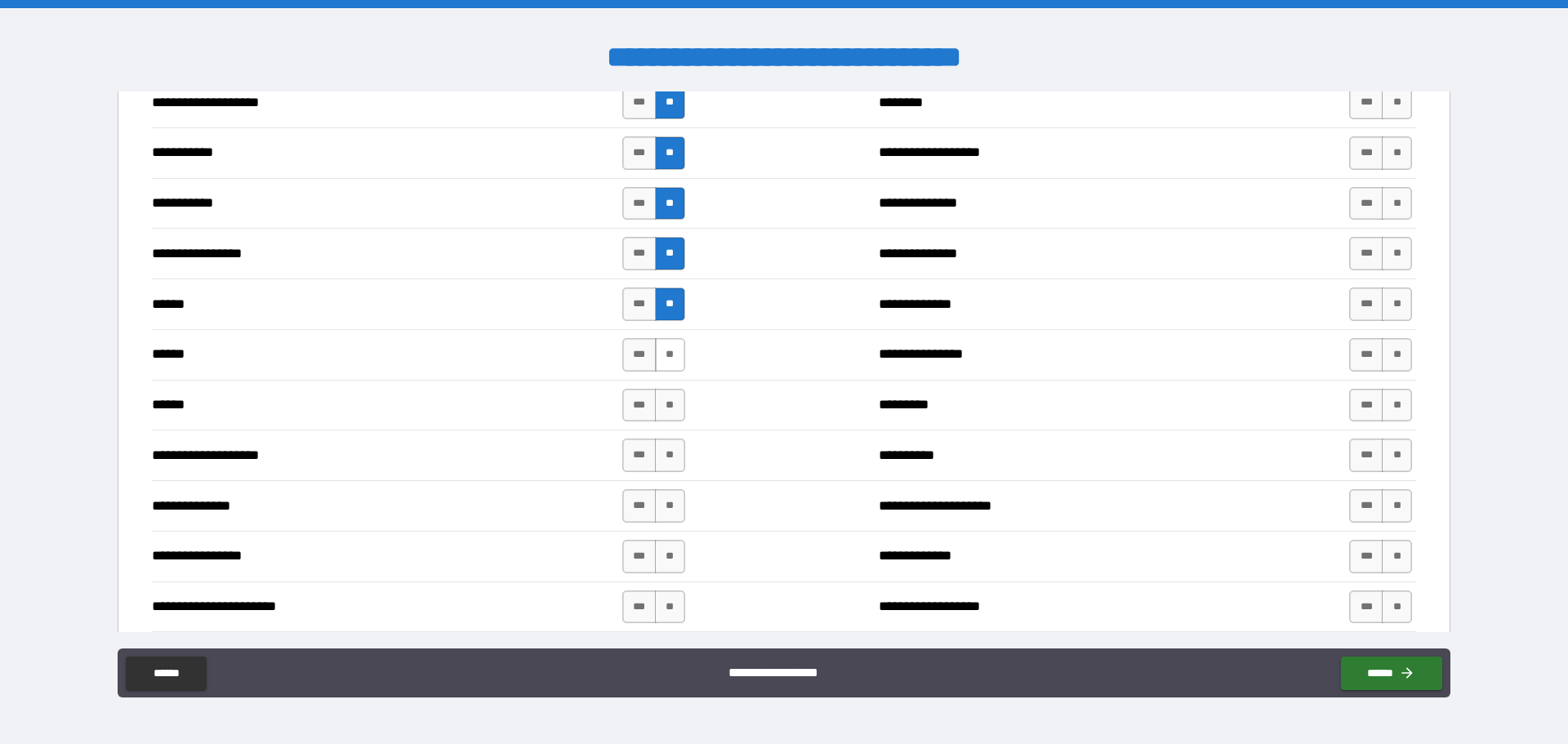 click on "**" at bounding box center (670, 354) 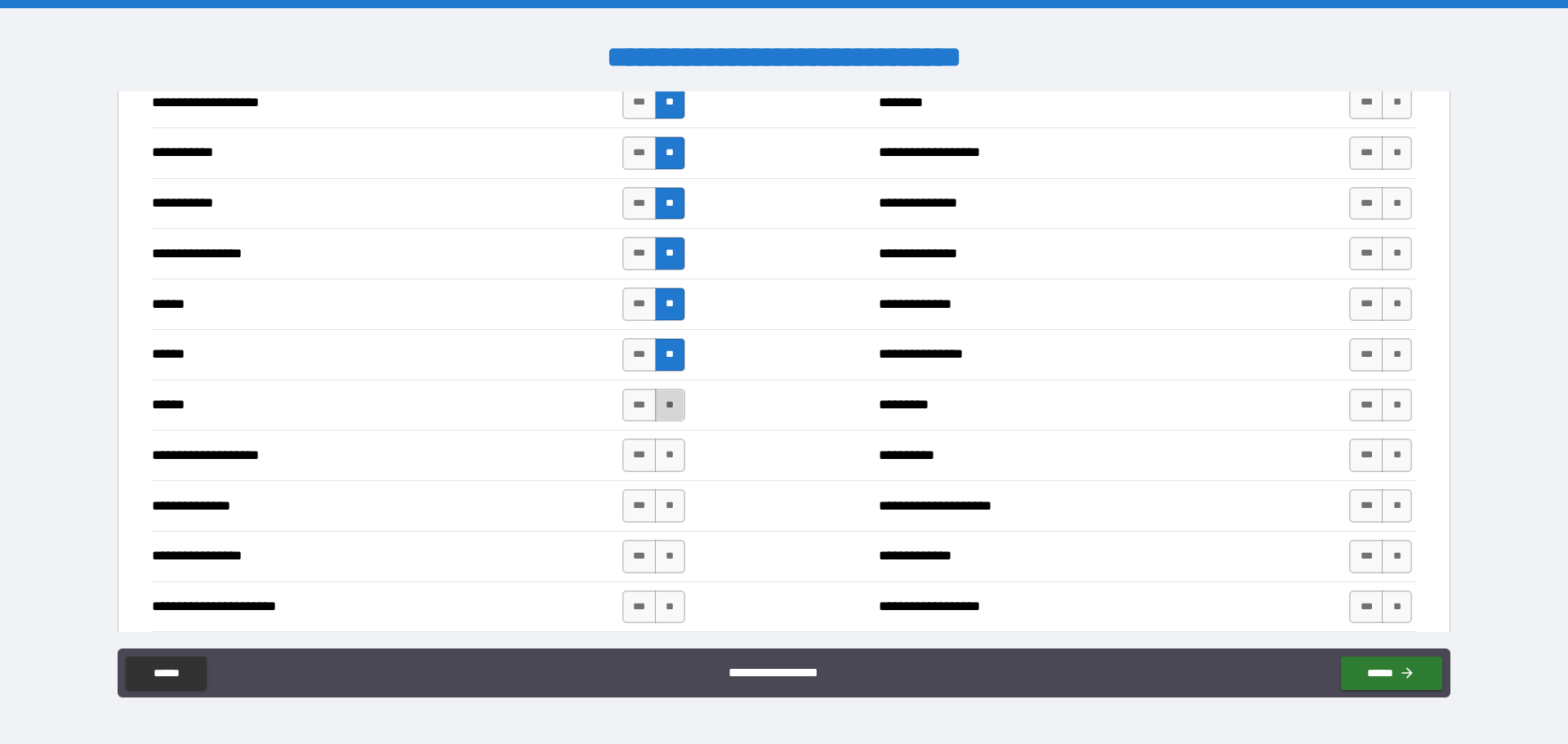 click on "**" at bounding box center [670, 405] 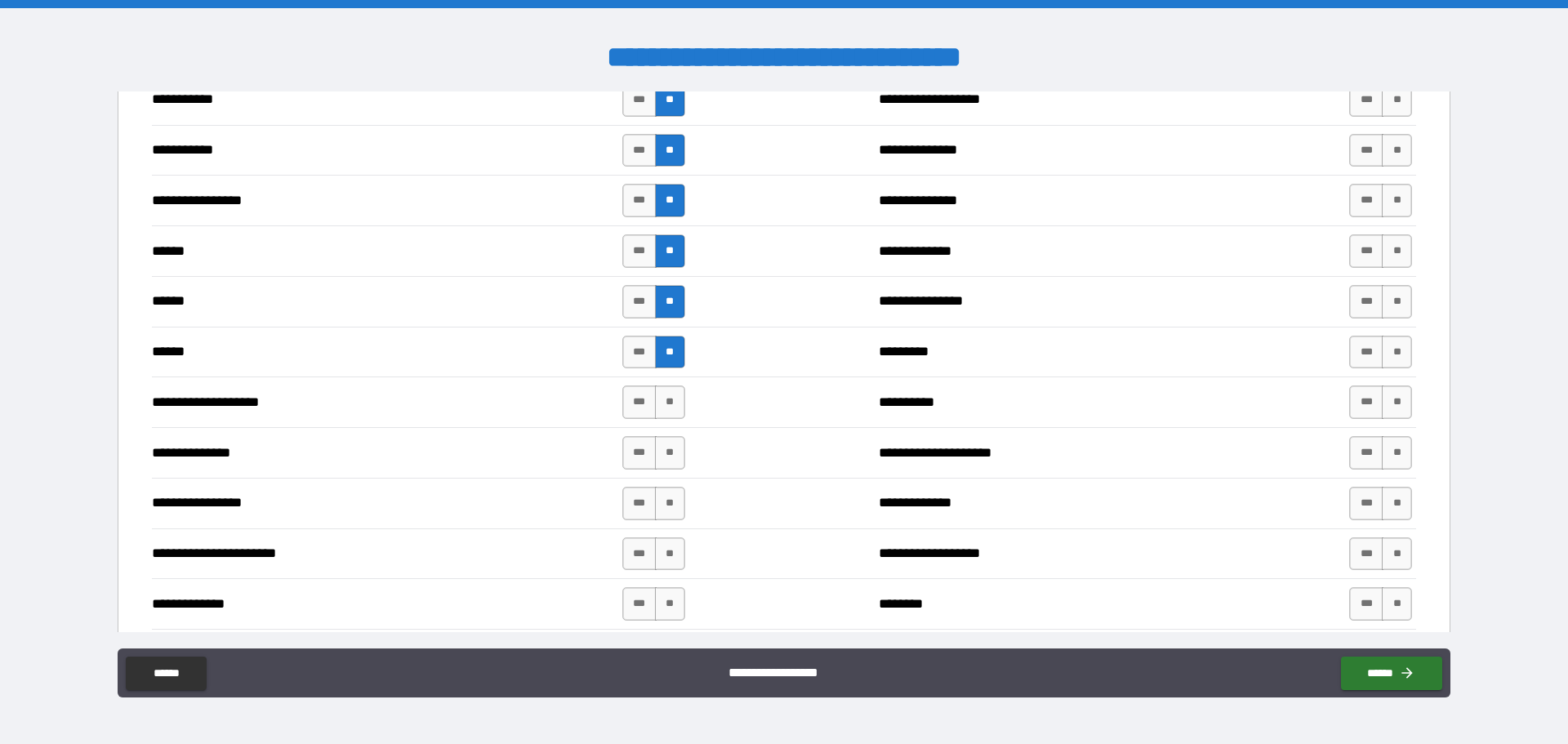 scroll, scrollTop: 1715, scrollLeft: 0, axis: vertical 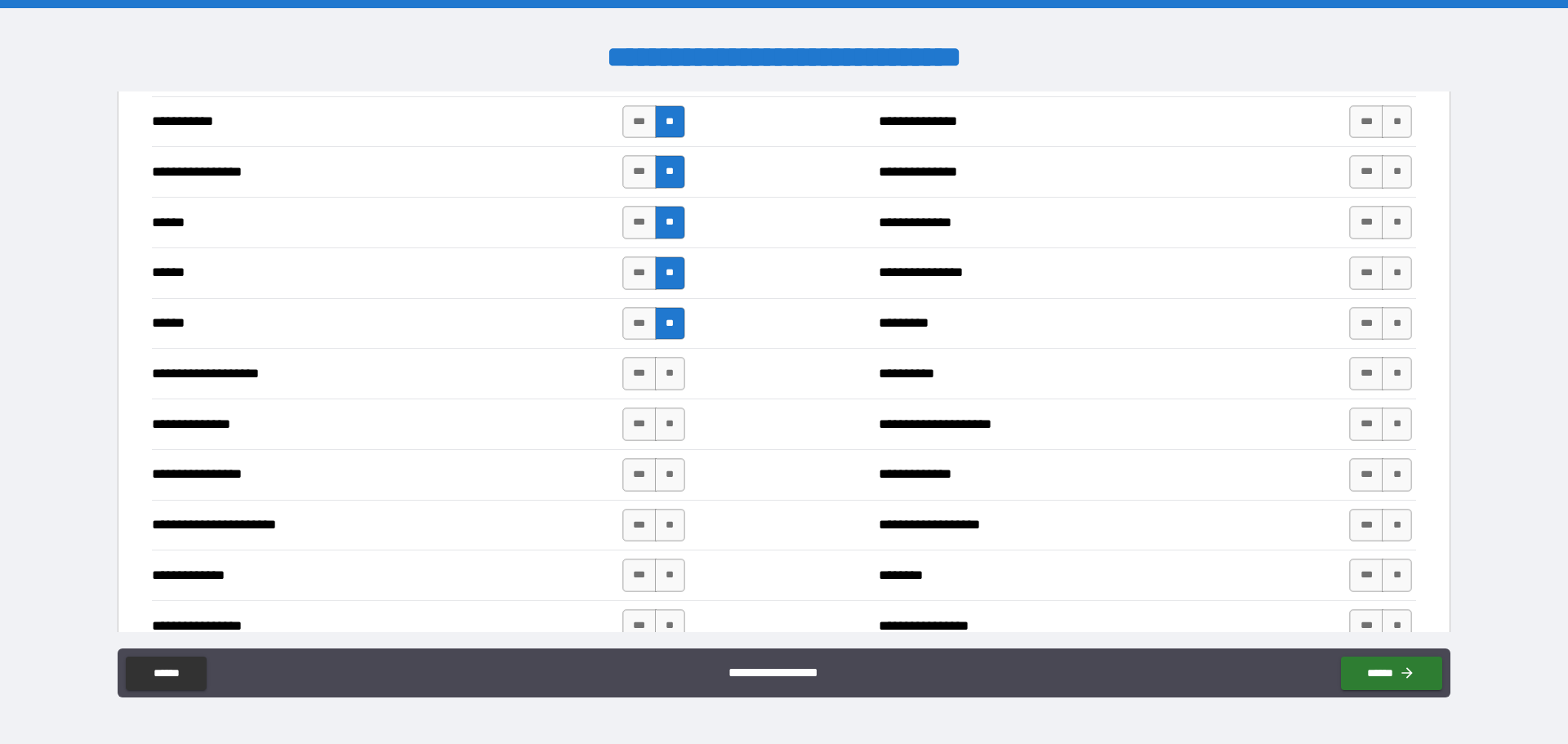 click on "**********" at bounding box center [784, 373] 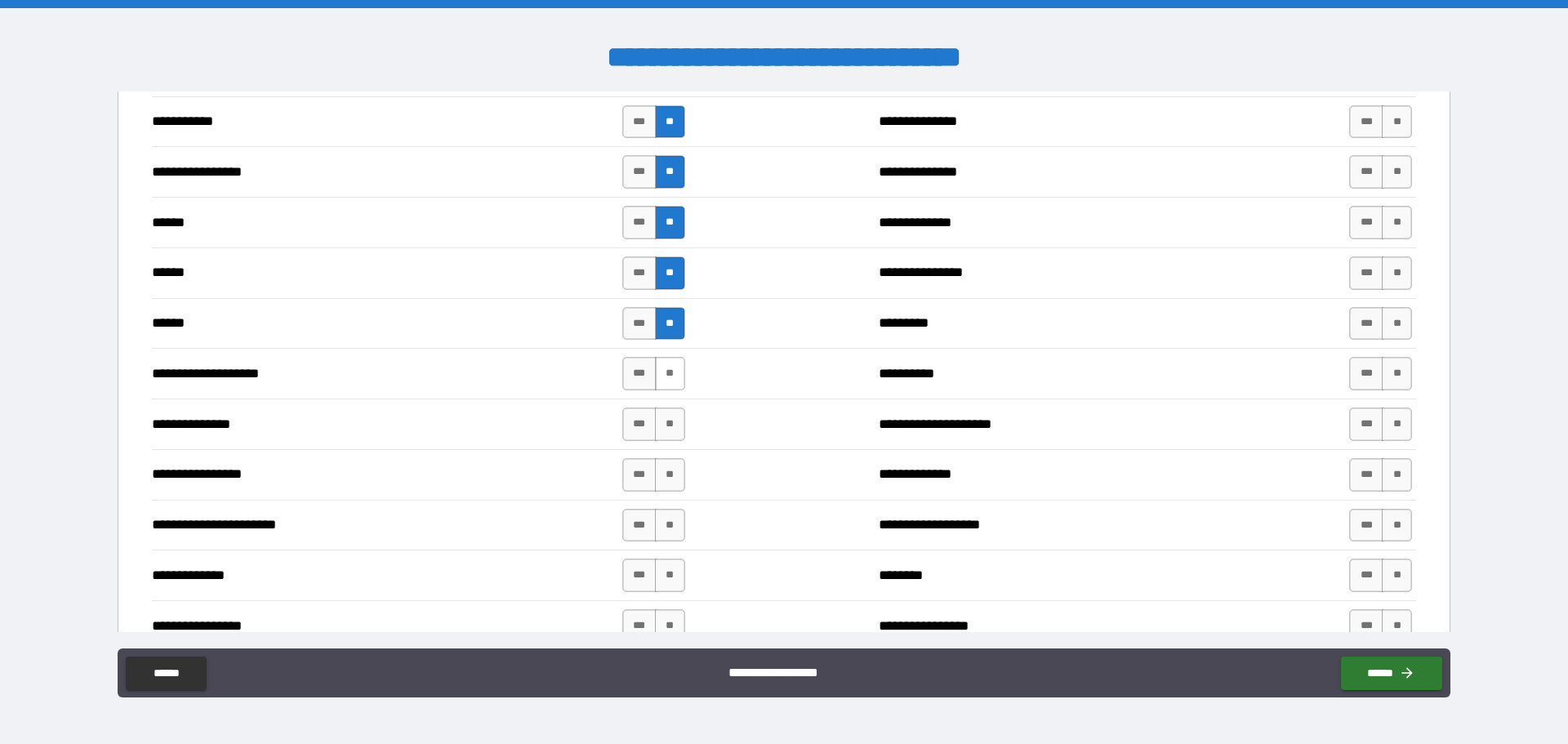 click on "**" at bounding box center (670, 373) 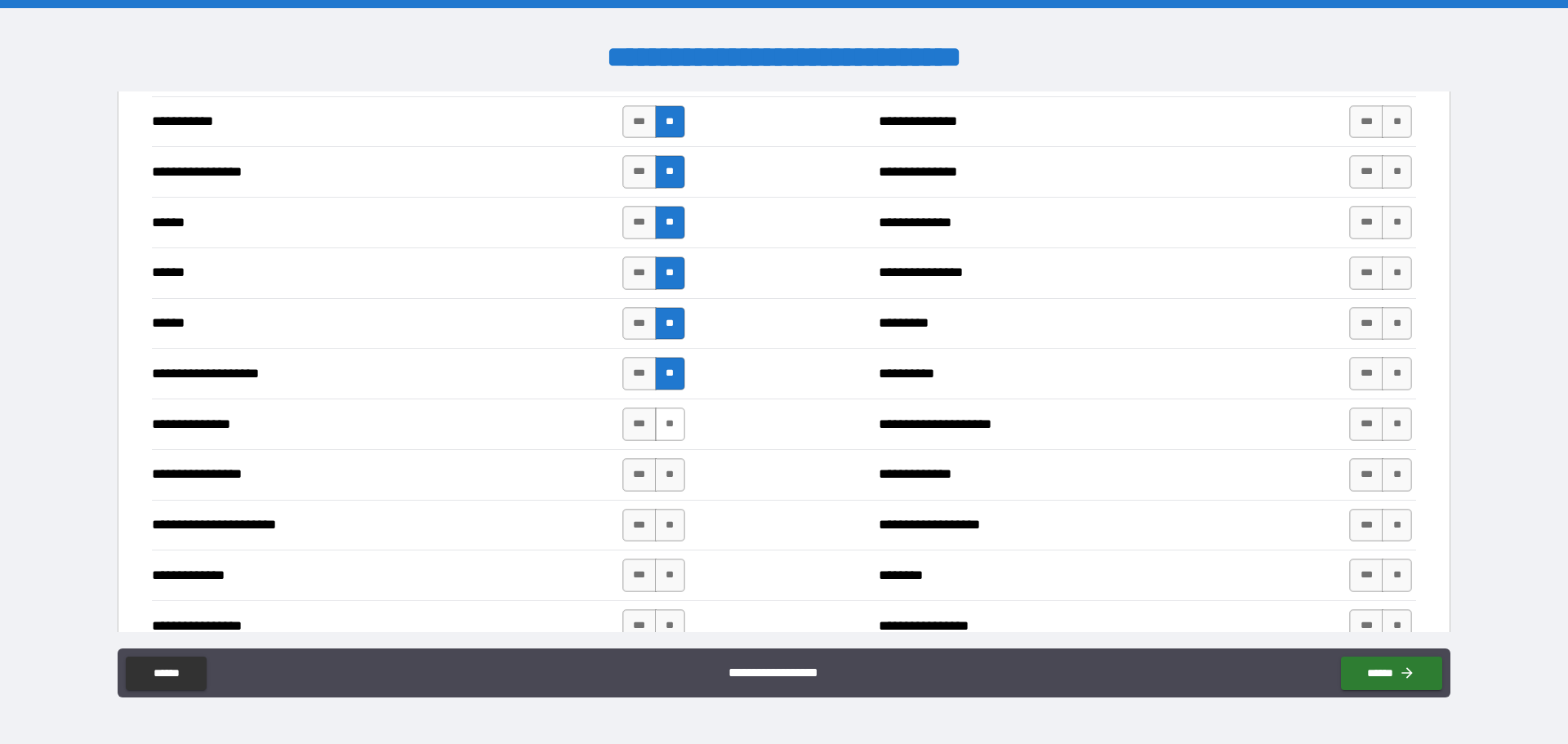 click on "**" at bounding box center [670, 424] 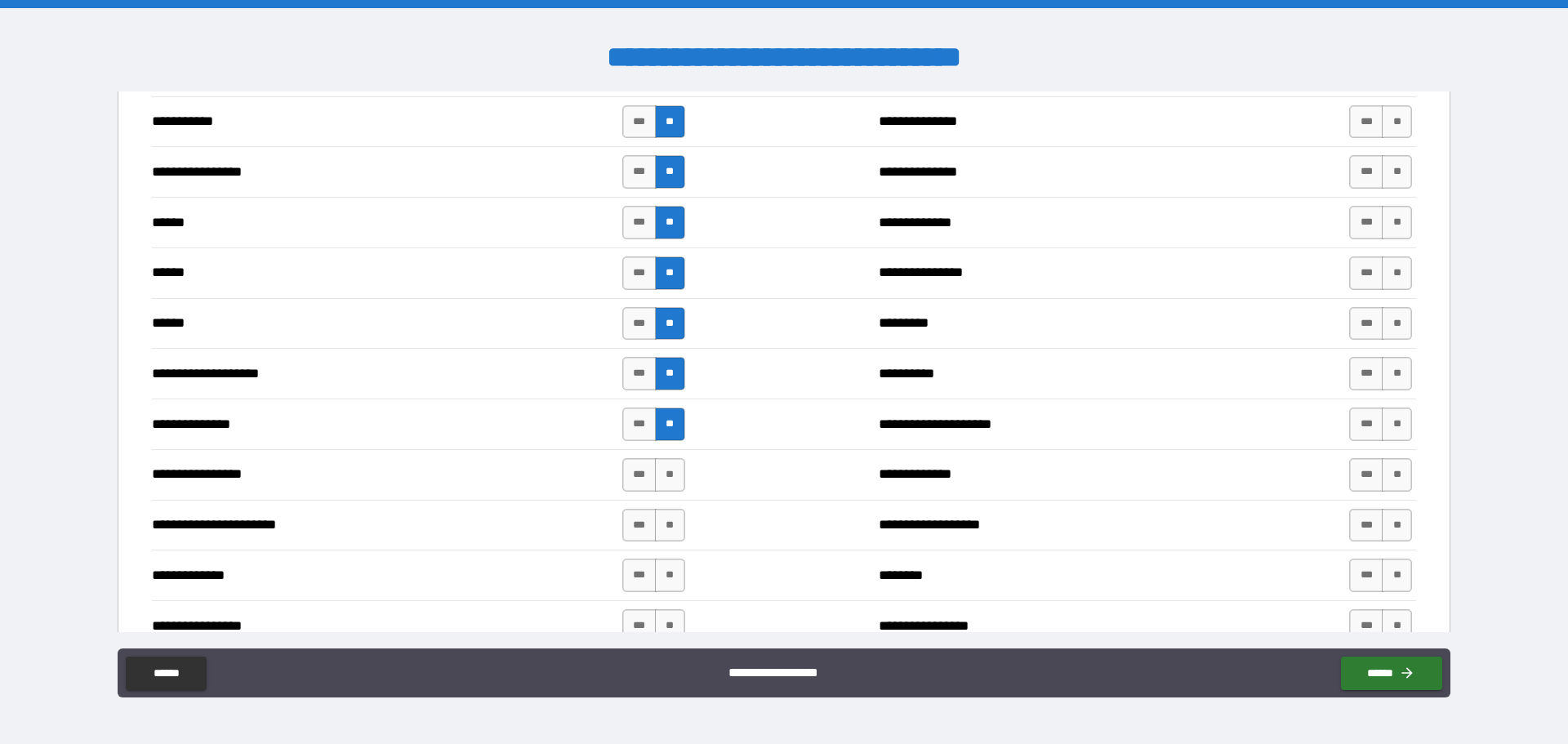 click on "**********" at bounding box center [784, 474] 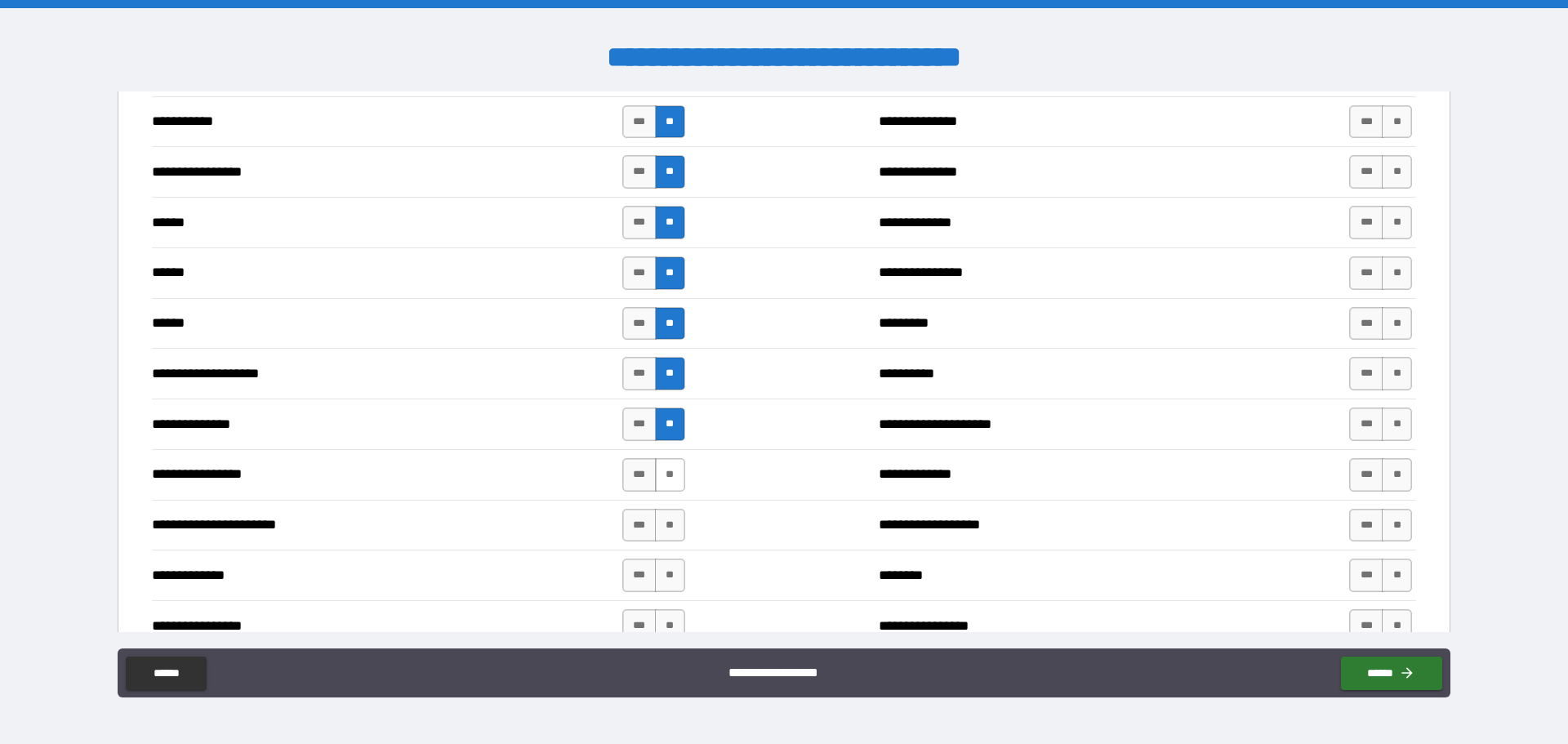 click on "**" at bounding box center (670, 474) 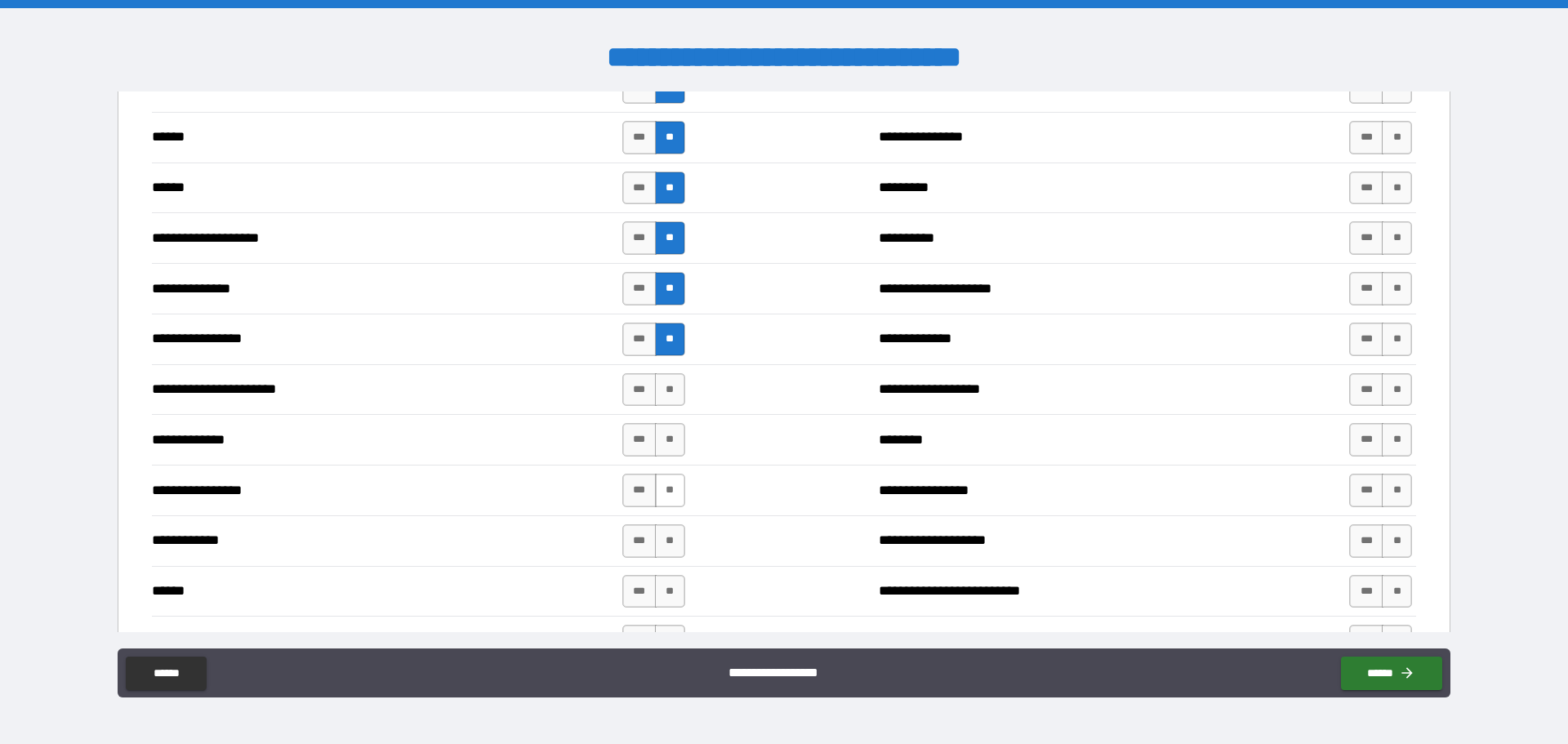 scroll, scrollTop: 1878, scrollLeft: 0, axis: vertical 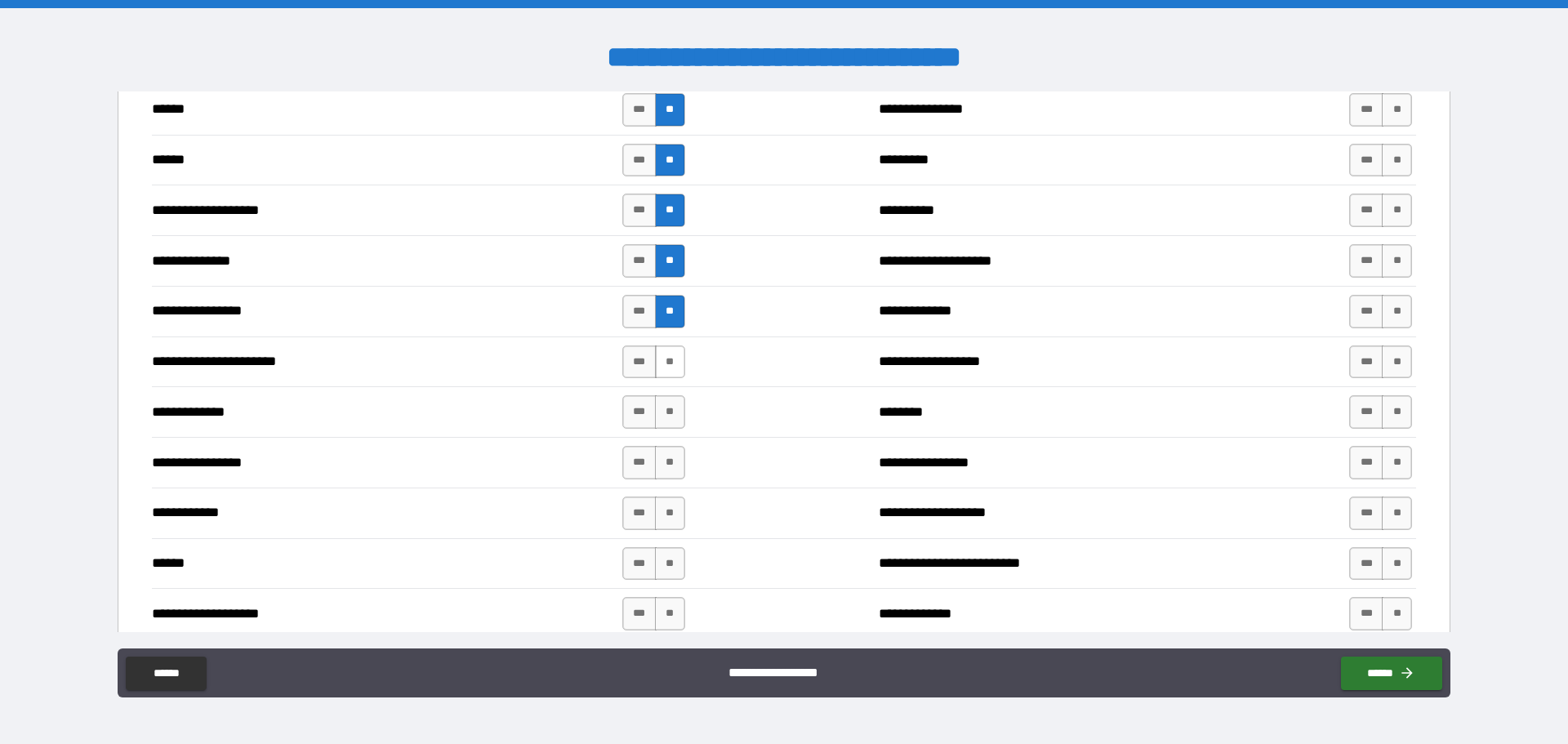 click on "**" at bounding box center [670, 362] 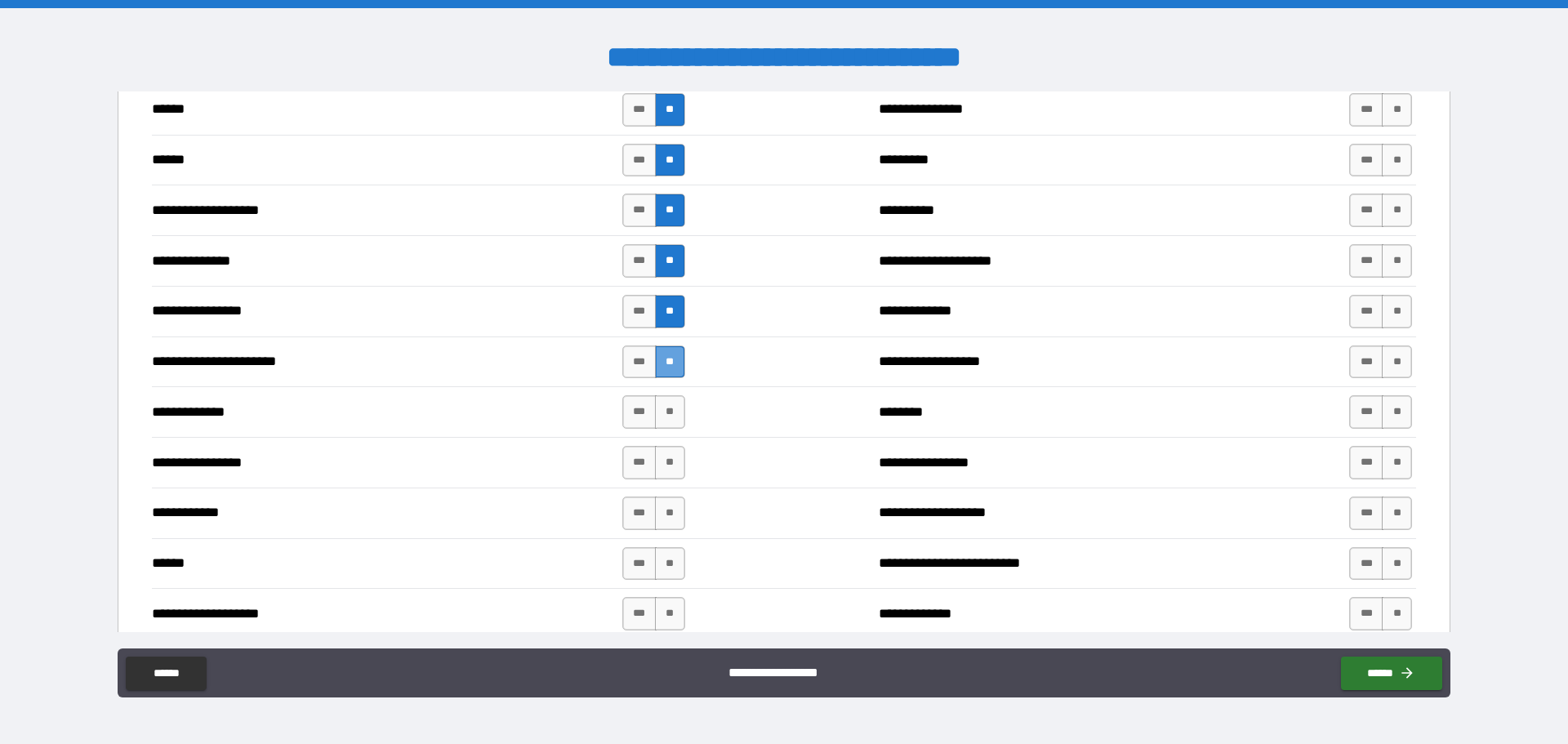 click on "**" at bounding box center [670, 362] 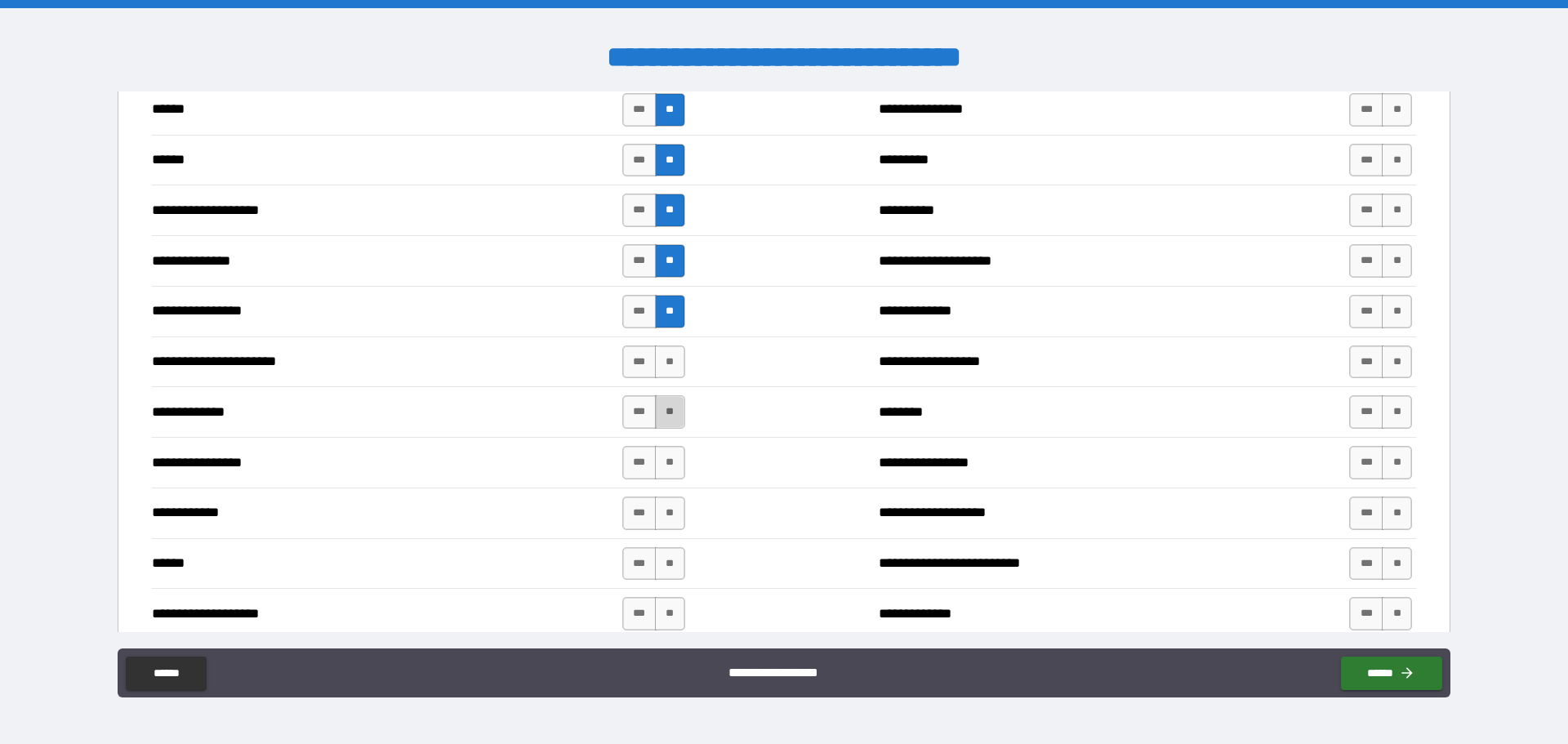click on "**" at bounding box center (670, 412) 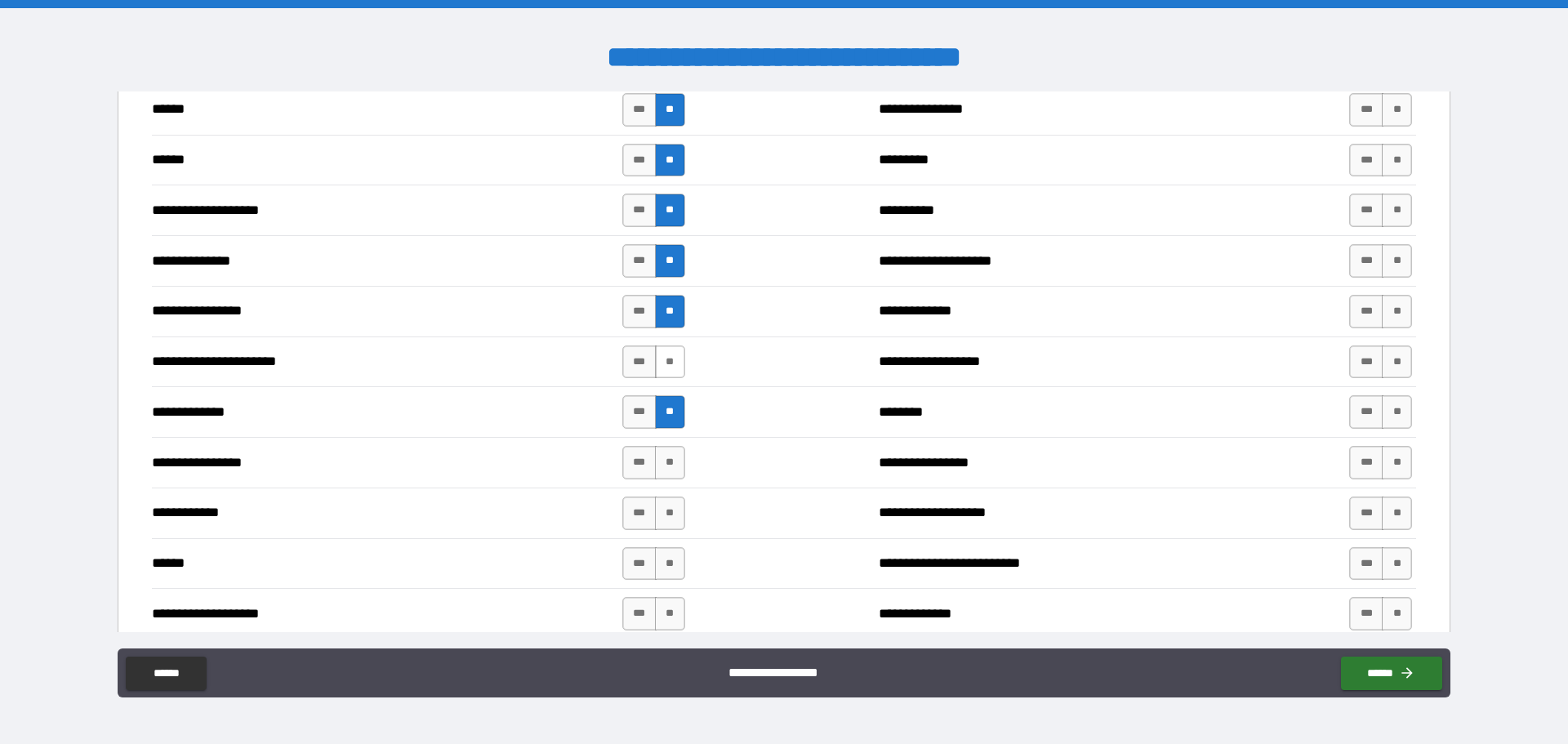click on "**" at bounding box center [670, 362] 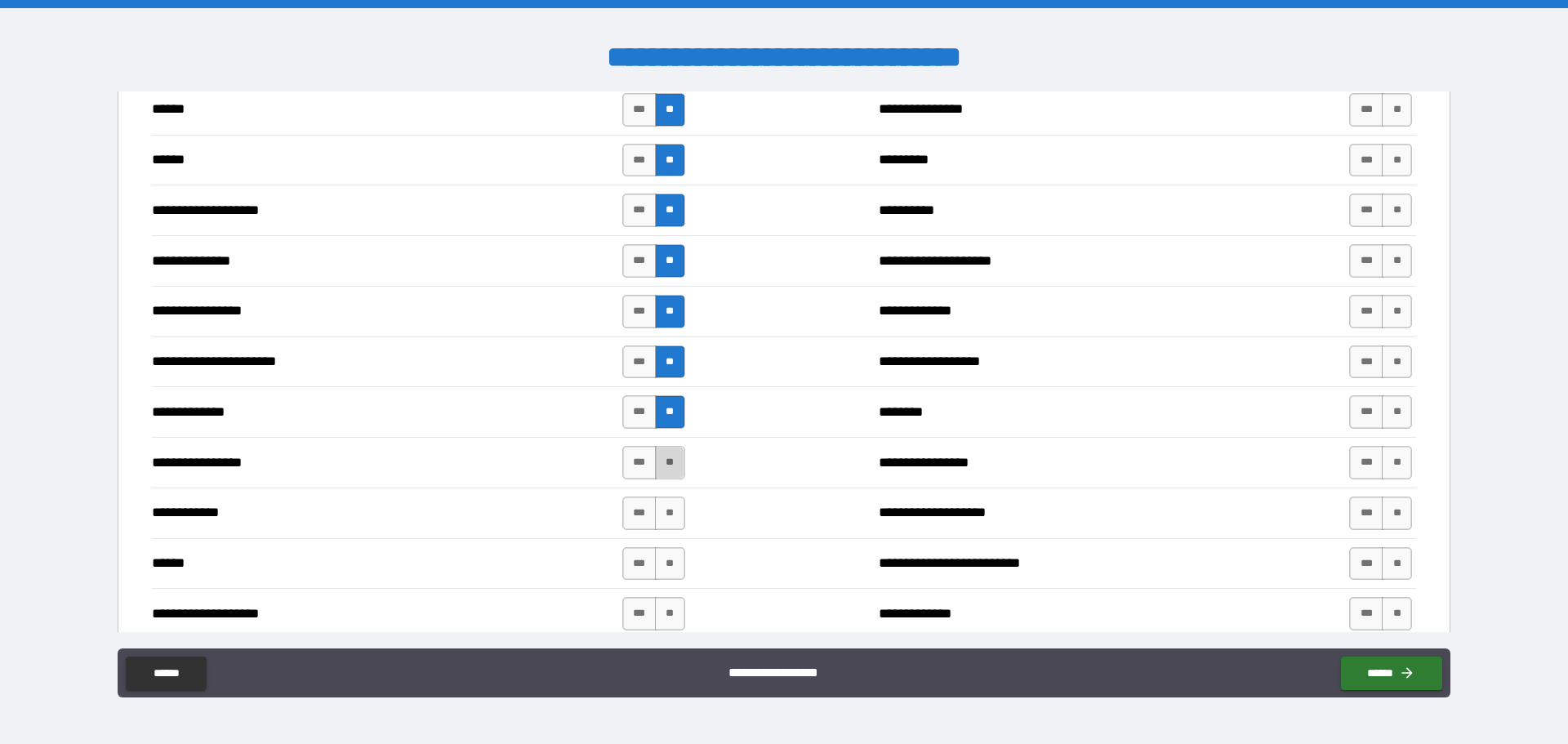 click on "**" at bounding box center [670, 462] 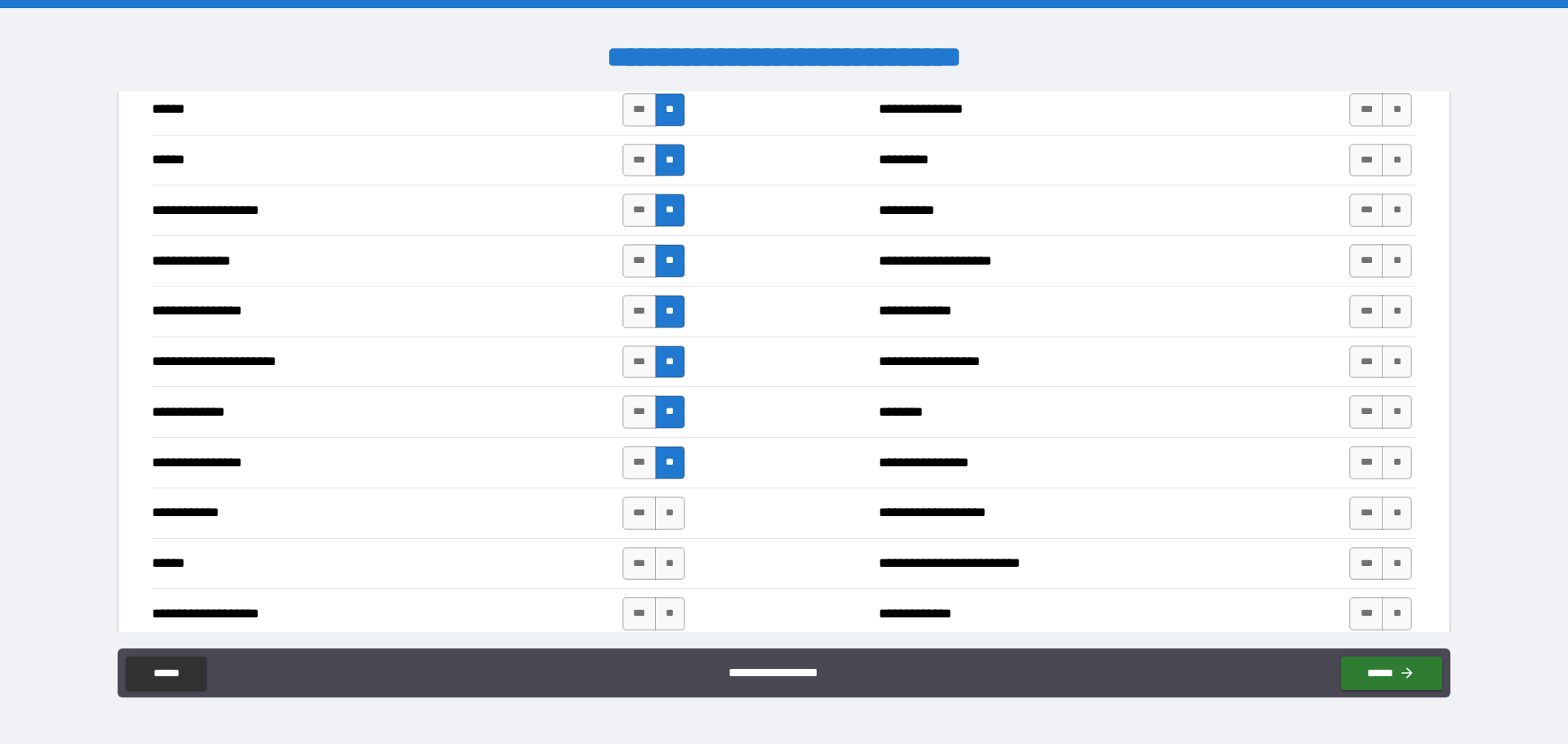 scroll, scrollTop: 2123, scrollLeft: 0, axis: vertical 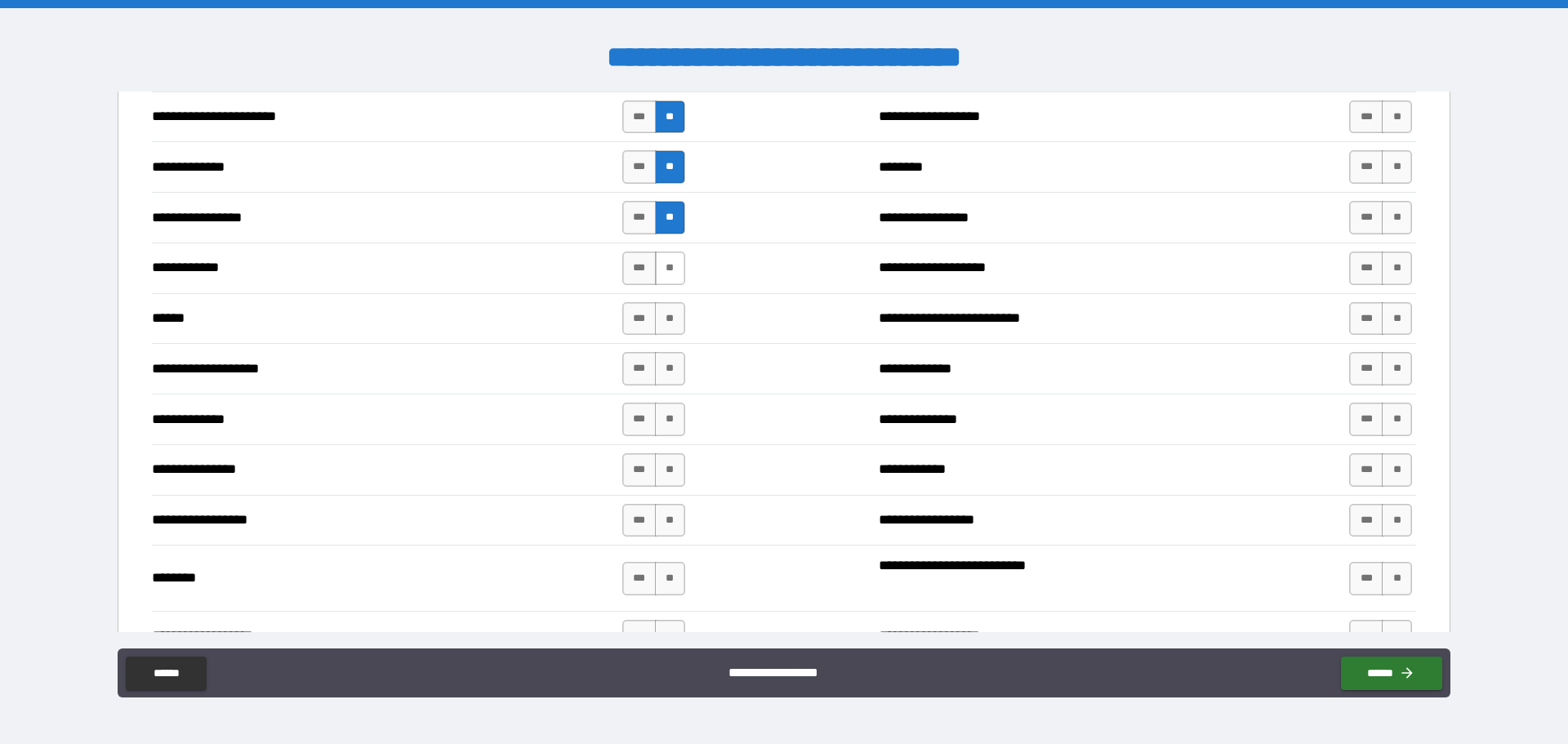 click on "**" at bounding box center (670, 268) 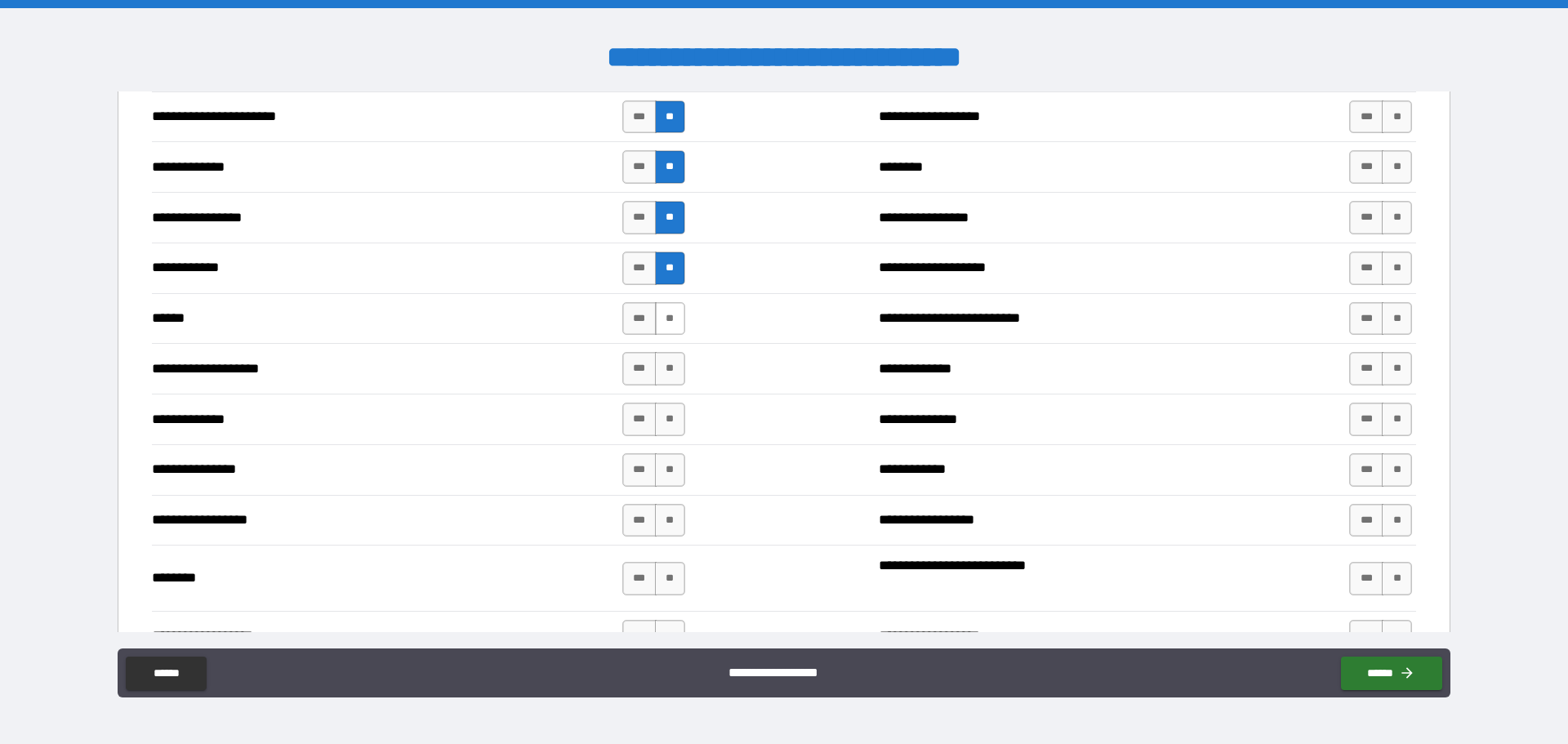 click on "**" at bounding box center [670, 319] 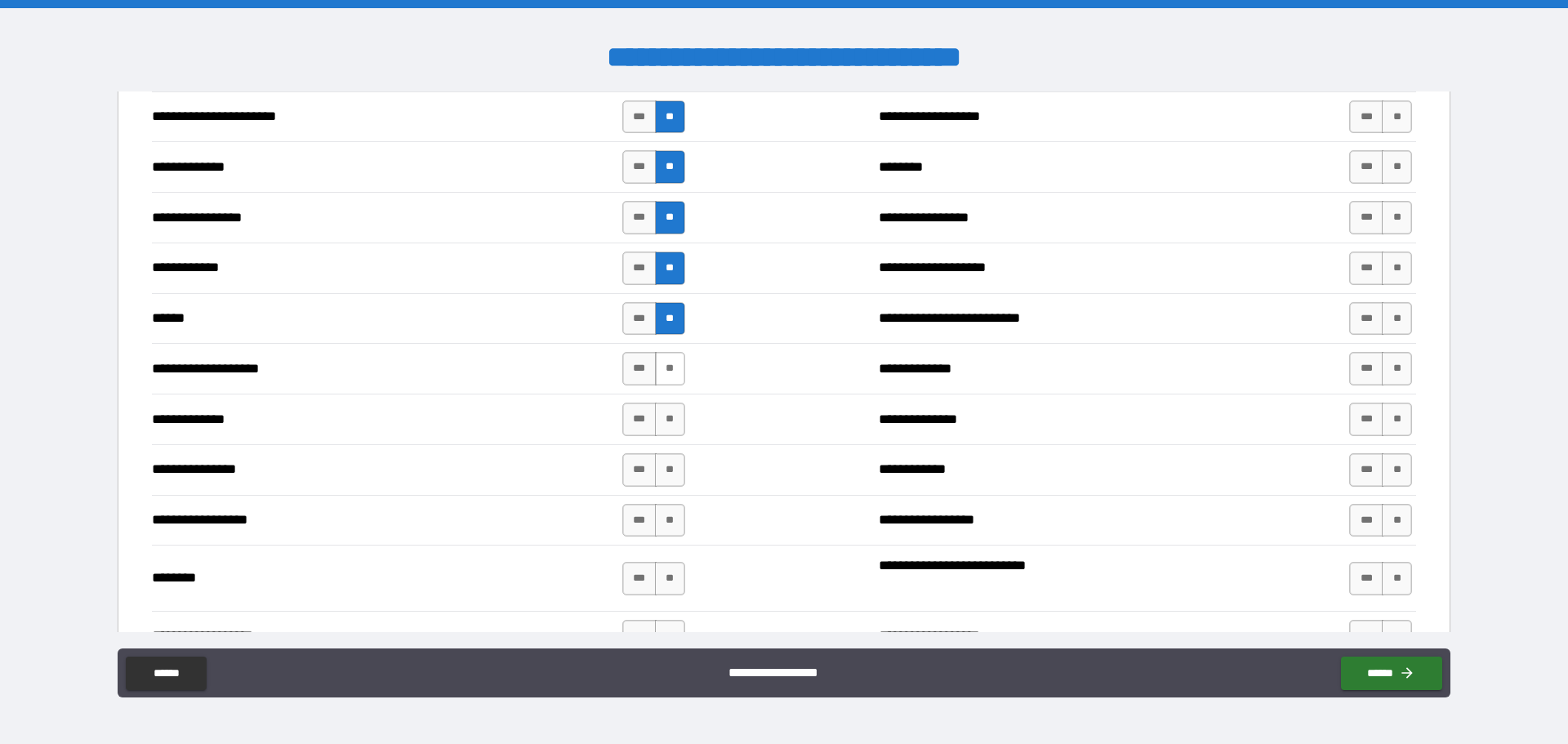 click on "**" at bounding box center [670, 368] 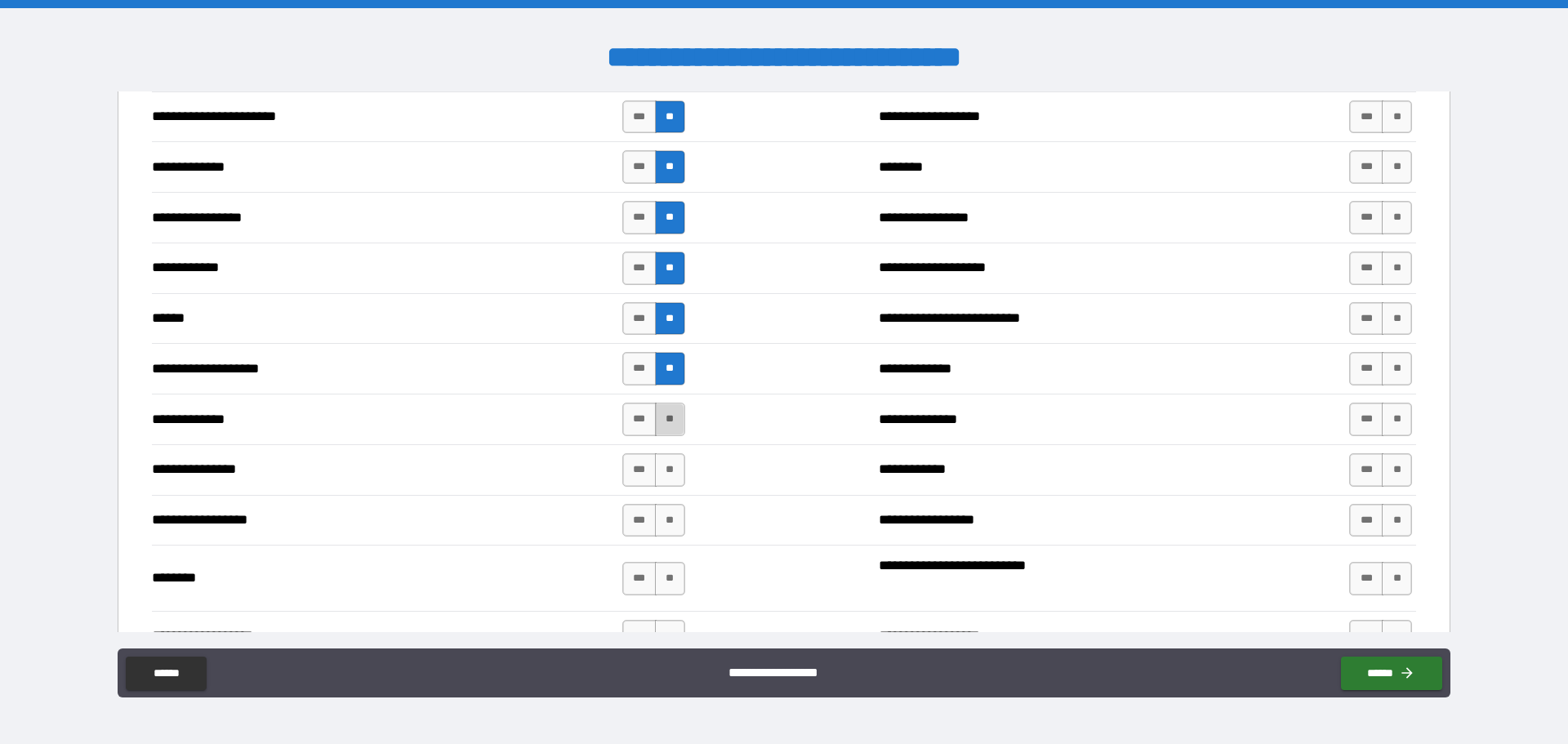 click on "**" at bounding box center (670, 419) 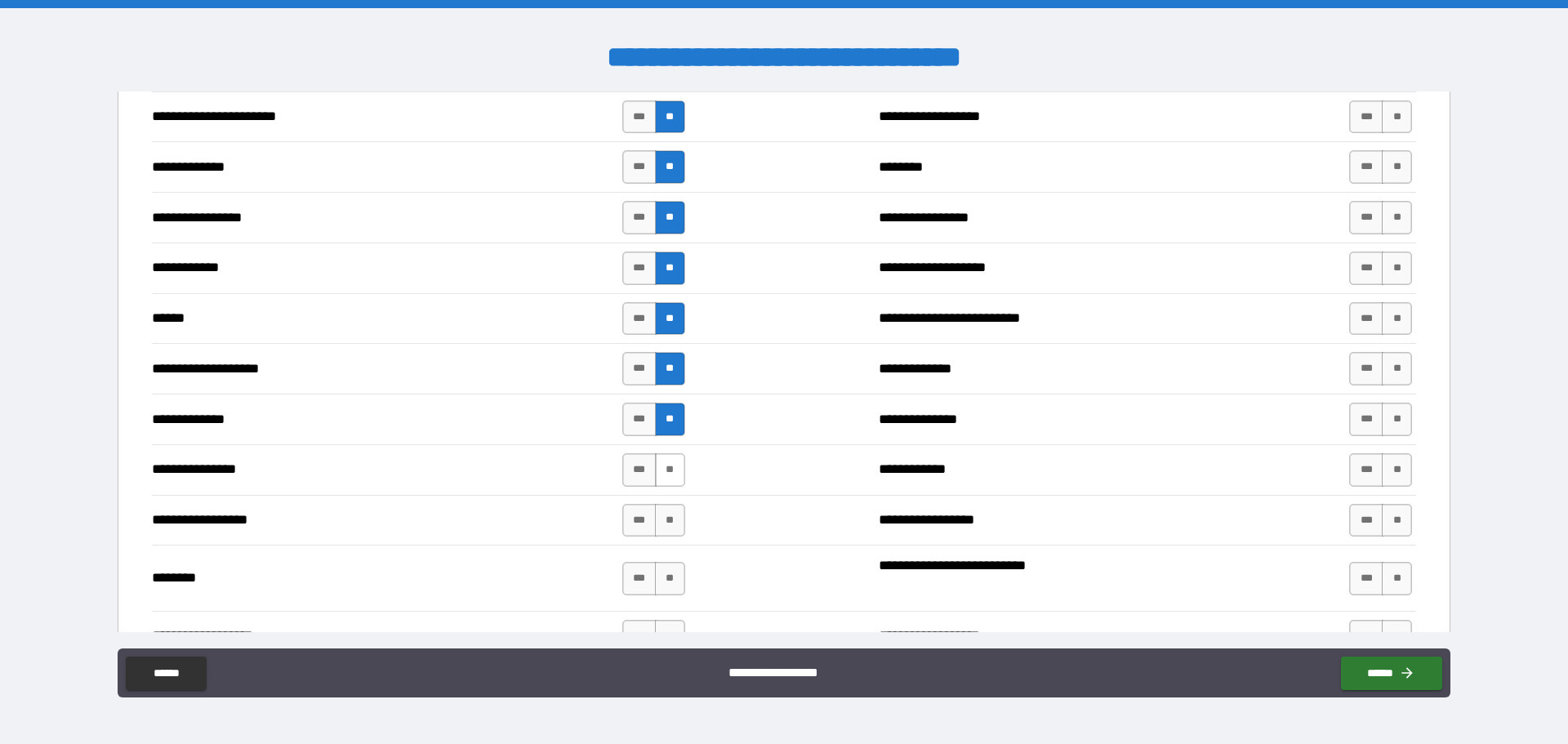 click on "**" at bounding box center [670, 470] 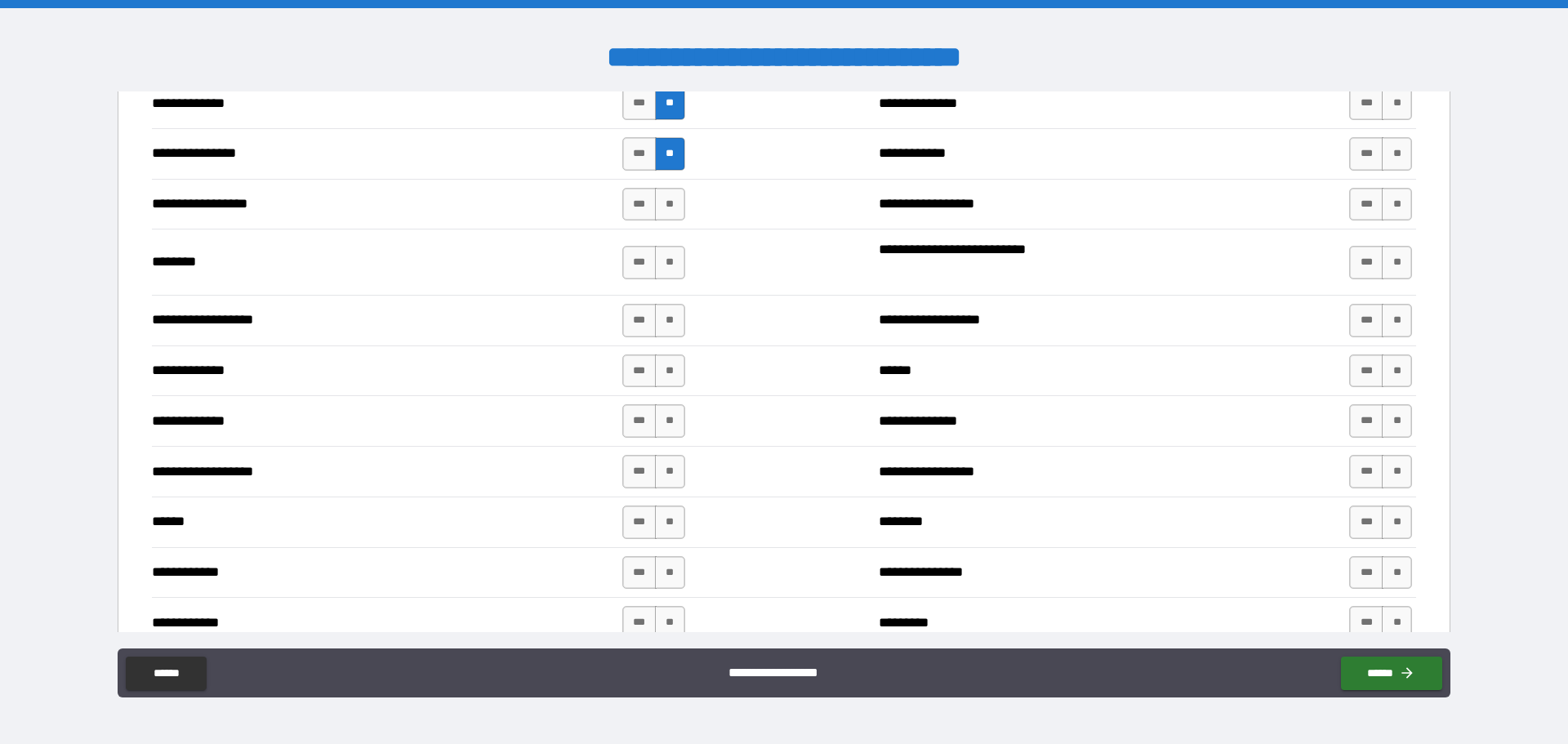 scroll, scrollTop: 2450, scrollLeft: 0, axis: vertical 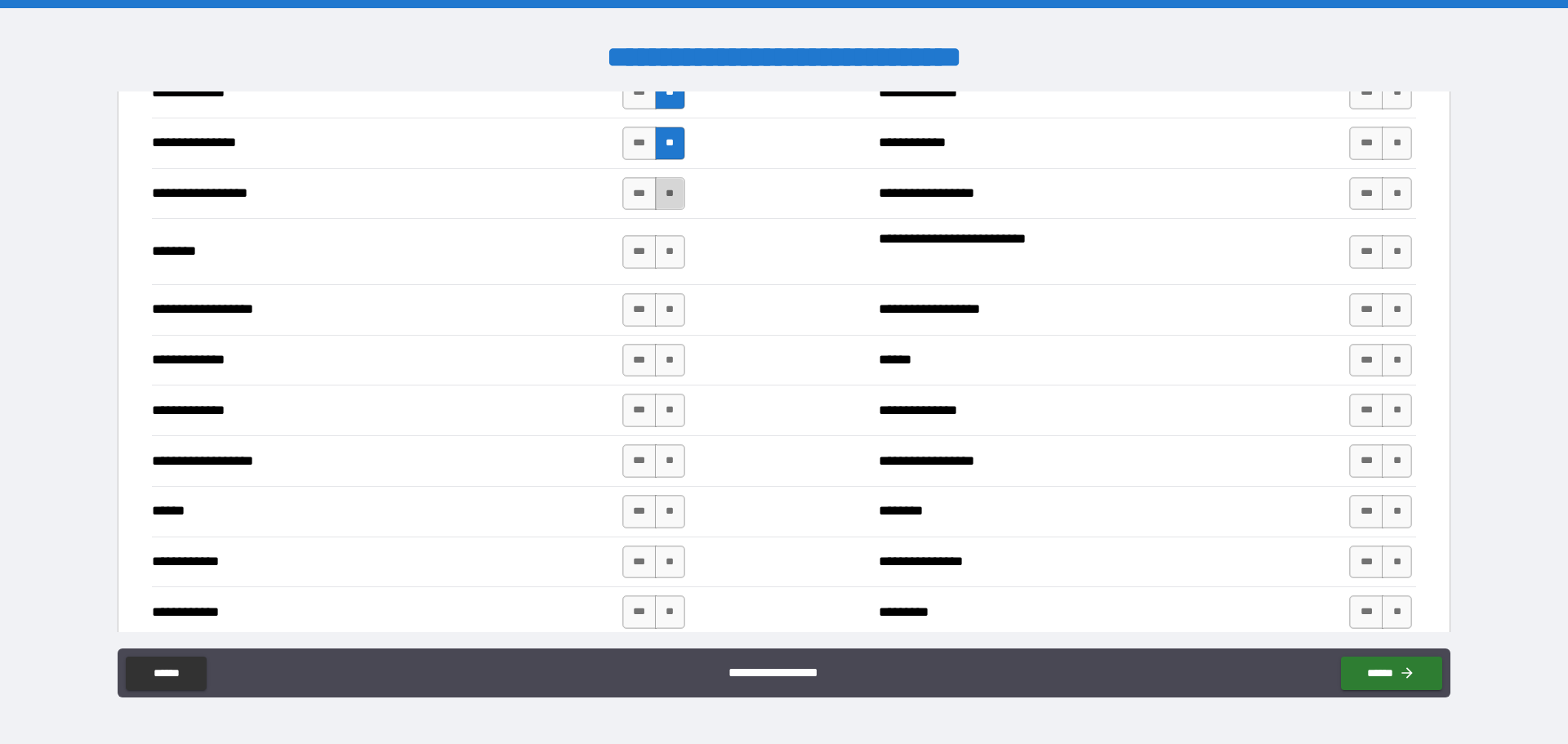 click on "**" at bounding box center [670, 194] 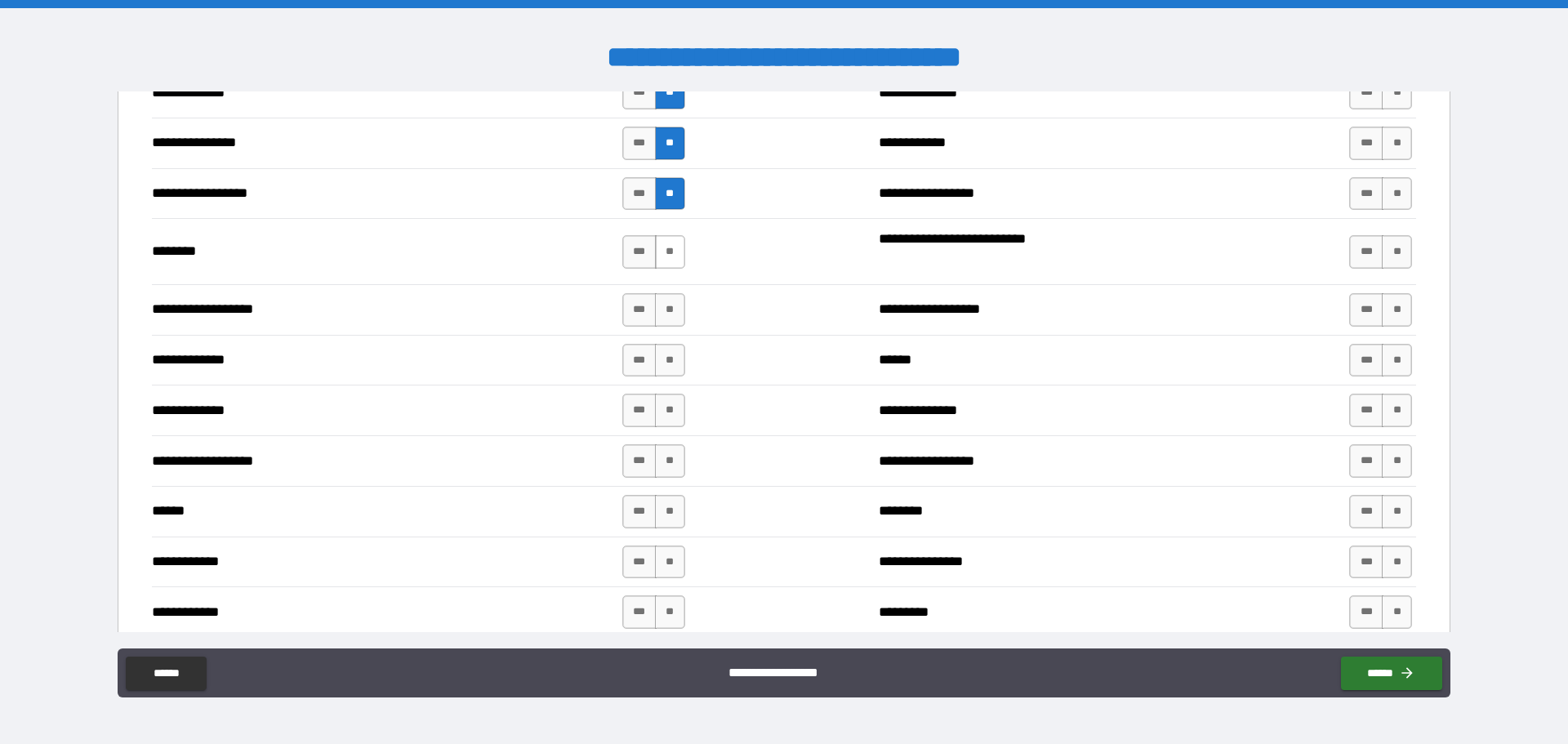 click on "**" at bounding box center (670, 252) 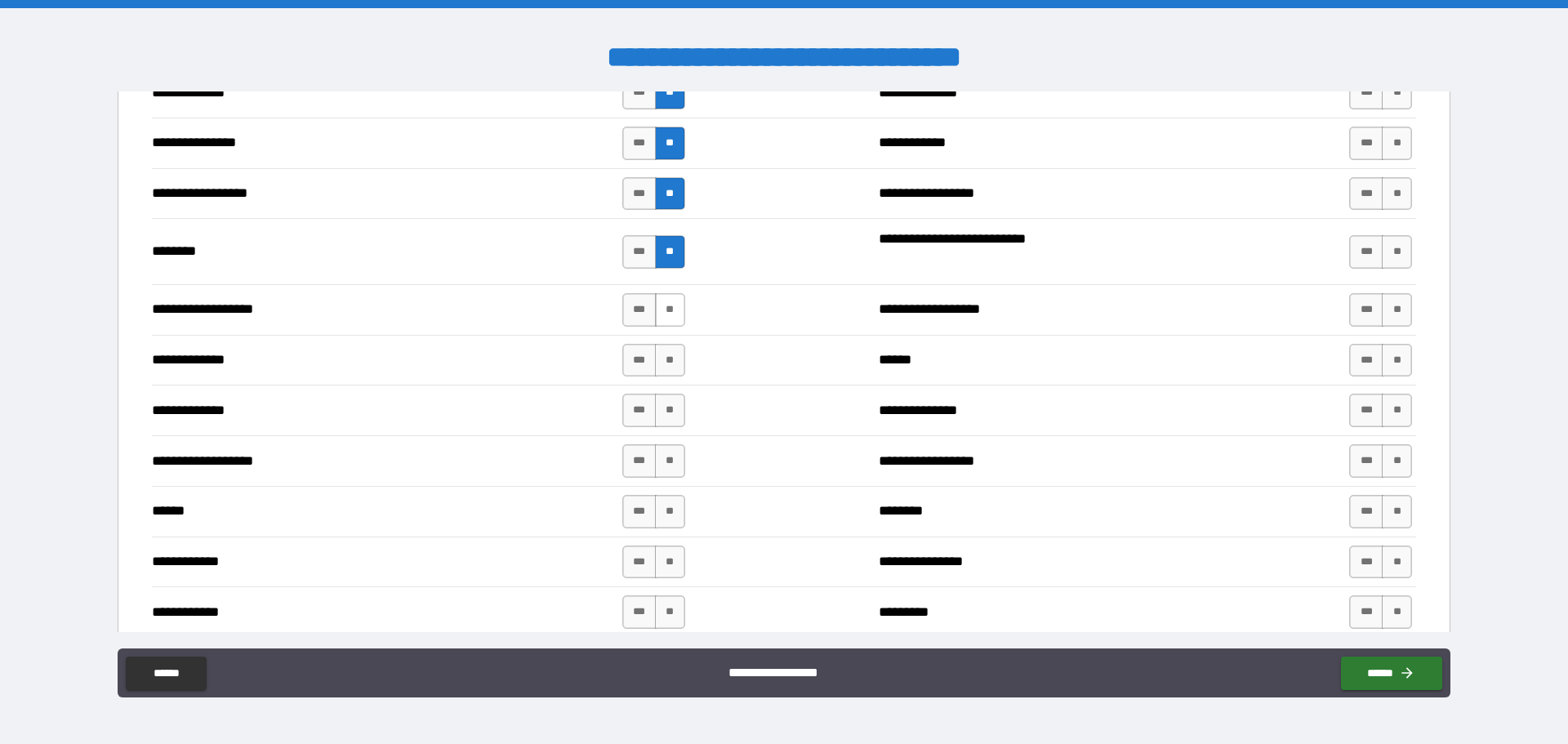 click on "**" at bounding box center (670, 310) 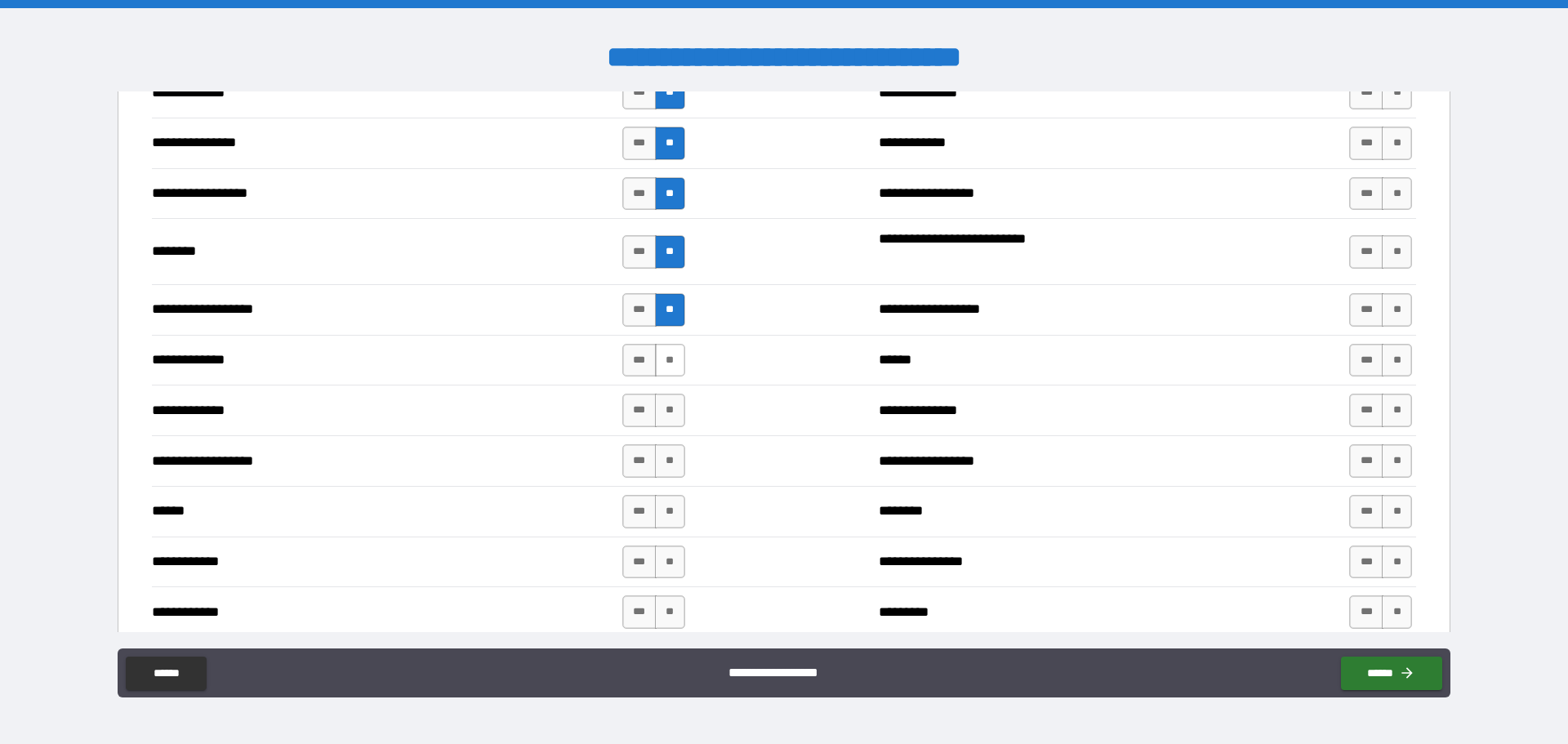 click on "**" at bounding box center [670, 360] 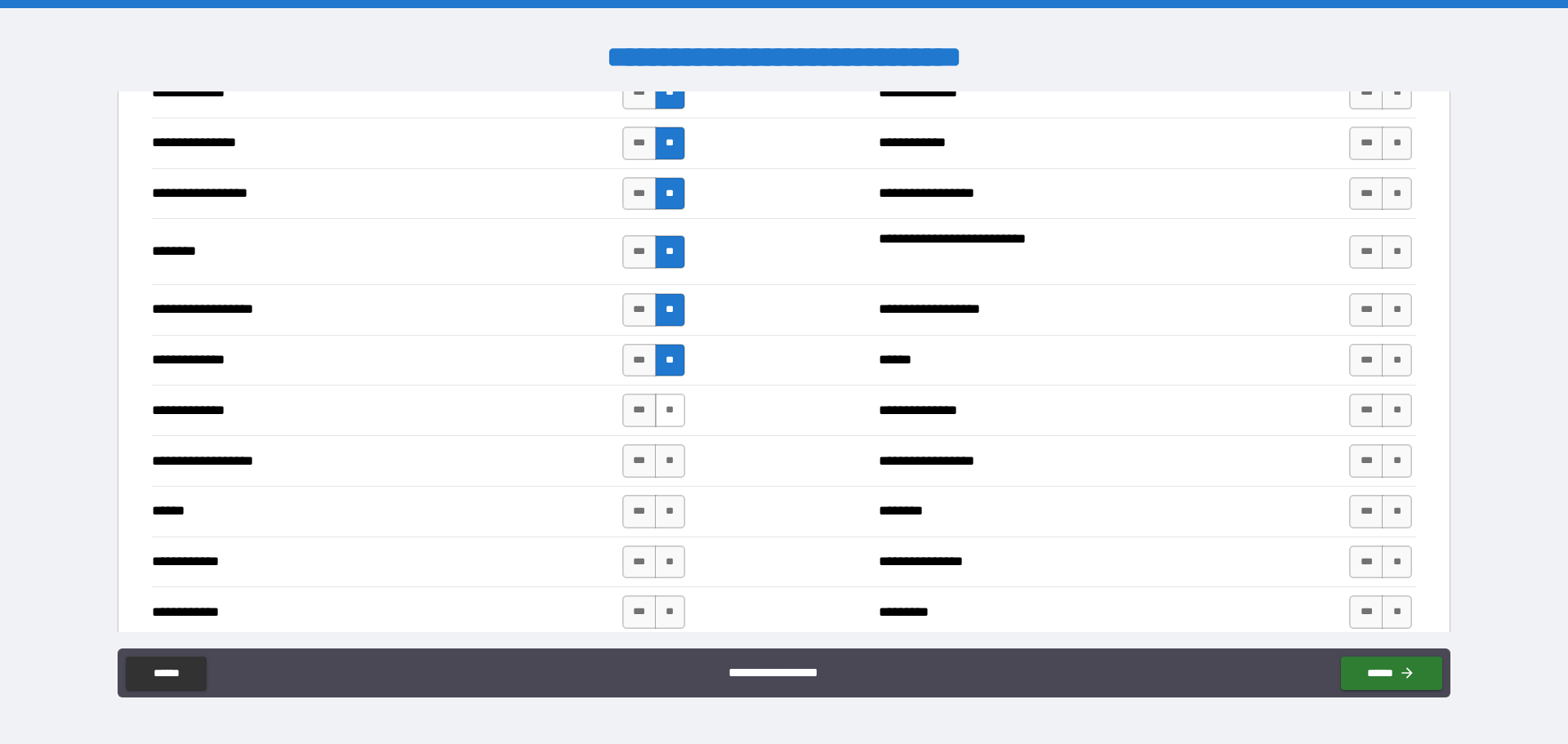 click on "**" at bounding box center [670, 410] 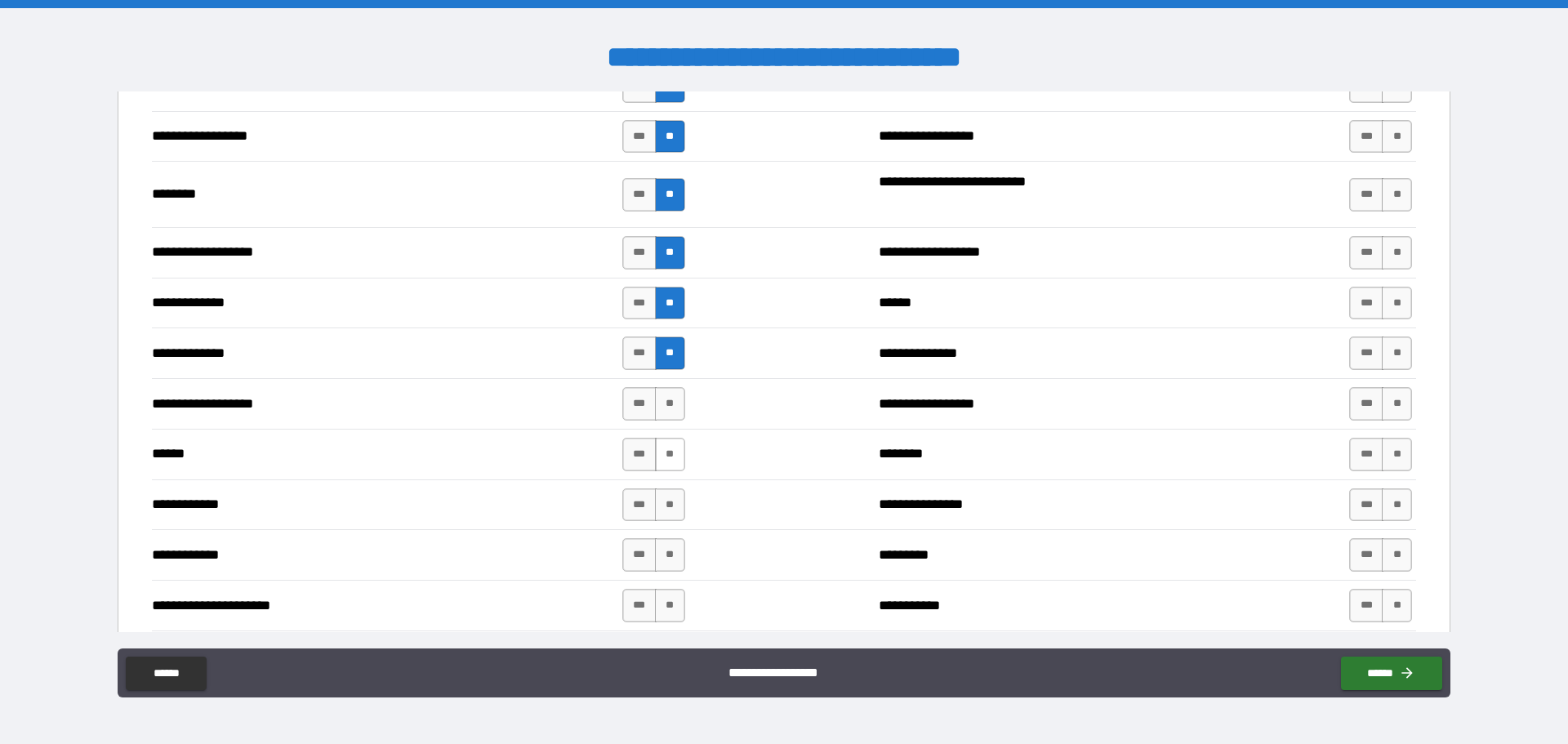 scroll, scrollTop: 2532, scrollLeft: 0, axis: vertical 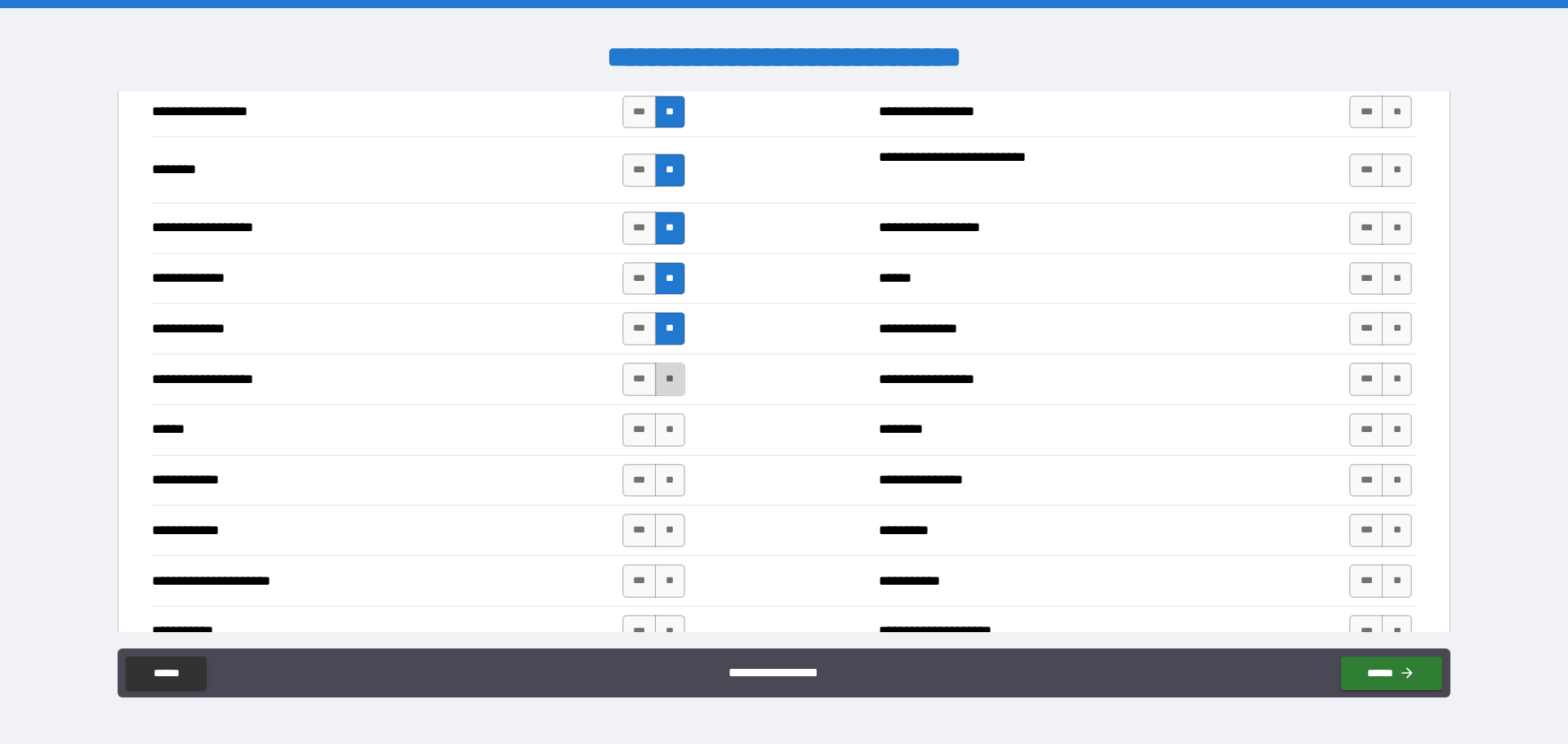 click on "**" at bounding box center (670, 379) 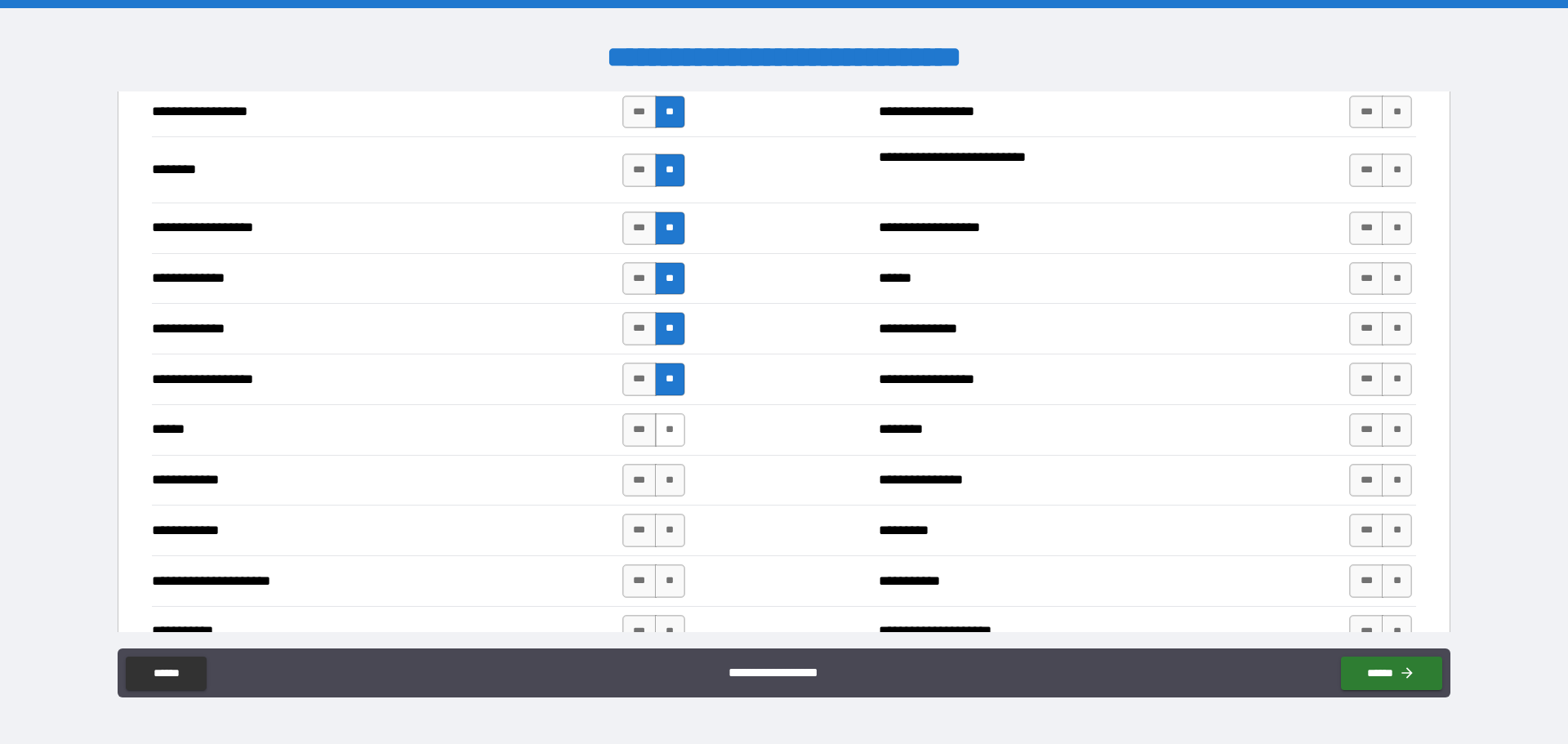 click on "**" at bounding box center [670, 430] 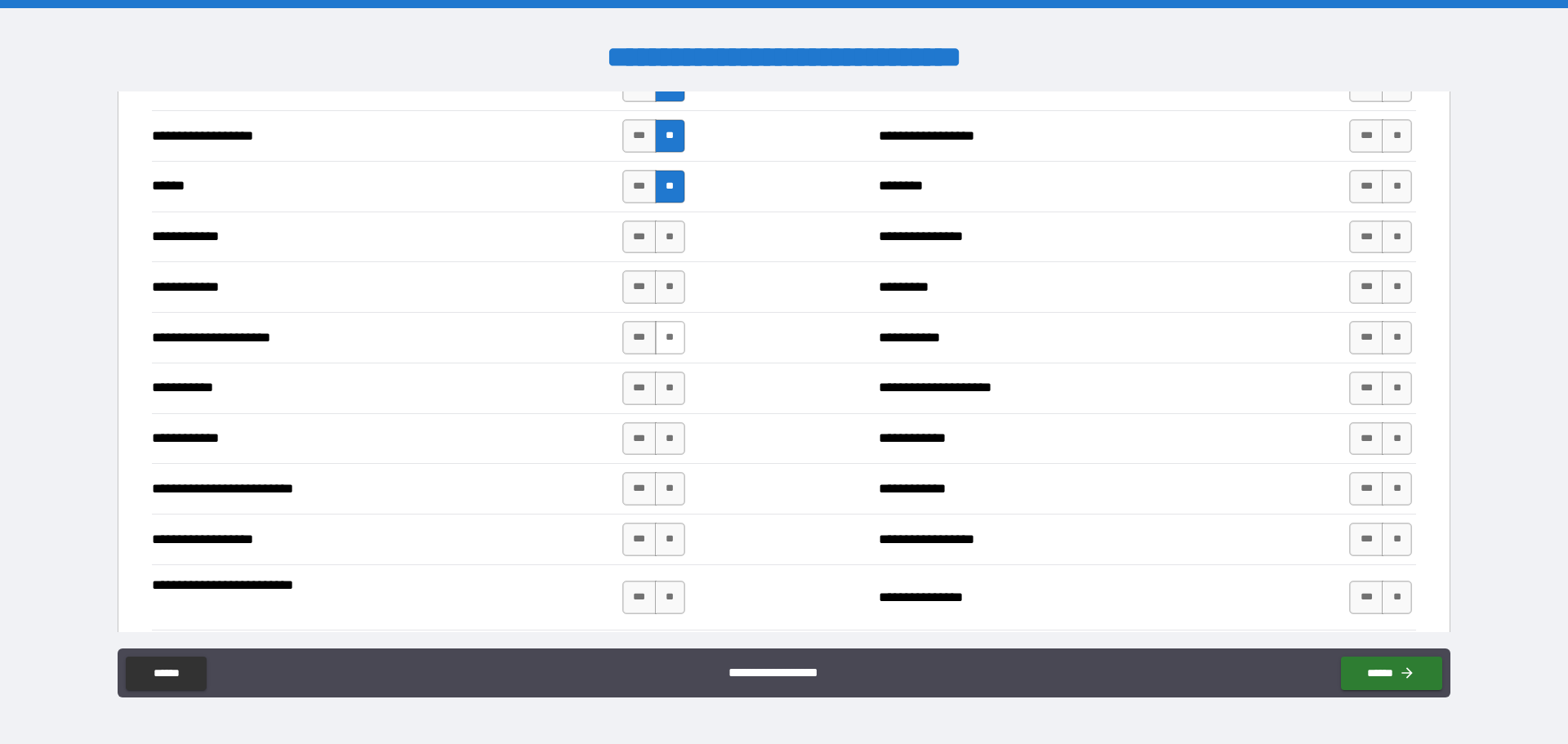 scroll, scrollTop: 2777, scrollLeft: 0, axis: vertical 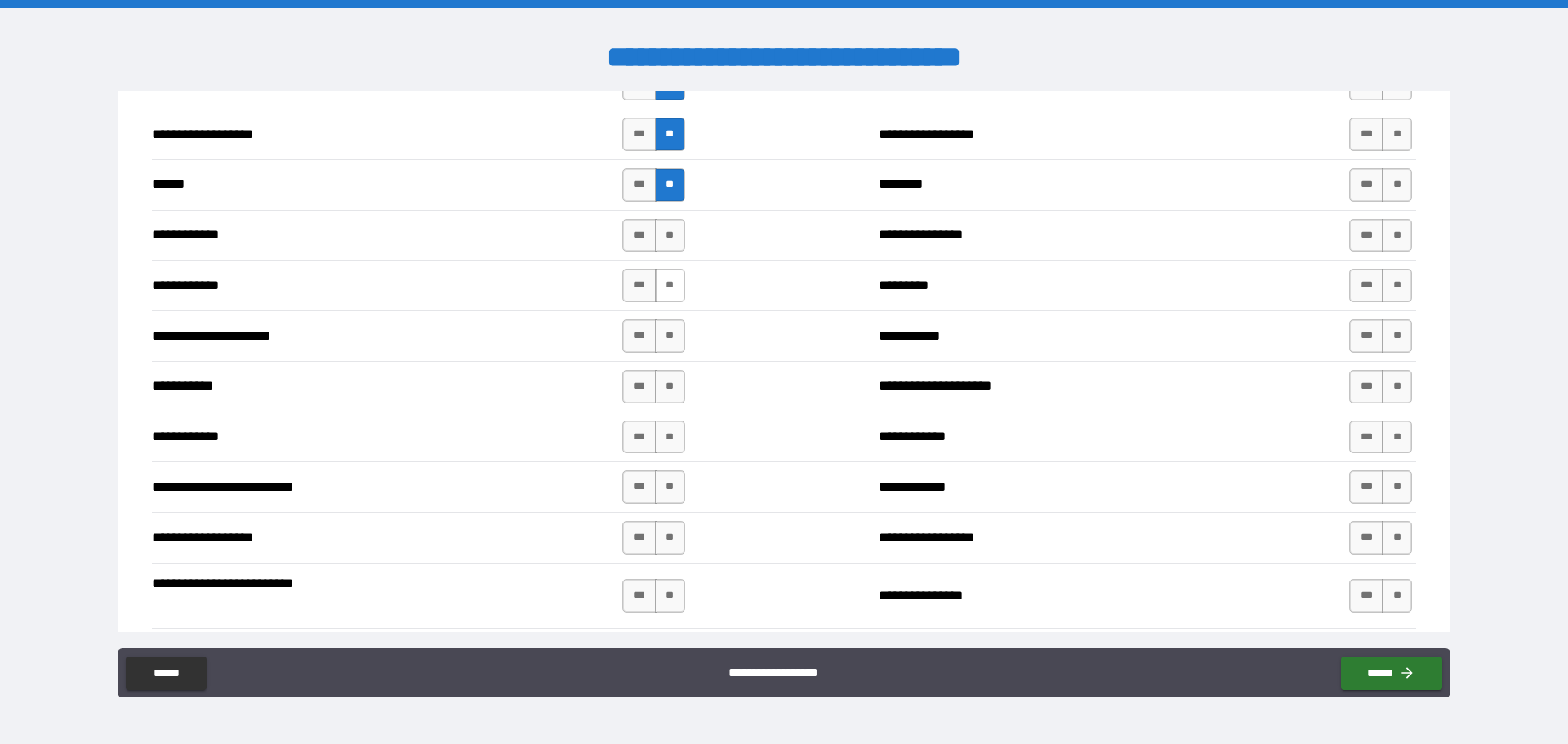 click on "**" at bounding box center [670, 285] 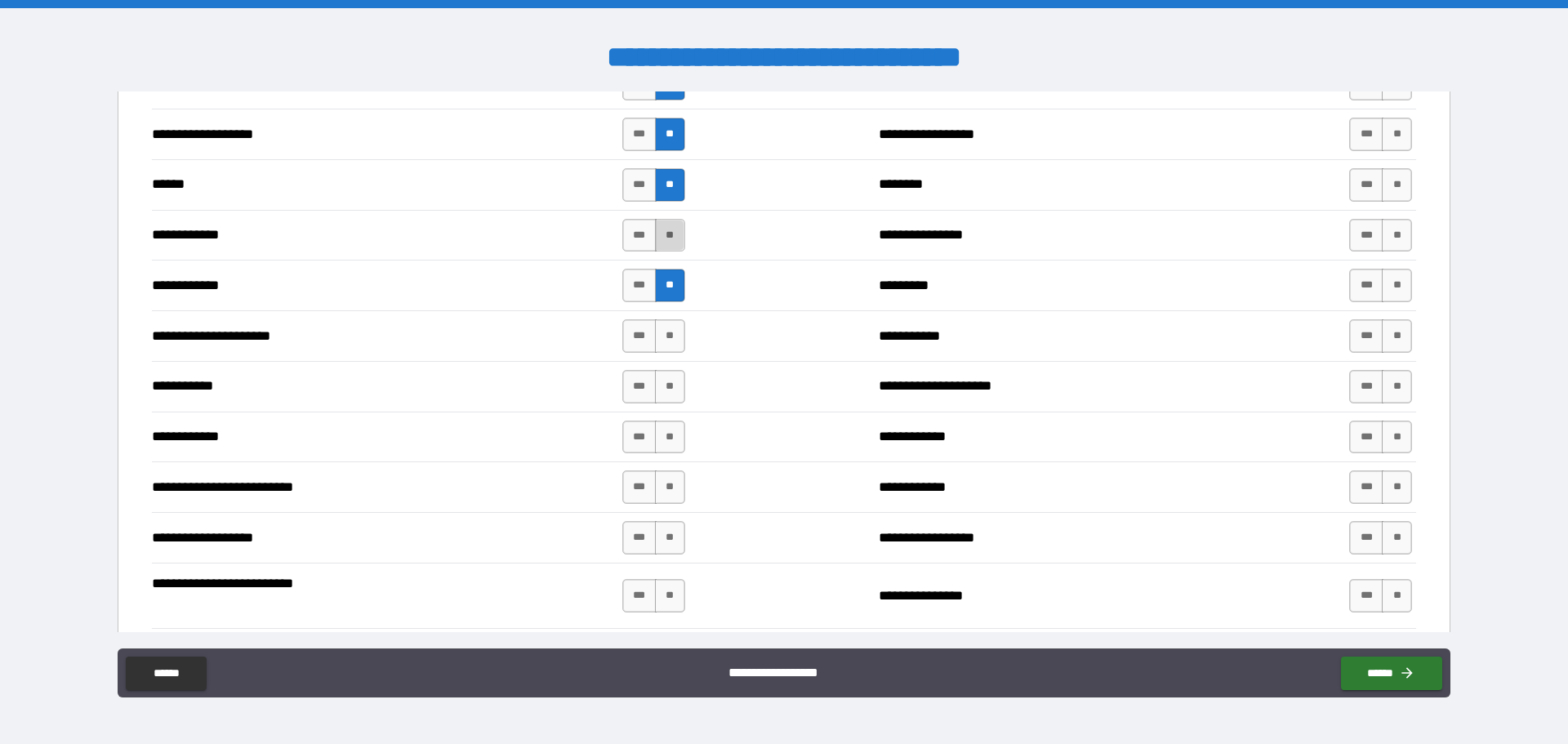 click on "**" at bounding box center (670, 235) 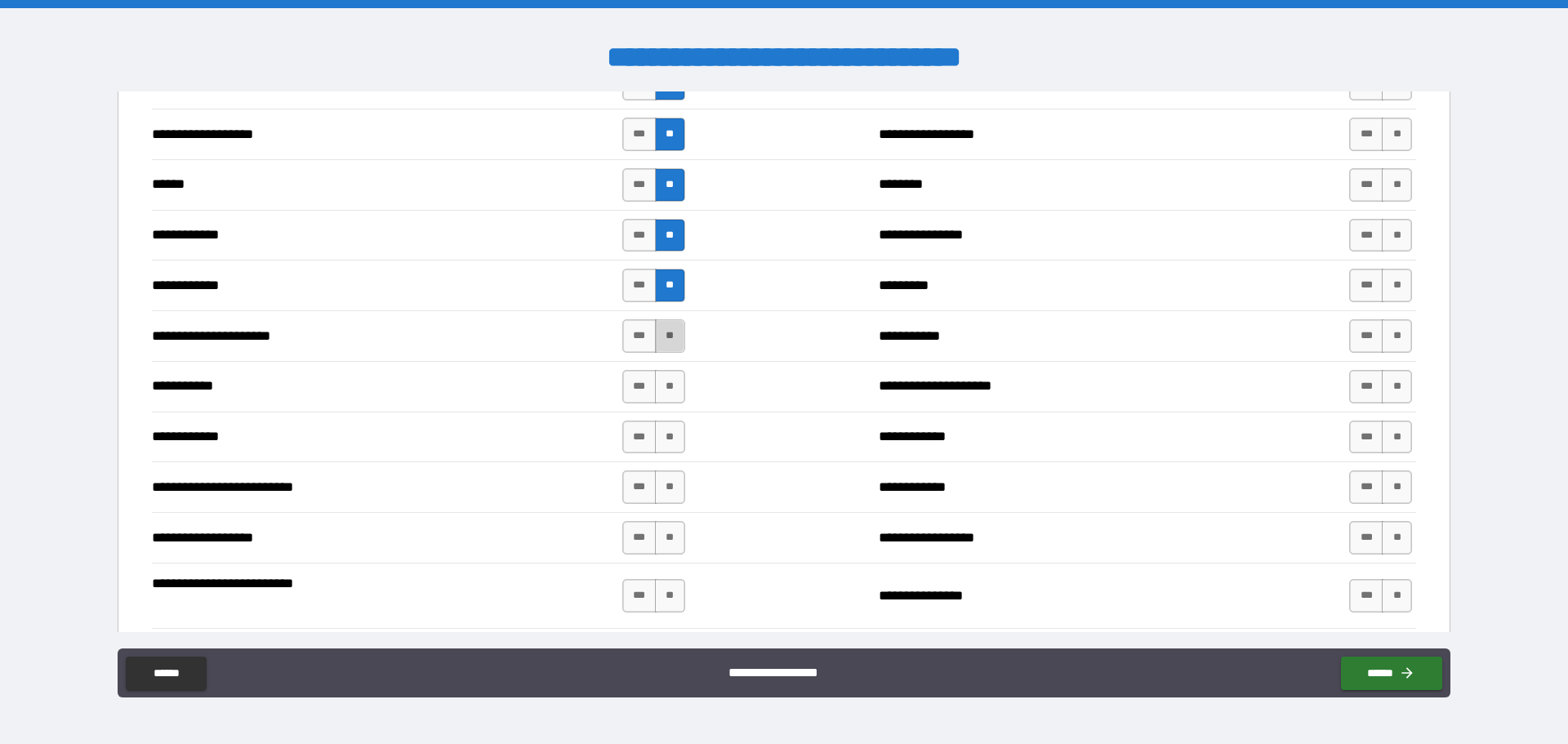 click on "**" at bounding box center [670, 336] 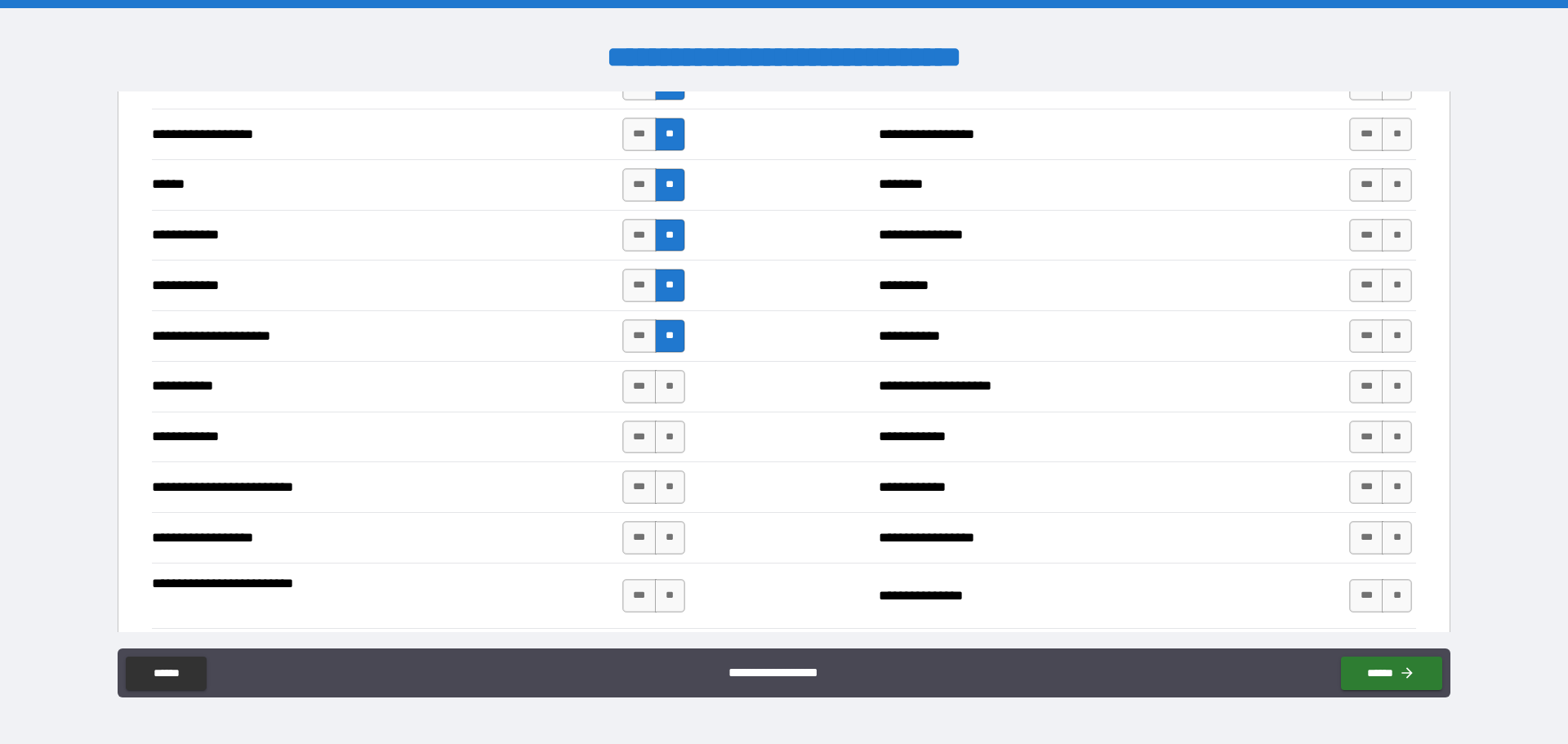 click on "**********" at bounding box center (784, 386) 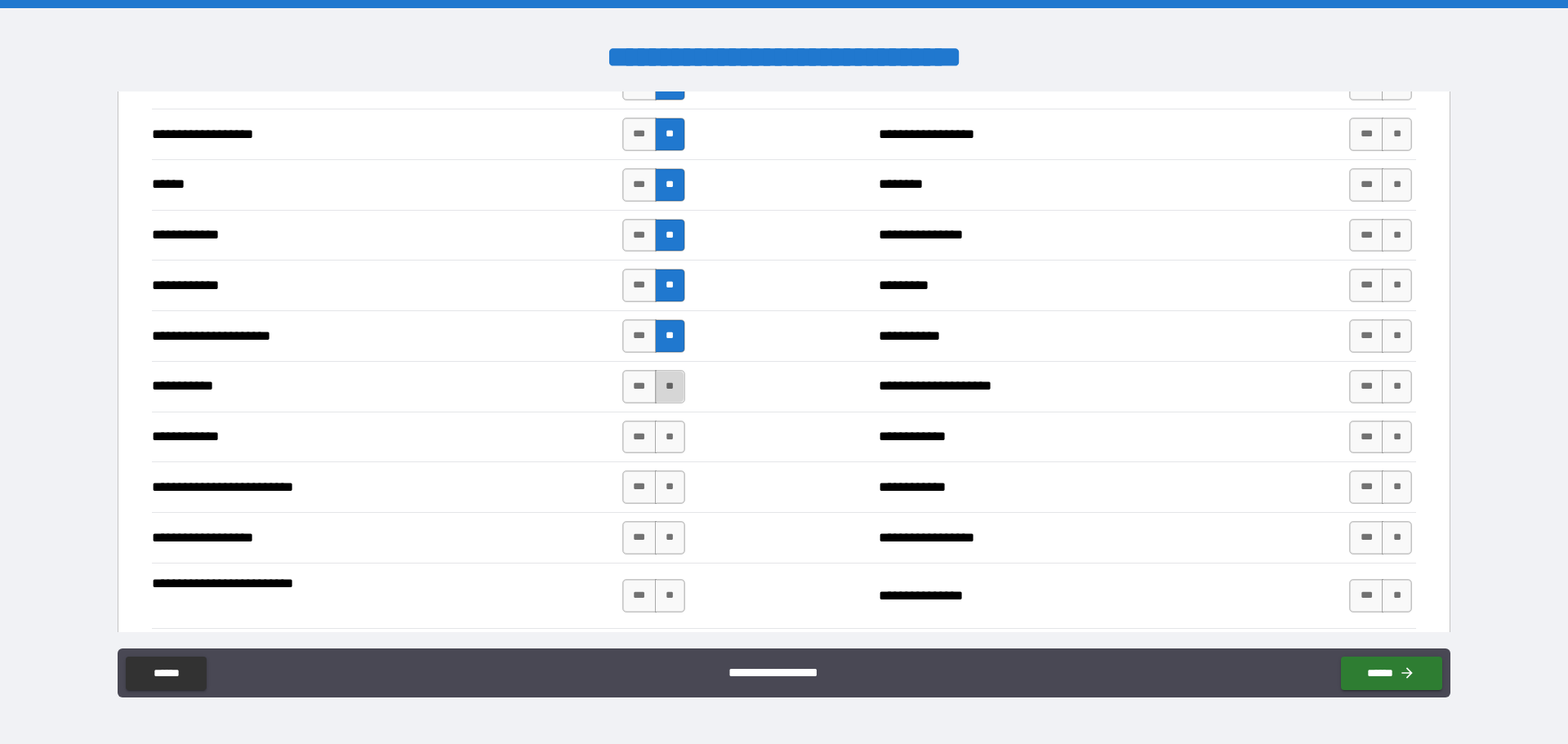 click on "**" at bounding box center [670, 386] 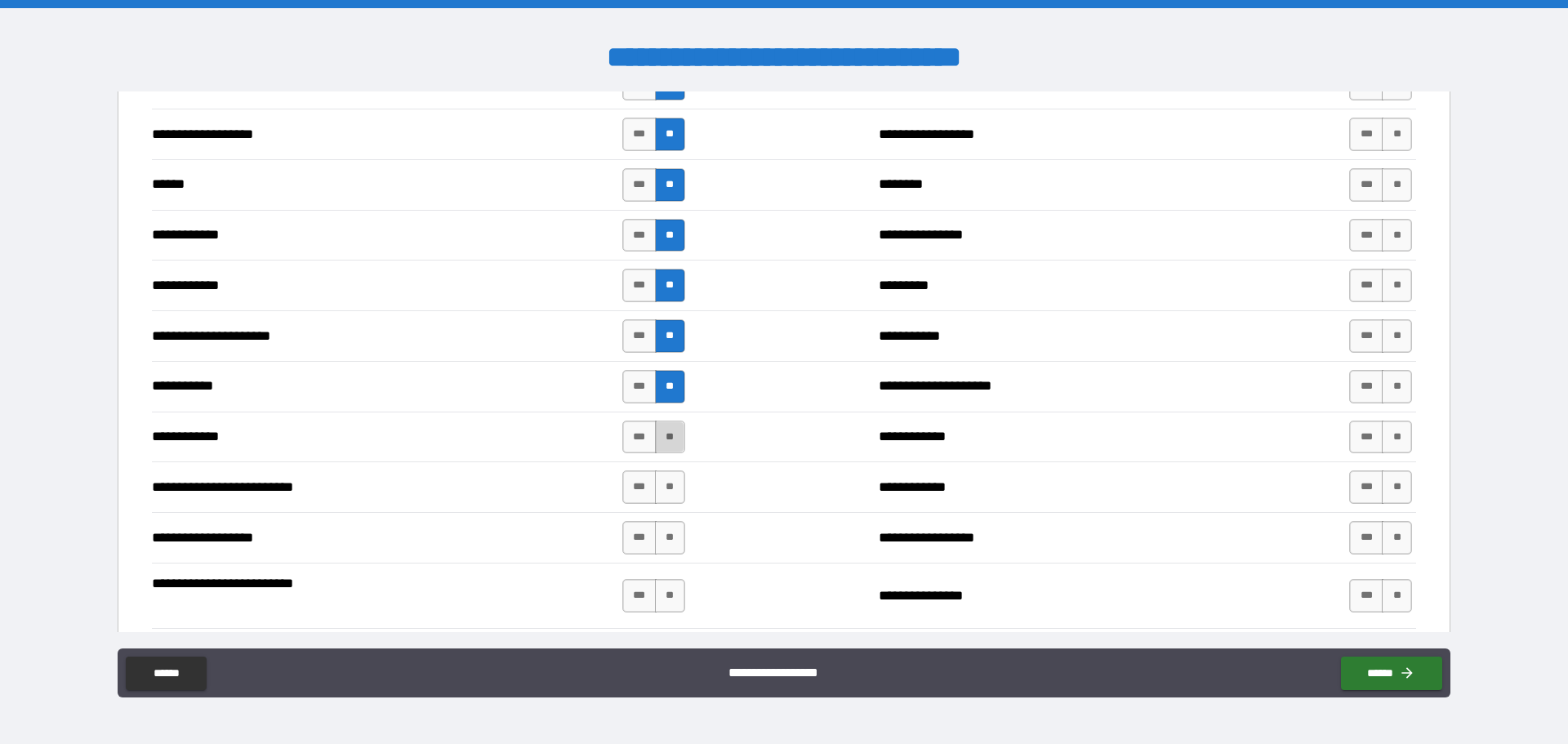click on "**" at bounding box center (670, 437) 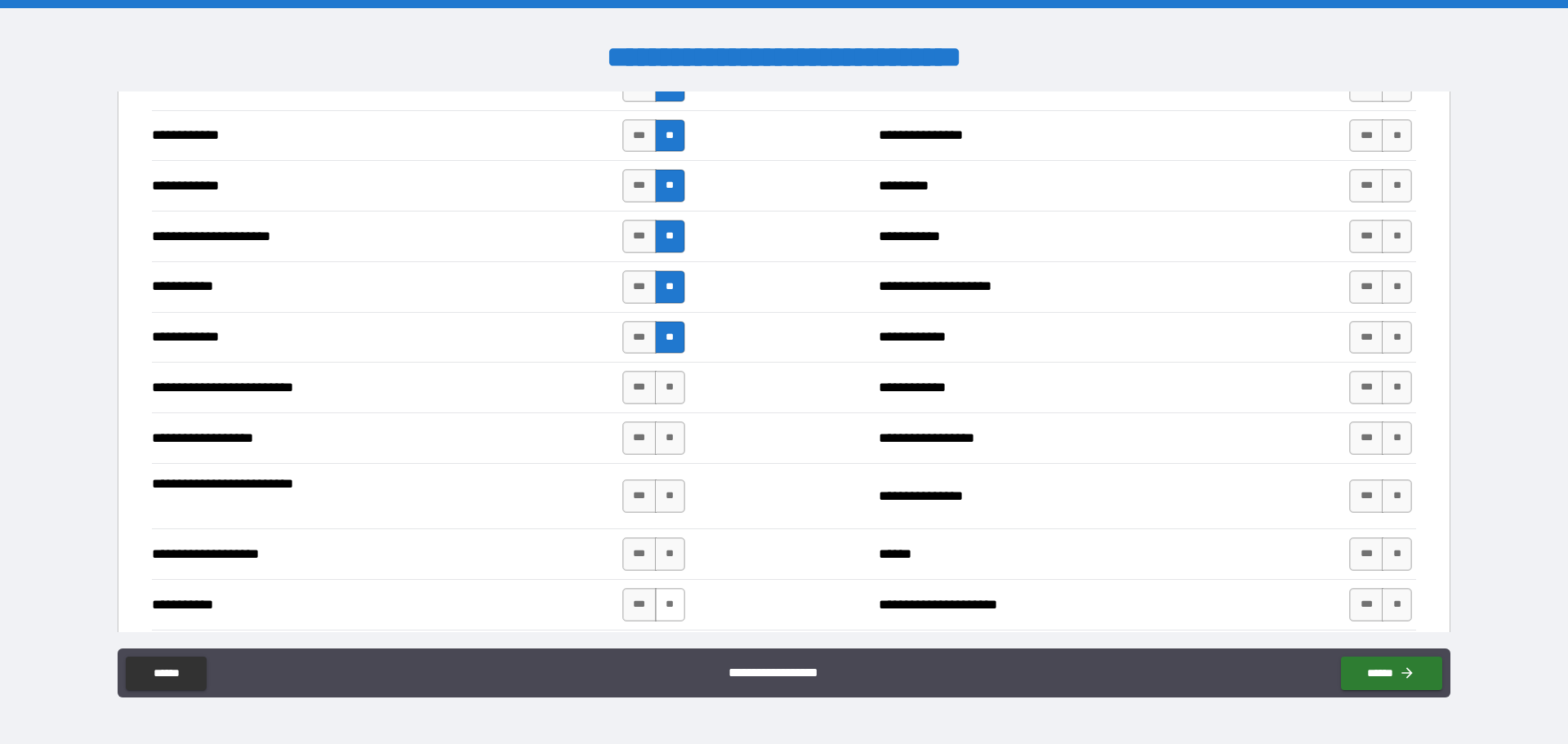 scroll, scrollTop: 3022, scrollLeft: 0, axis: vertical 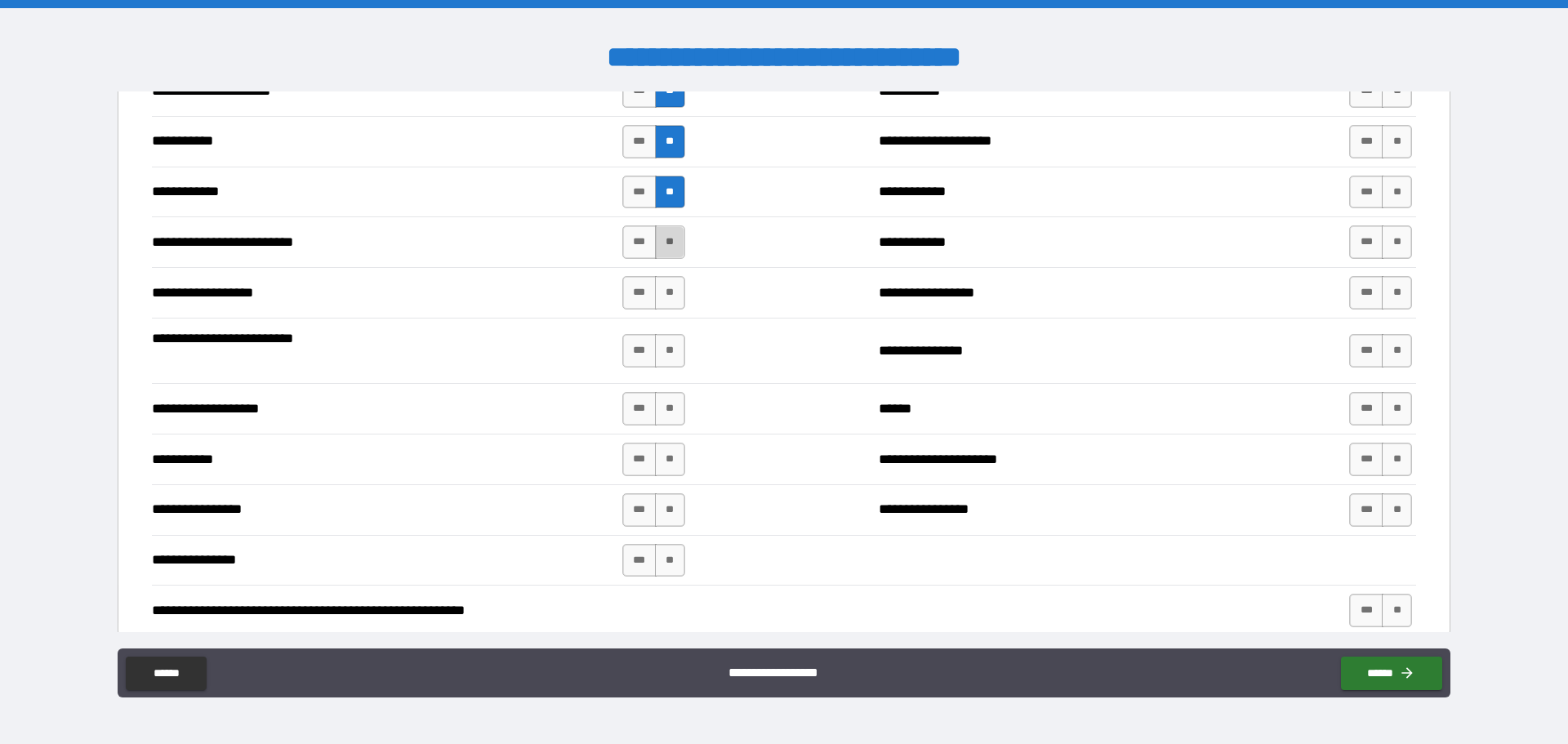 click on "**" at bounding box center (670, 242) 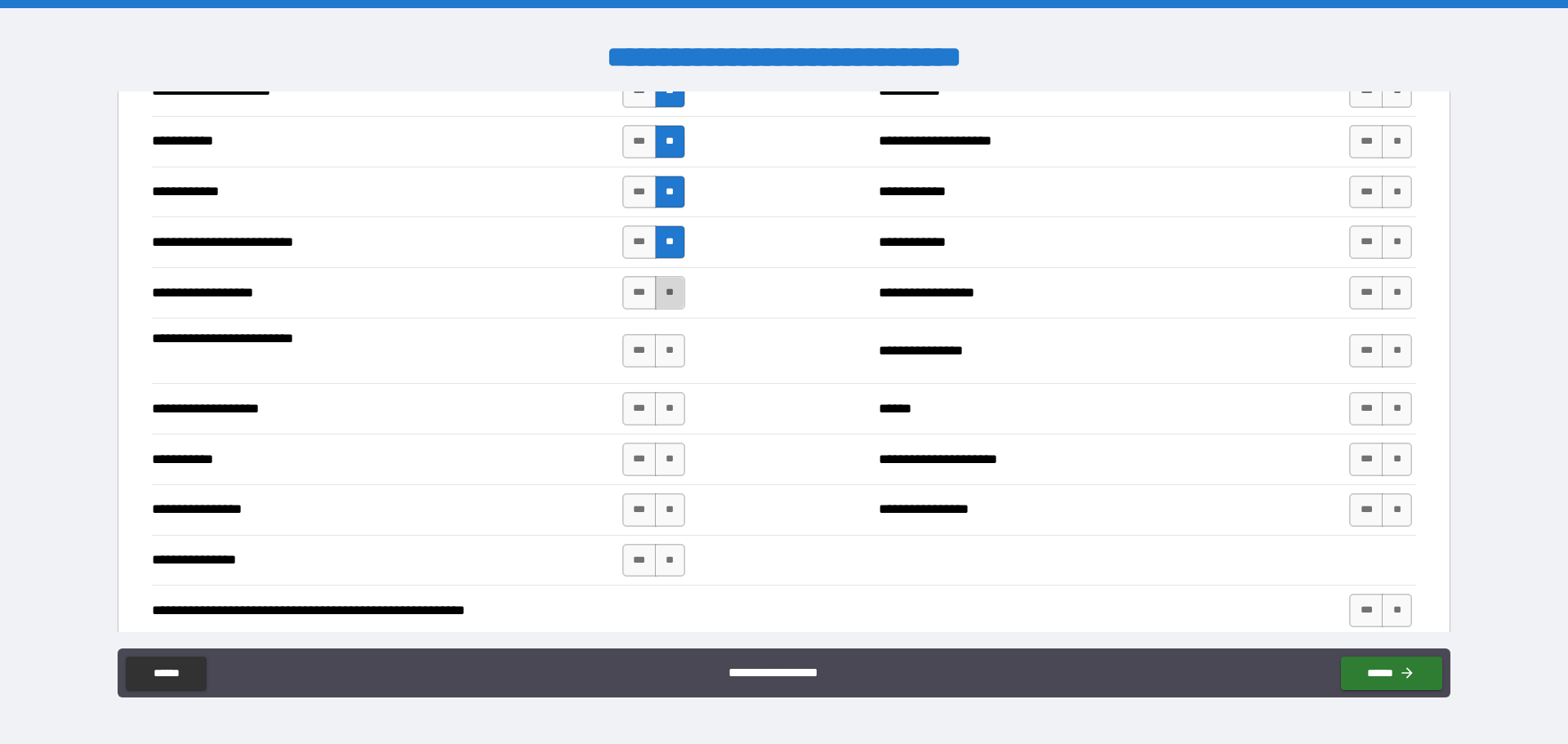 click on "**" at bounding box center [670, 292] 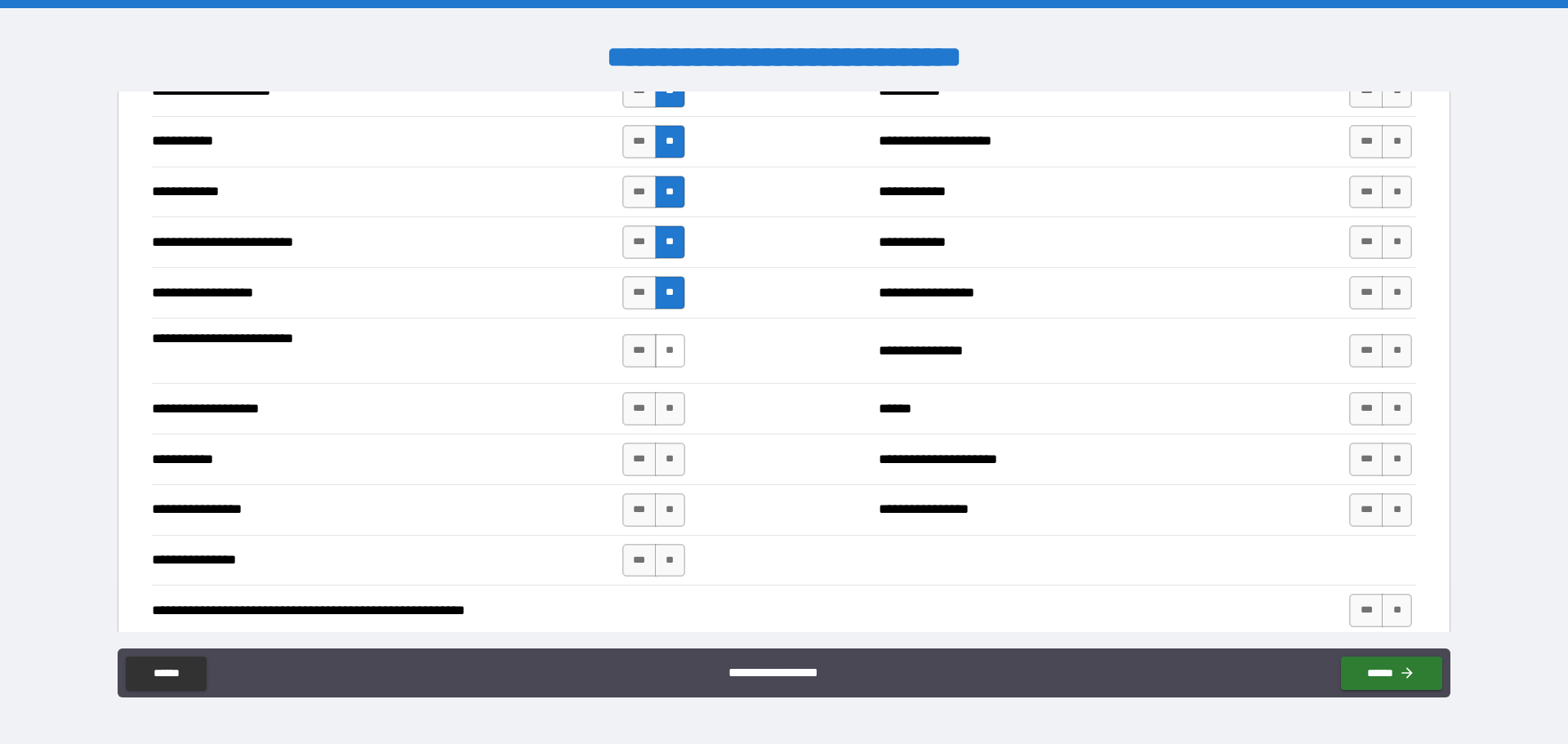 click on "**" at bounding box center [670, 350] 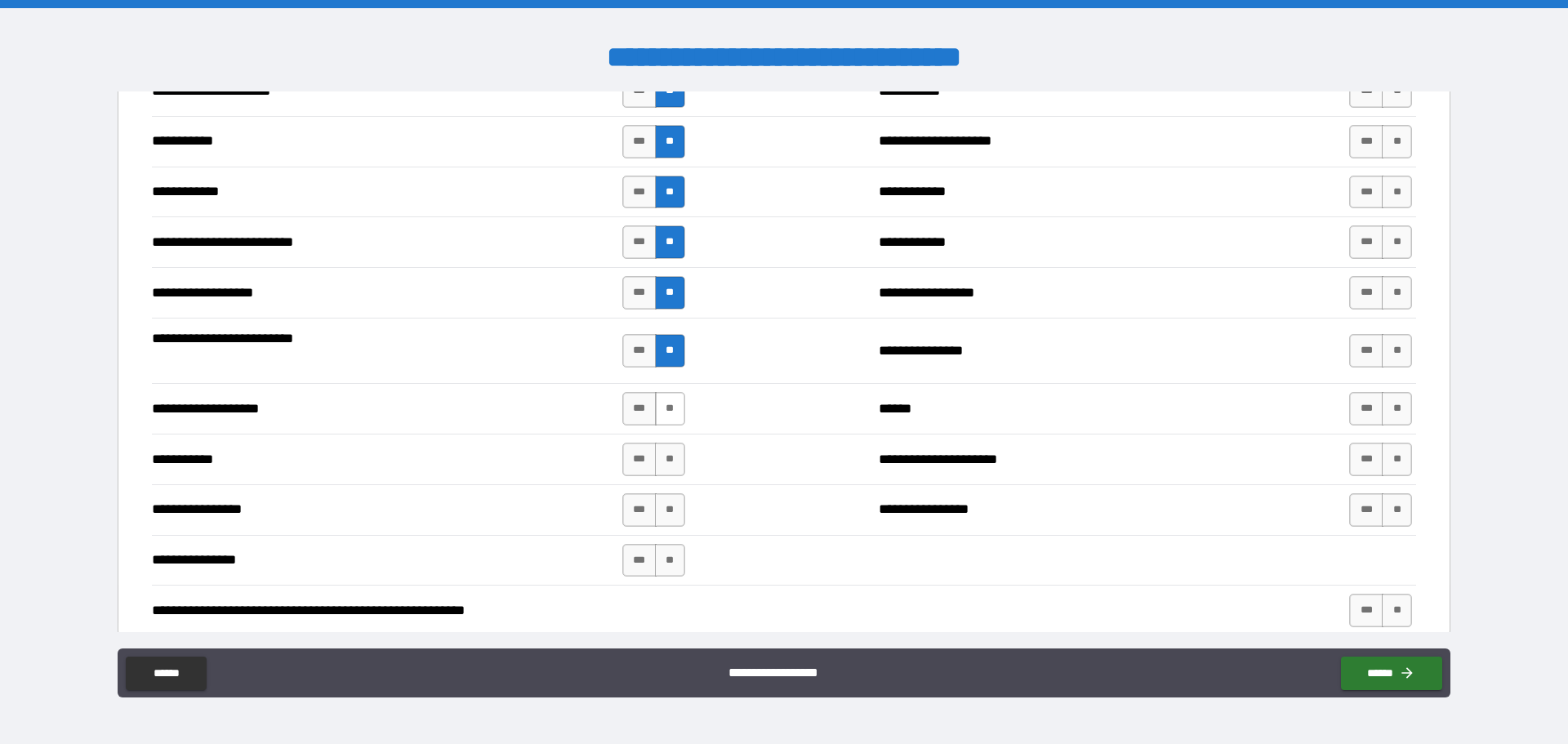 click on "**" at bounding box center [670, 408] 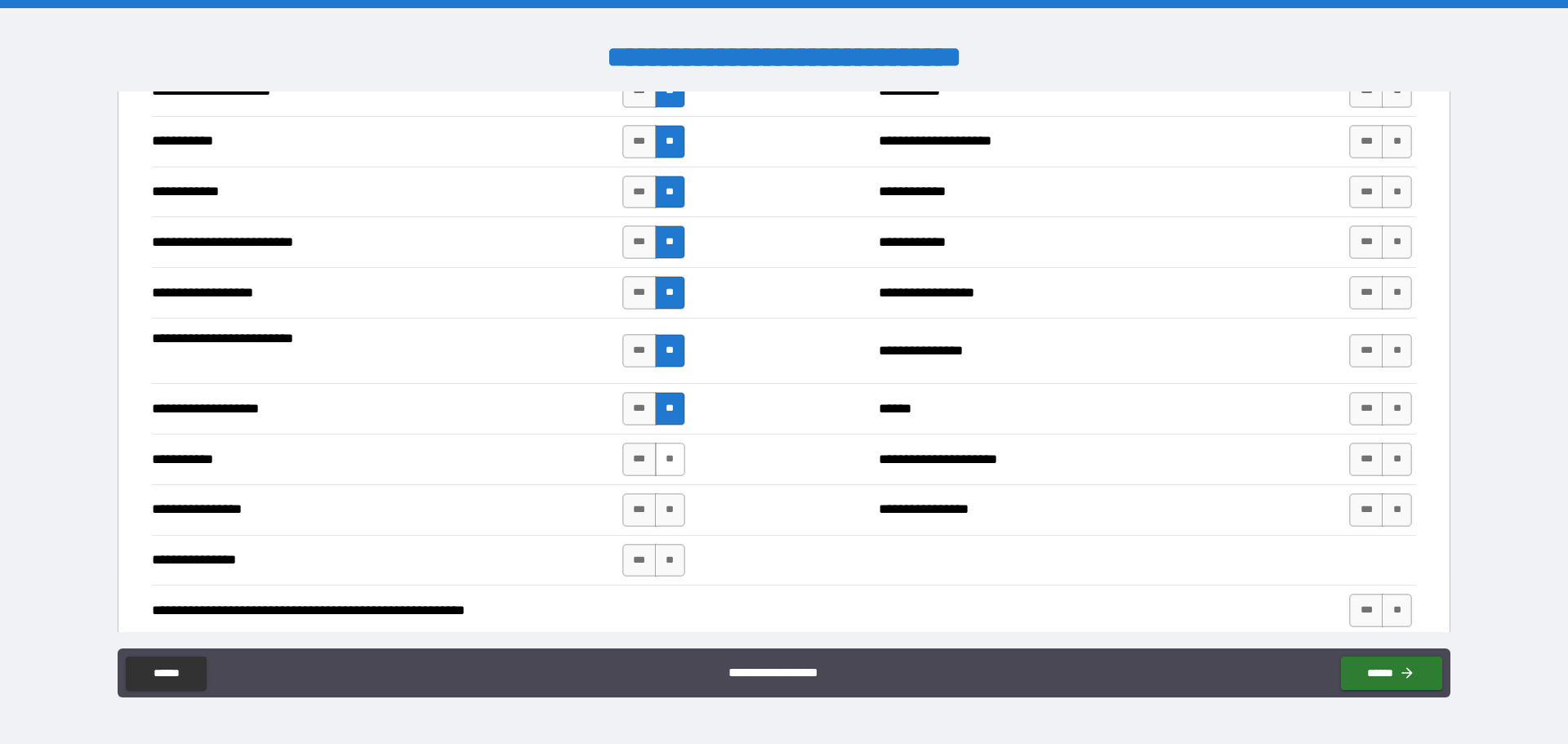 click on "**" at bounding box center [670, 459] 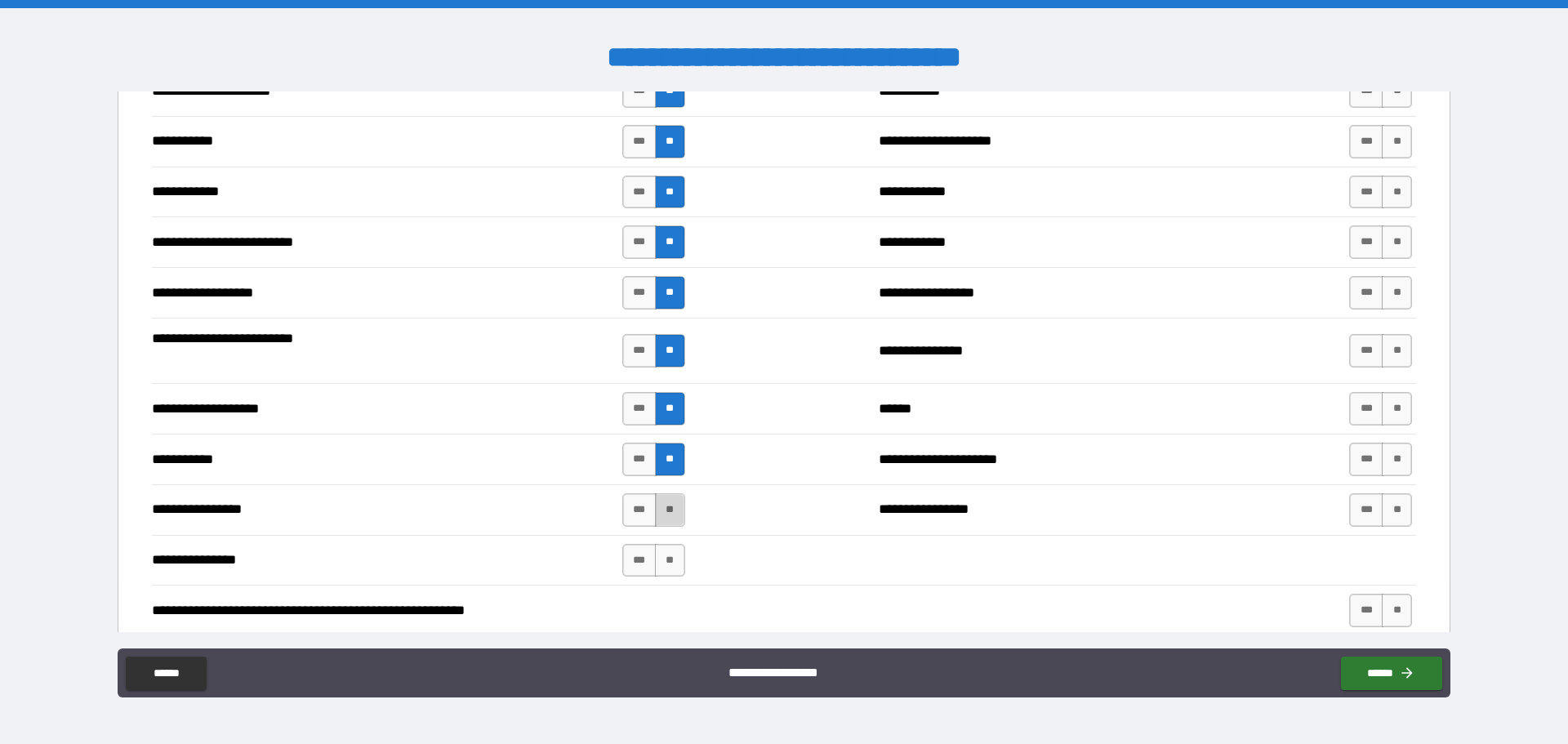 click on "**" at bounding box center [670, 510] 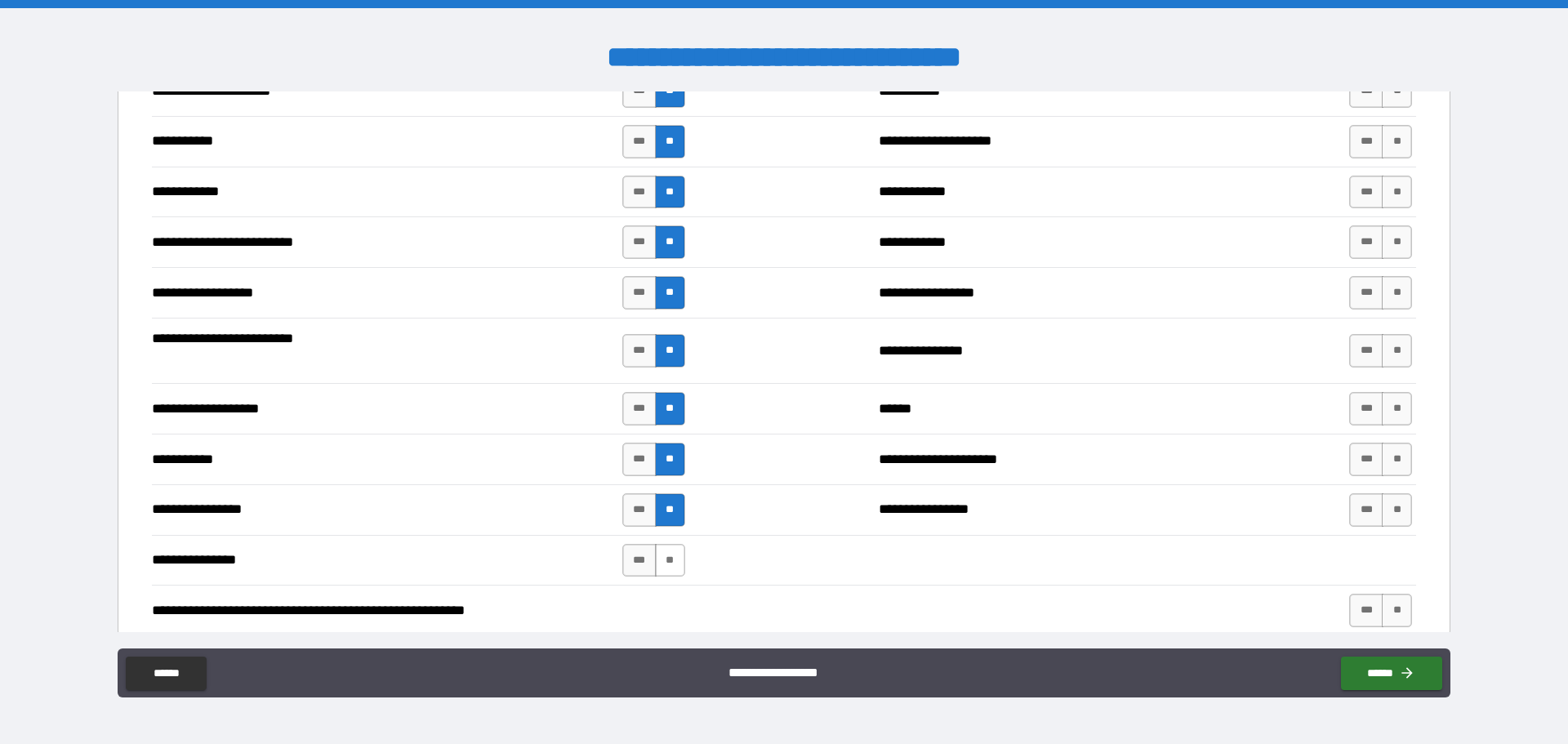 click on "**" at bounding box center [670, 560] 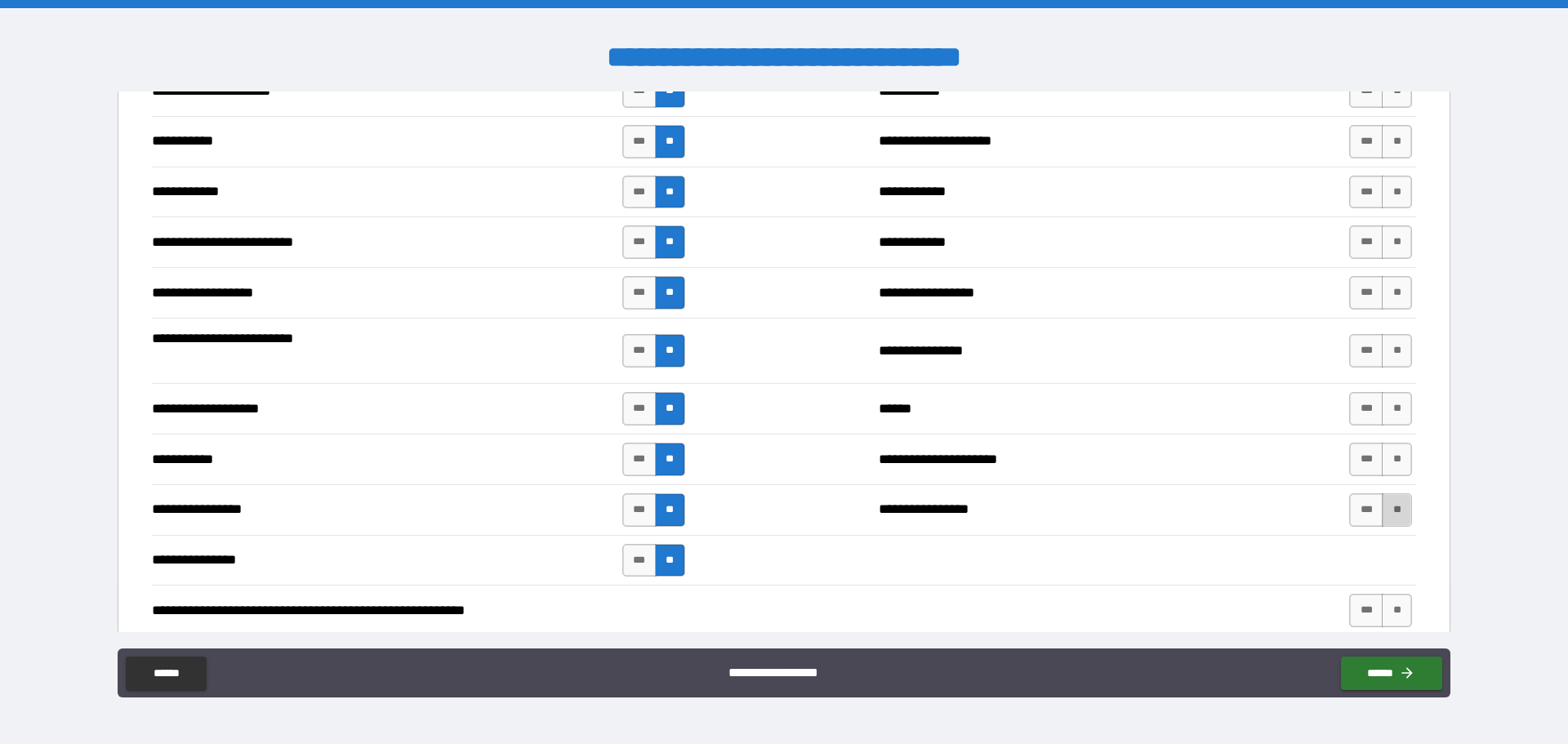 click on "**" at bounding box center (1396, 510) 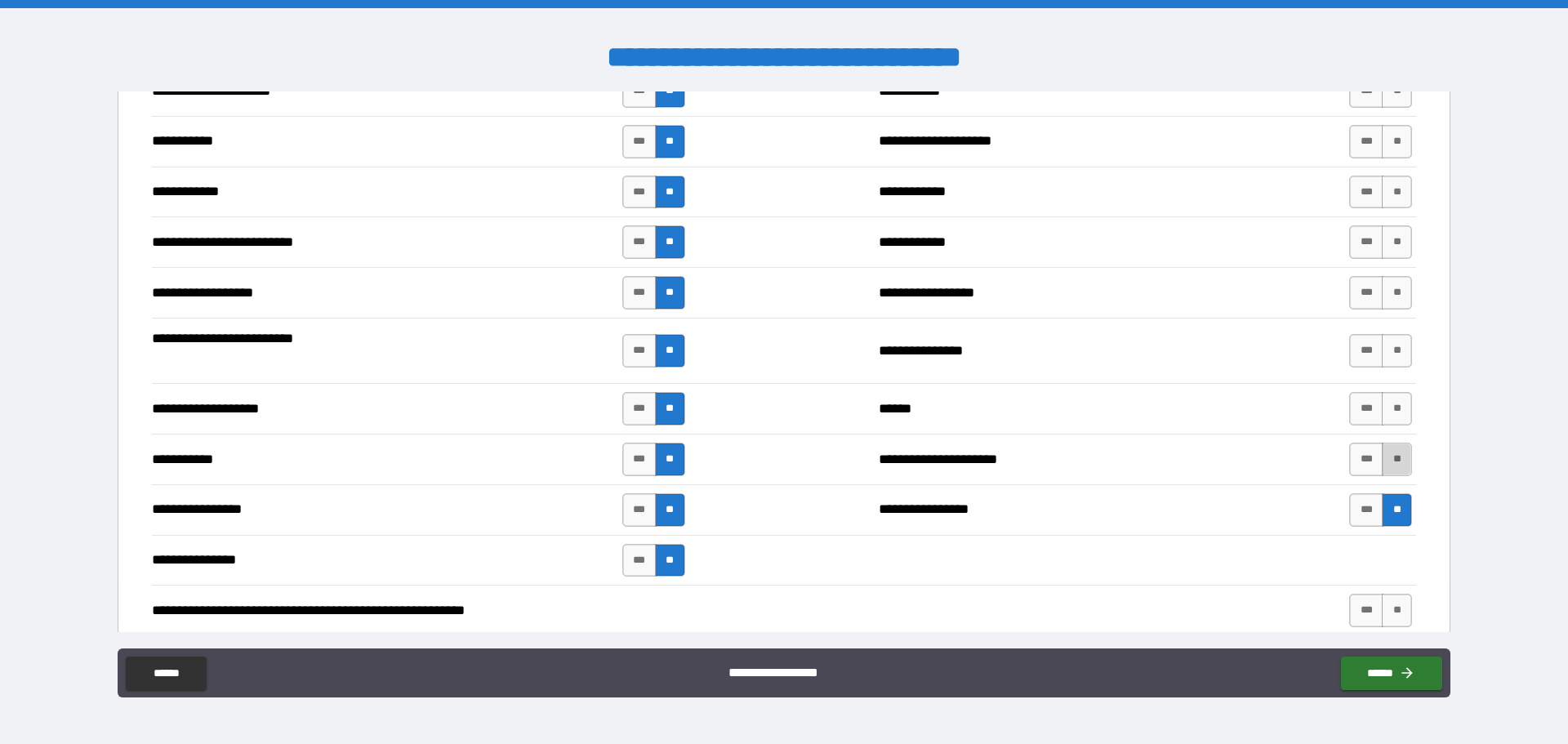 click on "**" at bounding box center [1396, 459] 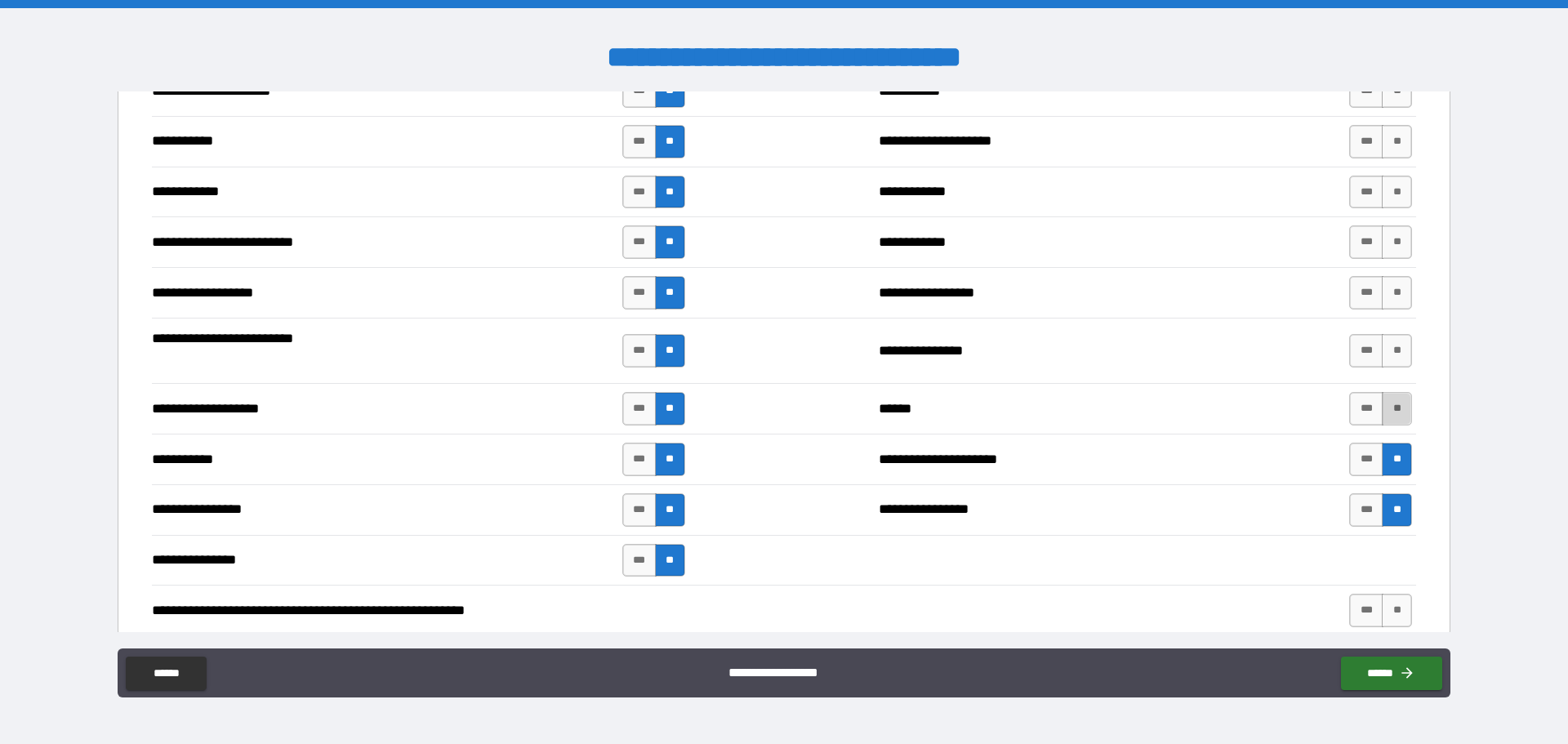 click on "**" at bounding box center (1396, 408) 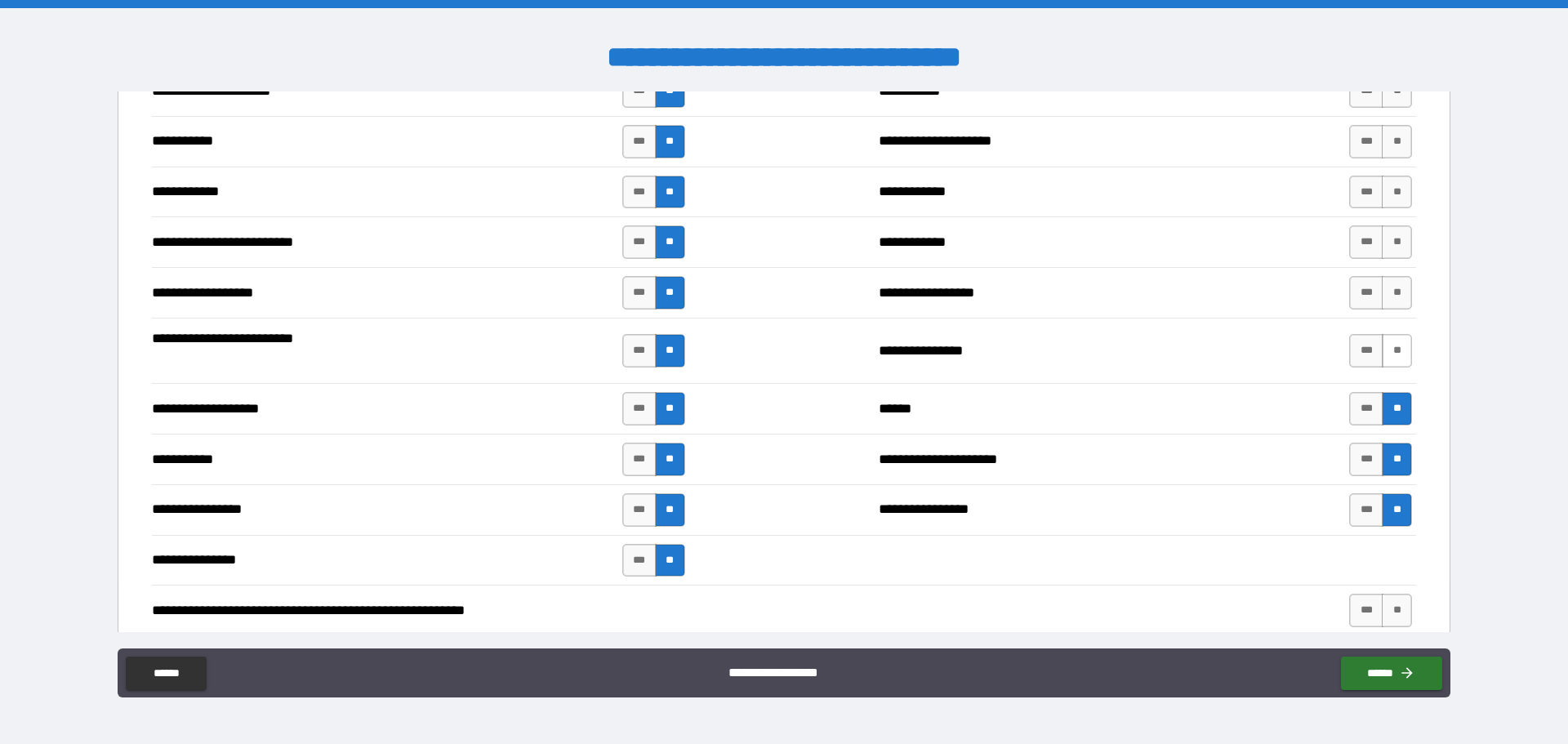 click on "**" at bounding box center (1396, 350) 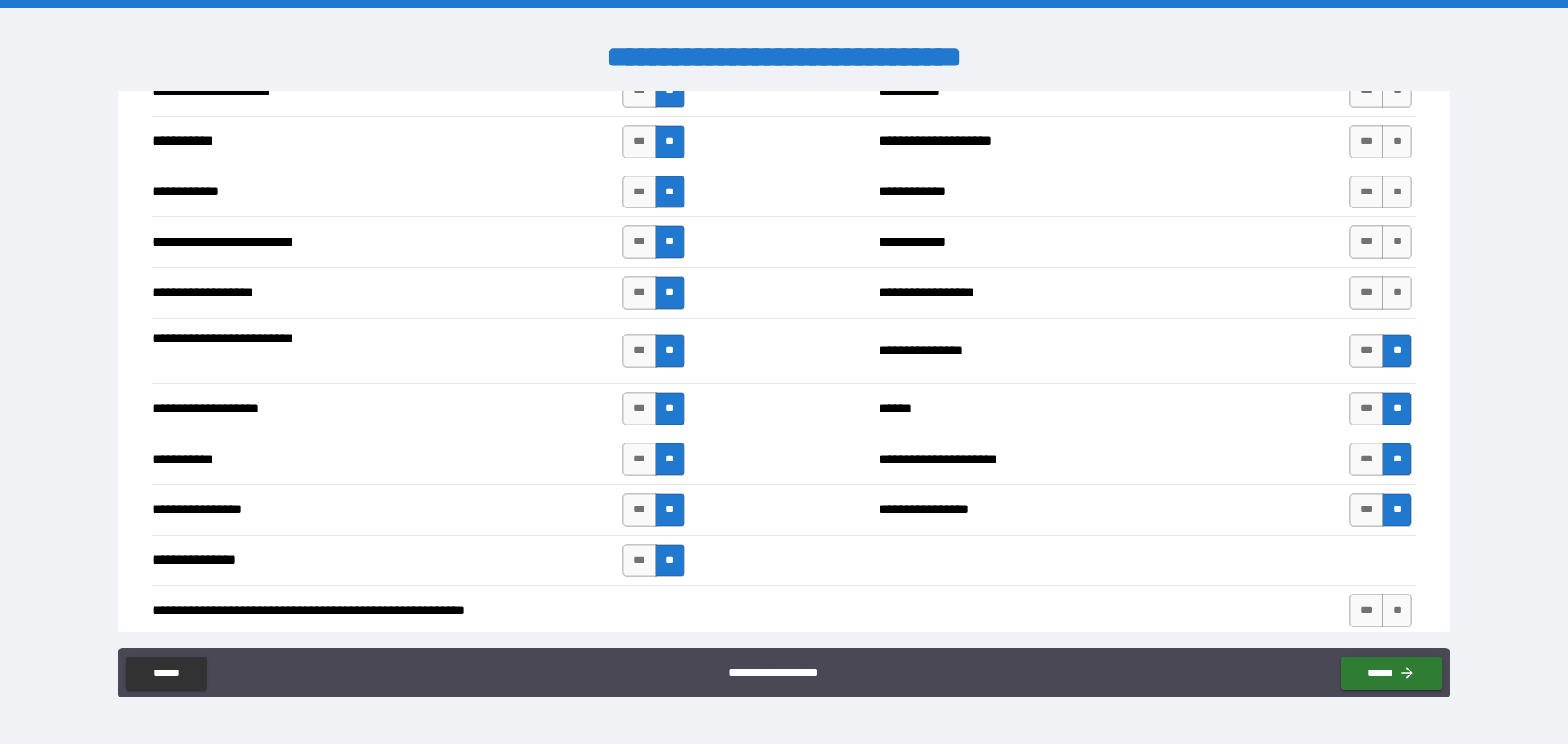 scroll, scrollTop: 2940, scrollLeft: 0, axis: vertical 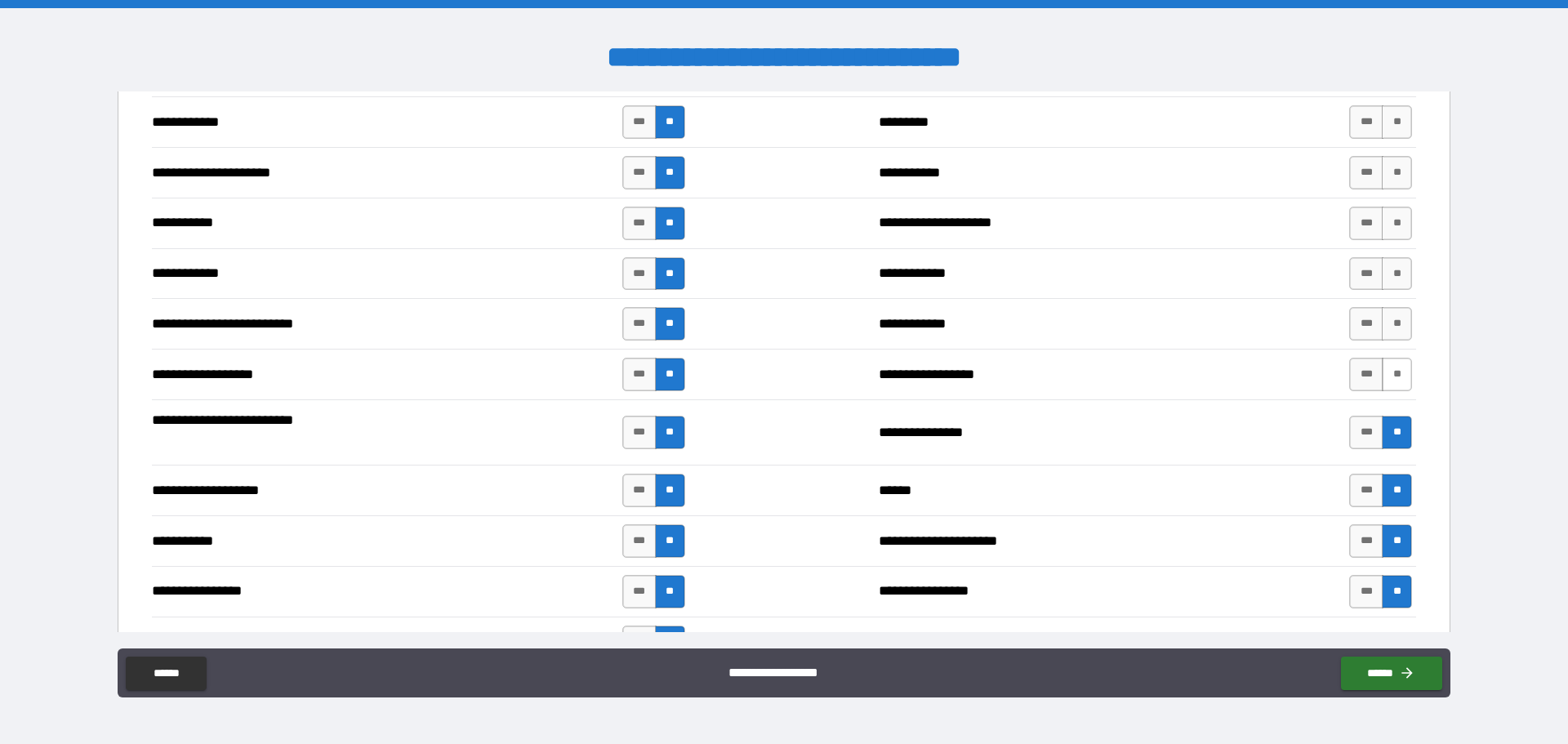 click on "**" at bounding box center [1396, 374] 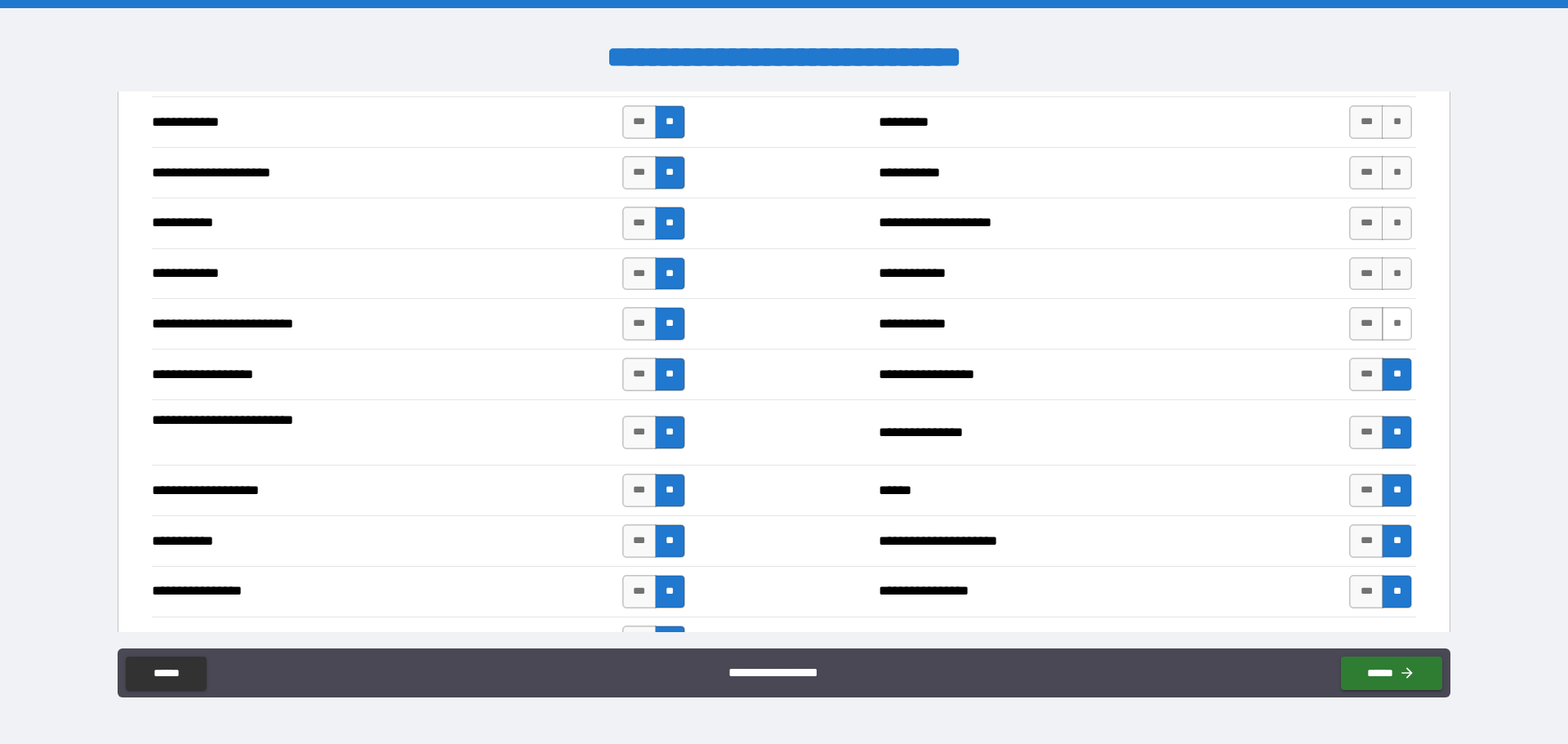 click on "**" at bounding box center (1396, 323) 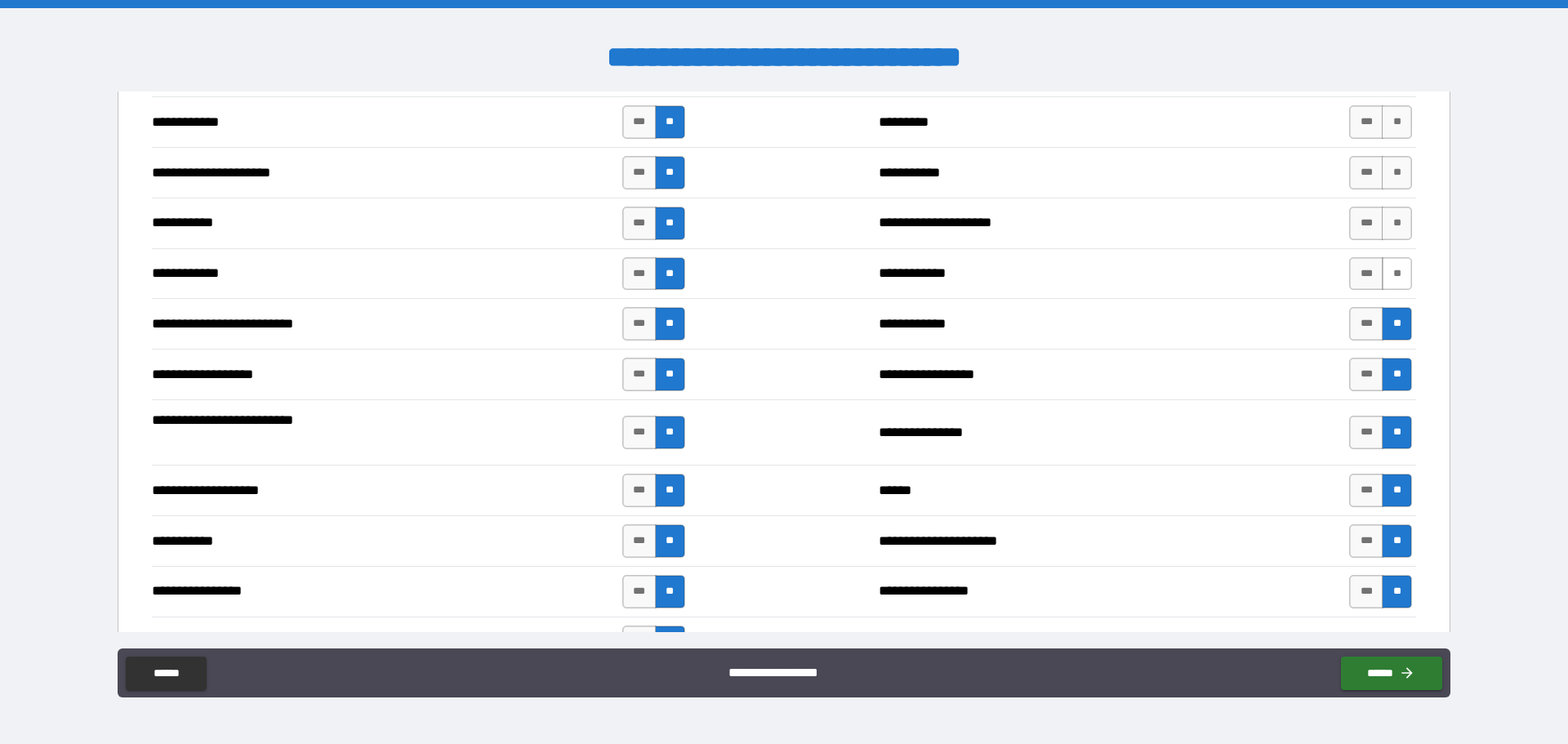 click on "**" at bounding box center (1396, 274) 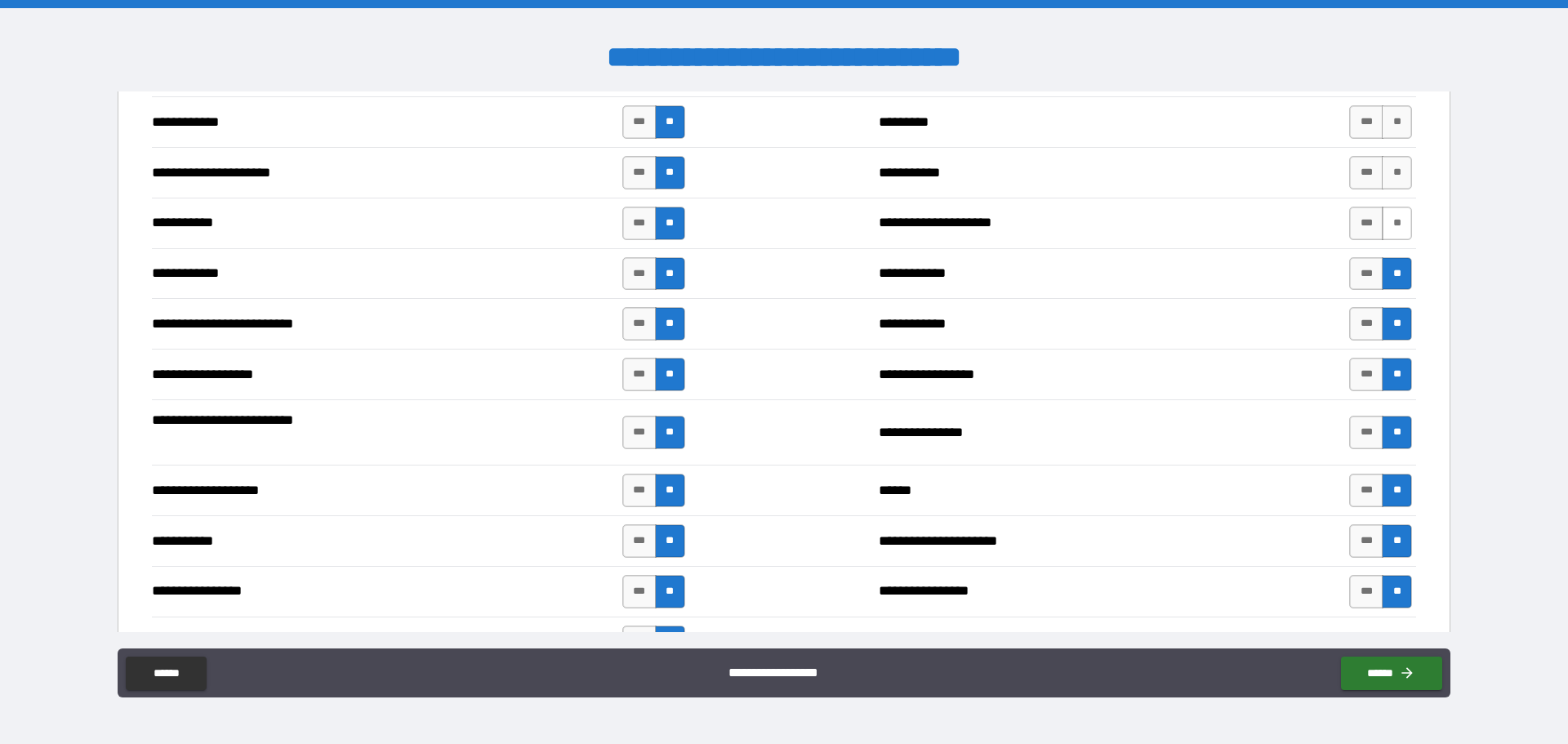 click on "**" at bounding box center [1396, 223] 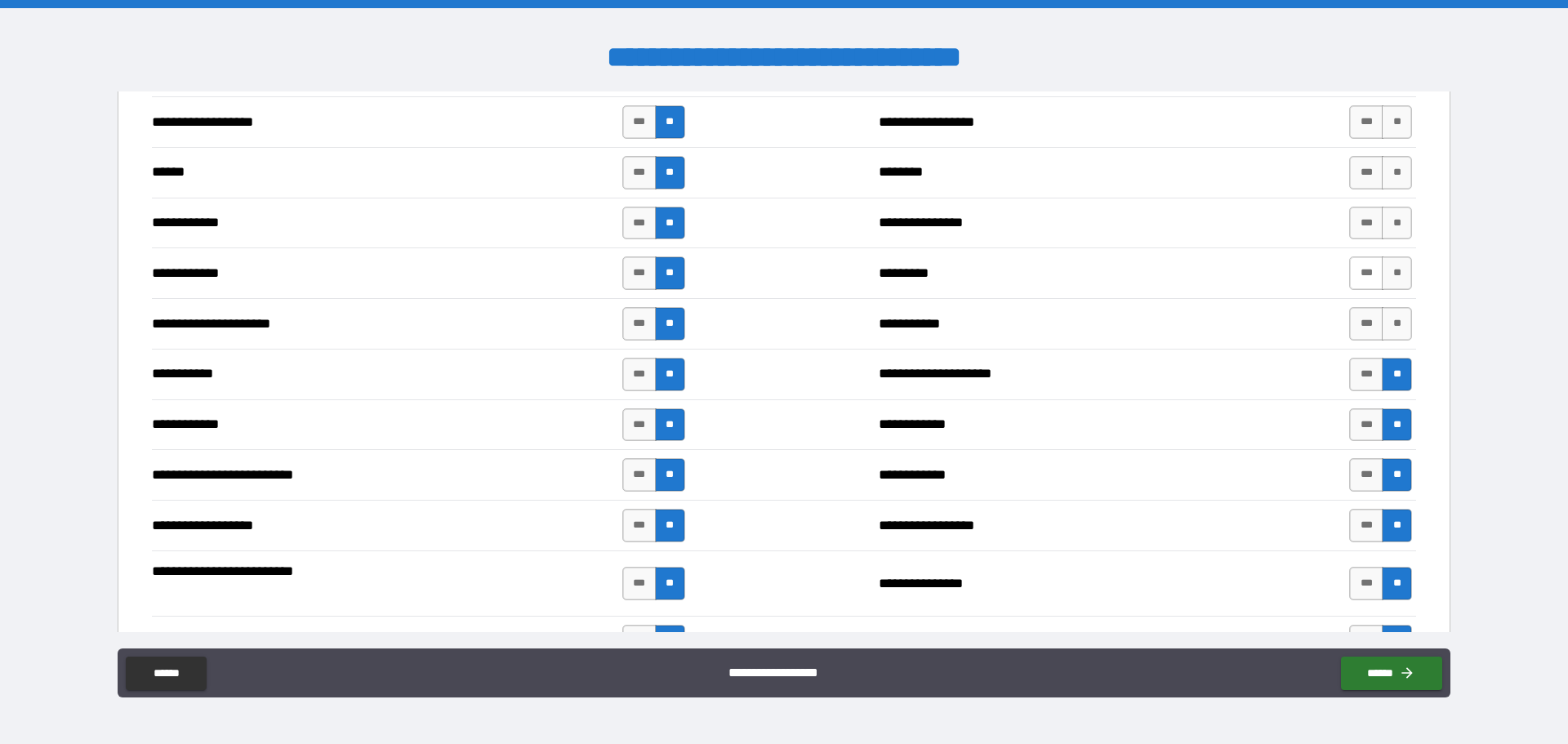 scroll, scrollTop: 2777, scrollLeft: 0, axis: vertical 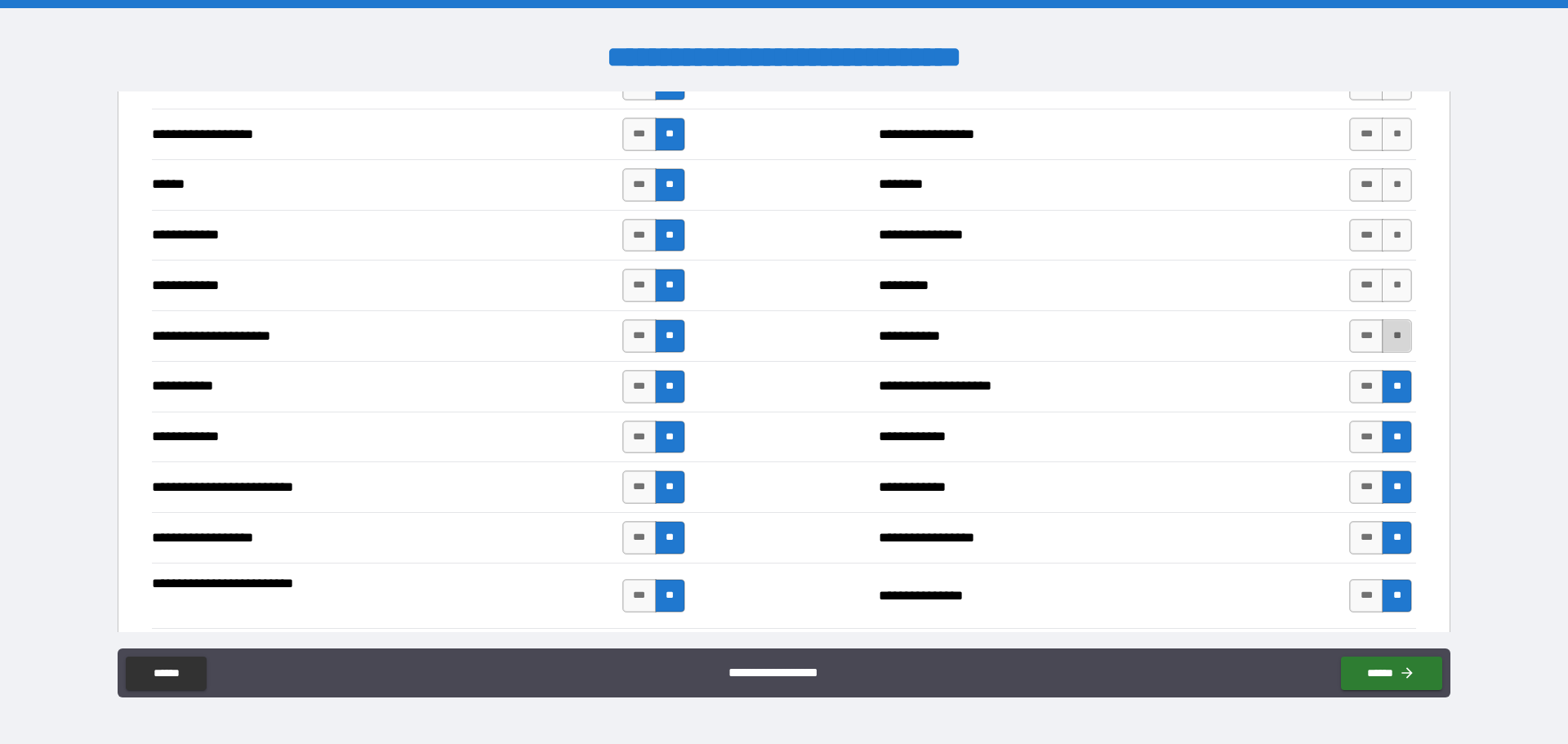 click on "**" at bounding box center (1396, 336) 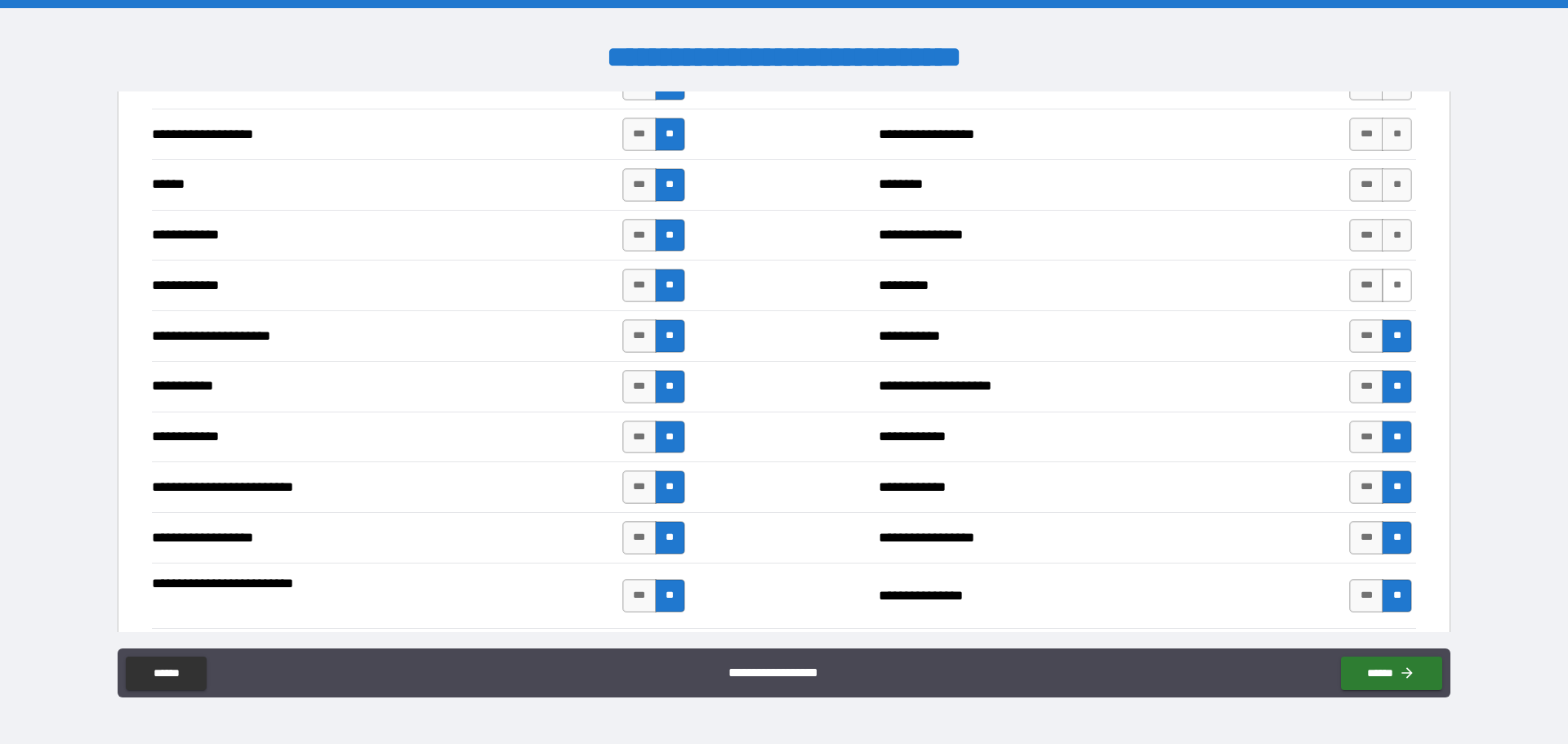 click on "**" at bounding box center (1396, 285) 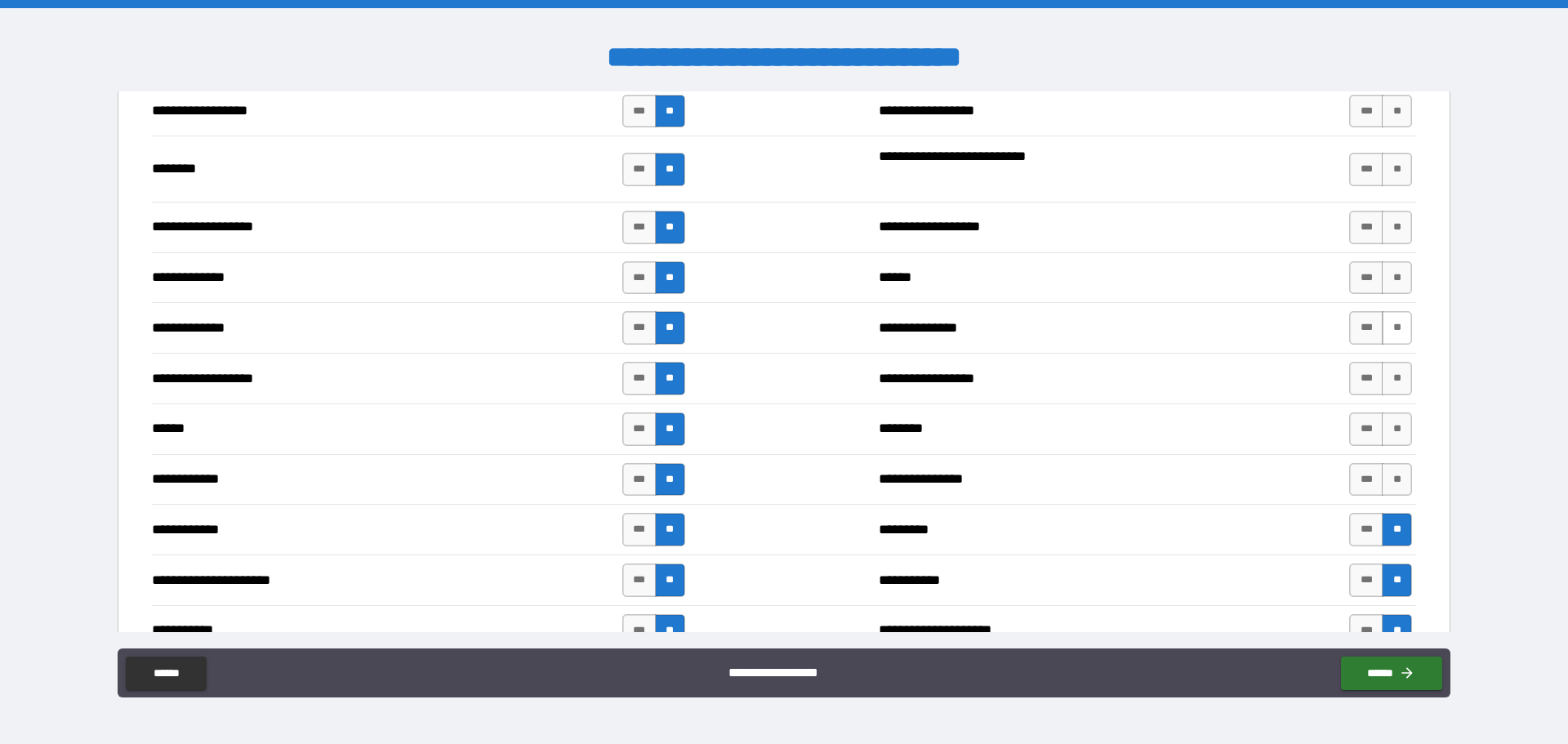 scroll, scrollTop: 2532, scrollLeft: 0, axis: vertical 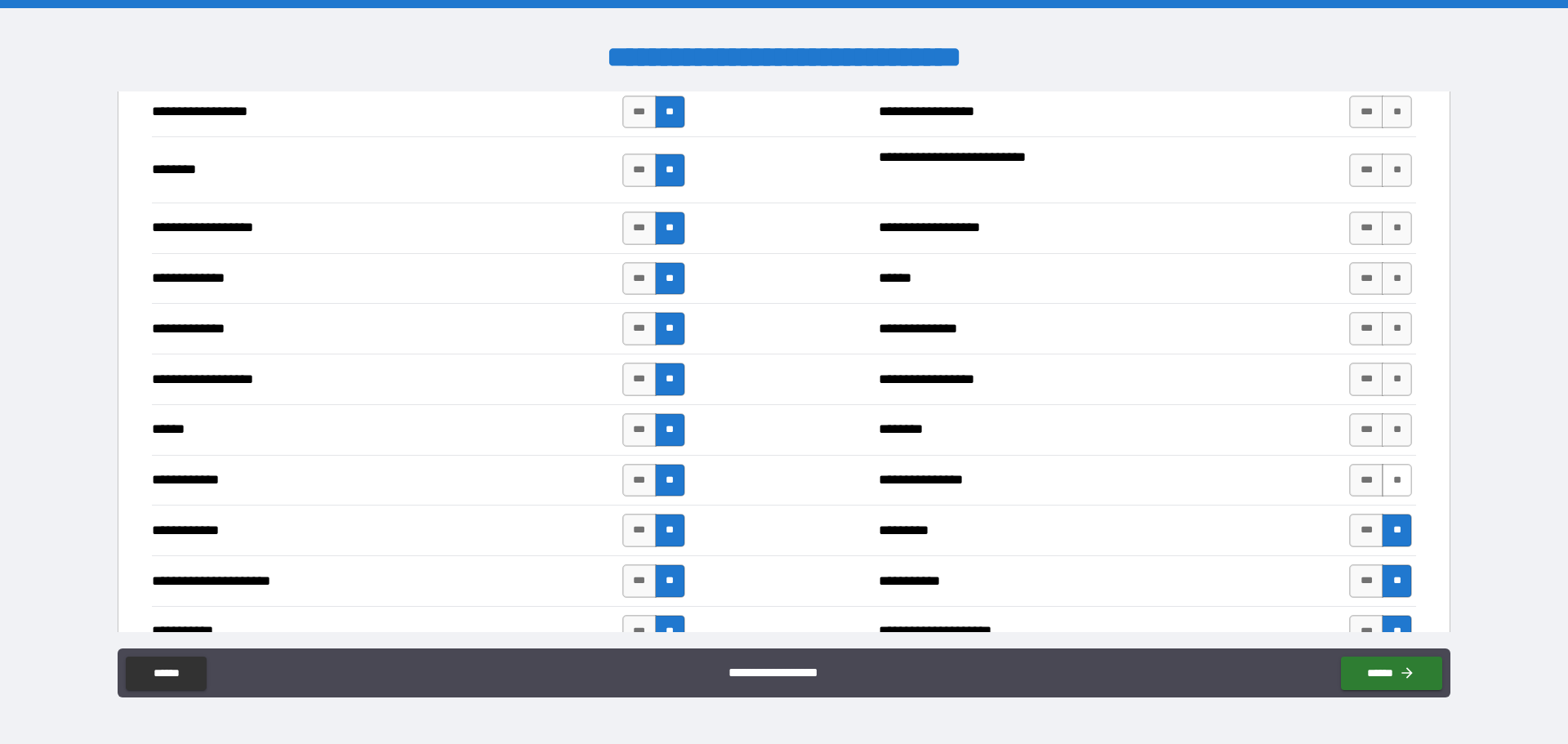 click on "**" at bounding box center [1396, 480] 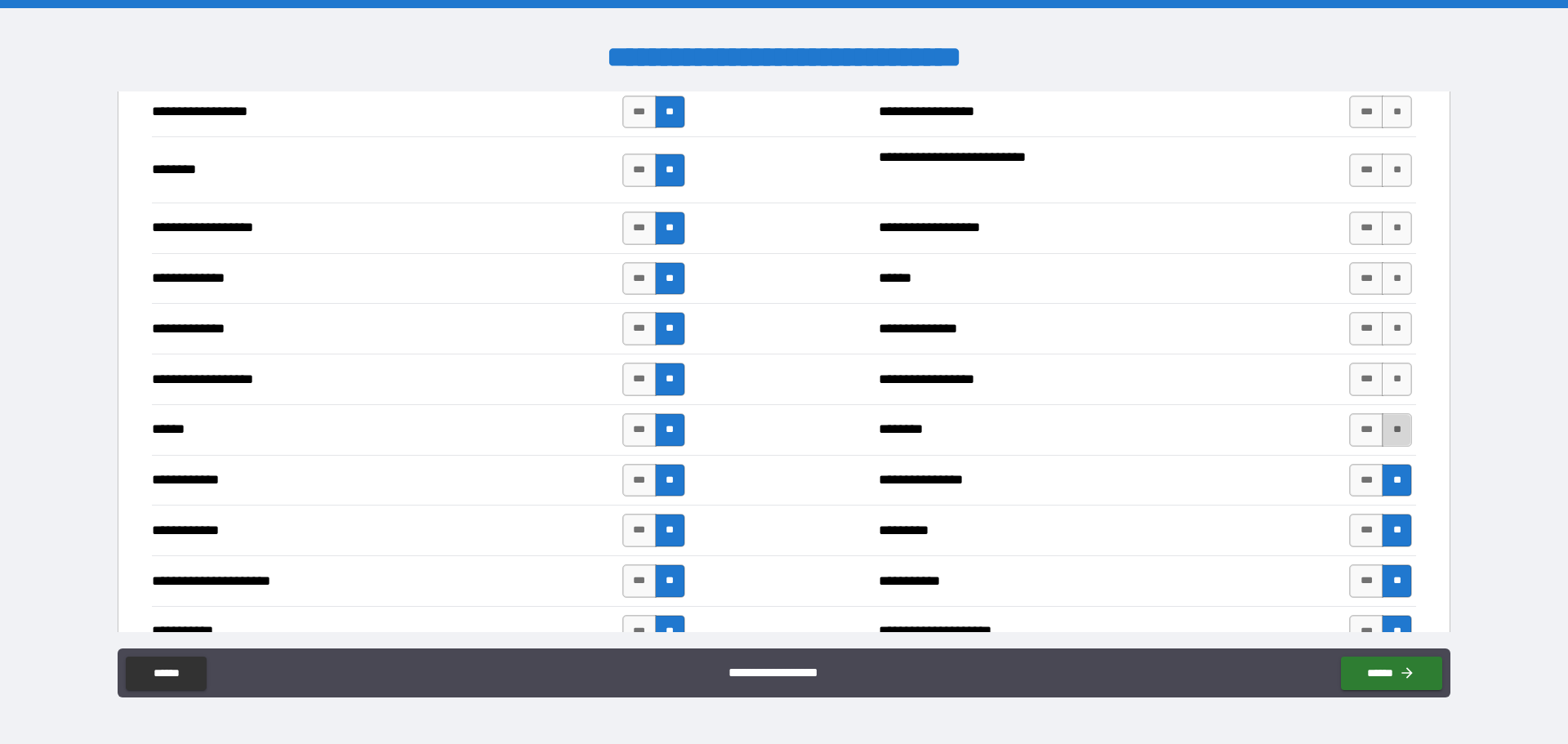 click on "**" at bounding box center [1396, 430] 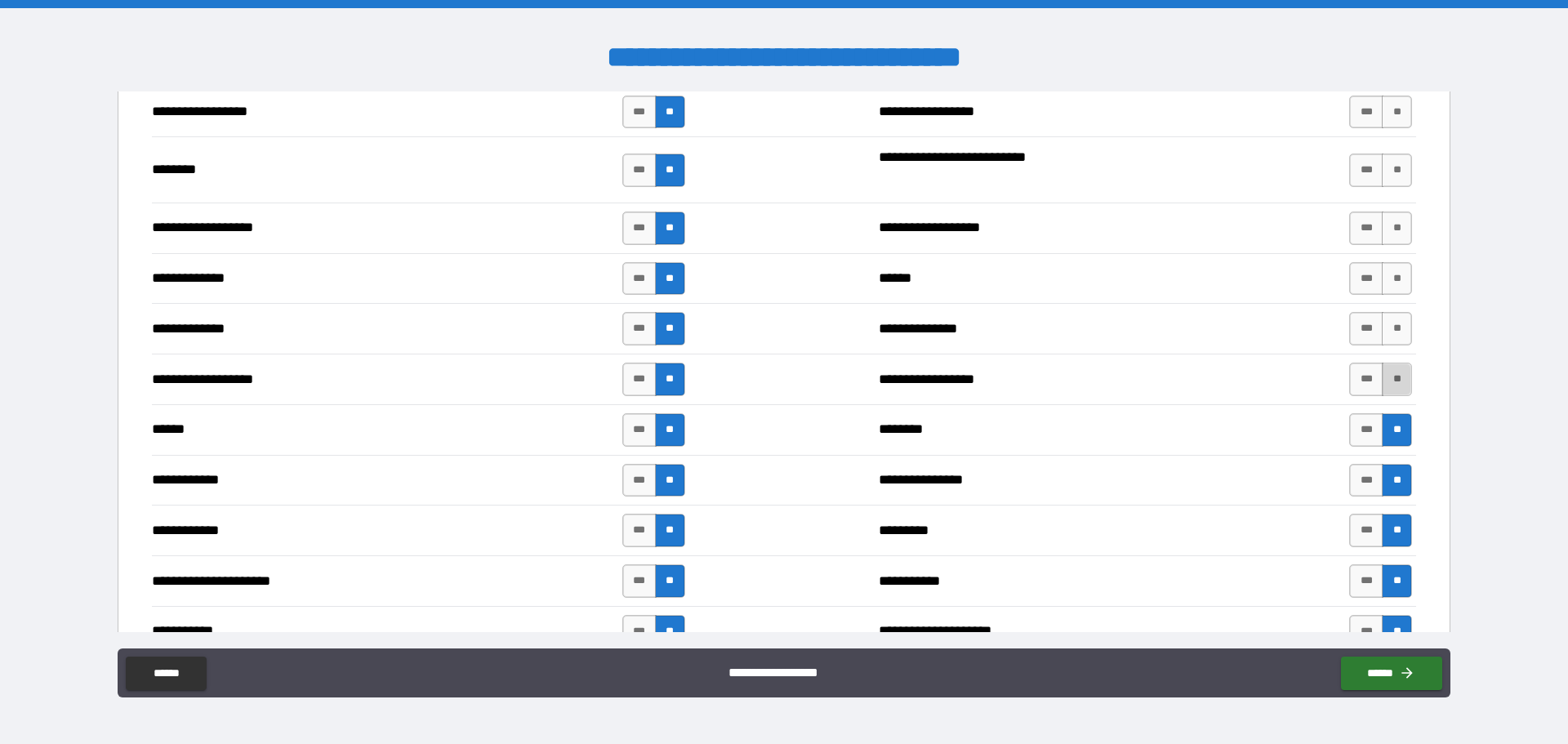 click on "**" at bounding box center [1396, 379] 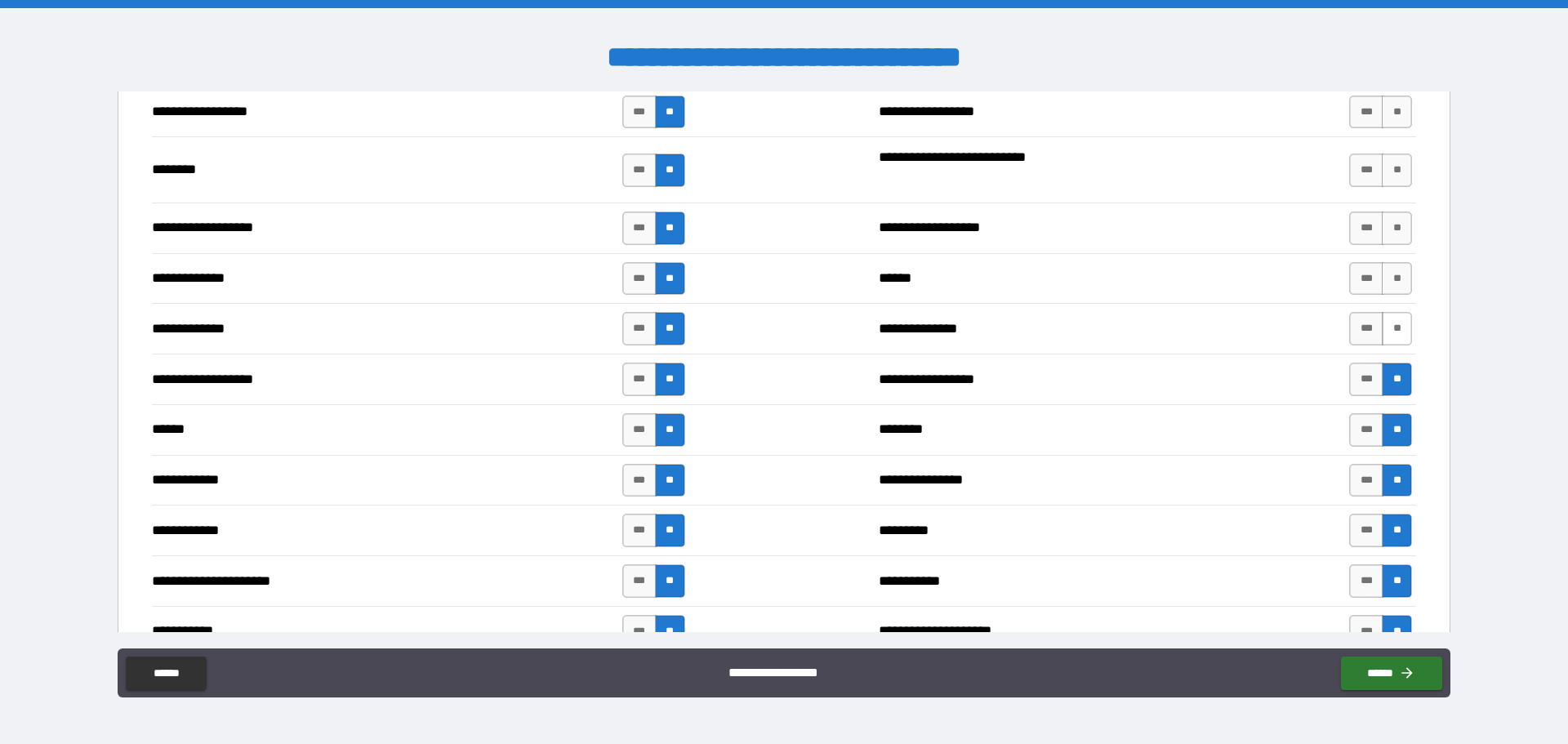 click on "**" at bounding box center [1396, 328] 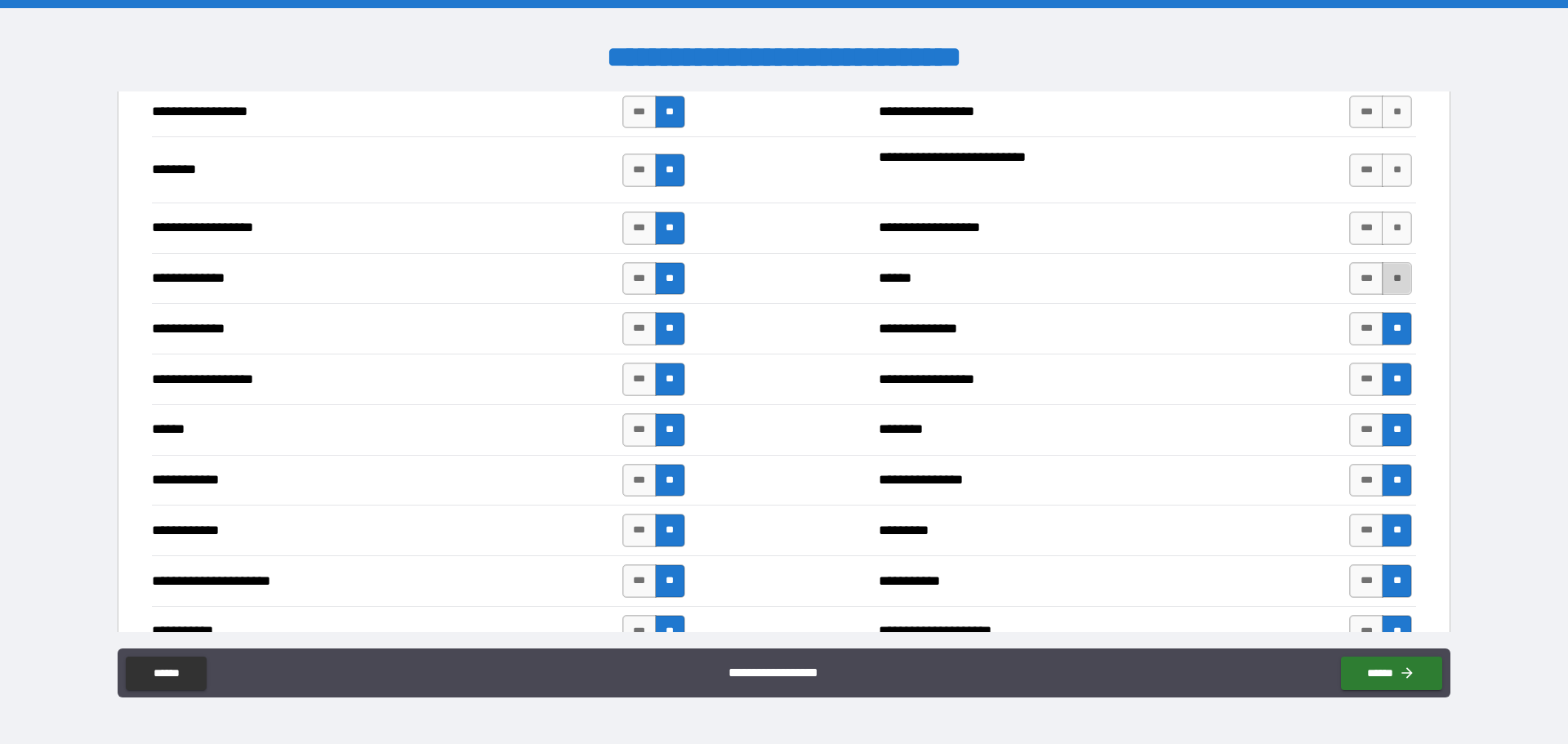 click on "**" at bounding box center (1396, 278) 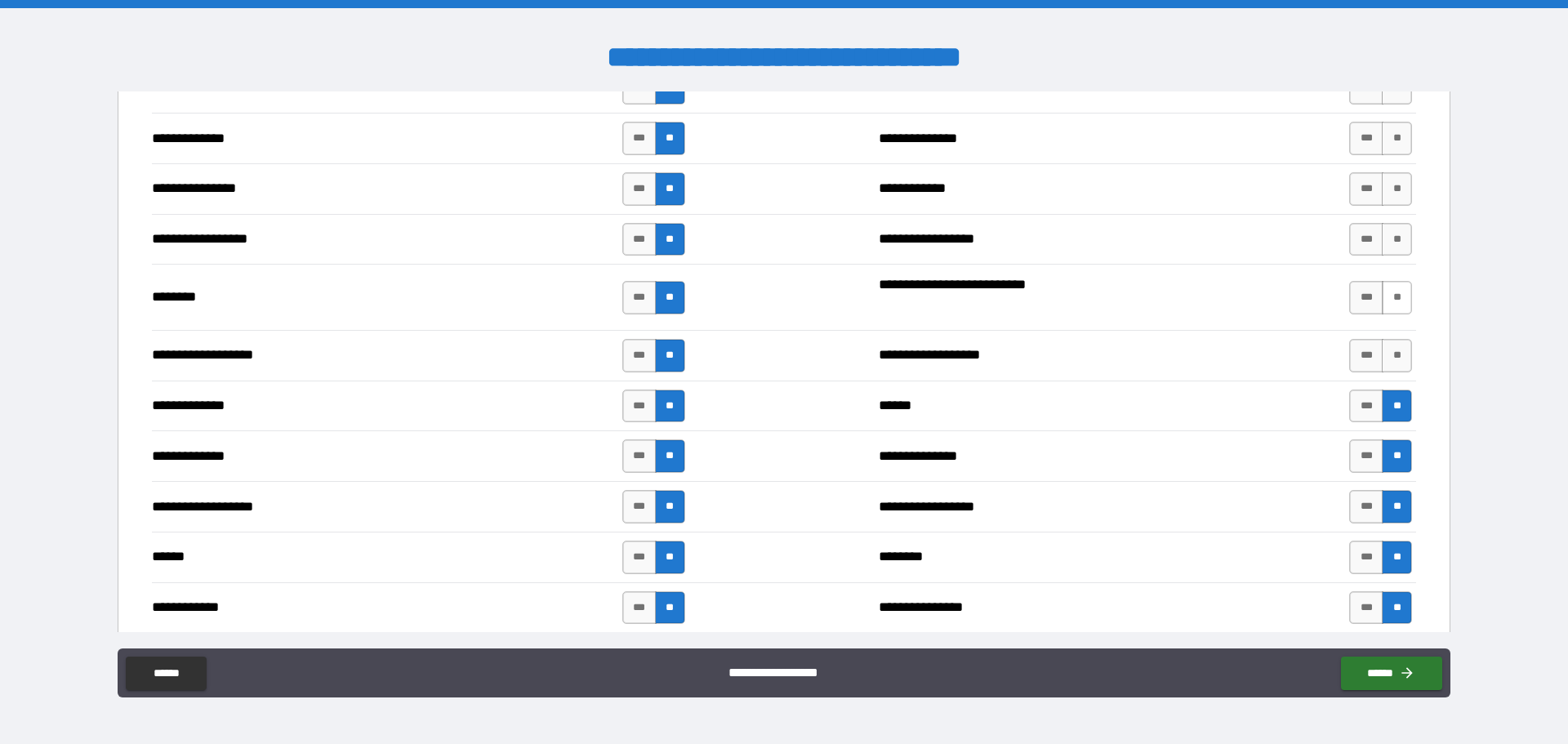scroll, scrollTop: 2368, scrollLeft: 0, axis: vertical 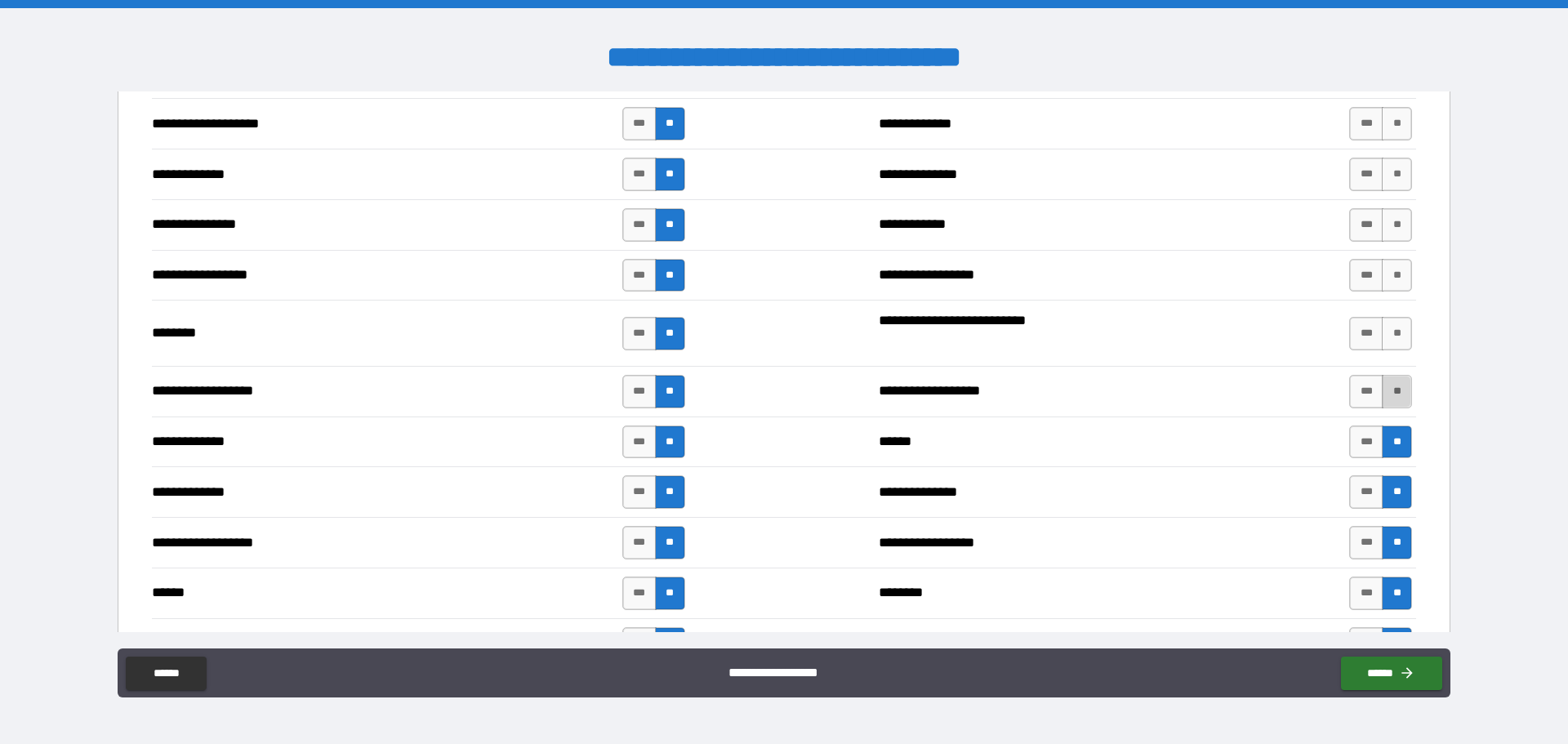 click on "**" at bounding box center [1396, 391] 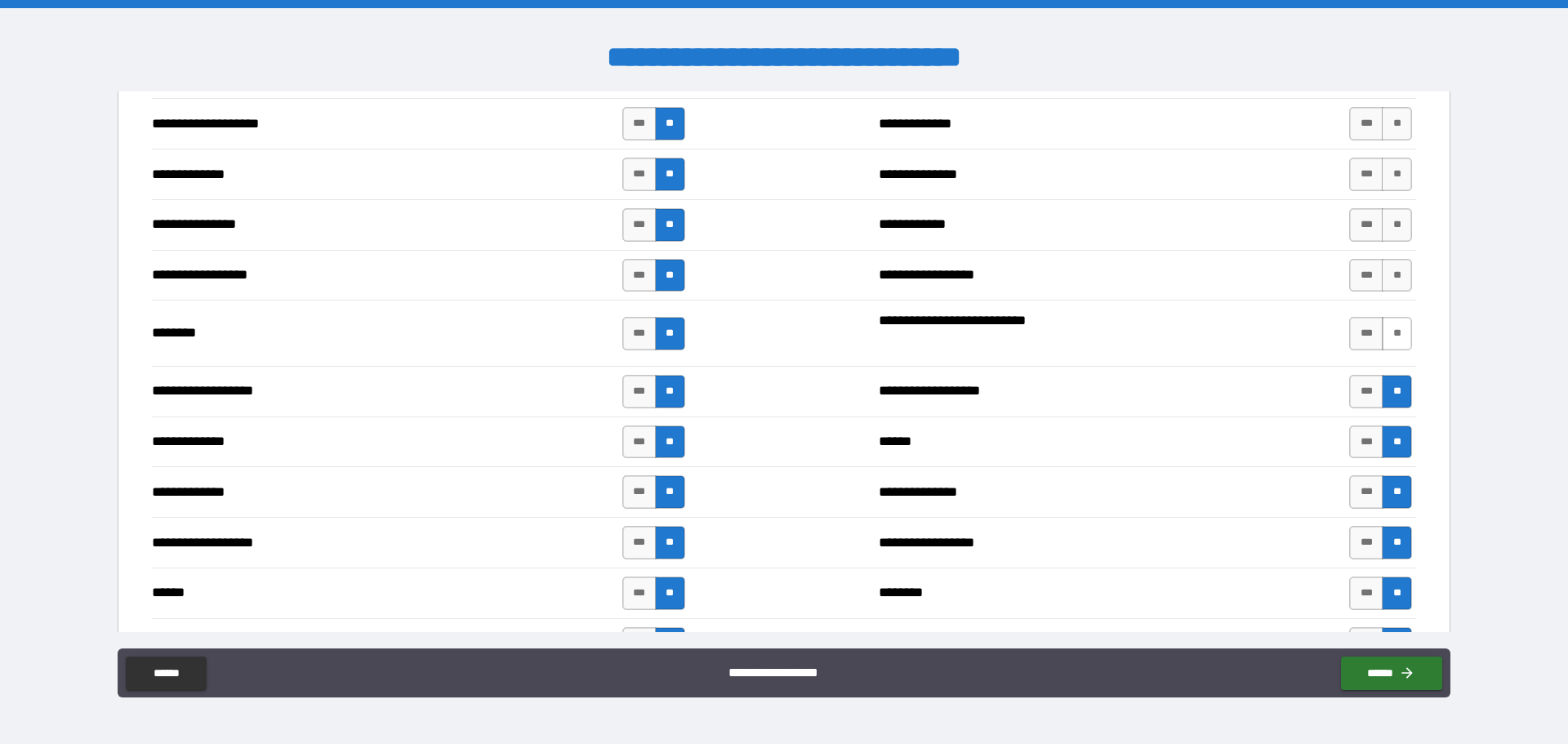 click on "**" at bounding box center (1396, 333) 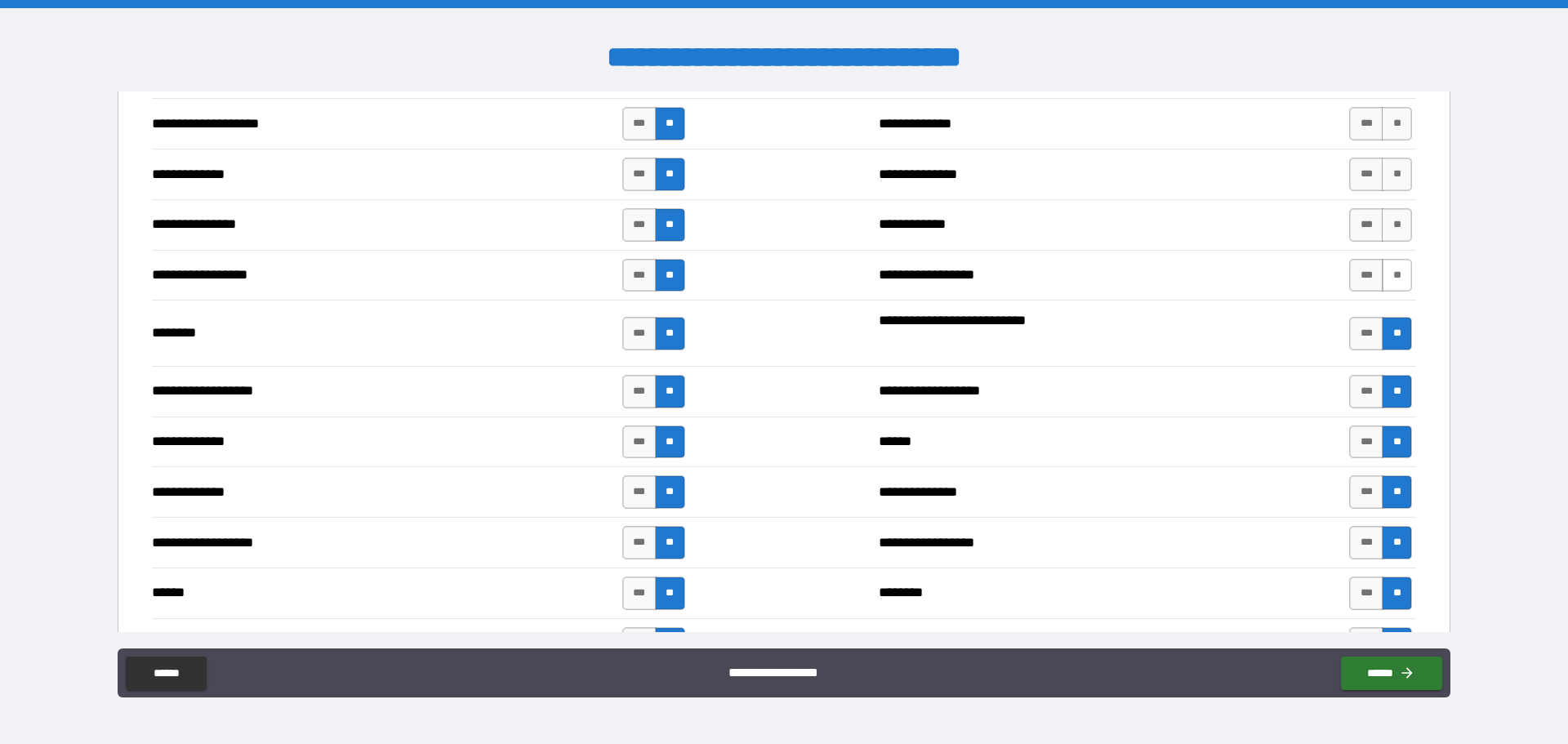 click on "**" at bounding box center (1396, 275) 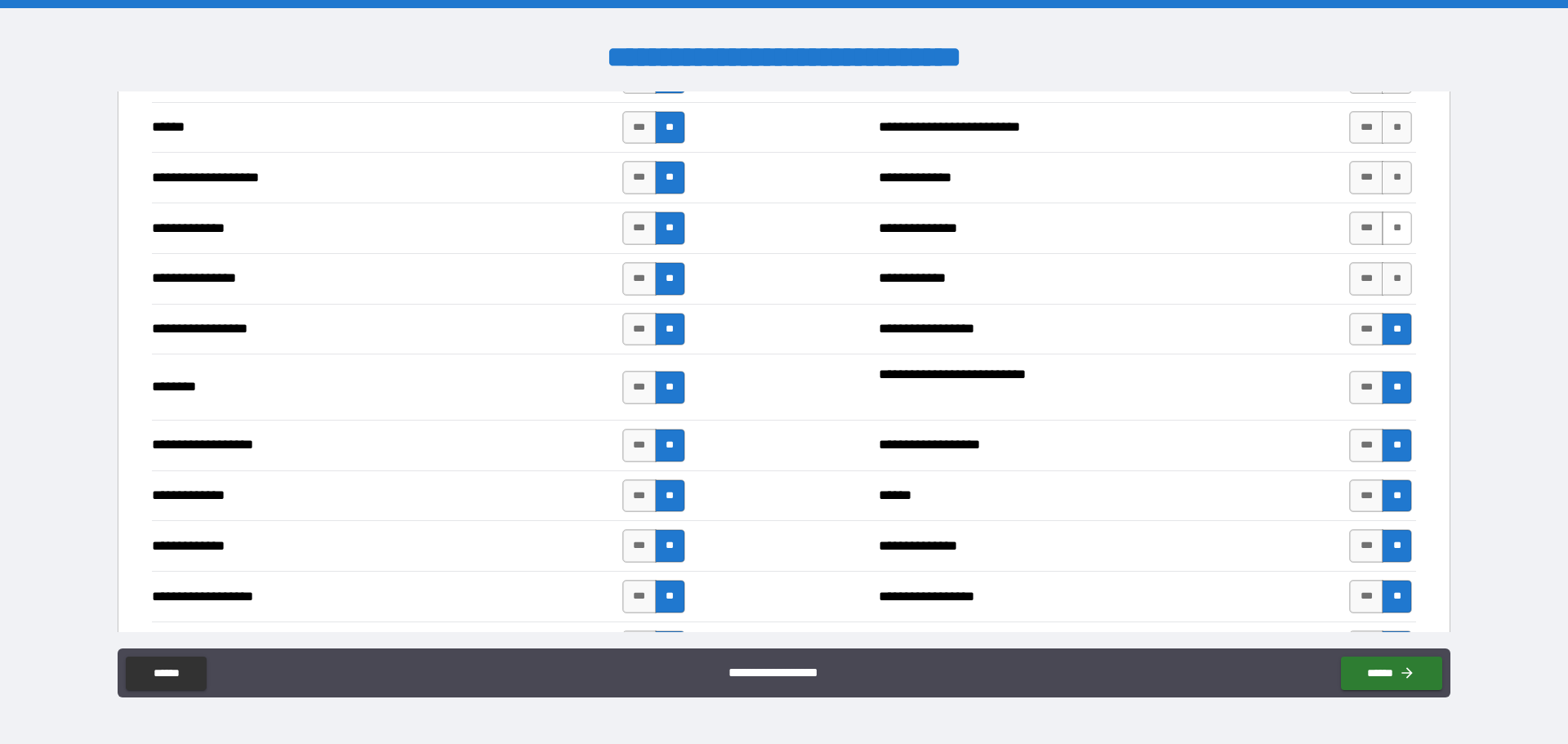 scroll, scrollTop: 2287, scrollLeft: 0, axis: vertical 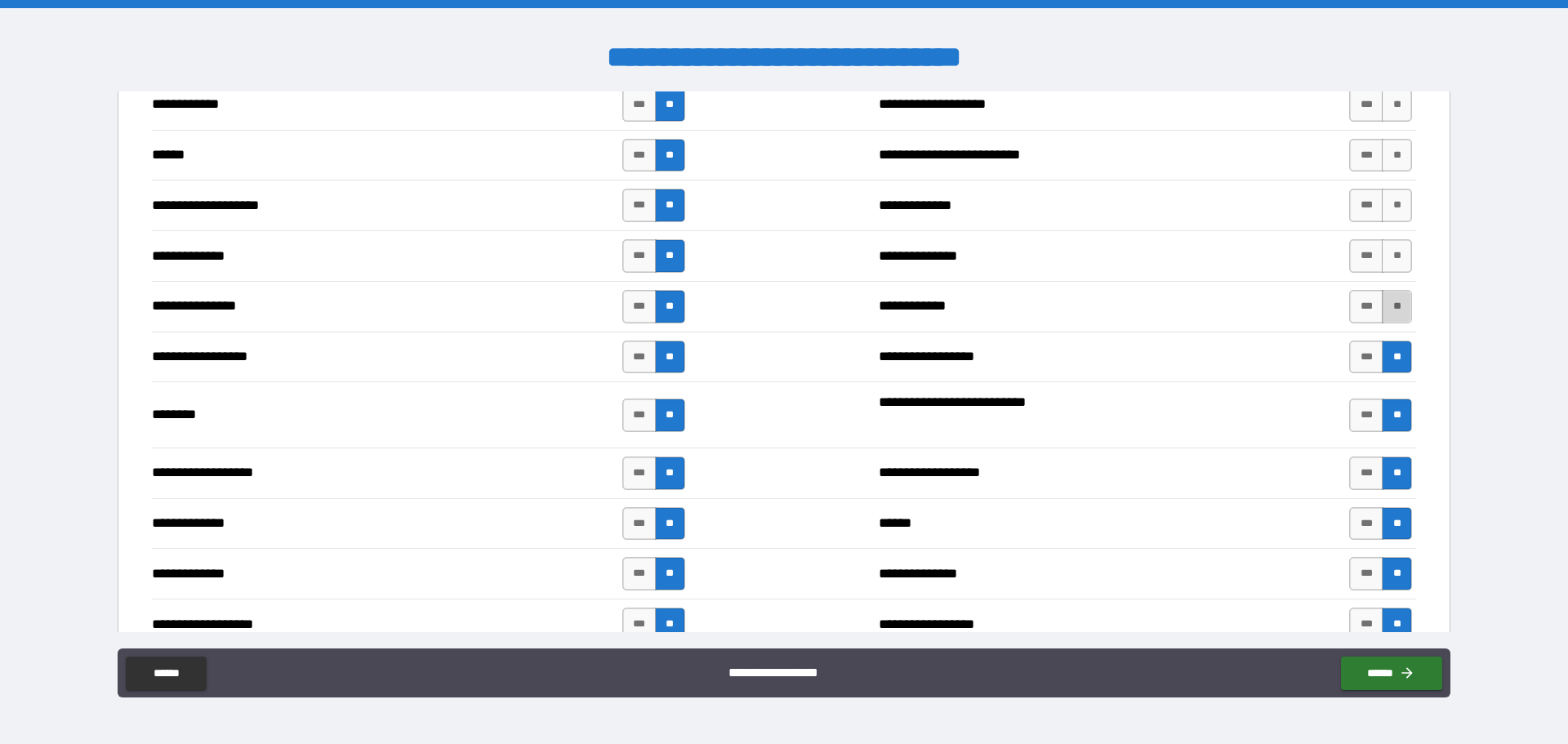 click on "**" at bounding box center [1396, 306] 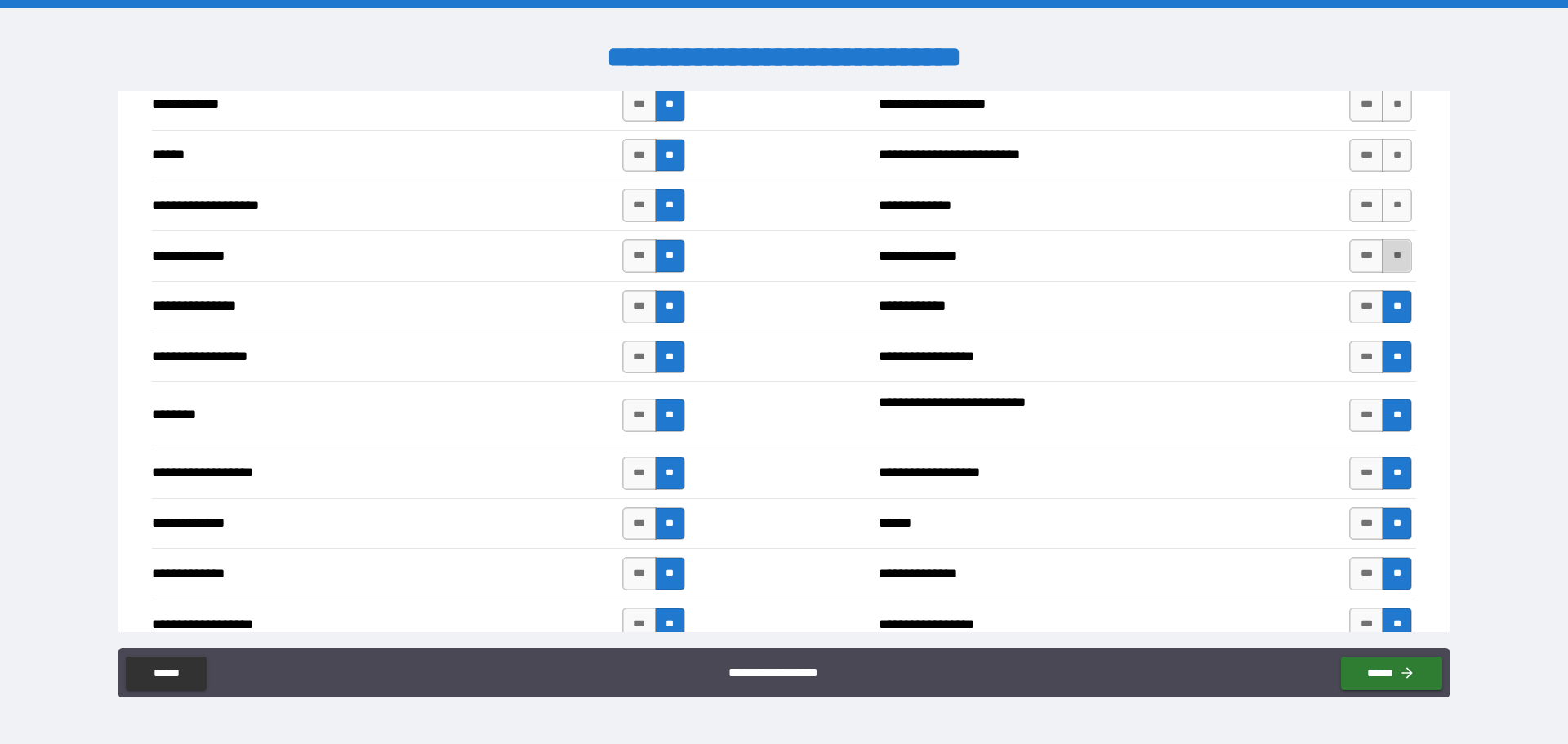 click on "**" at bounding box center (1396, 256) 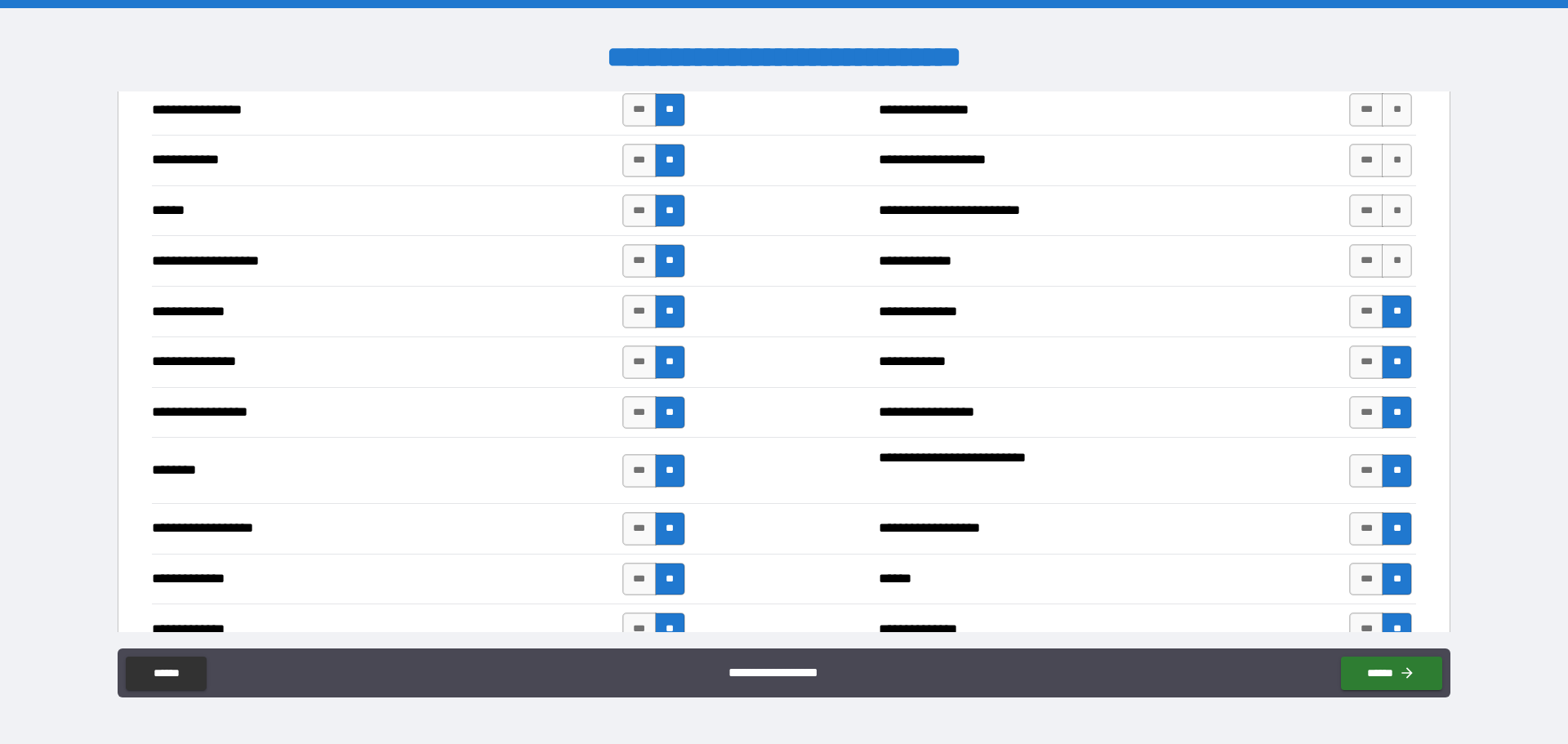 scroll, scrollTop: 2123, scrollLeft: 0, axis: vertical 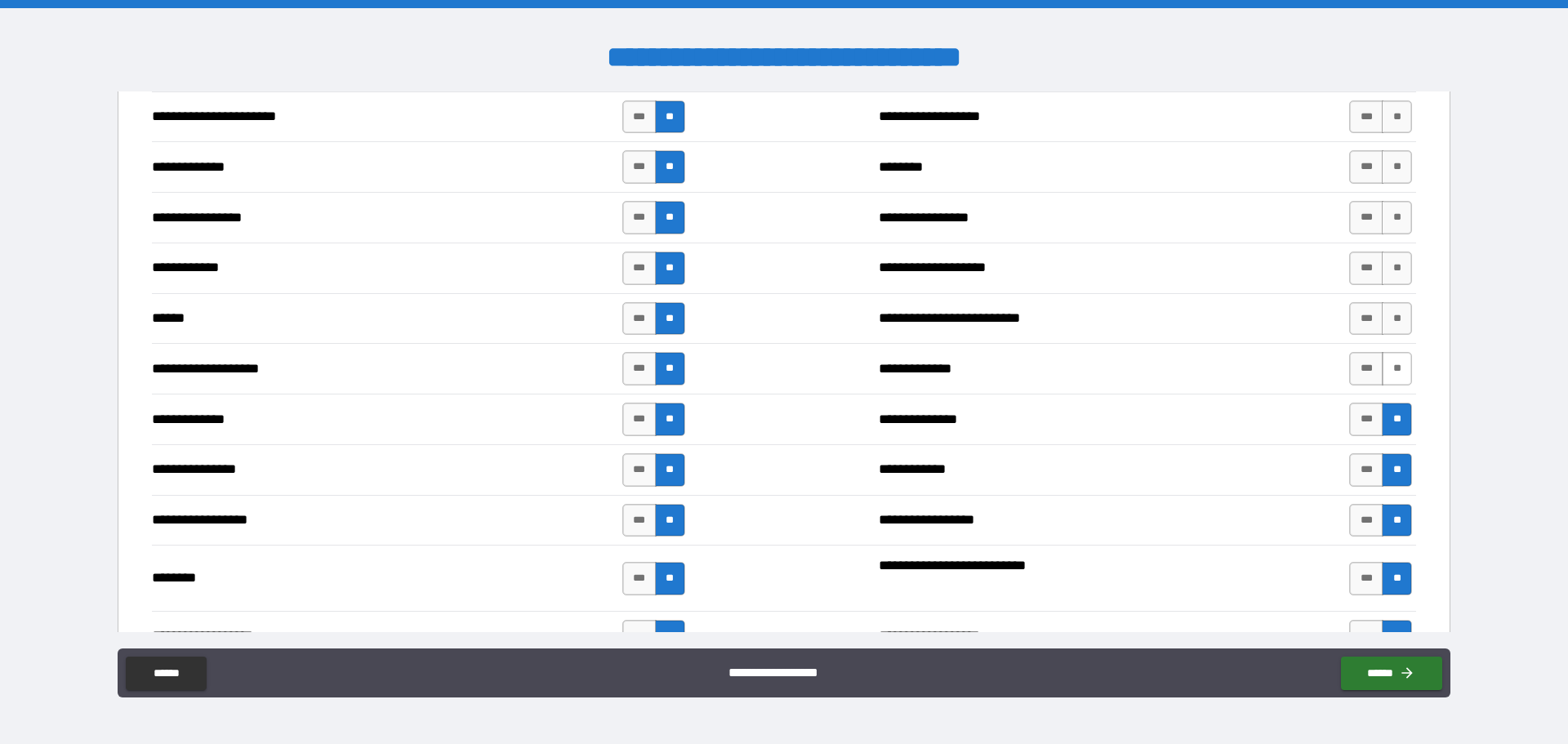click on "**" at bounding box center (1396, 368) 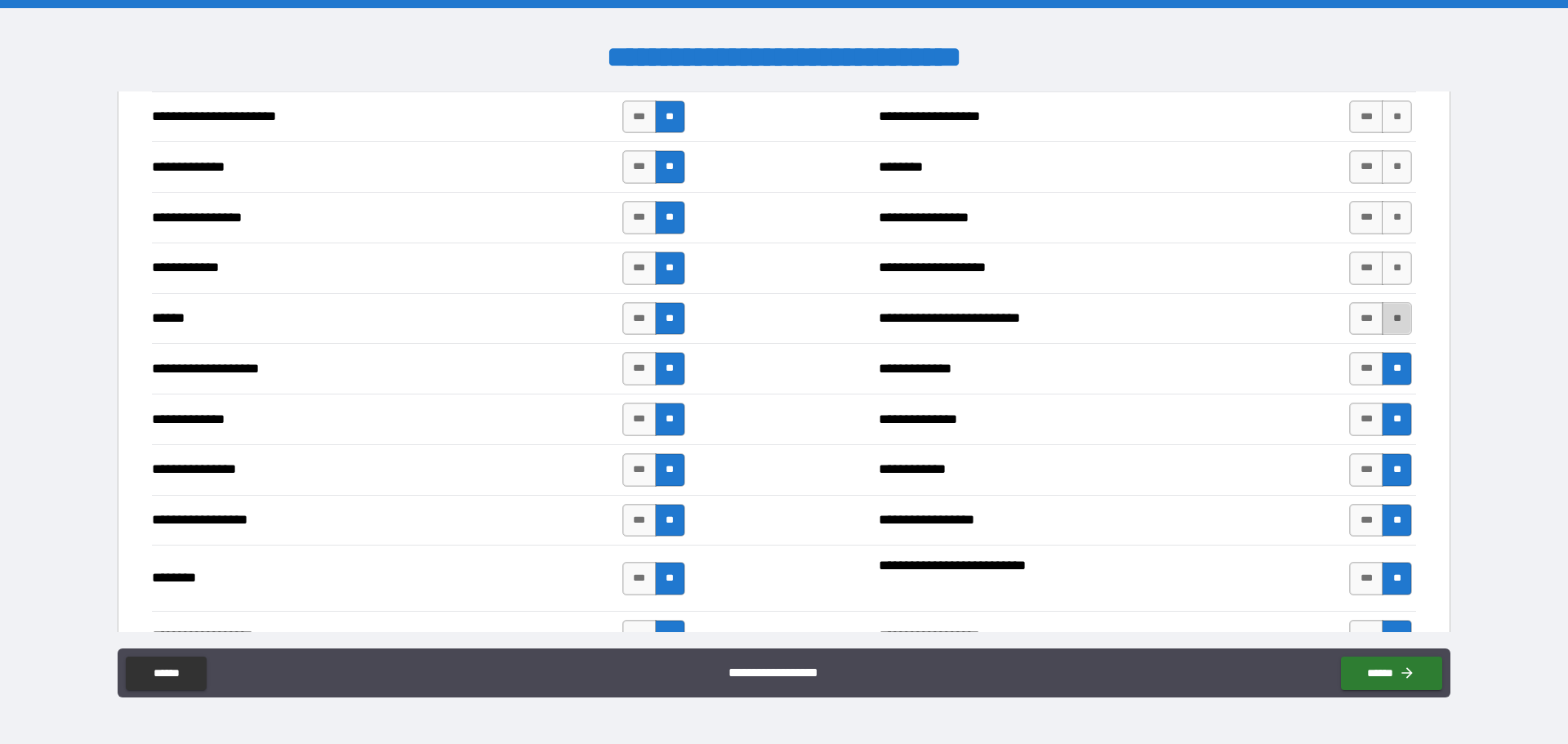 click on "**" at bounding box center (1396, 319) 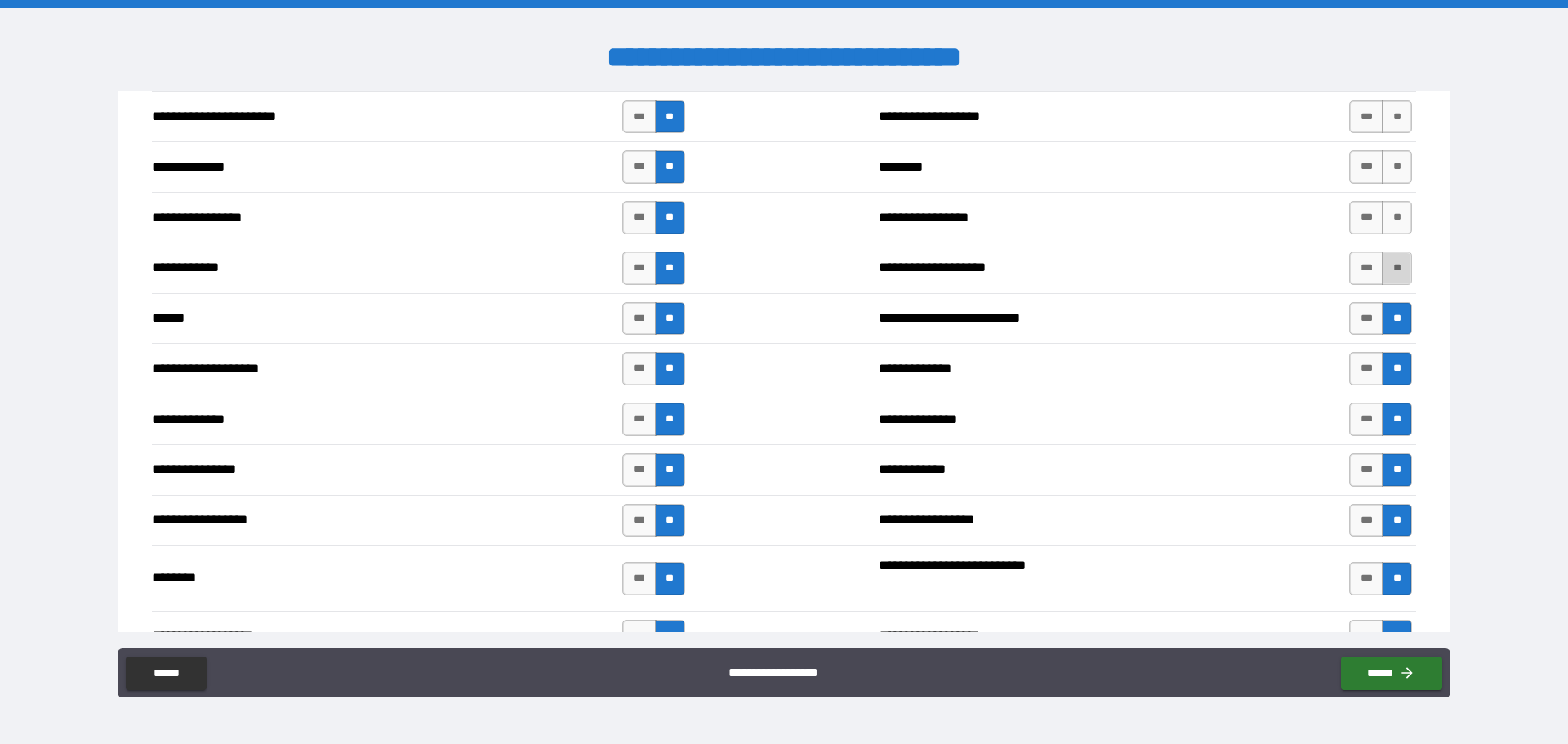 click on "**" at bounding box center [1396, 268] 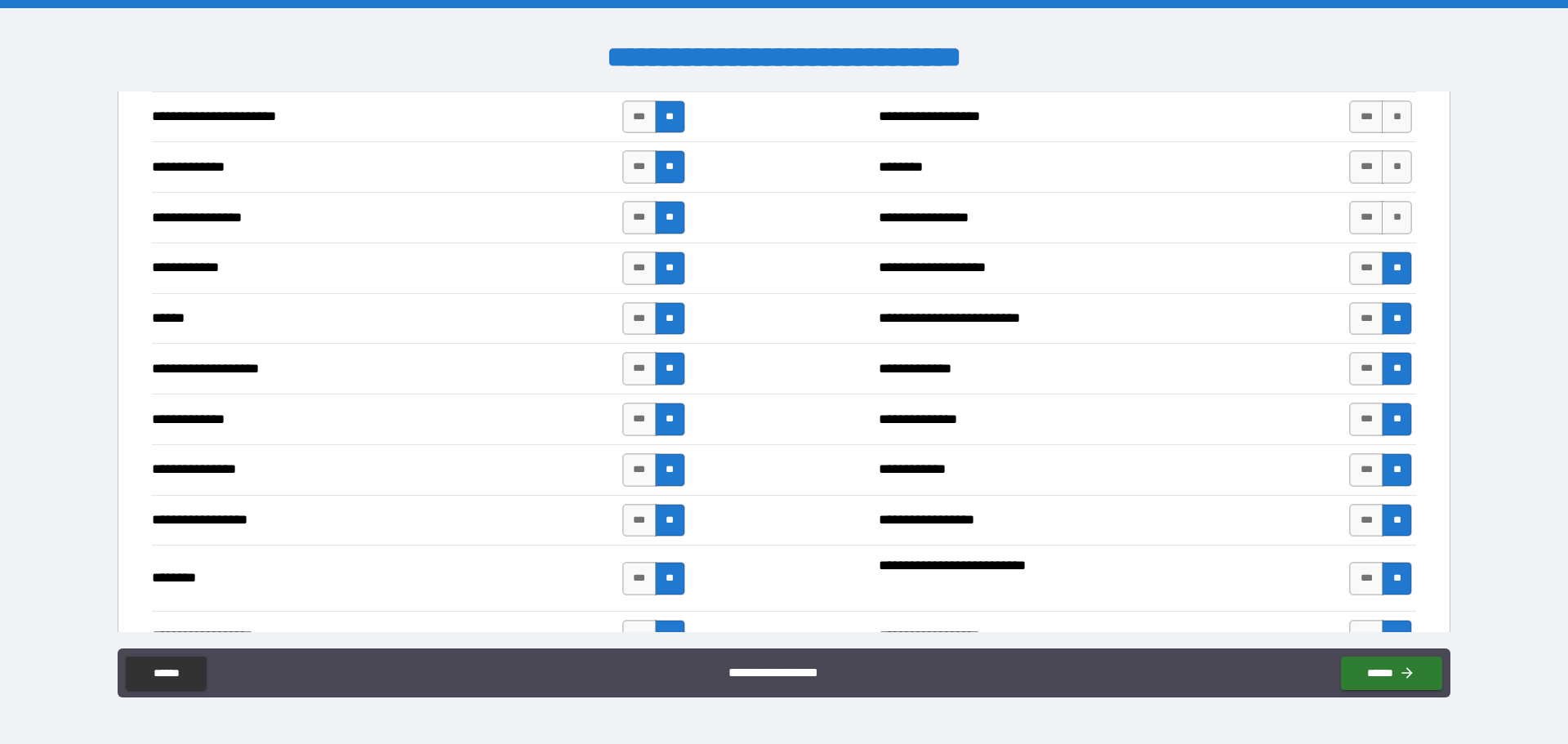scroll, scrollTop: 1960, scrollLeft: 0, axis: vertical 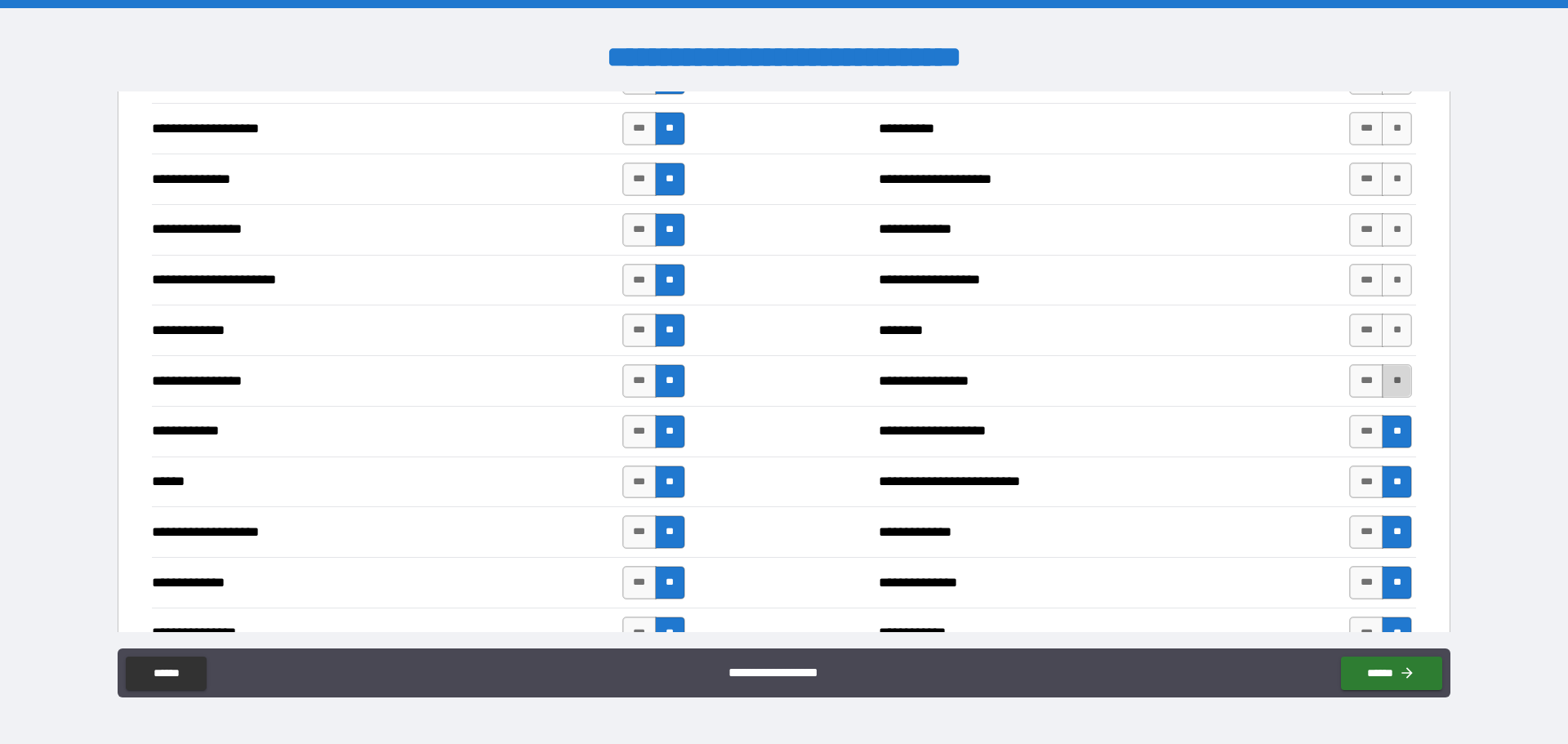 click on "**" at bounding box center (1396, 381) 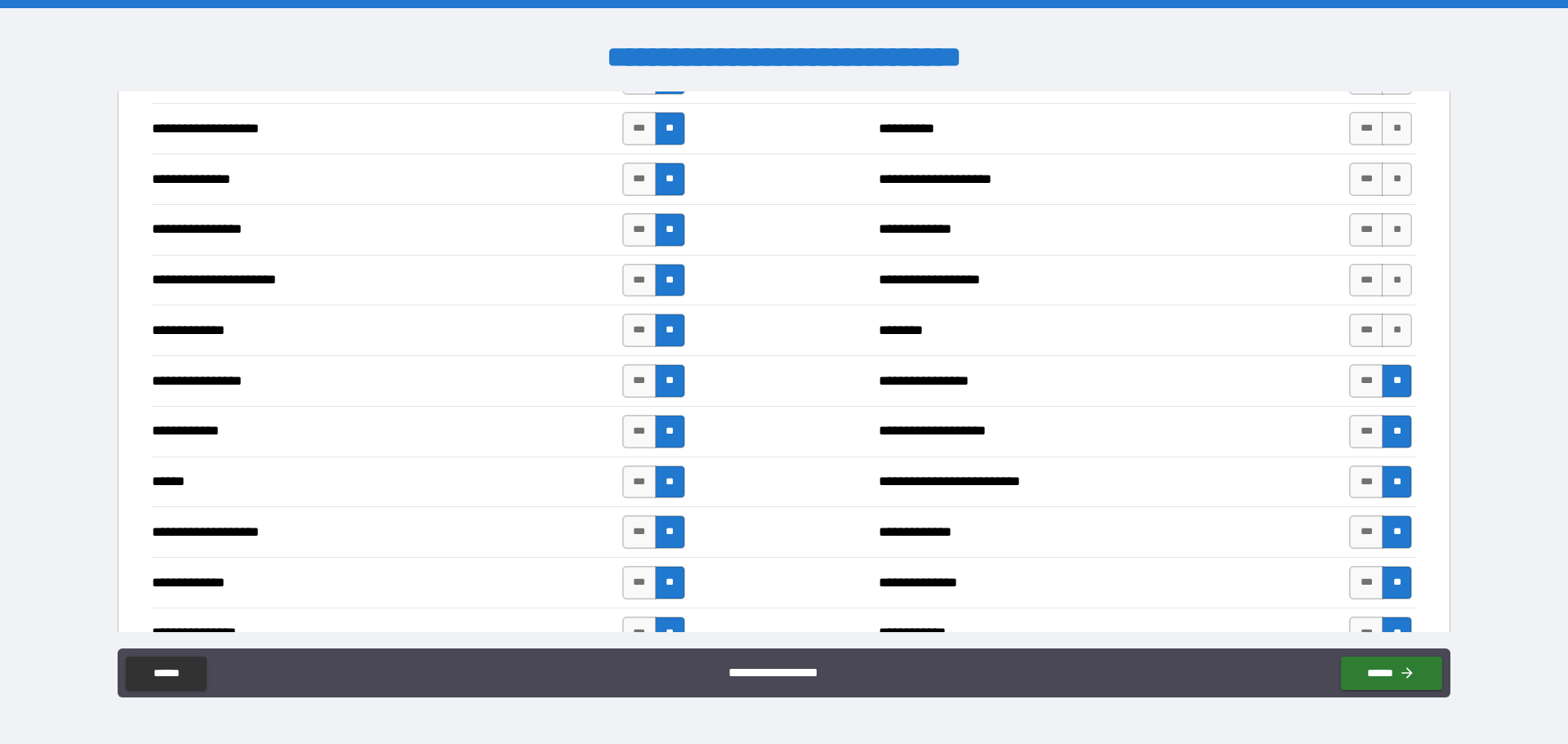 click on "**********" at bounding box center (784, 330) 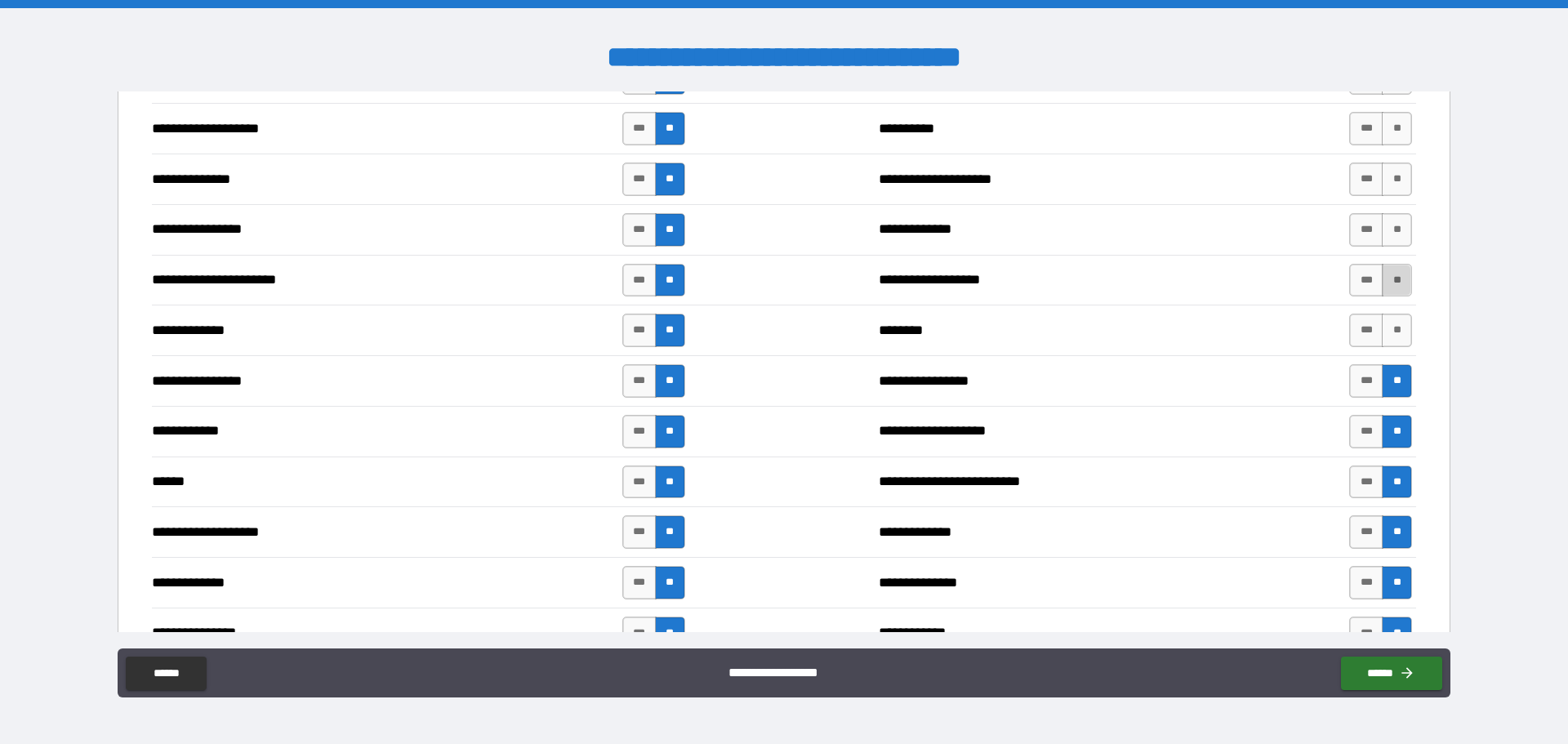 click on "**" at bounding box center [1396, 280] 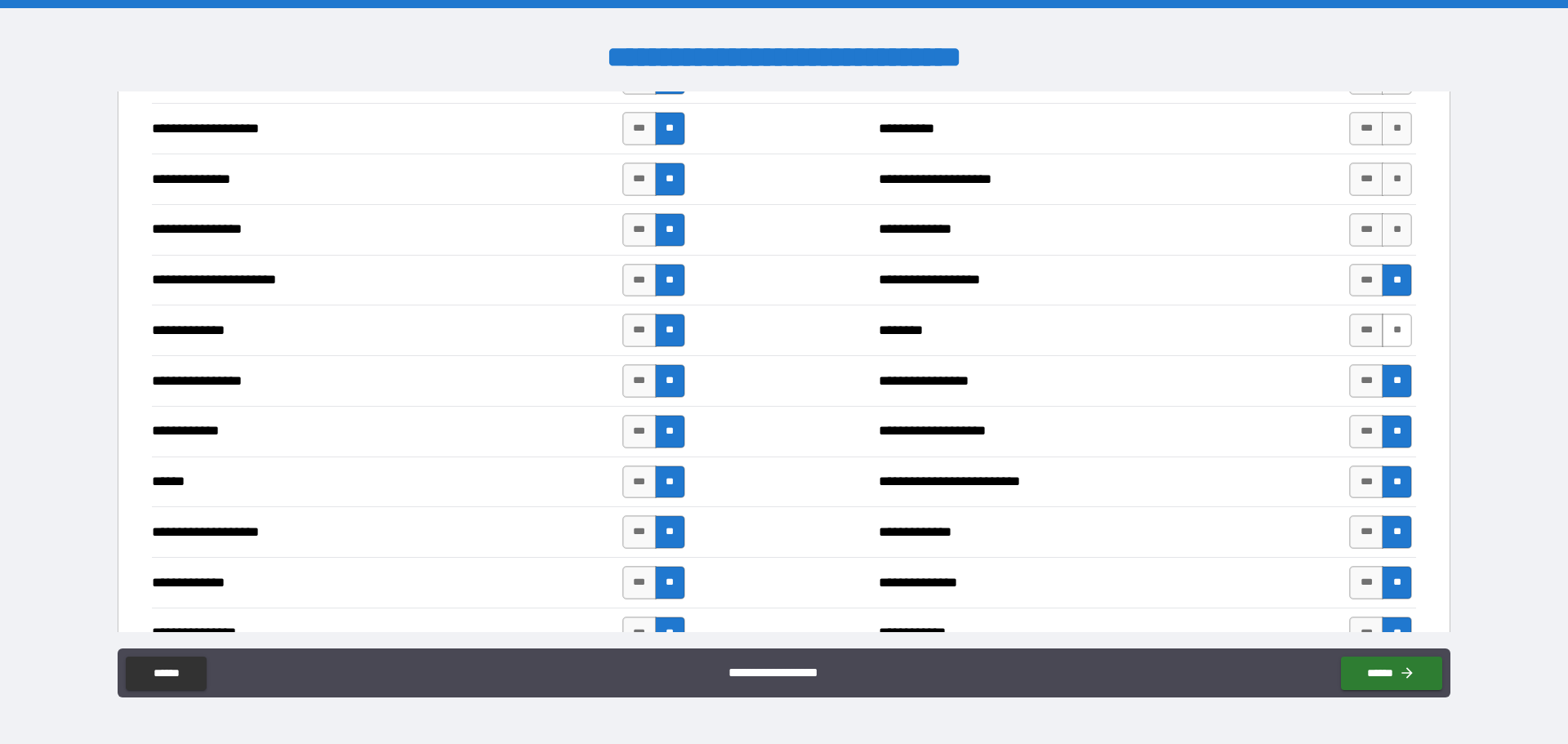 click on "**" at bounding box center (1396, 330) 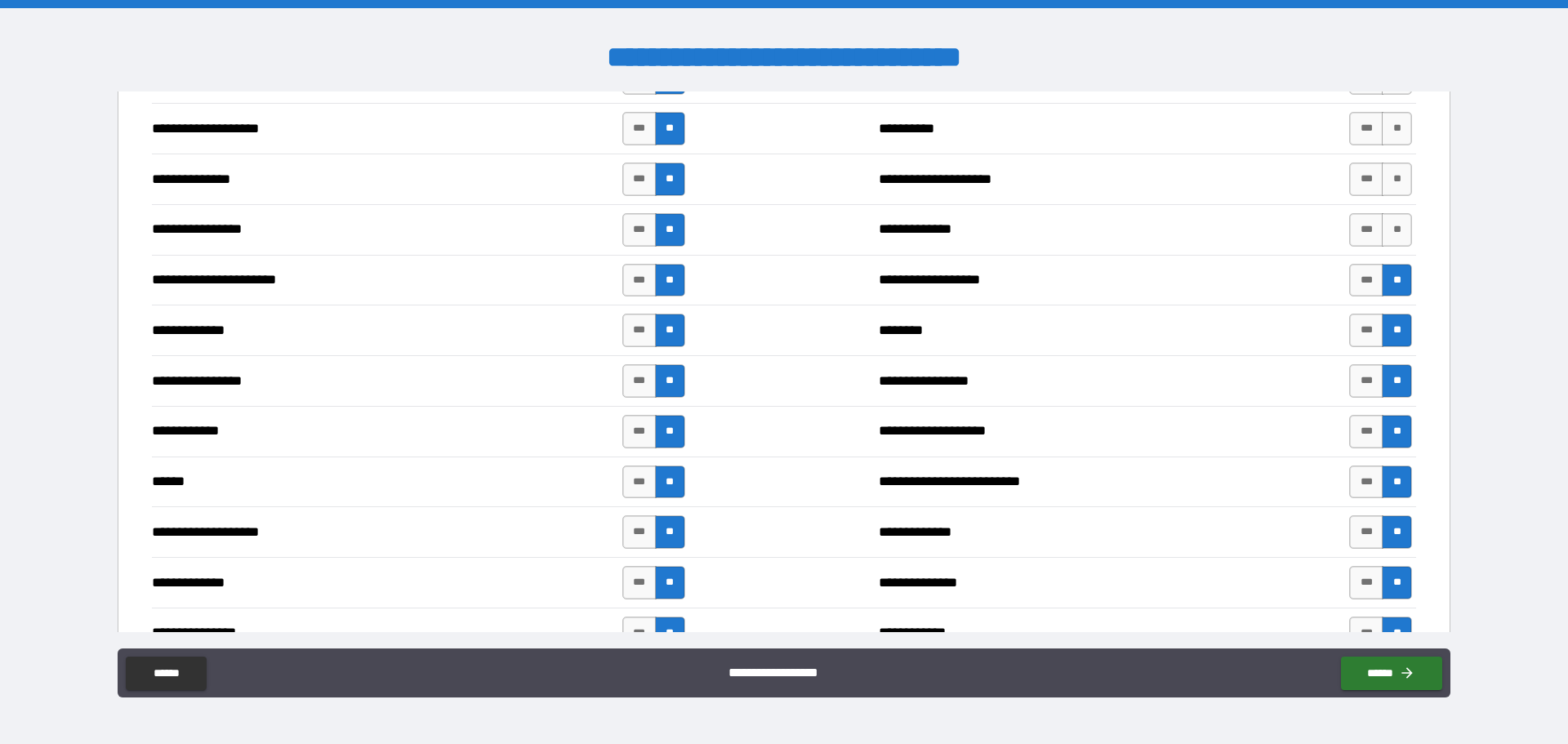 click on "*** **" at bounding box center [1380, 229] 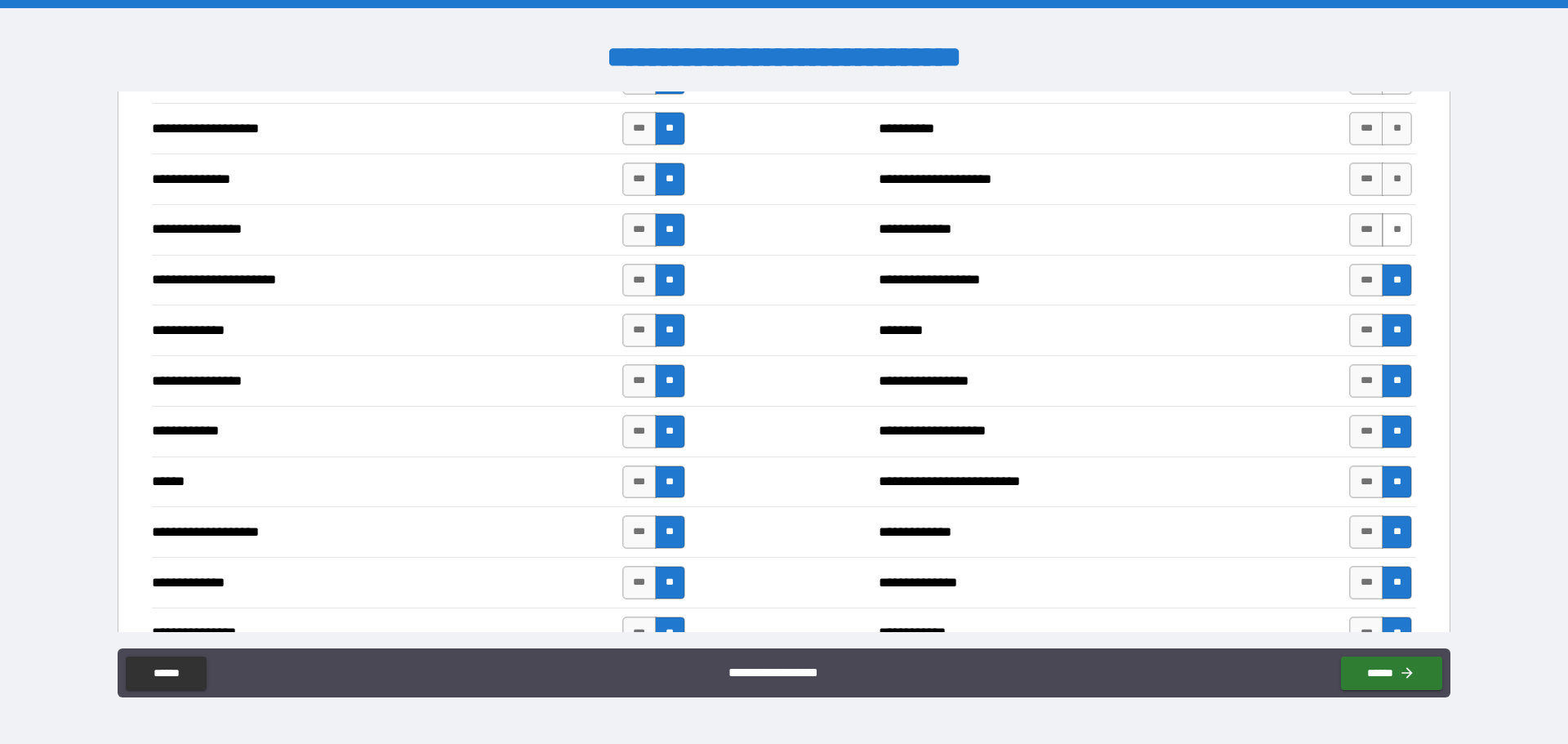 click on "**" at bounding box center [1396, 229] 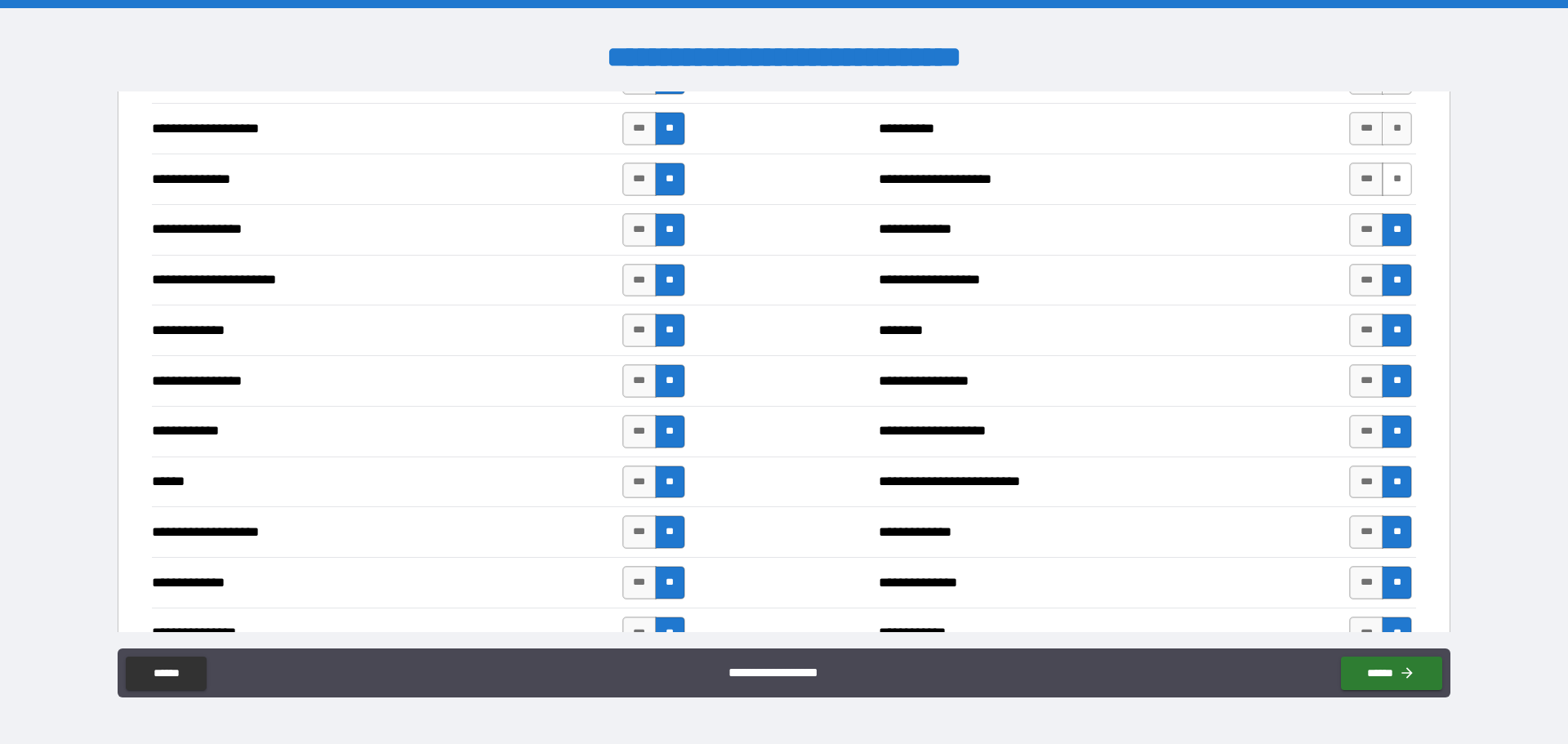 click on "**" at bounding box center (1396, 179) 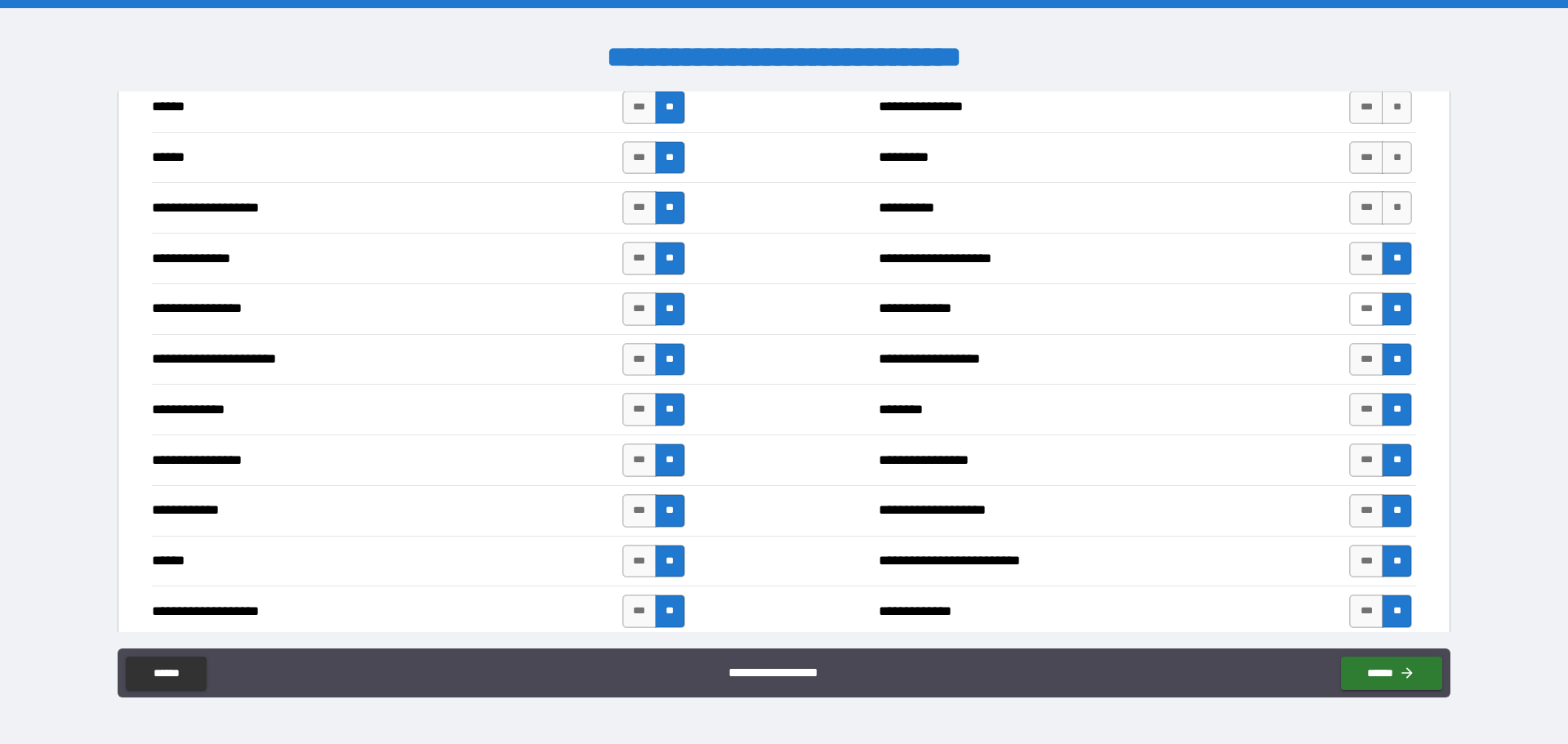 scroll, scrollTop: 1878, scrollLeft: 0, axis: vertical 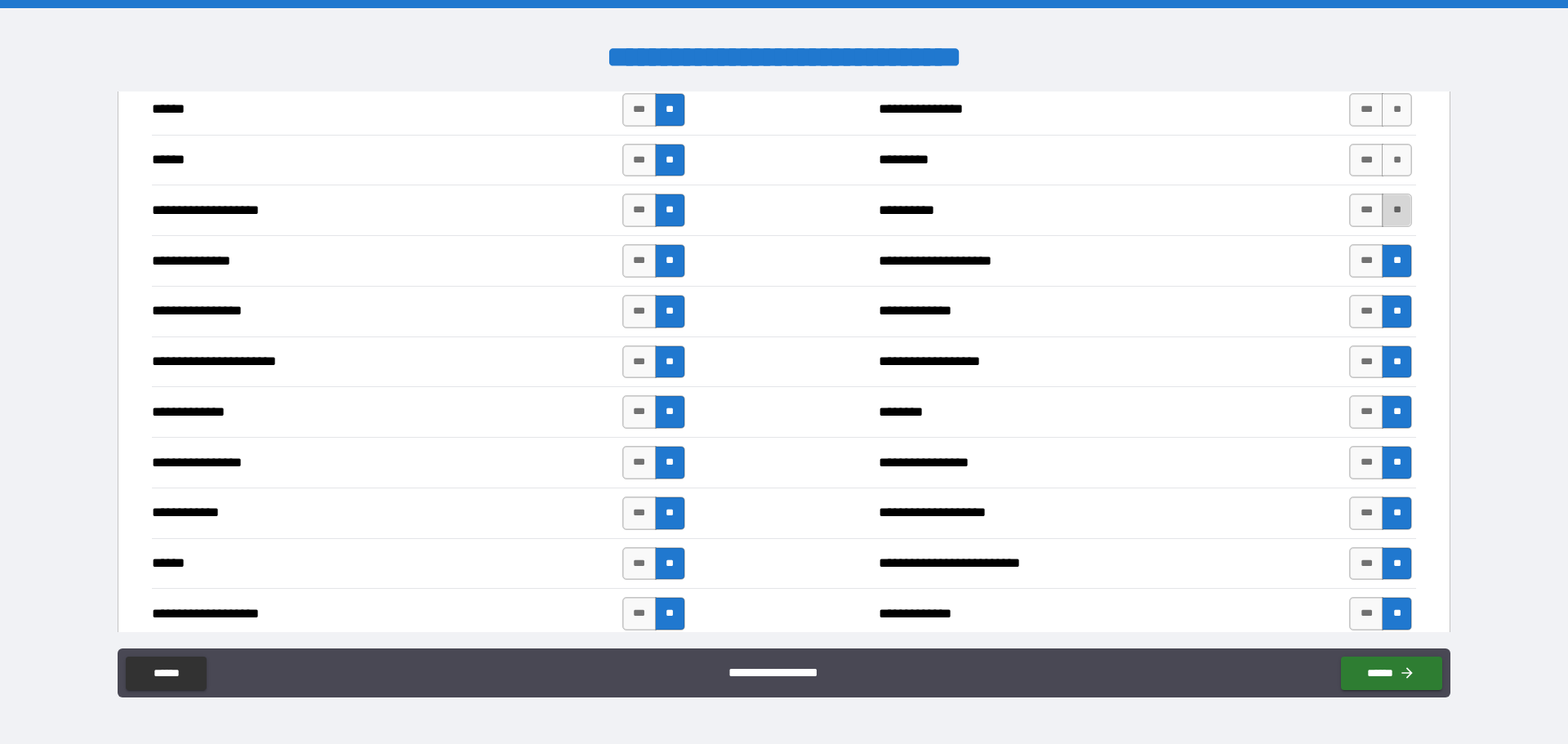click on "**" at bounding box center [1396, 210] 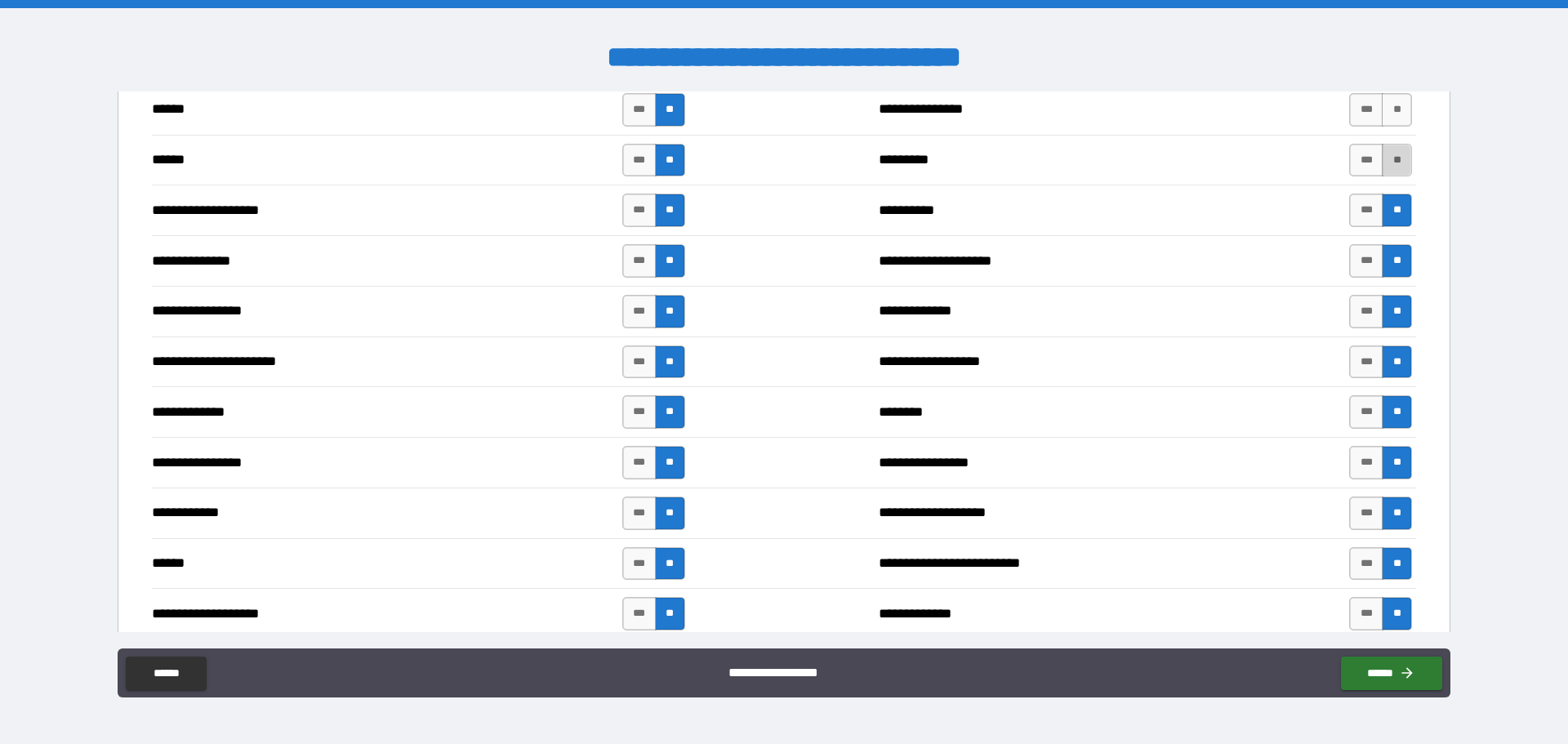 click on "**" at bounding box center [1396, 160] 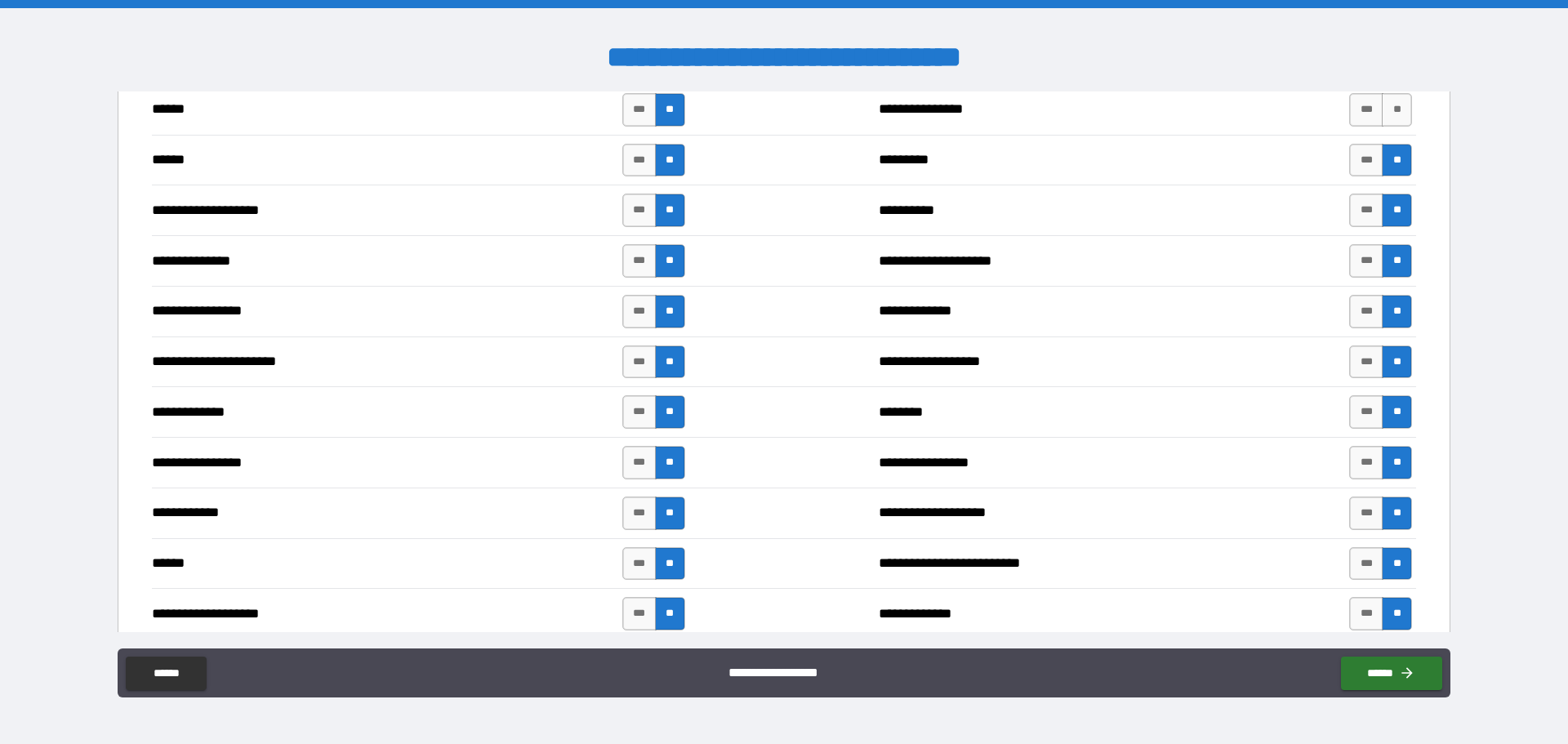 scroll, scrollTop: 1633, scrollLeft: 0, axis: vertical 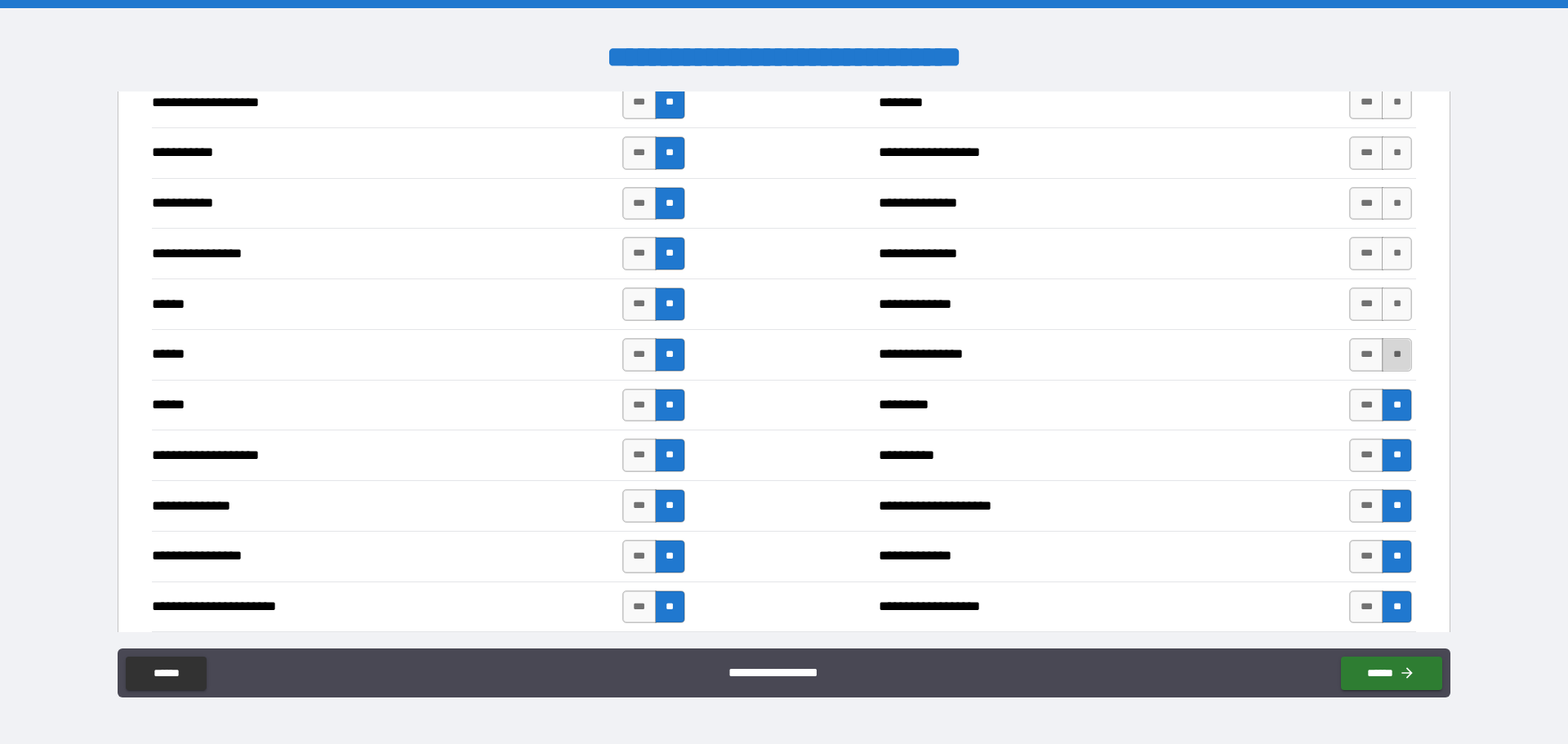 click on "**" at bounding box center (1396, 354) 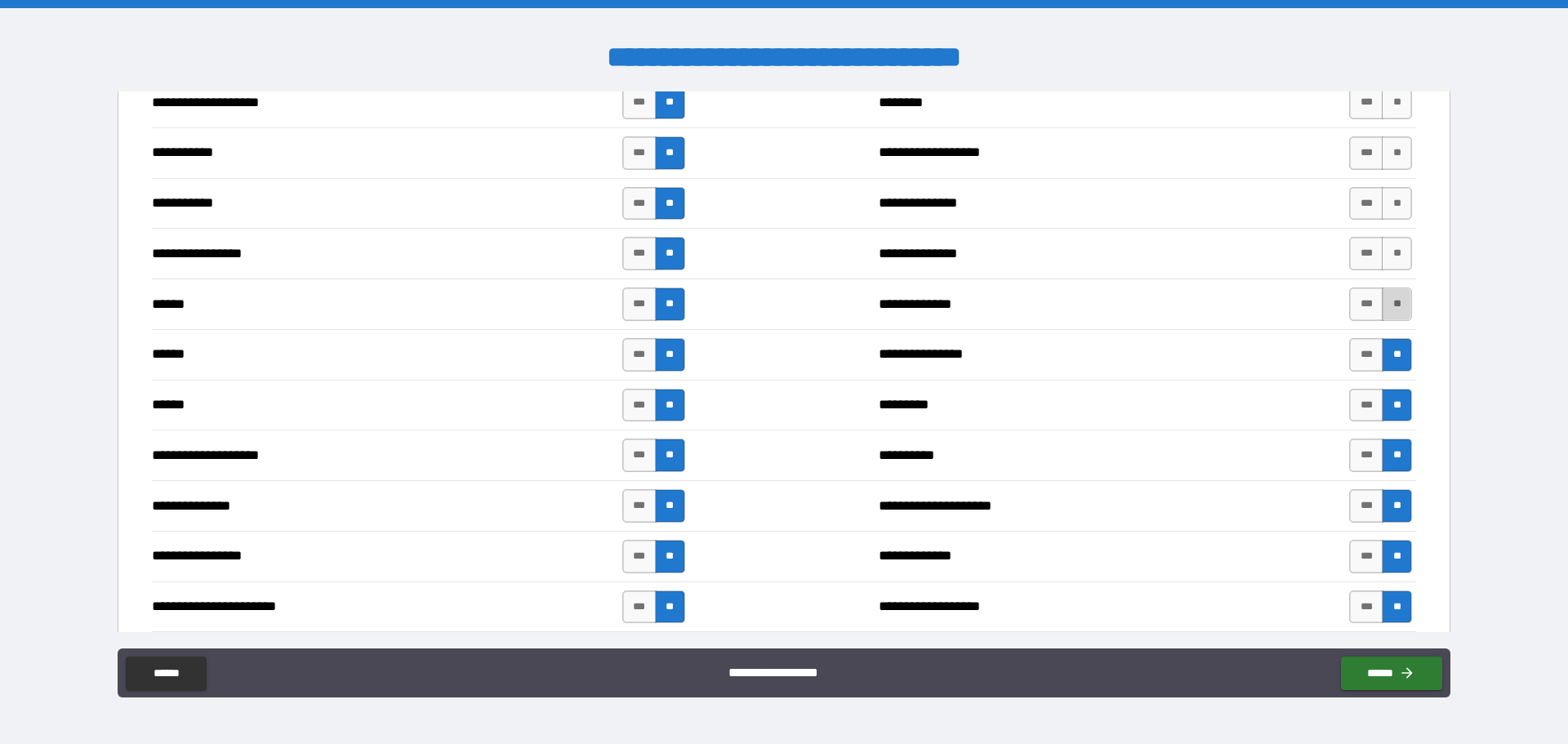 click on "**" at bounding box center (1396, 304) 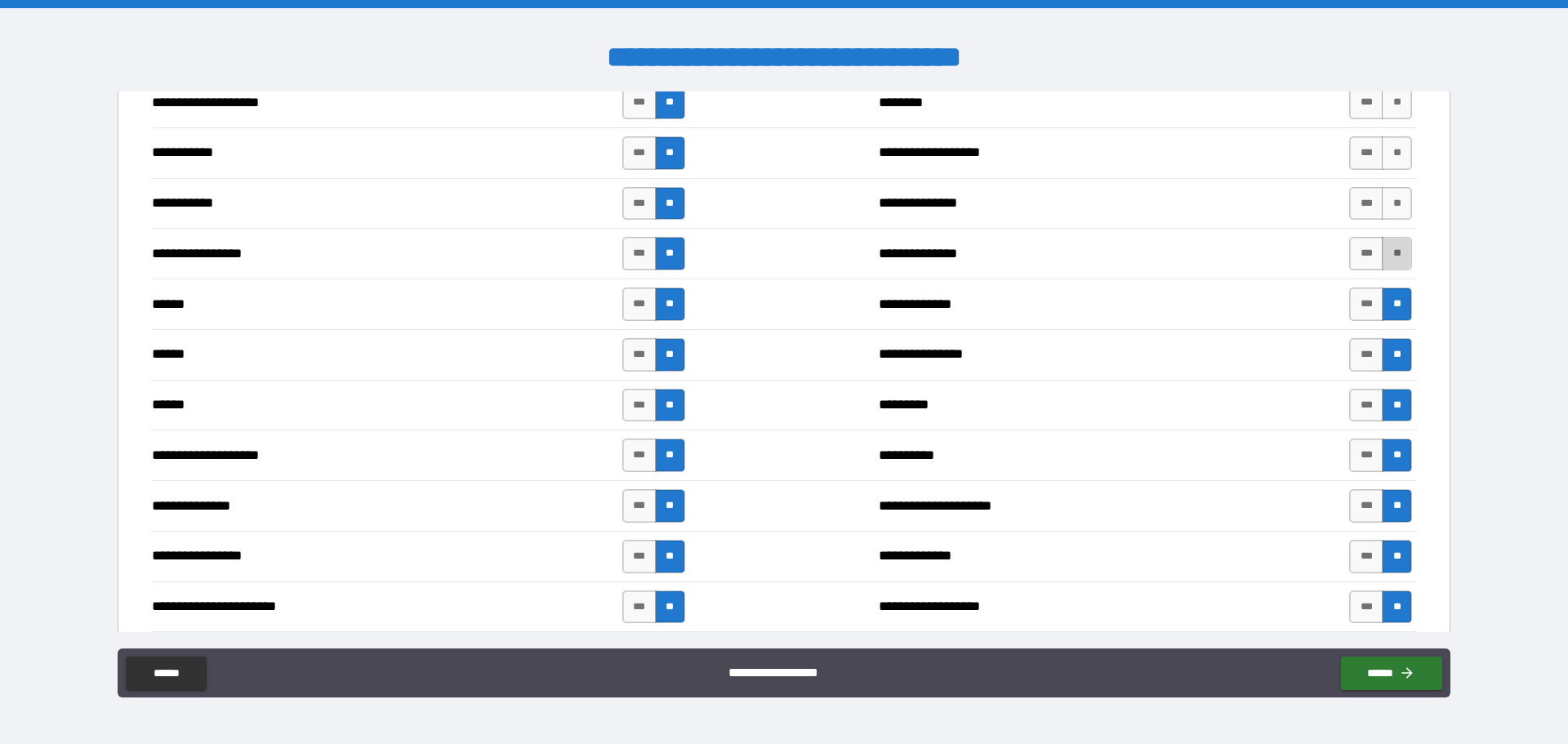 click on "**" at bounding box center (1396, 253) 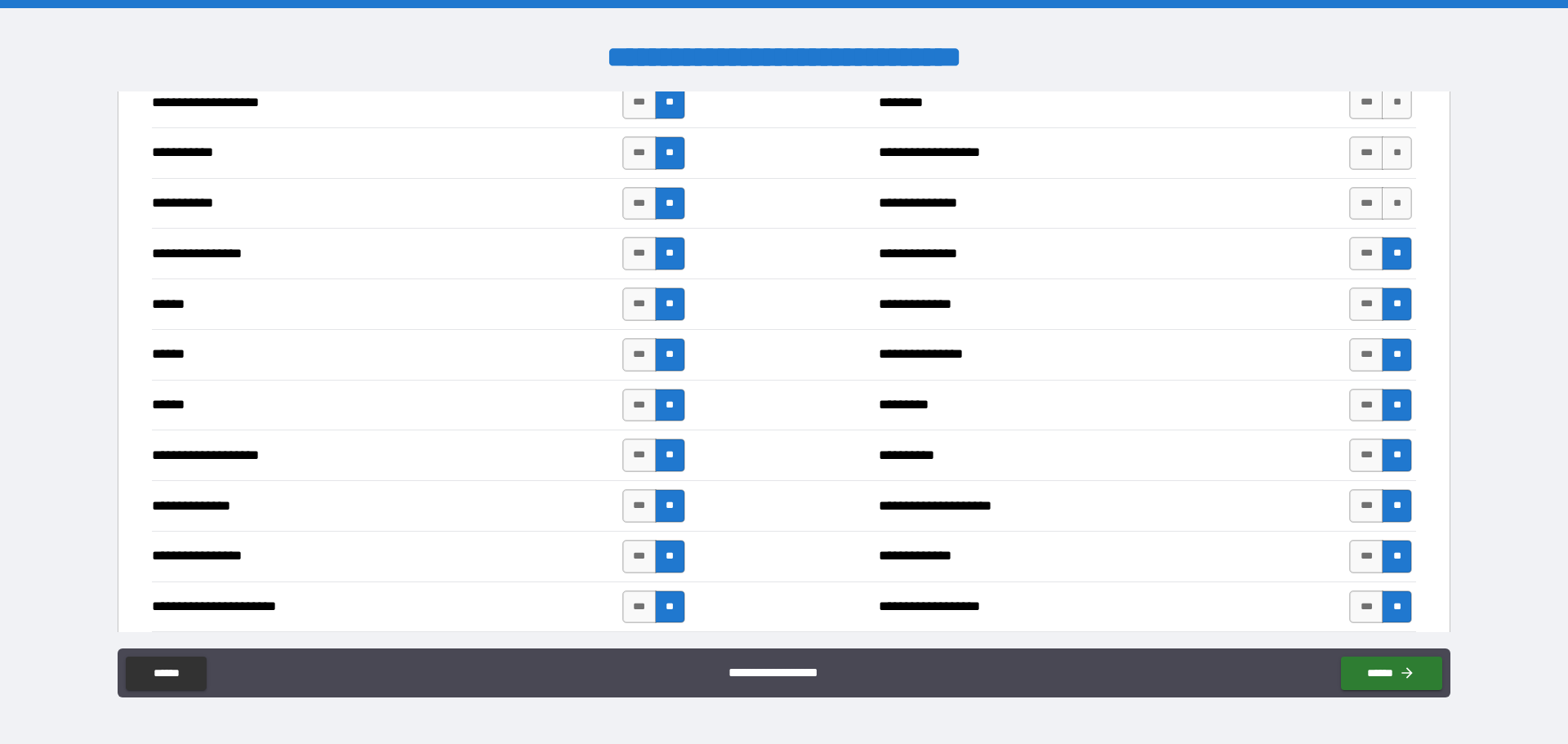 click on "**********" at bounding box center (784, 203) 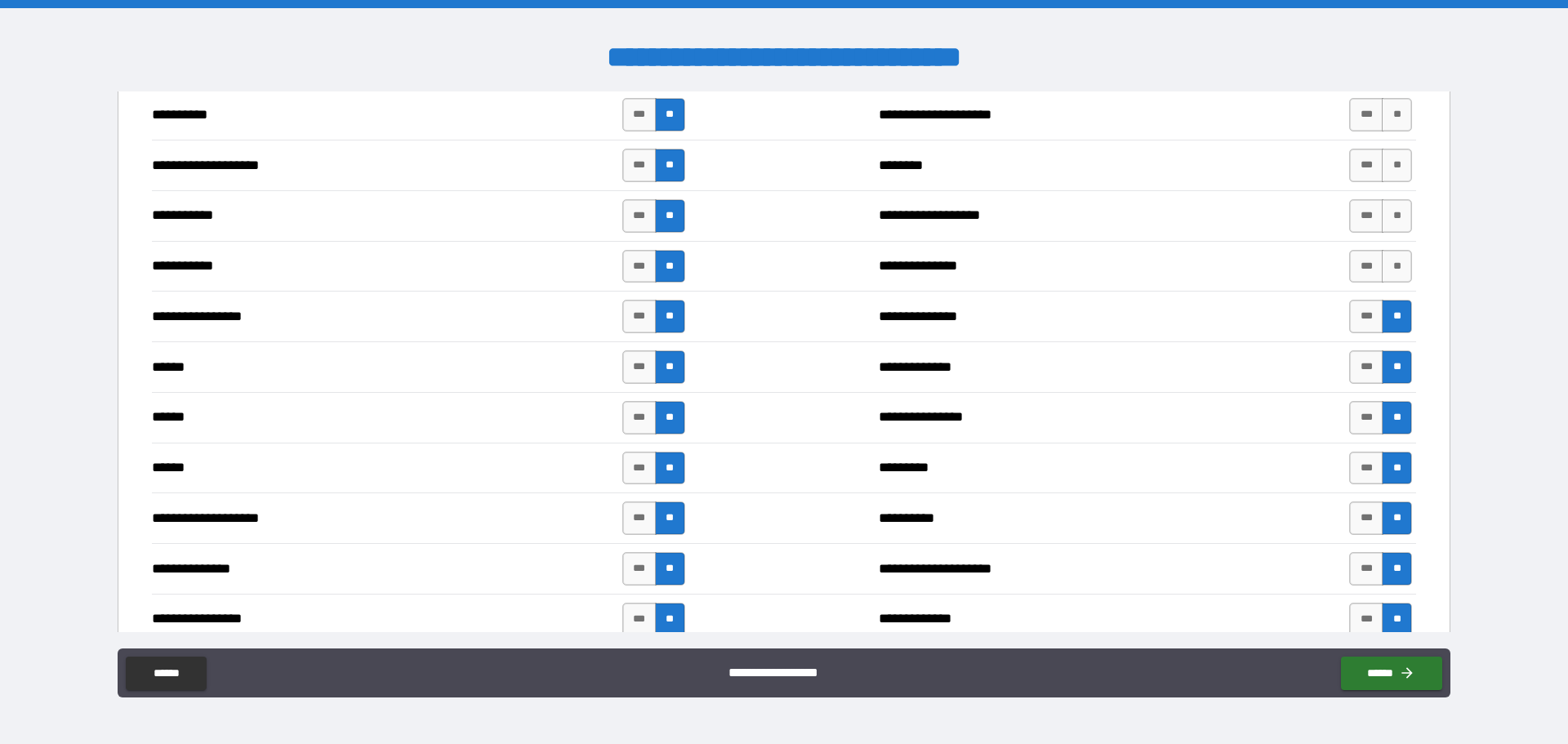 scroll, scrollTop: 1552, scrollLeft: 0, axis: vertical 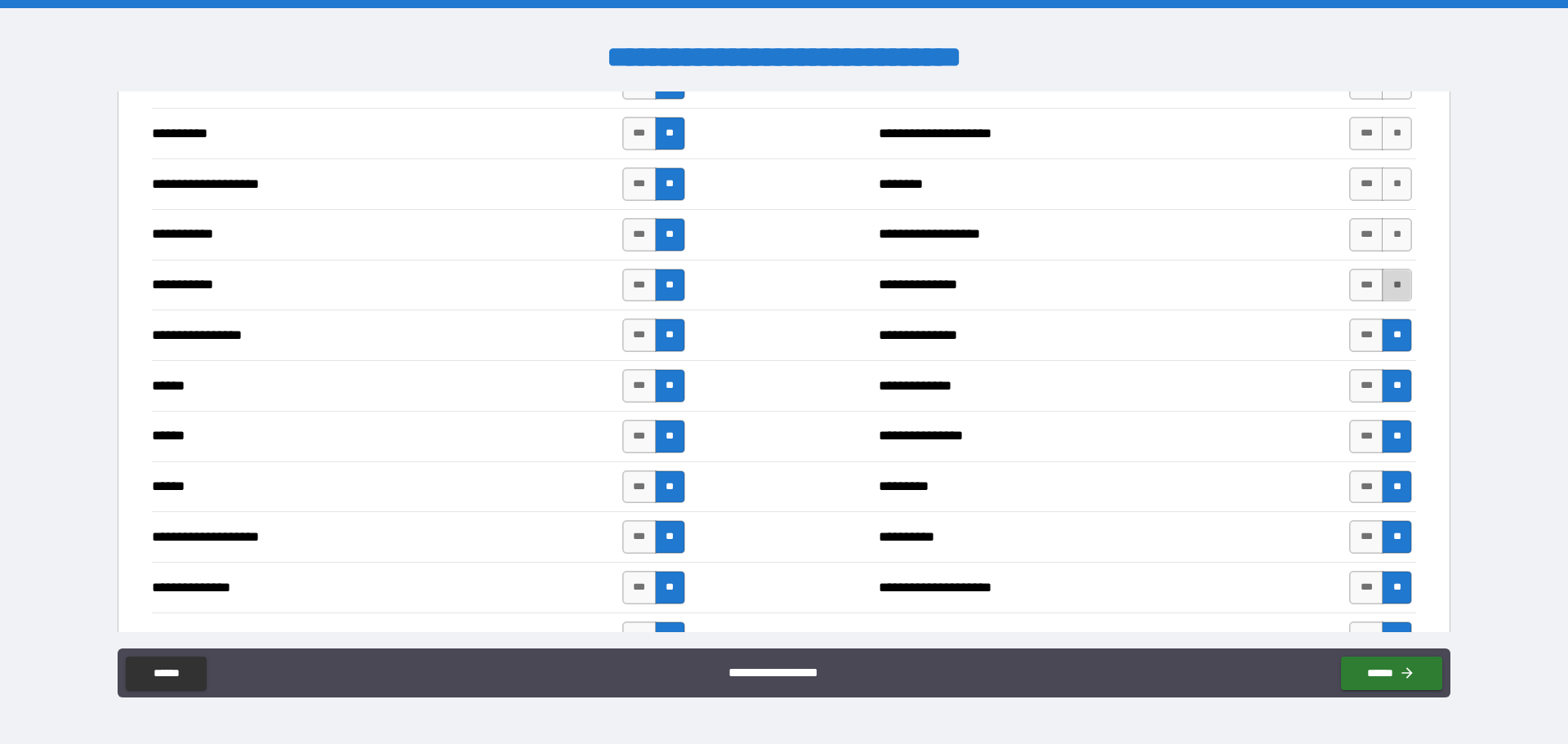 click on "**" at bounding box center [1396, 285] 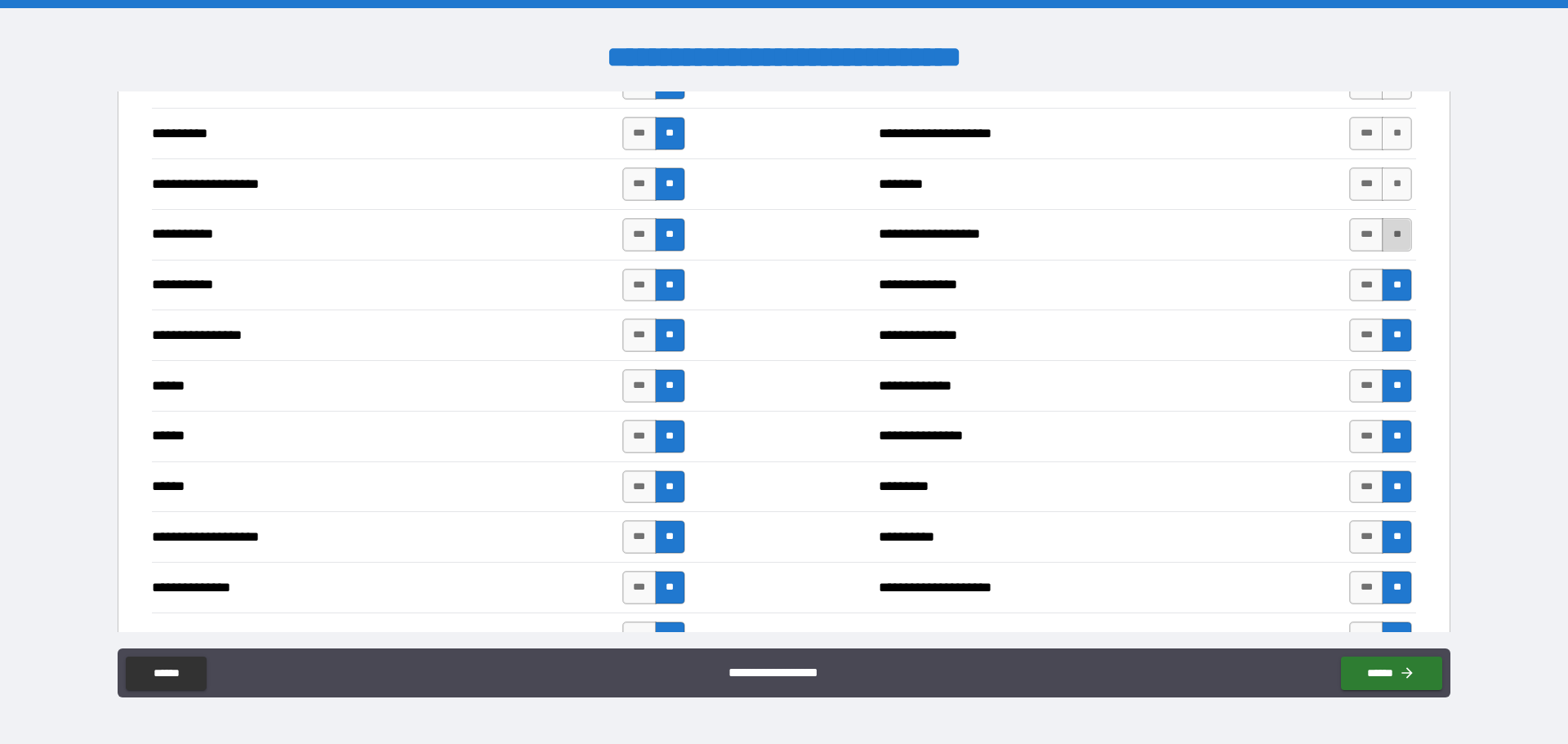 click on "**" at bounding box center (1396, 234) 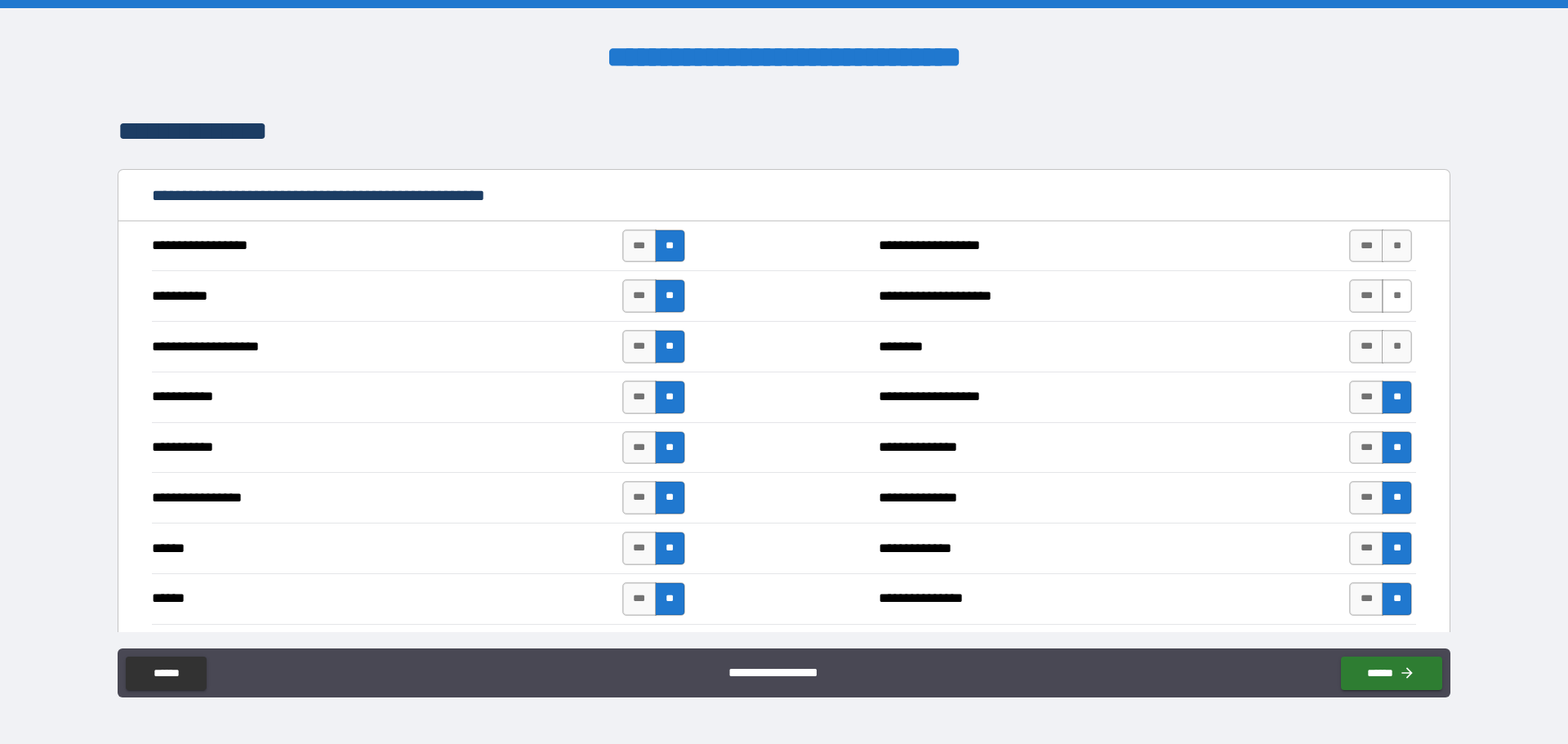 scroll, scrollTop: 1388, scrollLeft: 0, axis: vertical 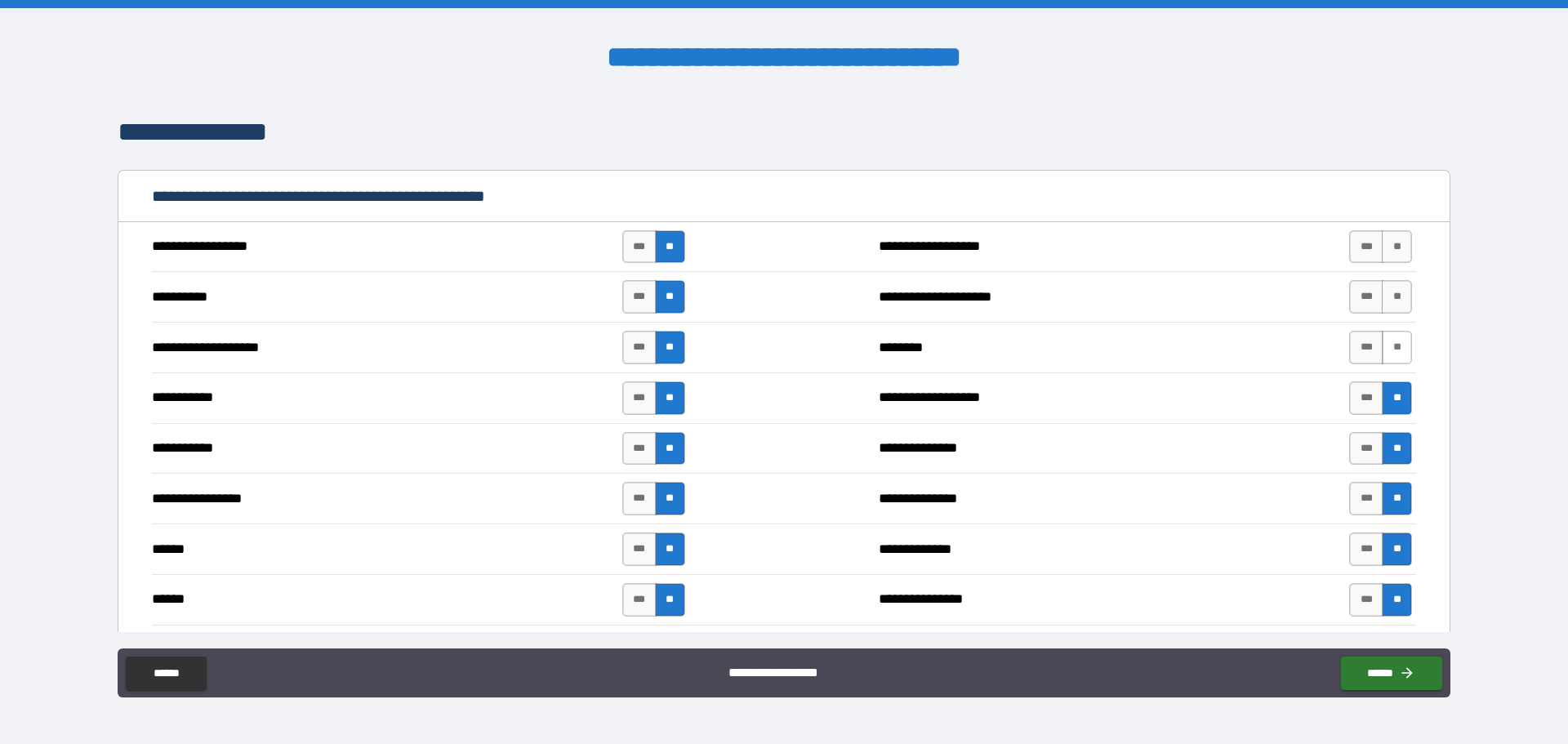 click on "**" at bounding box center [1396, 347] 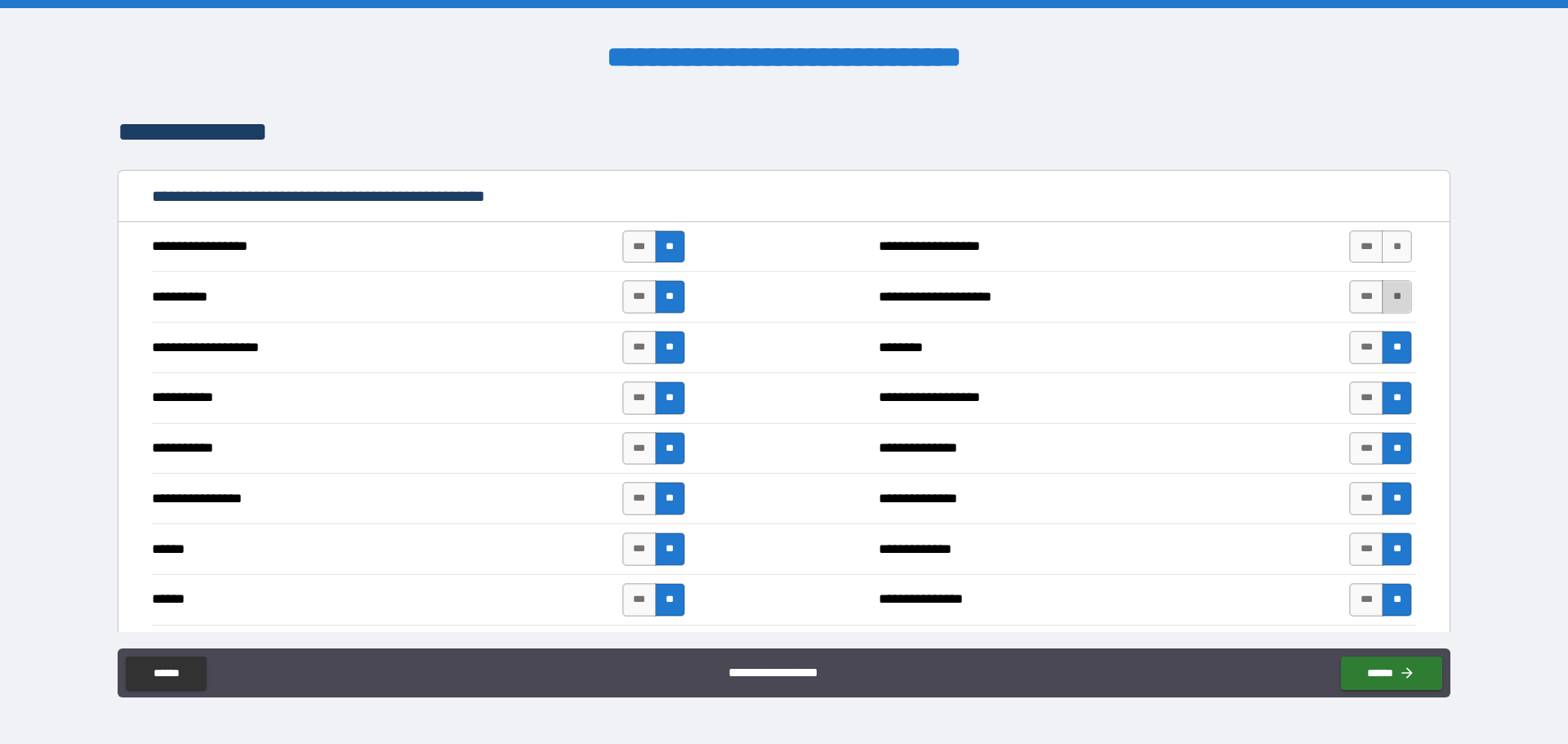 click on "**" at bounding box center [1396, 296] 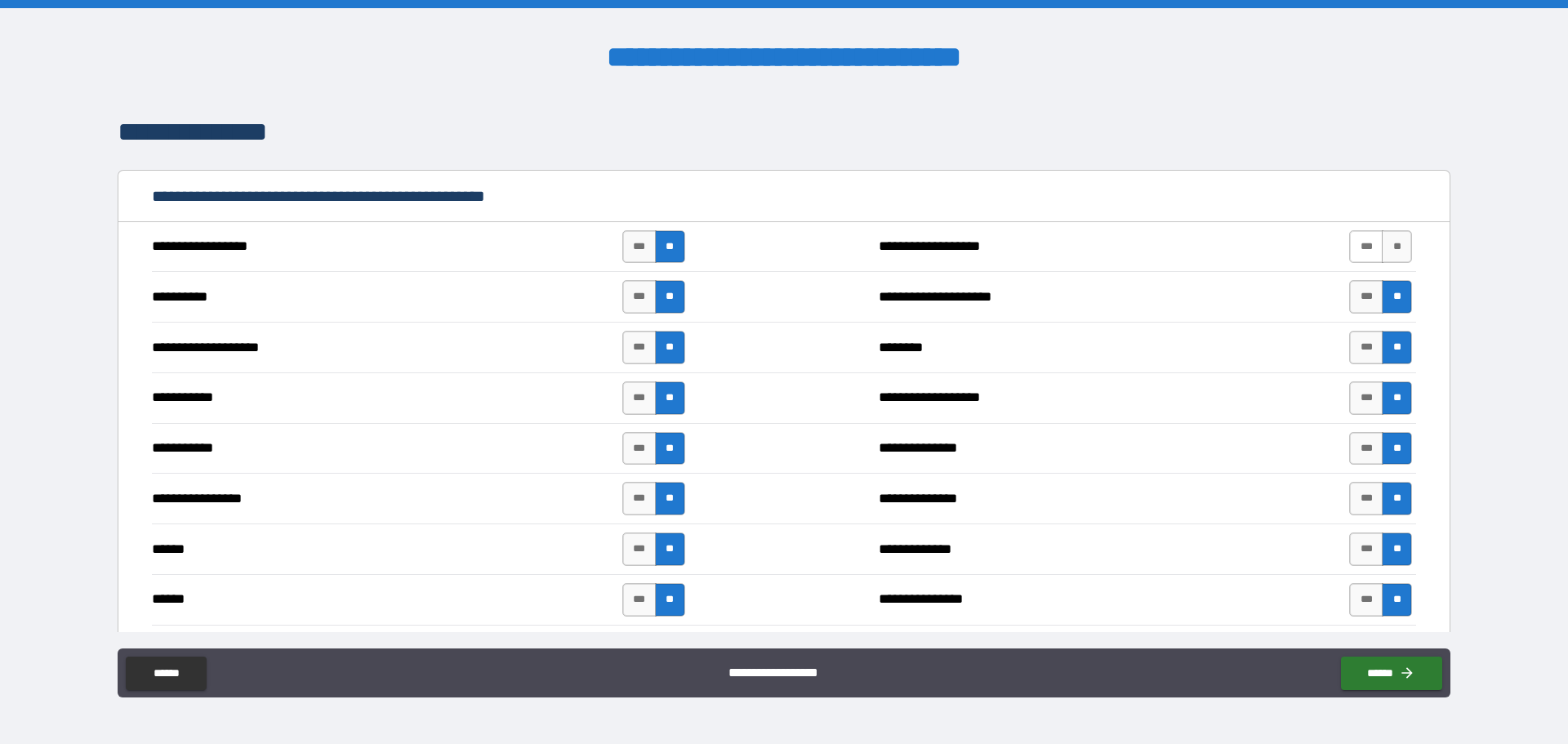 click on "***" at bounding box center [1366, 247] 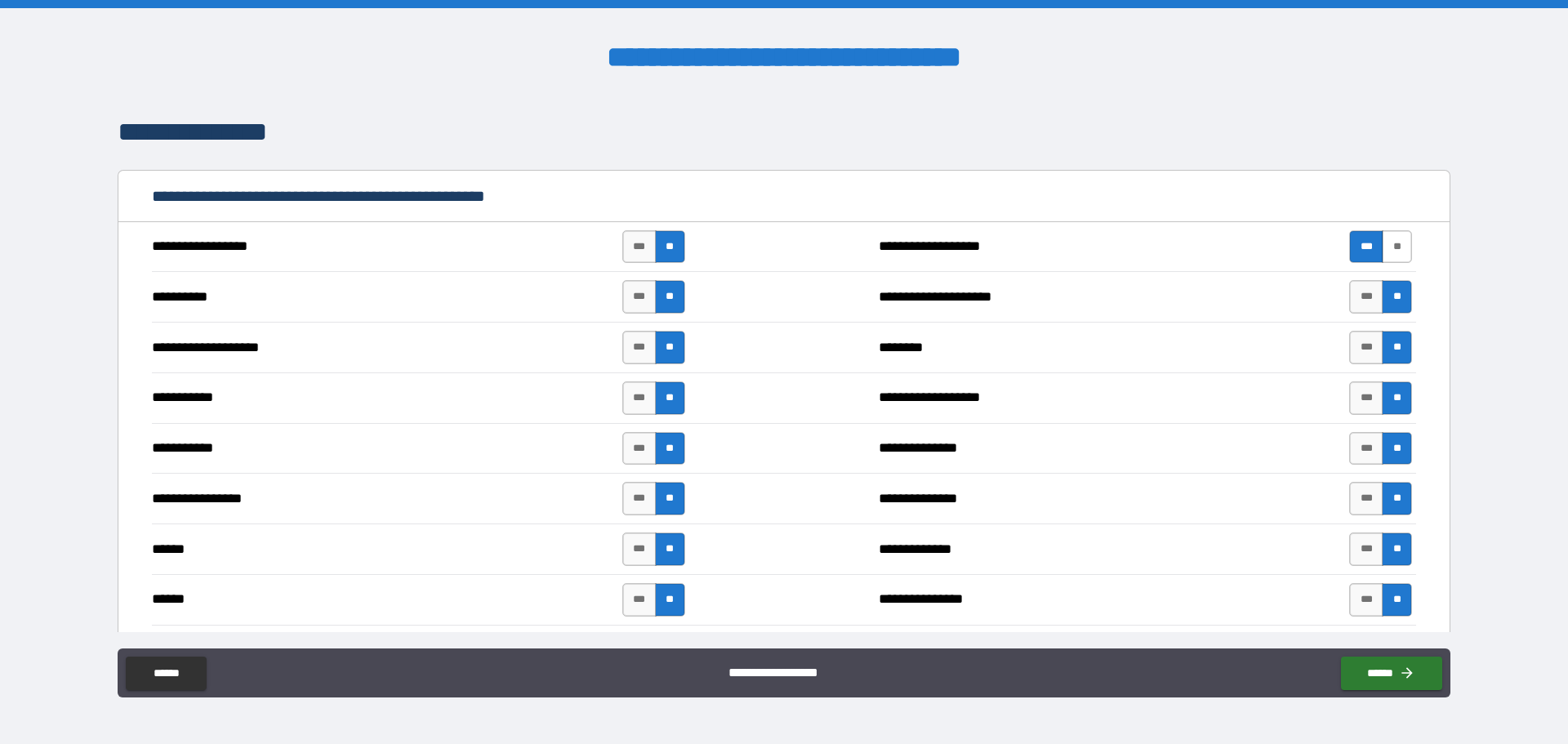 click on "**" at bounding box center (1396, 247) 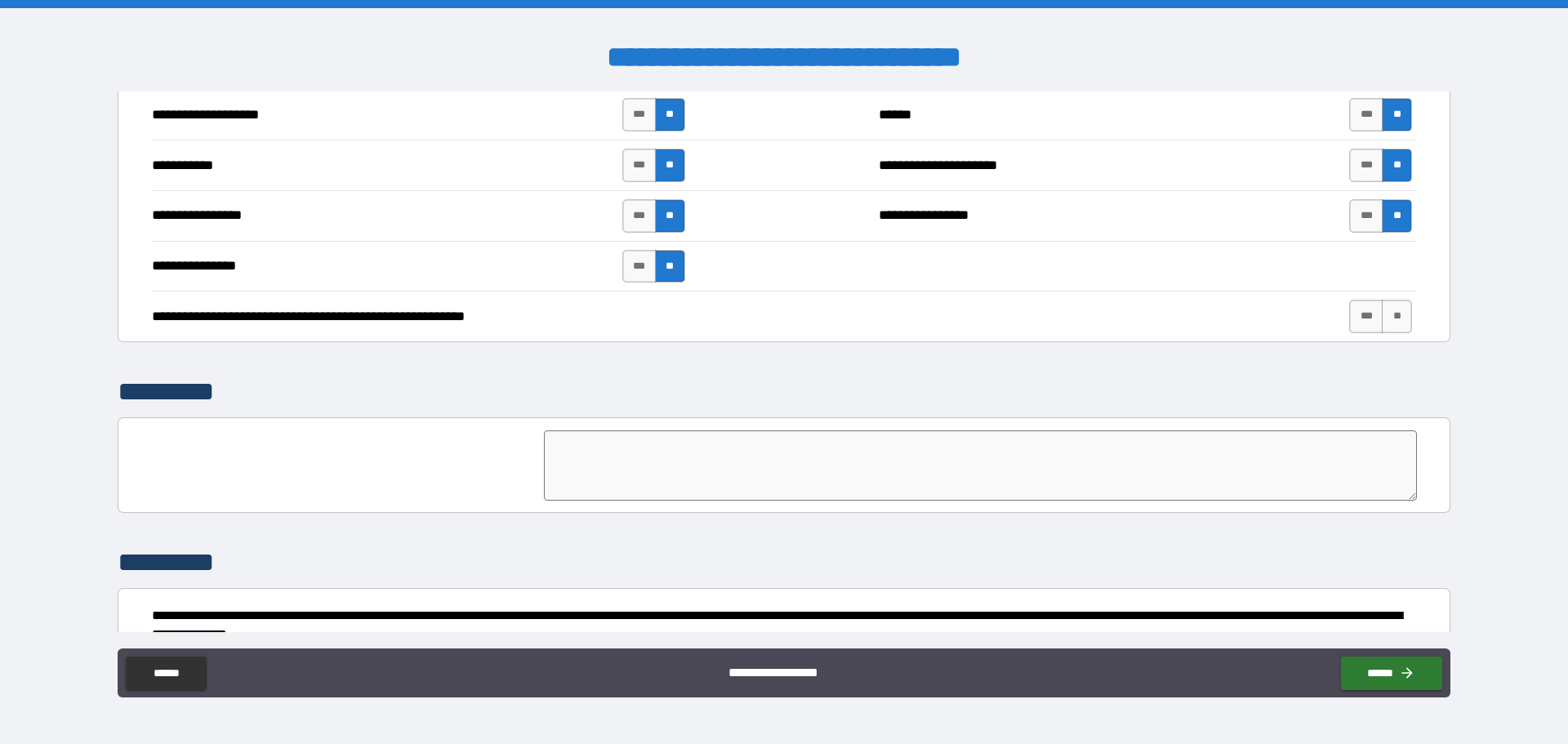 scroll, scrollTop: 3402, scrollLeft: 0, axis: vertical 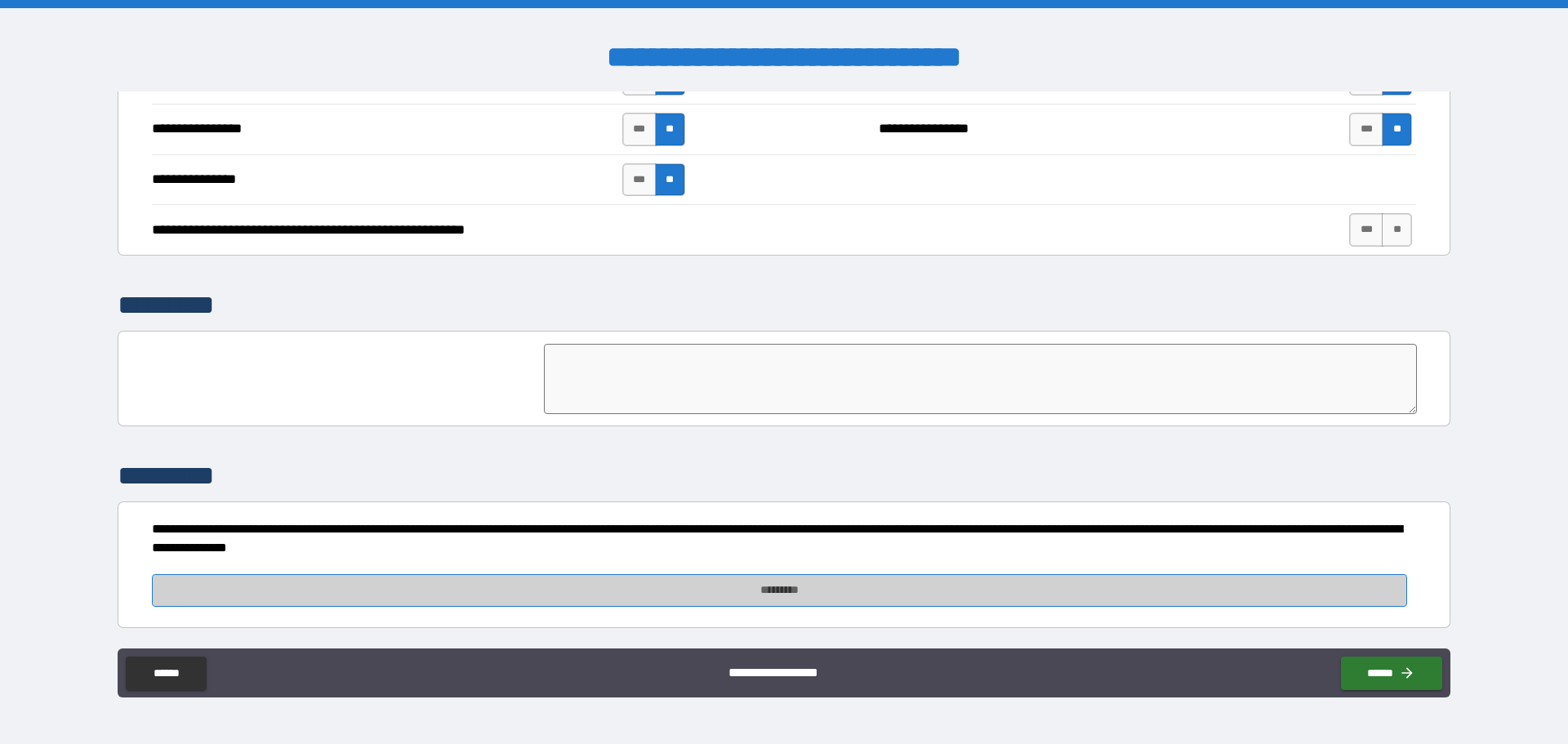 click on "*********" at bounding box center (779, 590) 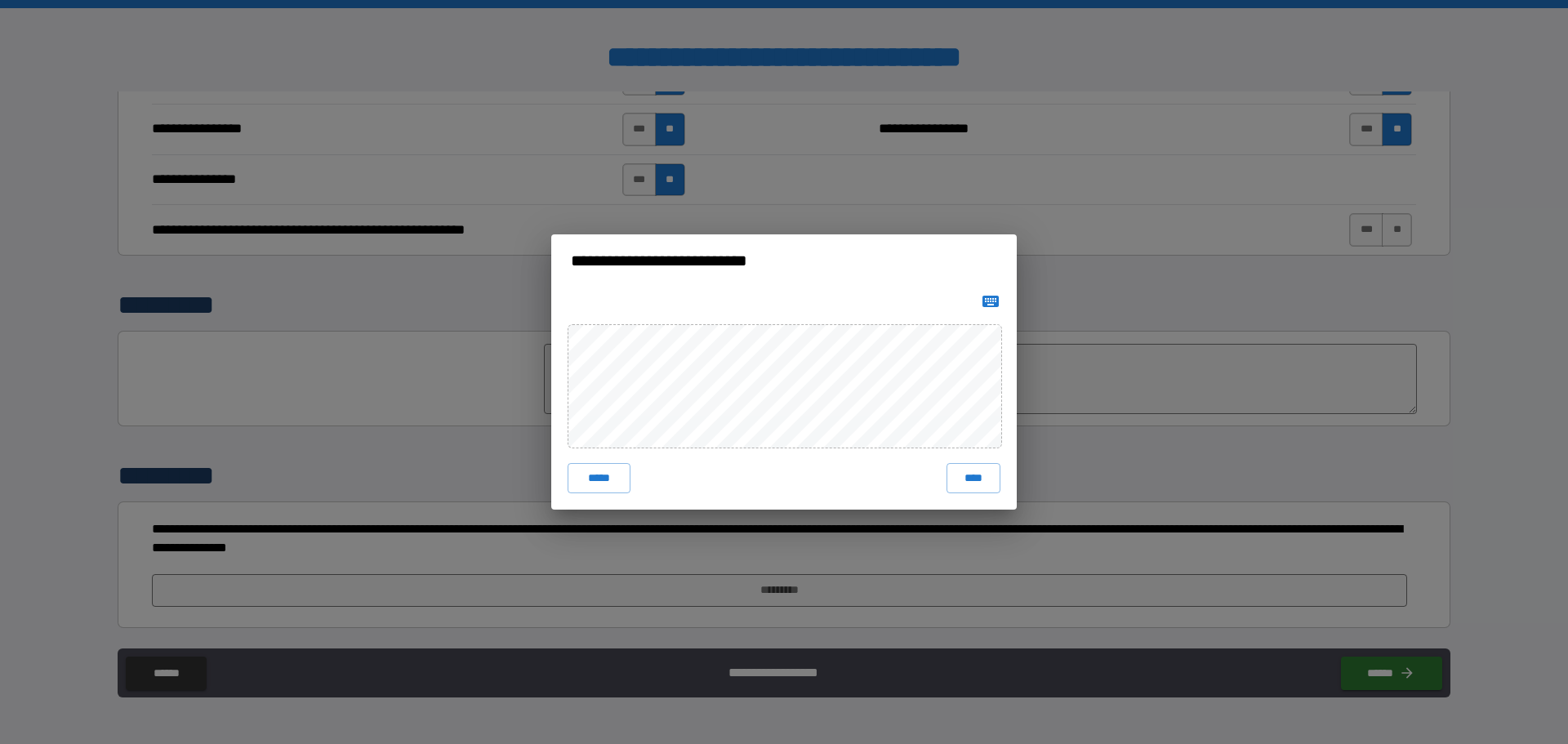 click on "***** ****" at bounding box center (784, 398) 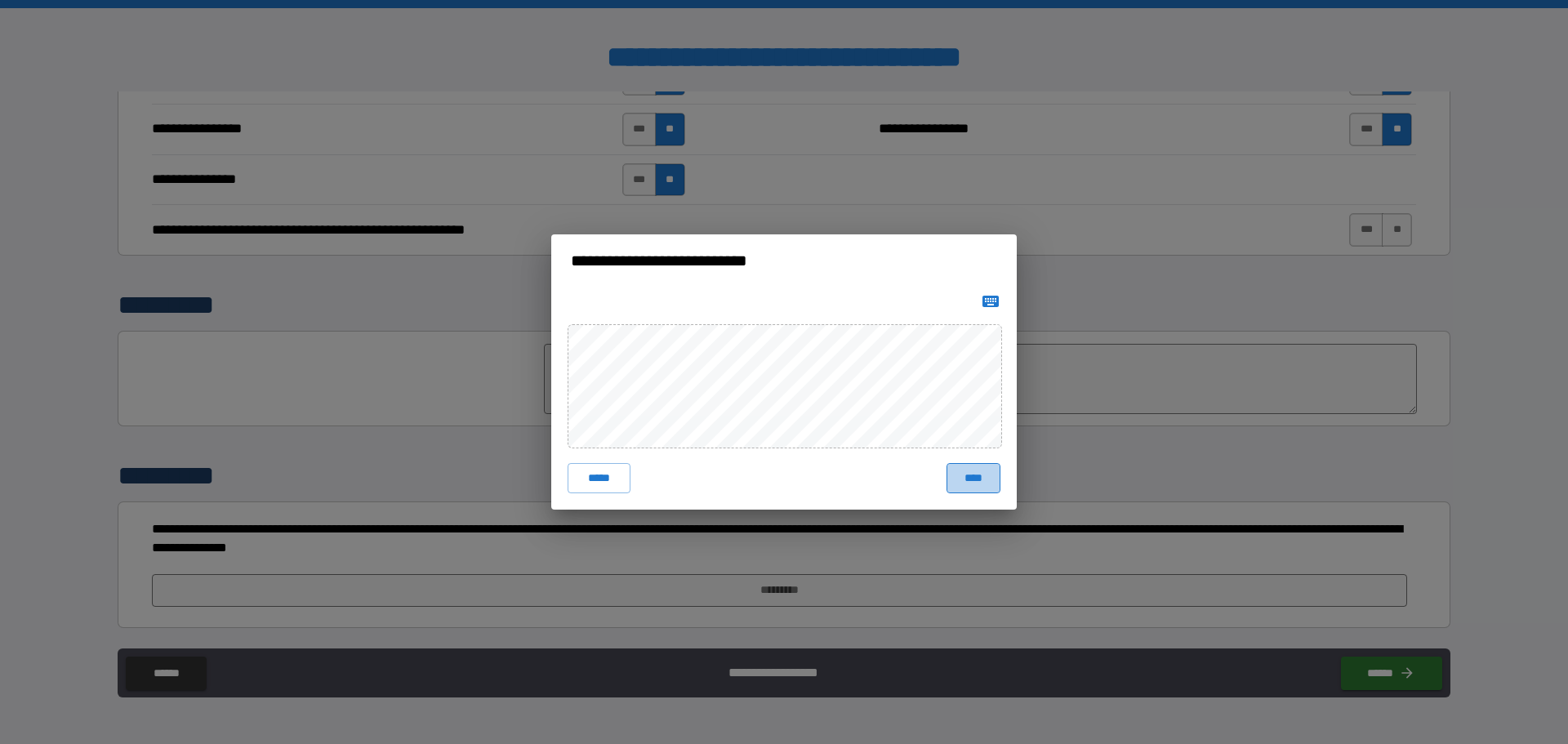 click on "****" at bounding box center (973, 478) 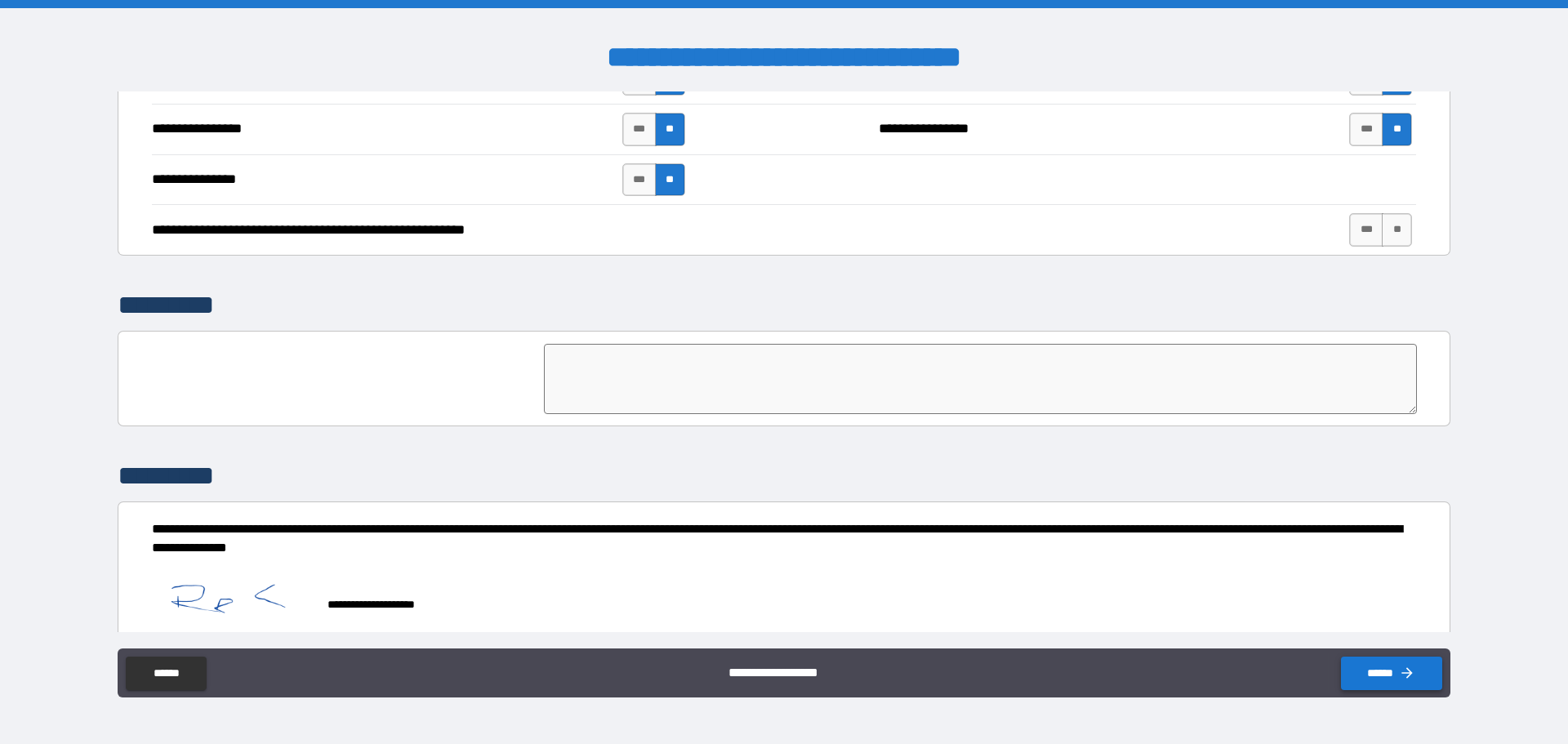 click on "******" at bounding box center [1392, 673] 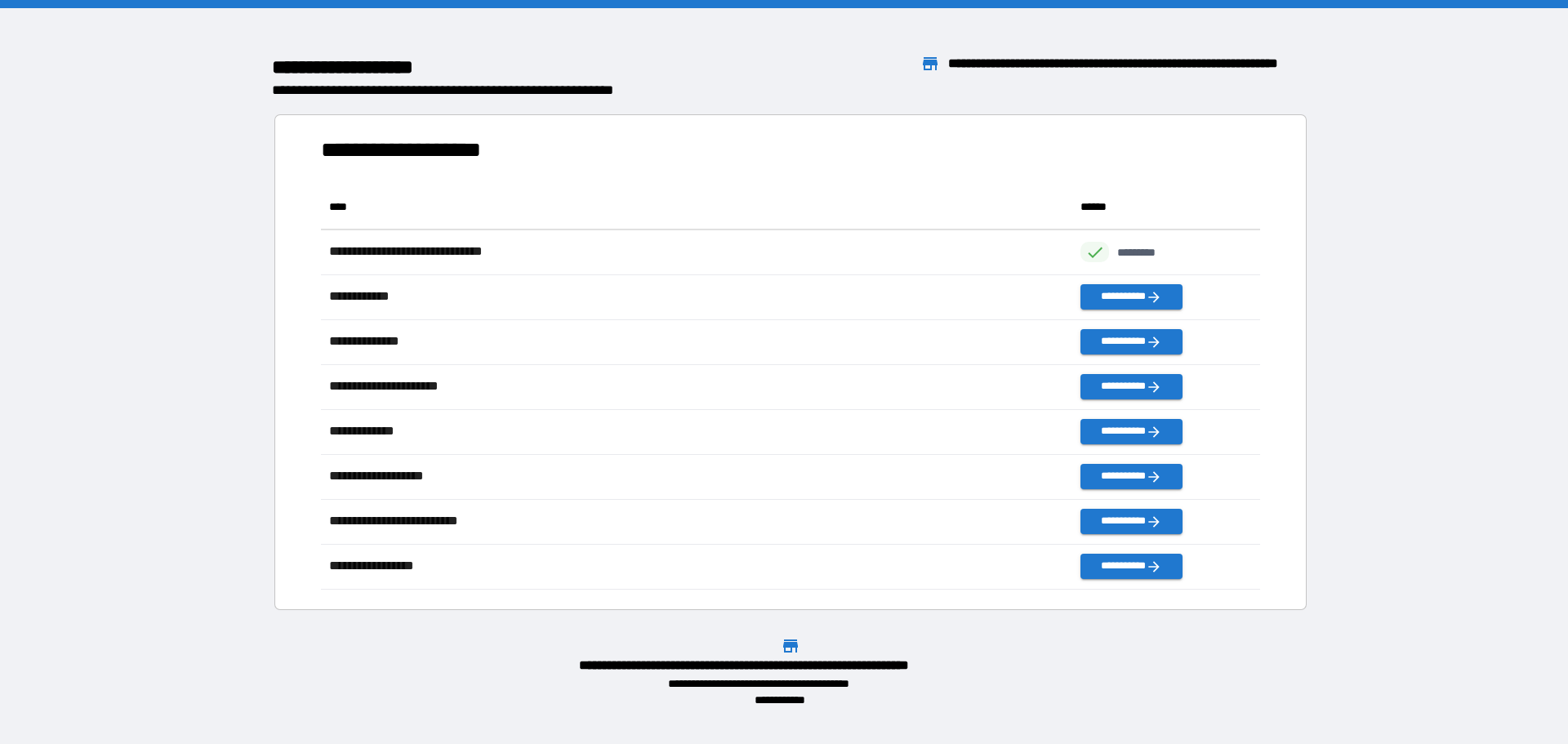 scroll, scrollTop: 13, scrollLeft: 13, axis: both 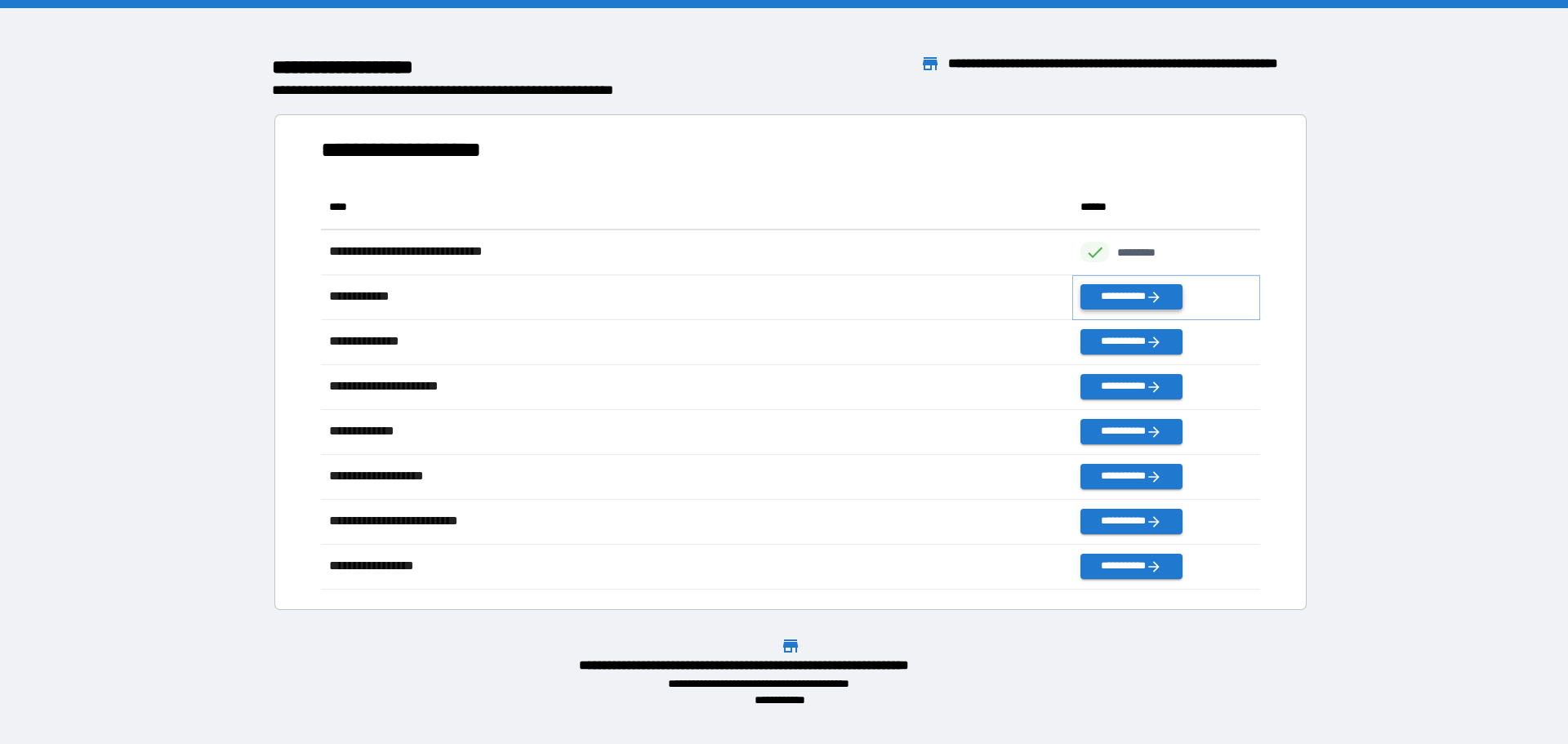 click on "**********" at bounding box center (1131, 296) 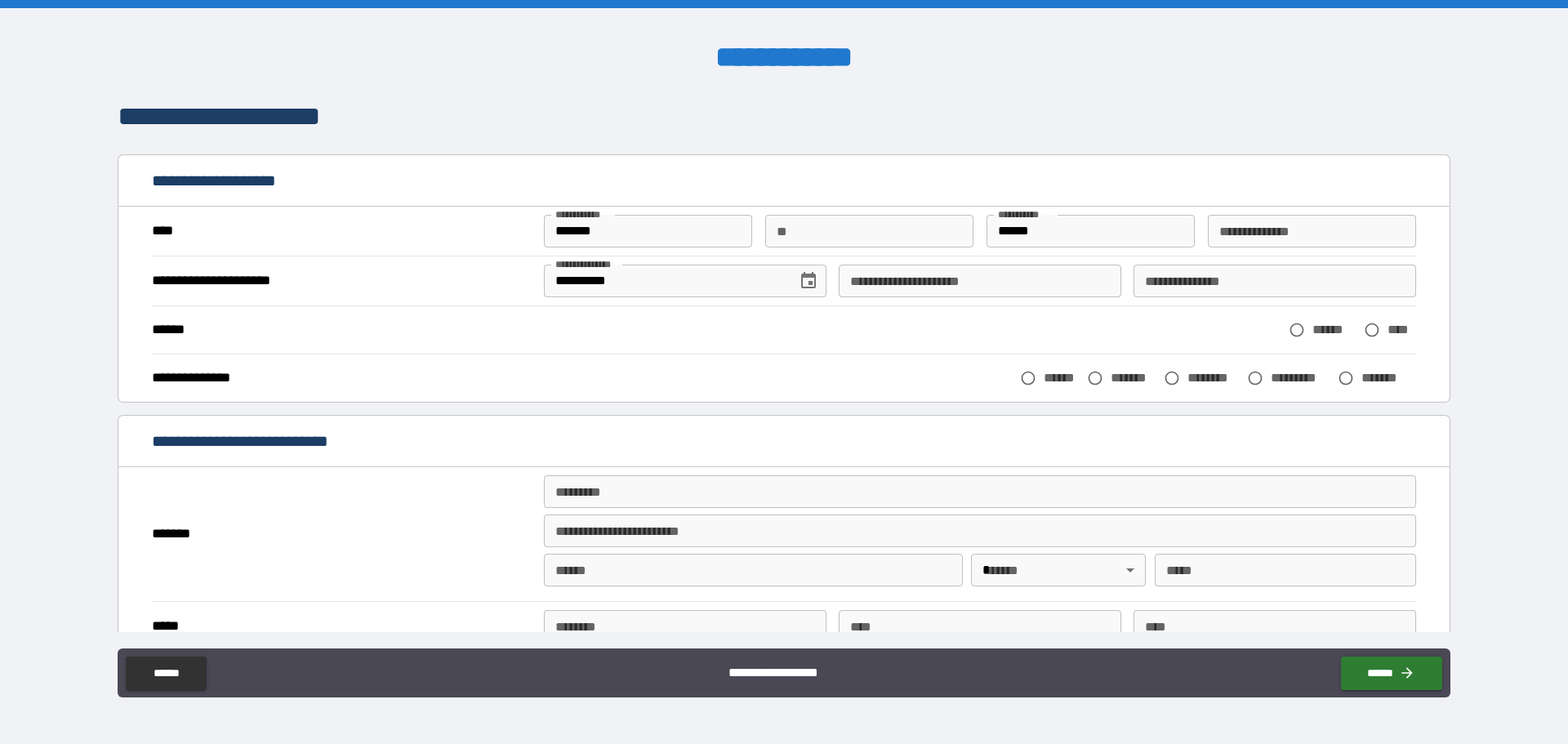 click on "**********" at bounding box center (980, 281) 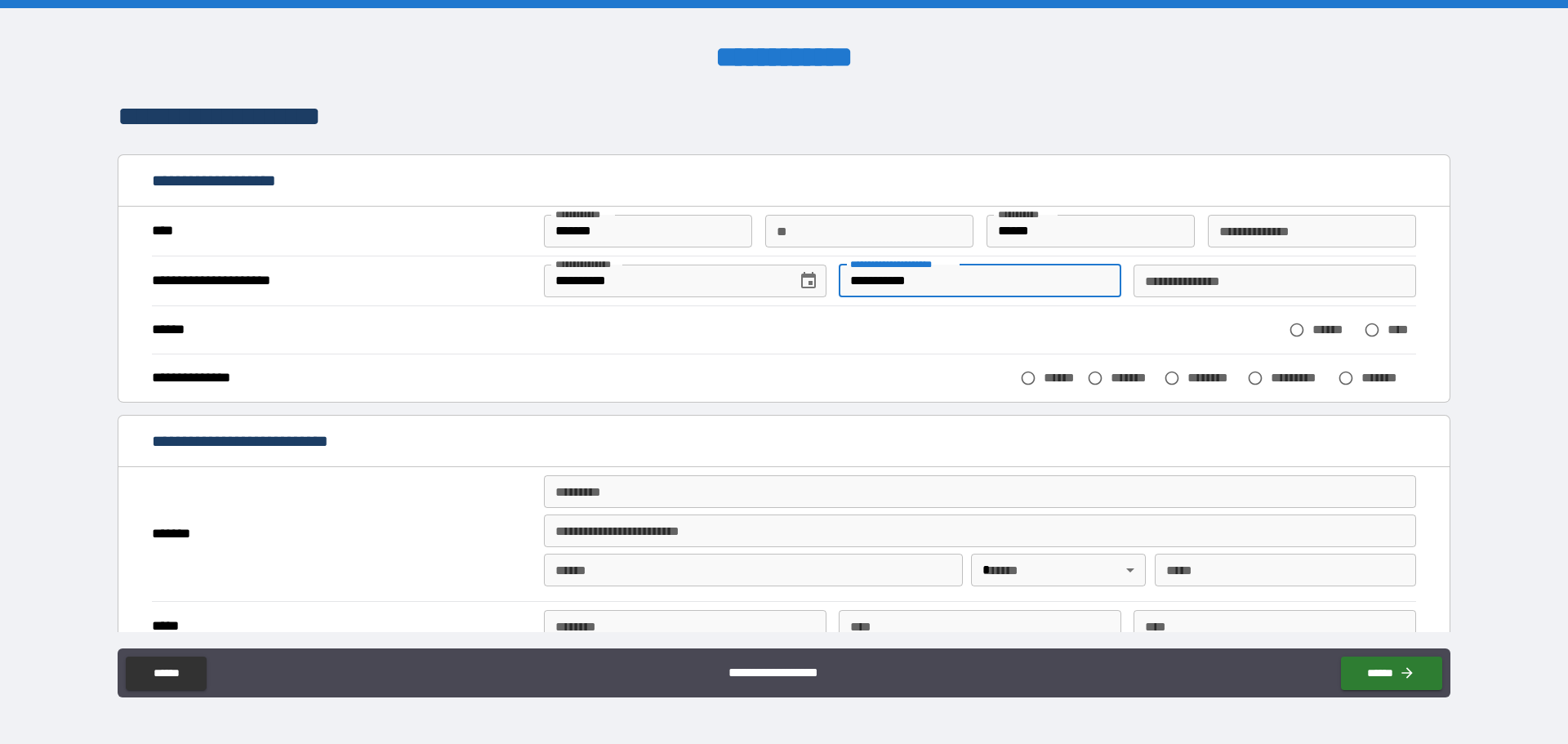 type on "**********" 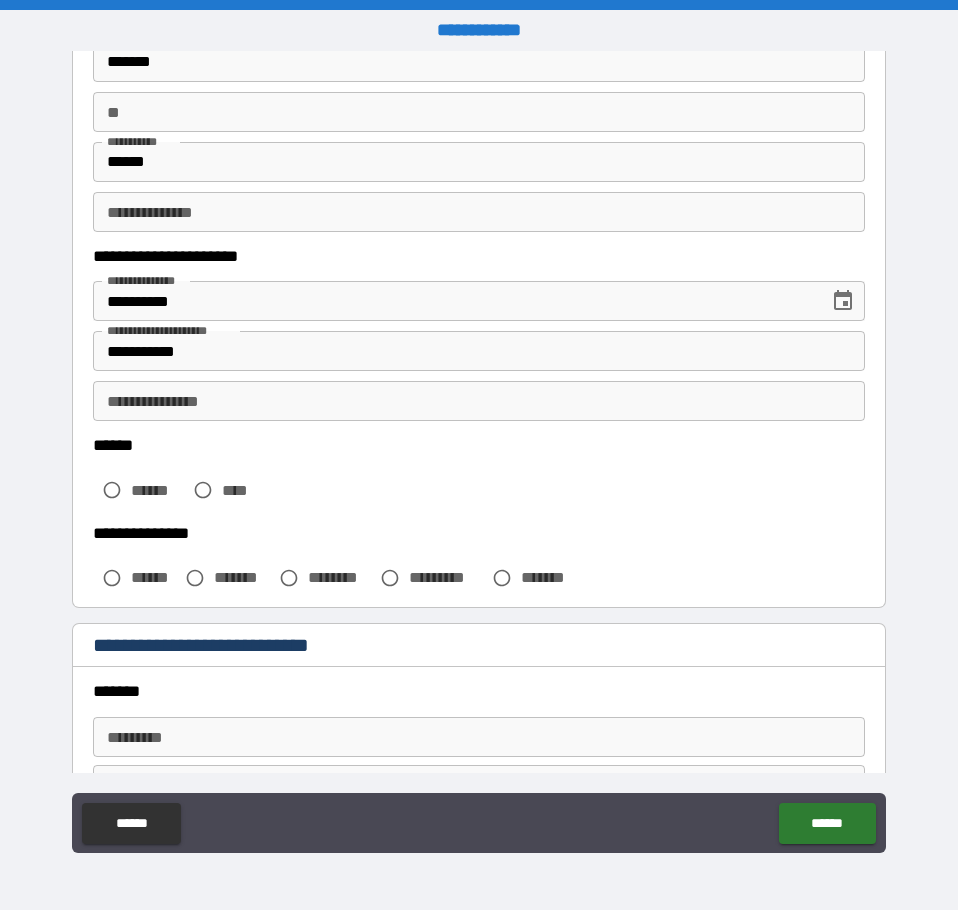scroll, scrollTop: 300, scrollLeft: 0, axis: vertical 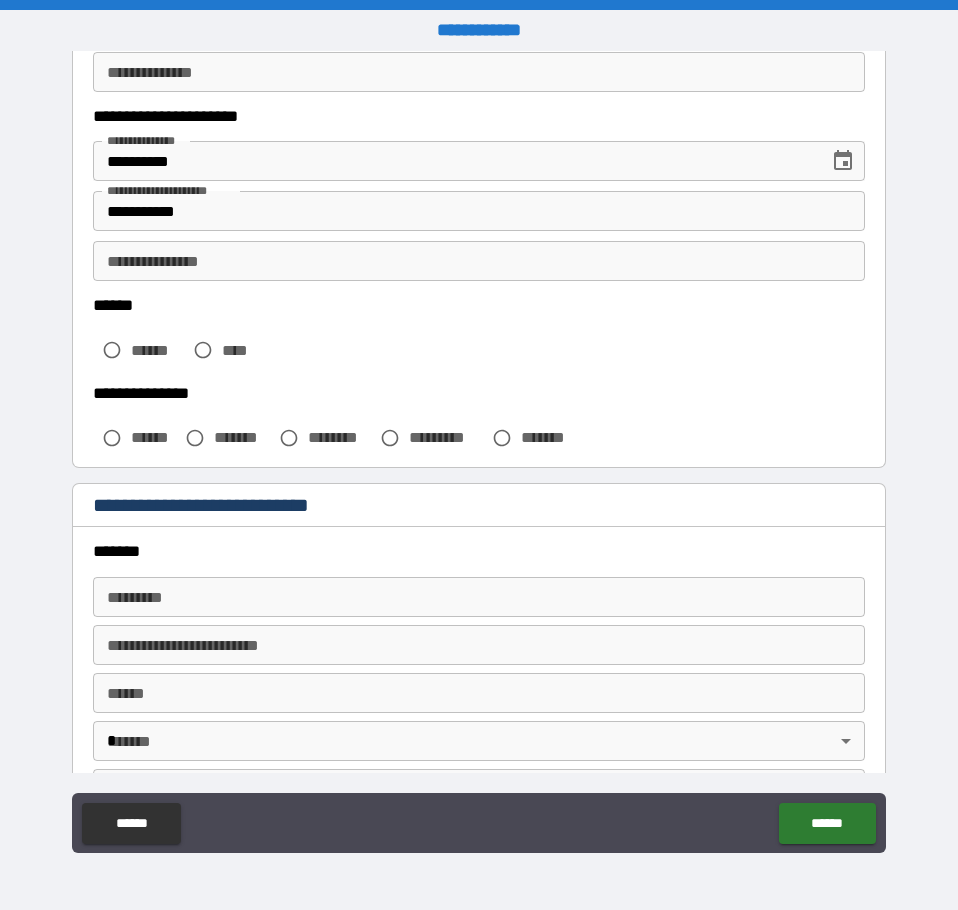 click on "****" at bounding box center (240, 350) 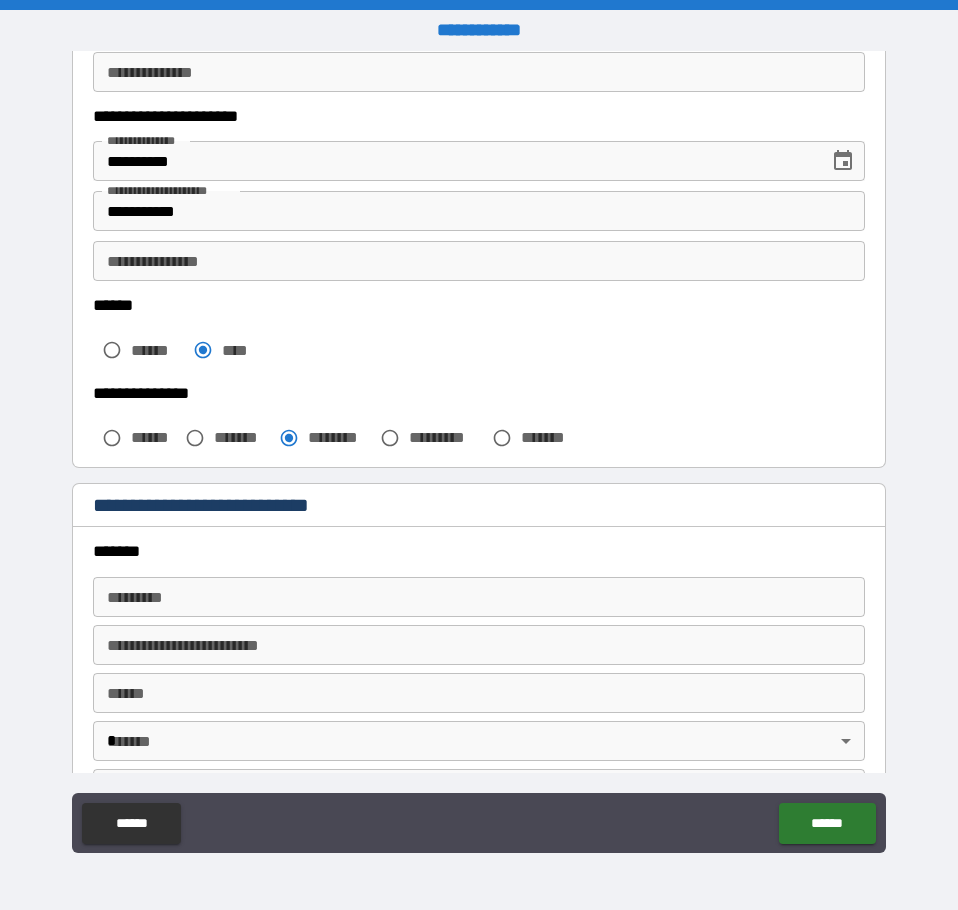 click on "*******   *" at bounding box center (479, 597) 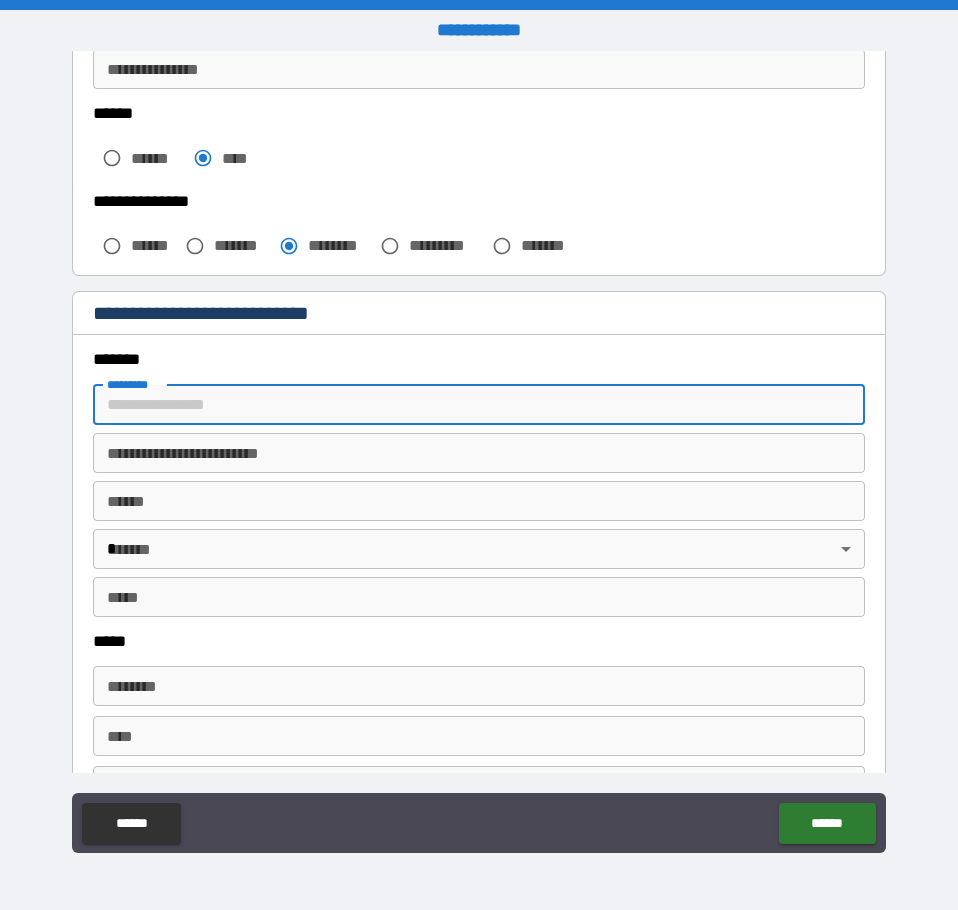 scroll, scrollTop: 500, scrollLeft: 0, axis: vertical 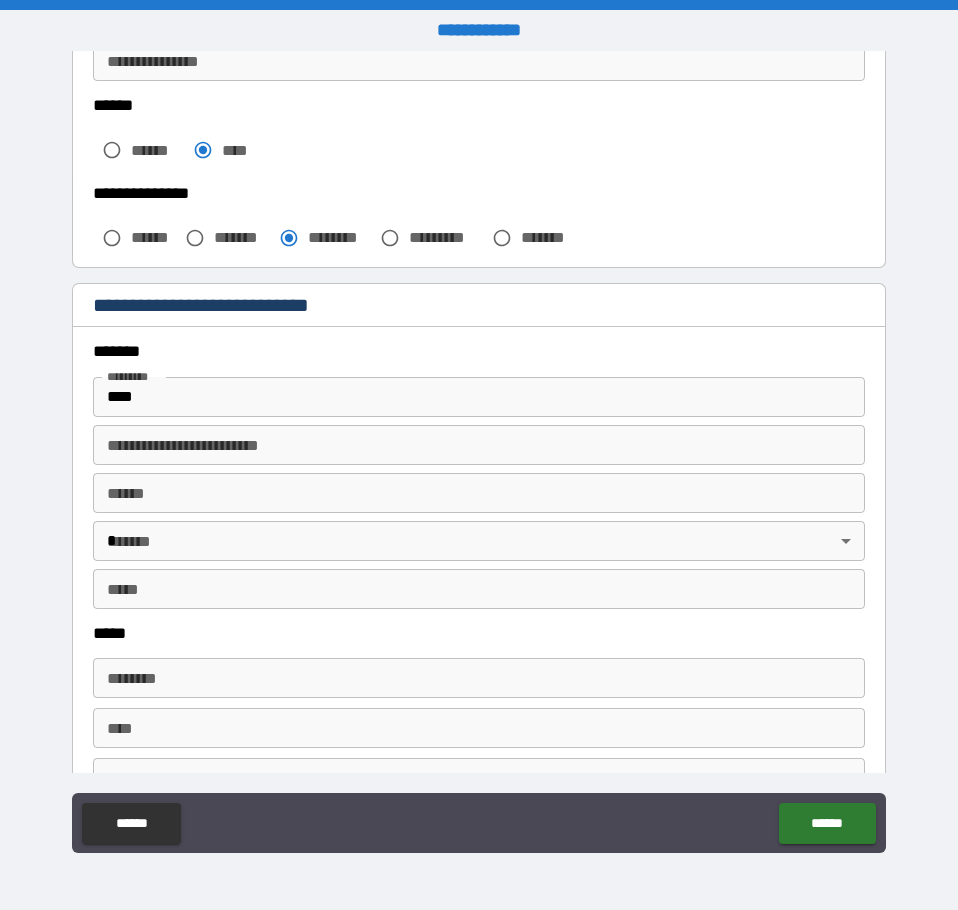 type on "**********" 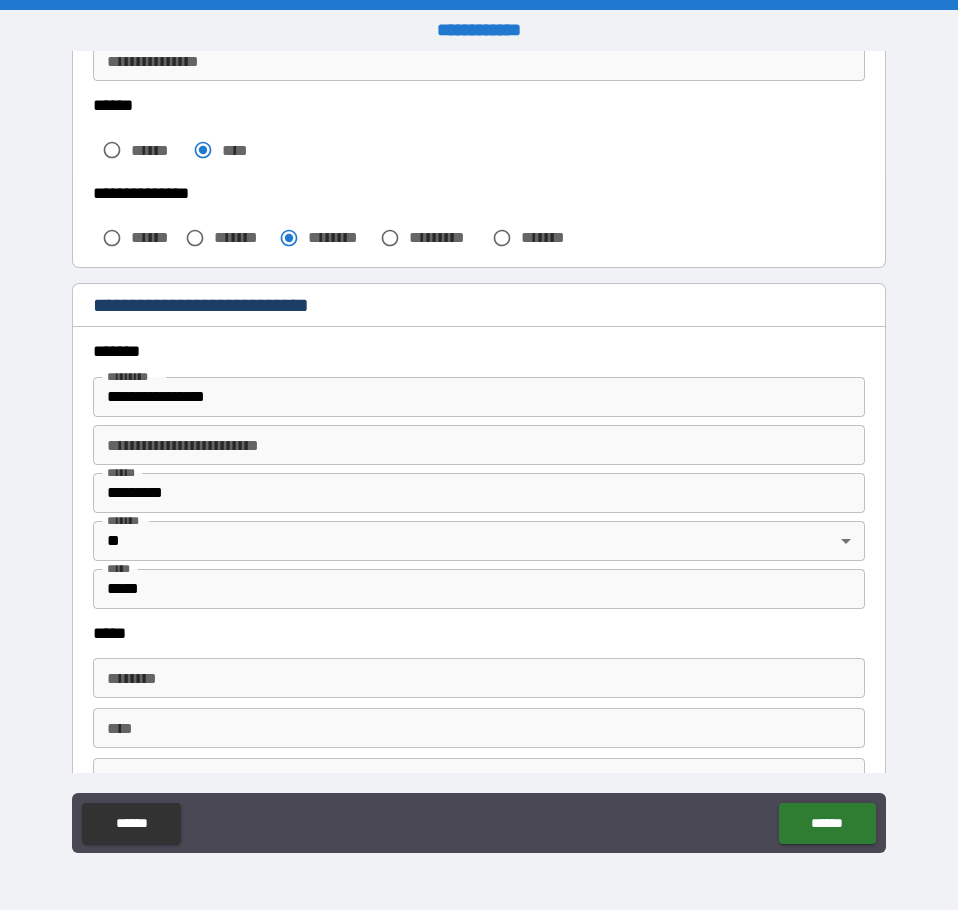 click on "**********" at bounding box center (479, 445) 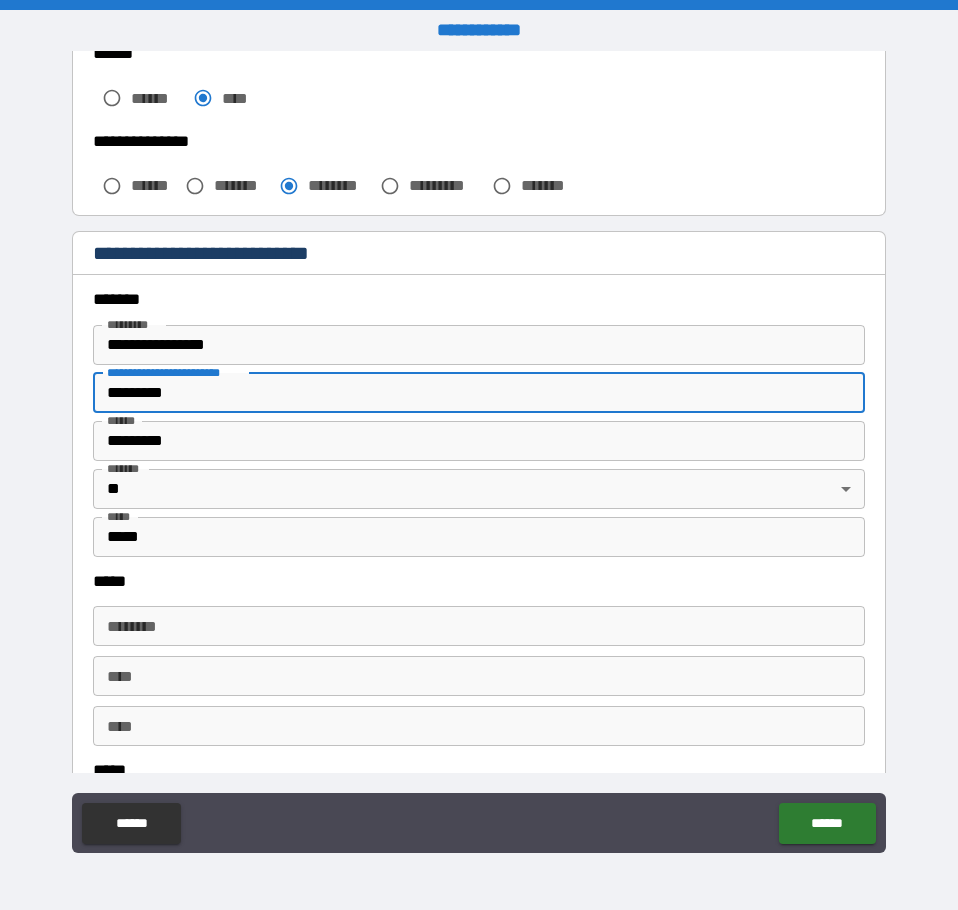 scroll, scrollTop: 600, scrollLeft: 0, axis: vertical 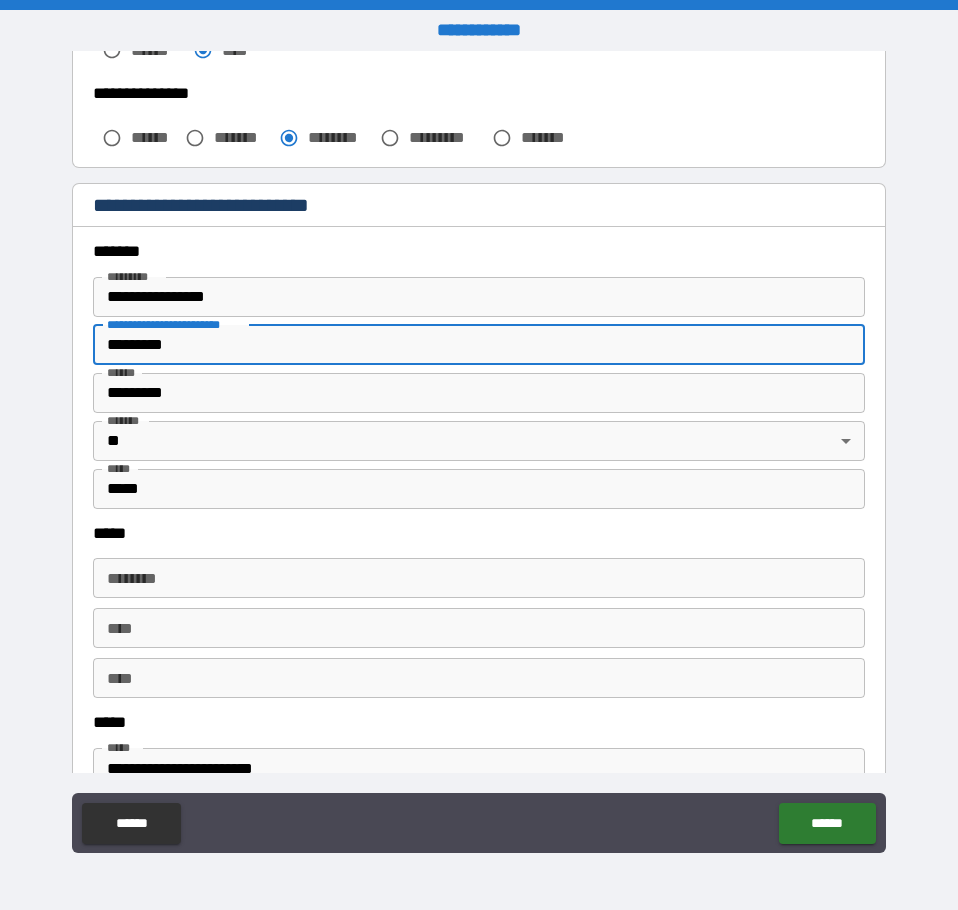 type on "*********" 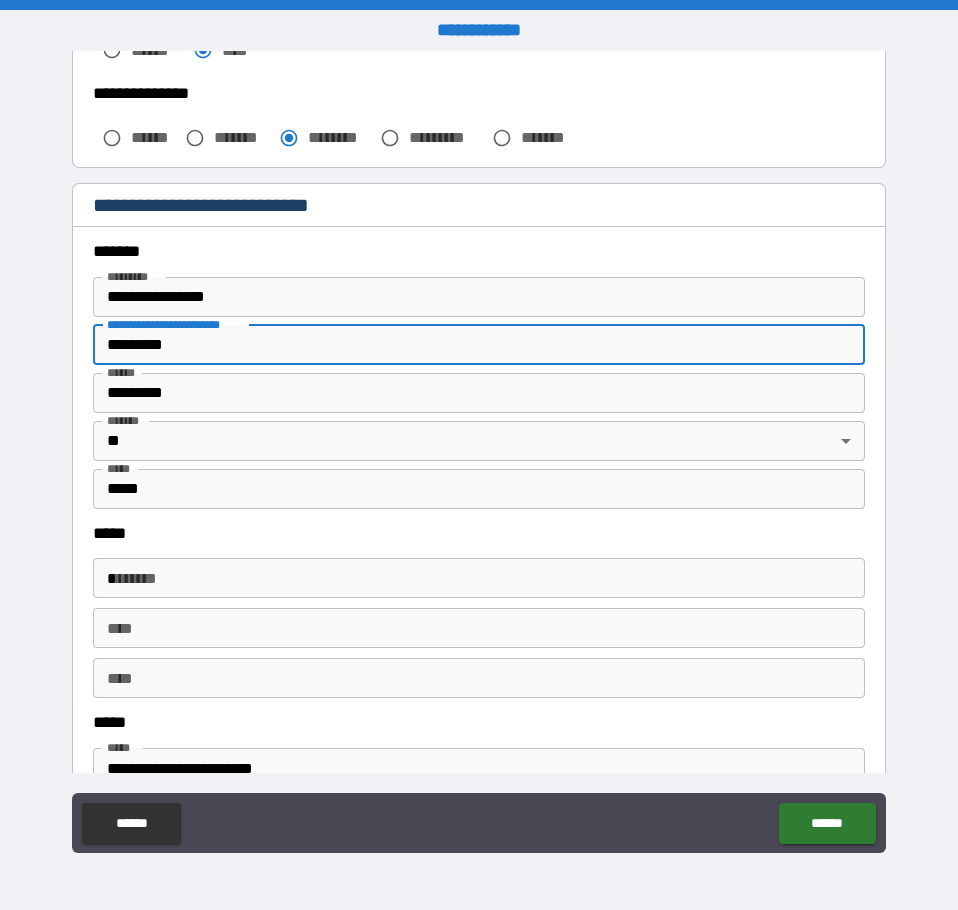 click on "*" at bounding box center [479, 578] 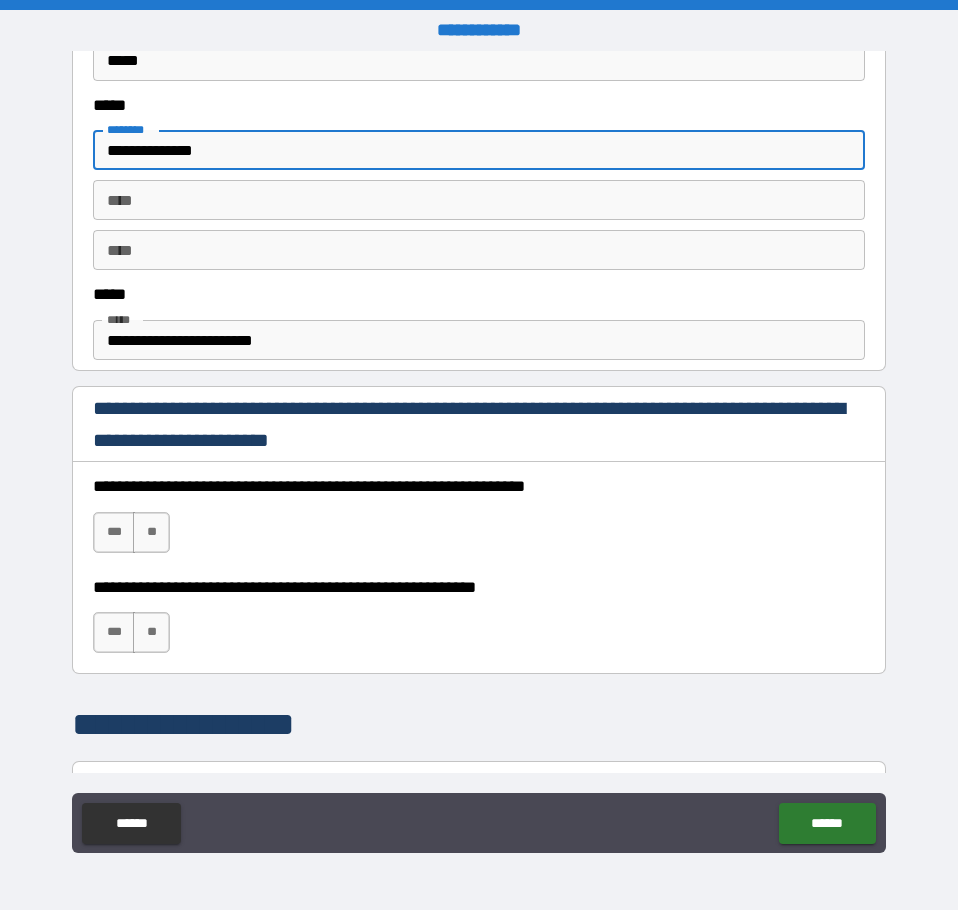 scroll, scrollTop: 1100, scrollLeft: 0, axis: vertical 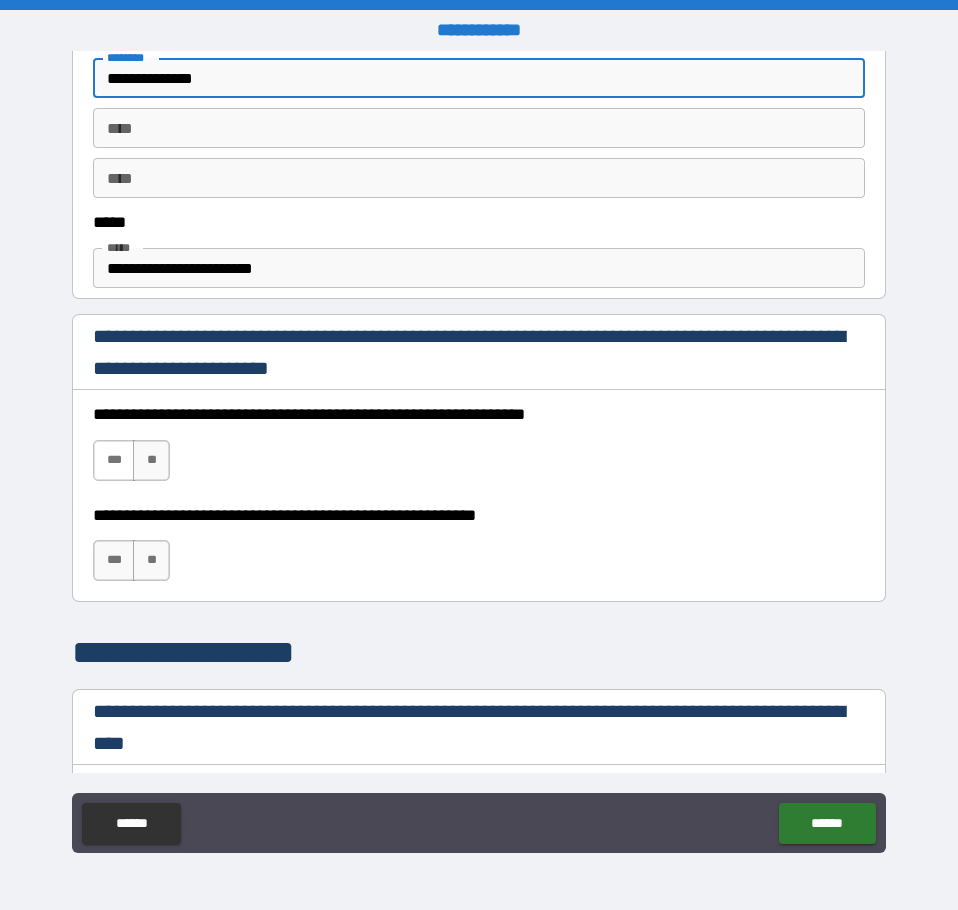 type on "**********" 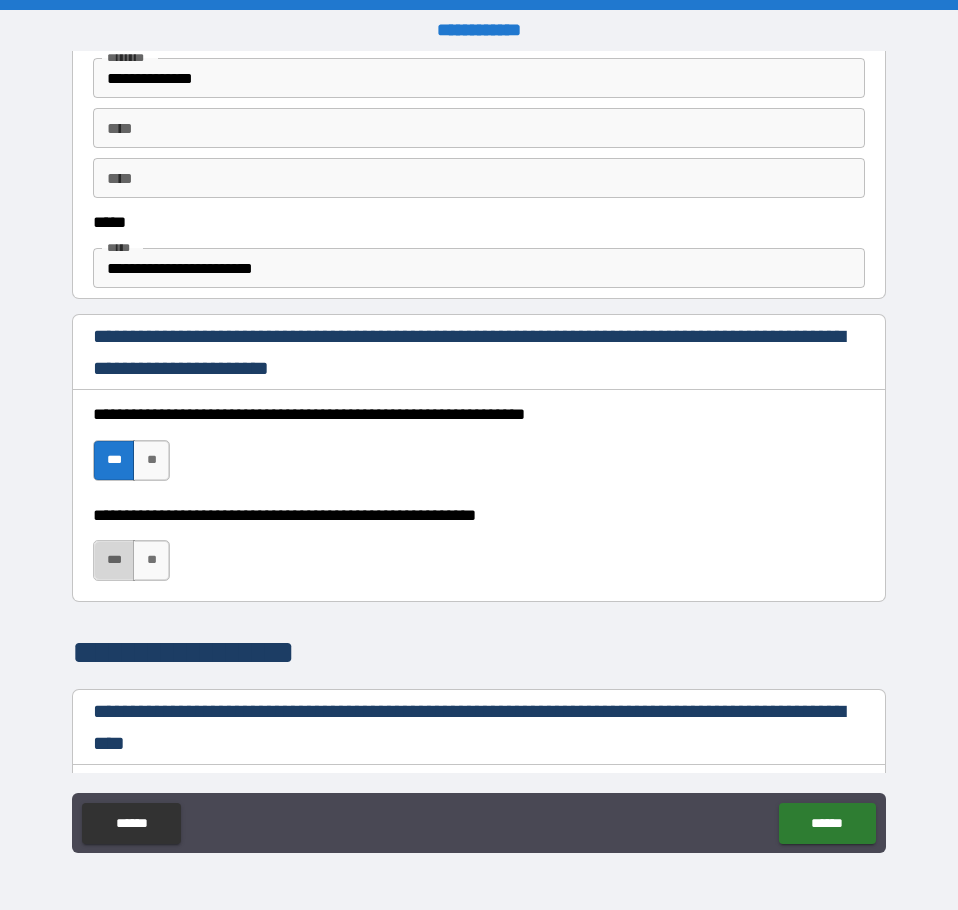click on "***" at bounding box center (114, 560) 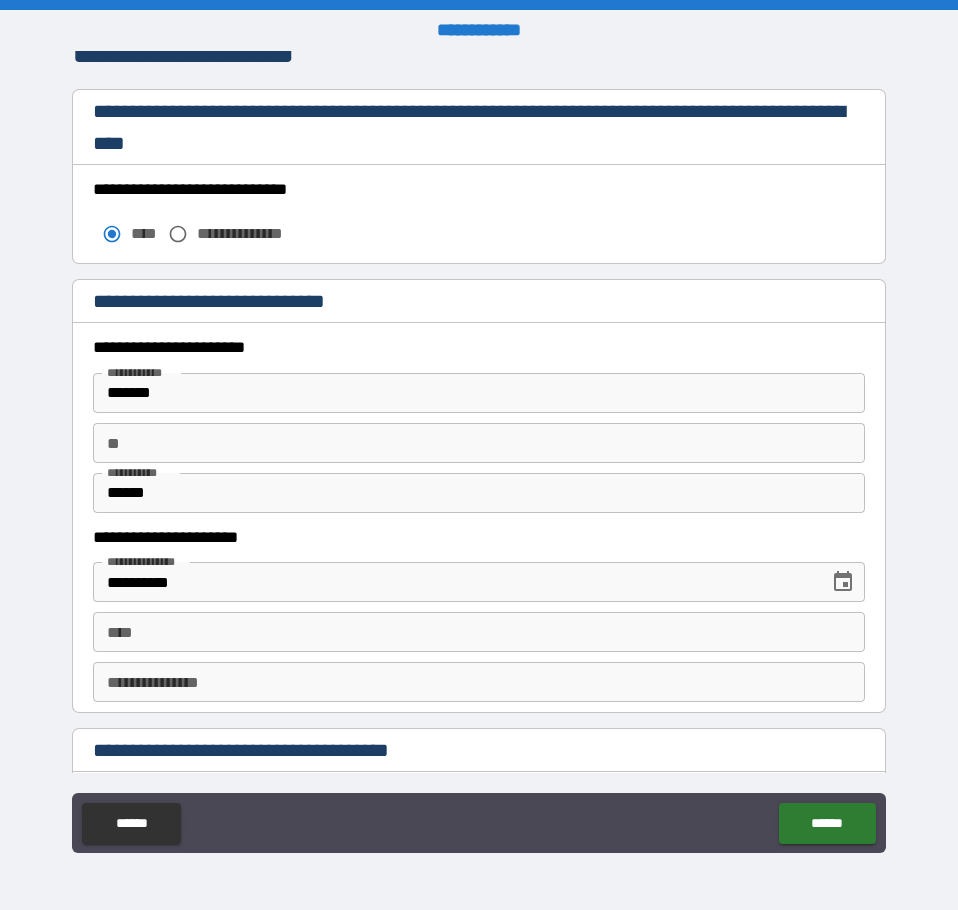 scroll, scrollTop: 1900, scrollLeft: 0, axis: vertical 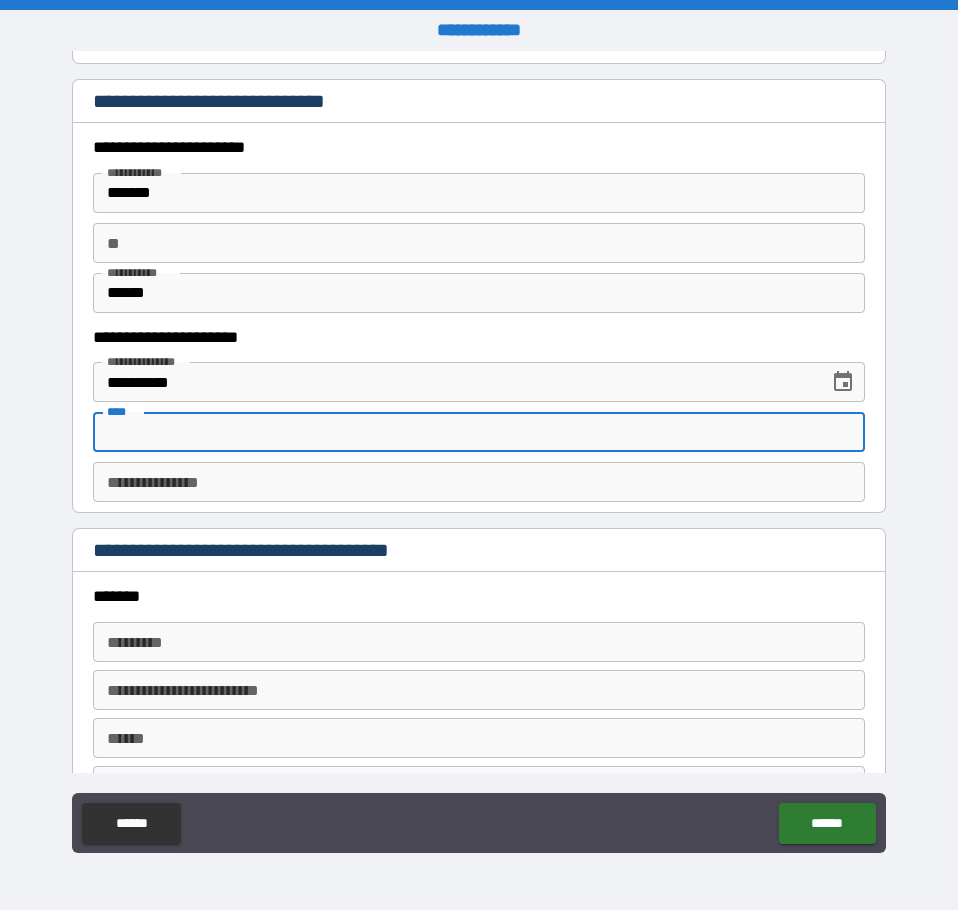 click on "****" at bounding box center [479, 432] 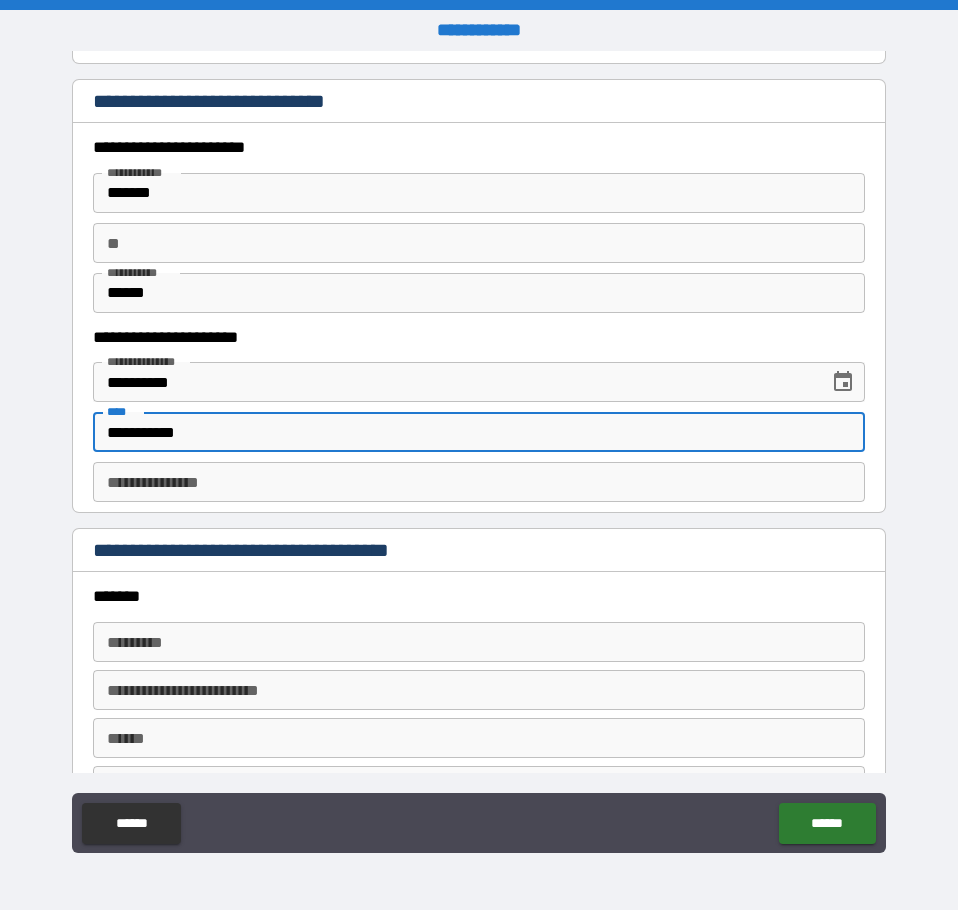type on "**********" 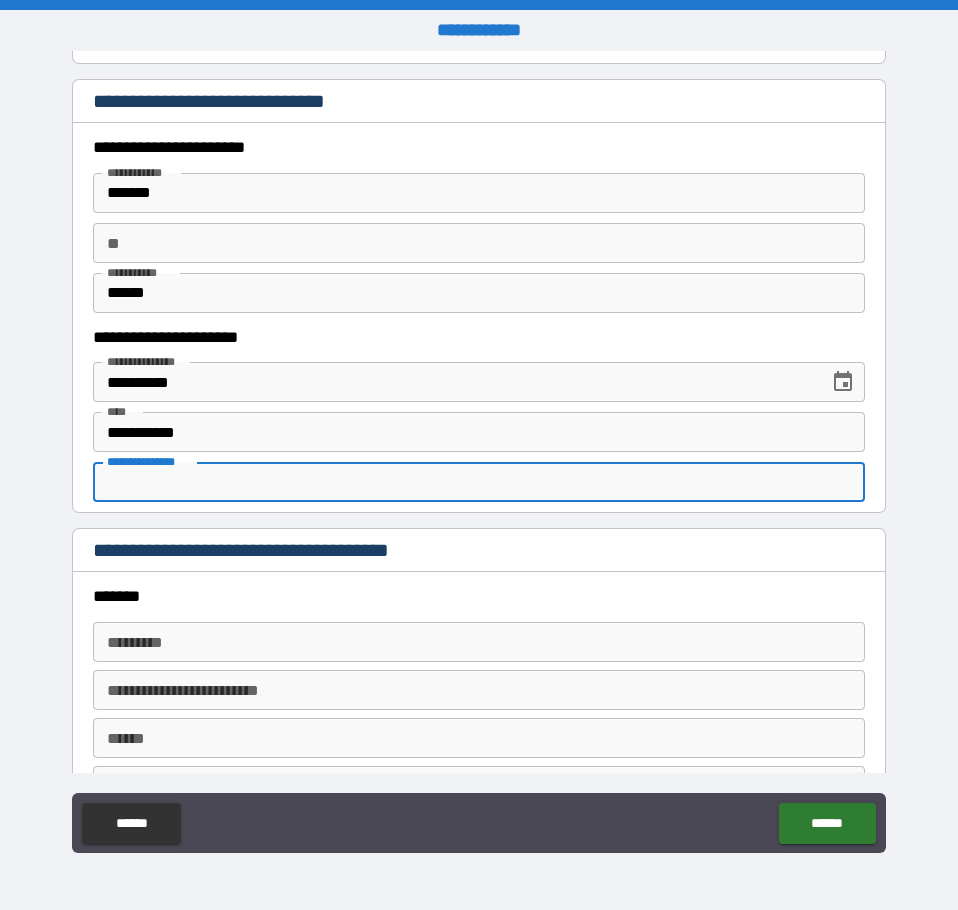 click on "**********" at bounding box center (479, 482) 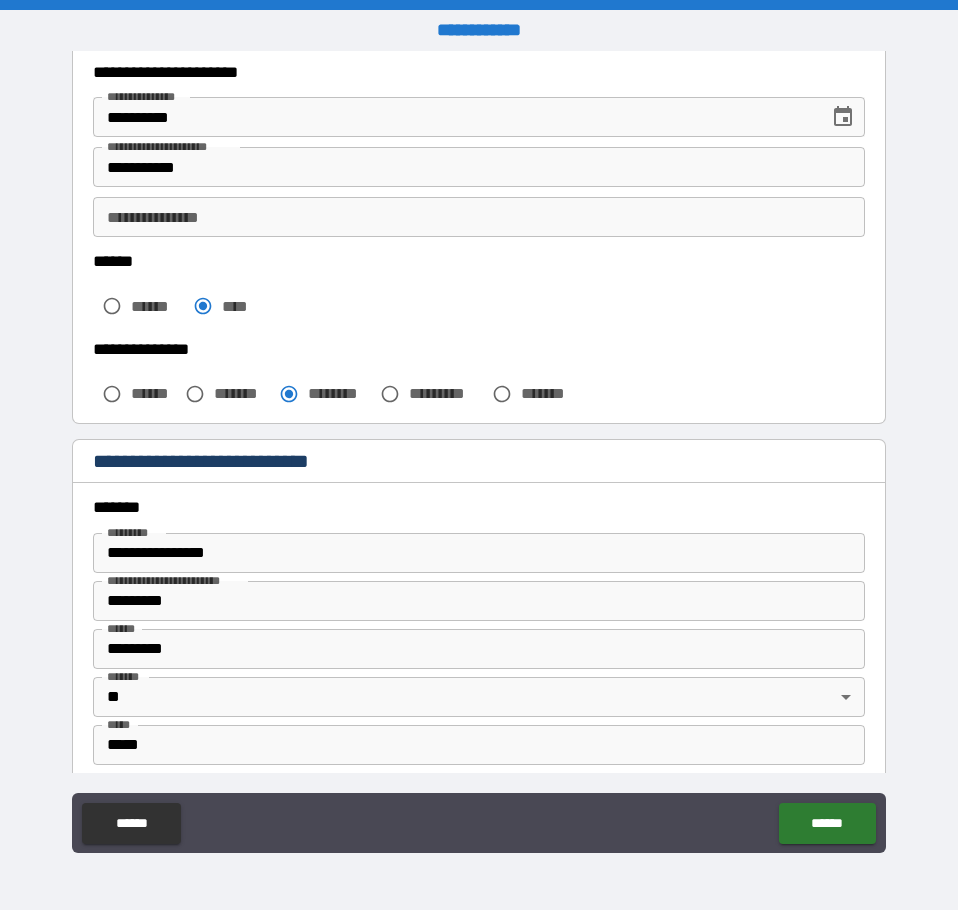 scroll, scrollTop: 0, scrollLeft: 0, axis: both 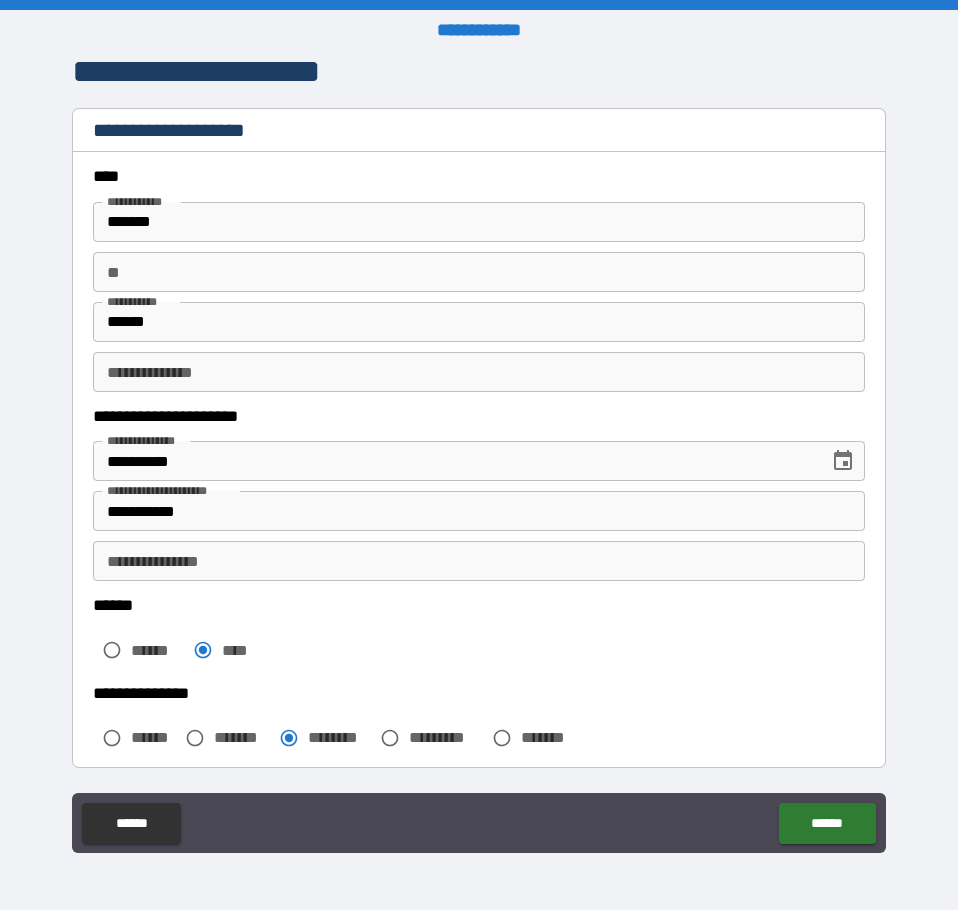 type on "********" 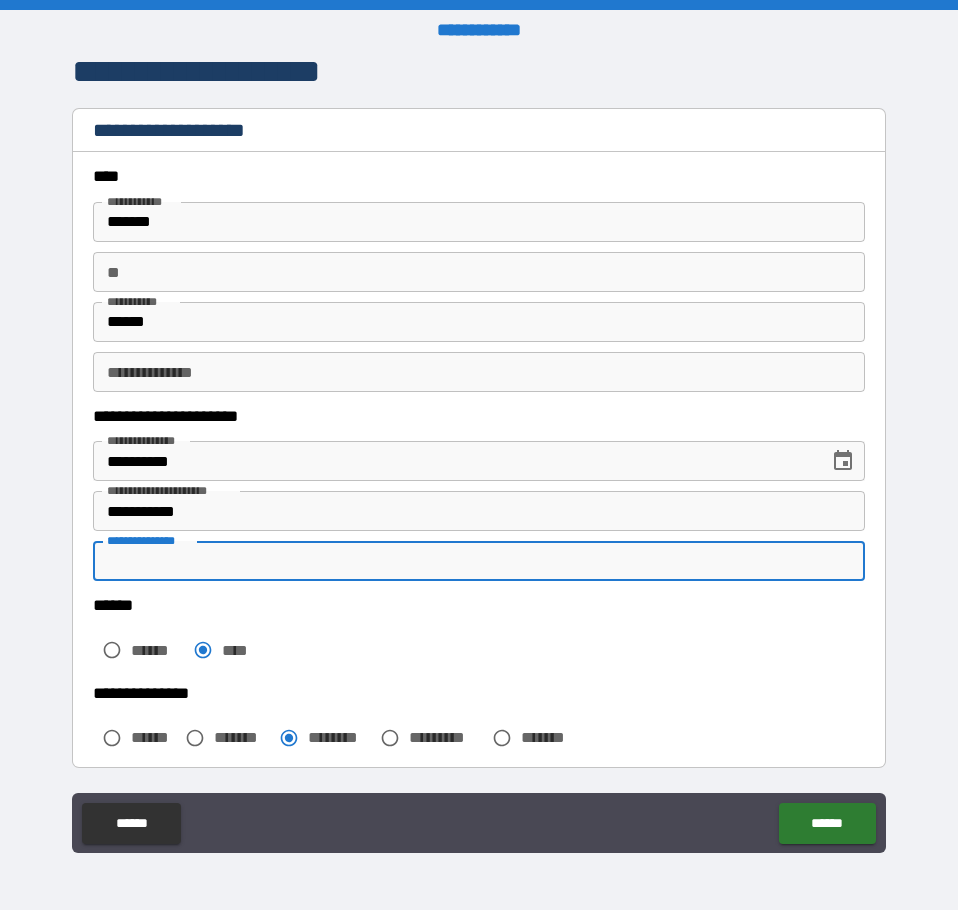 click on "**********" at bounding box center (479, 561) 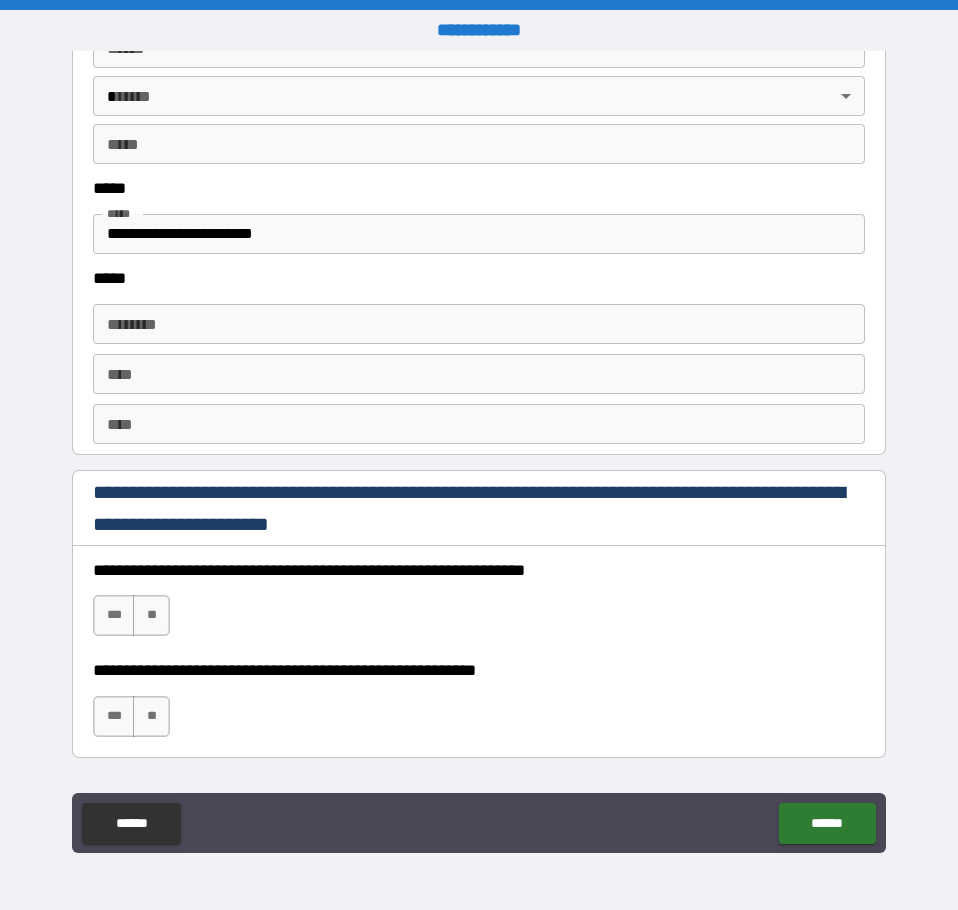 scroll, scrollTop: 2300, scrollLeft: 0, axis: vertical 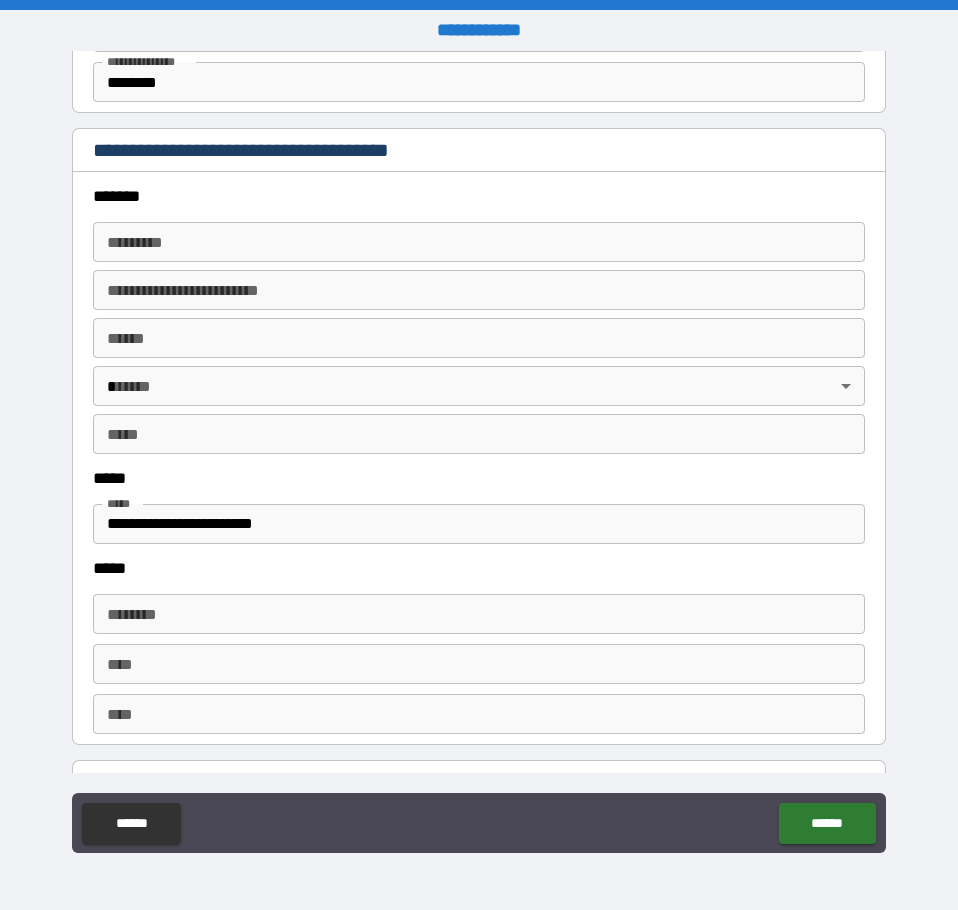 type on "********" 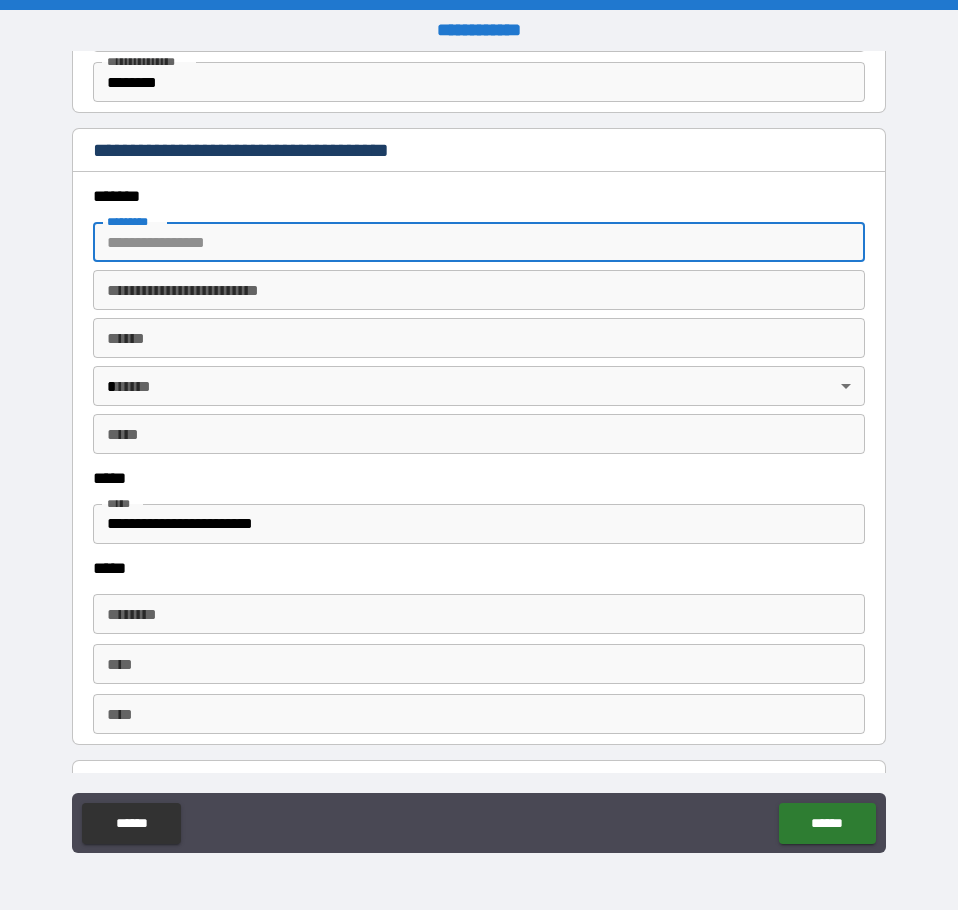 click on "*******   *" at bounding box center [479, 242] 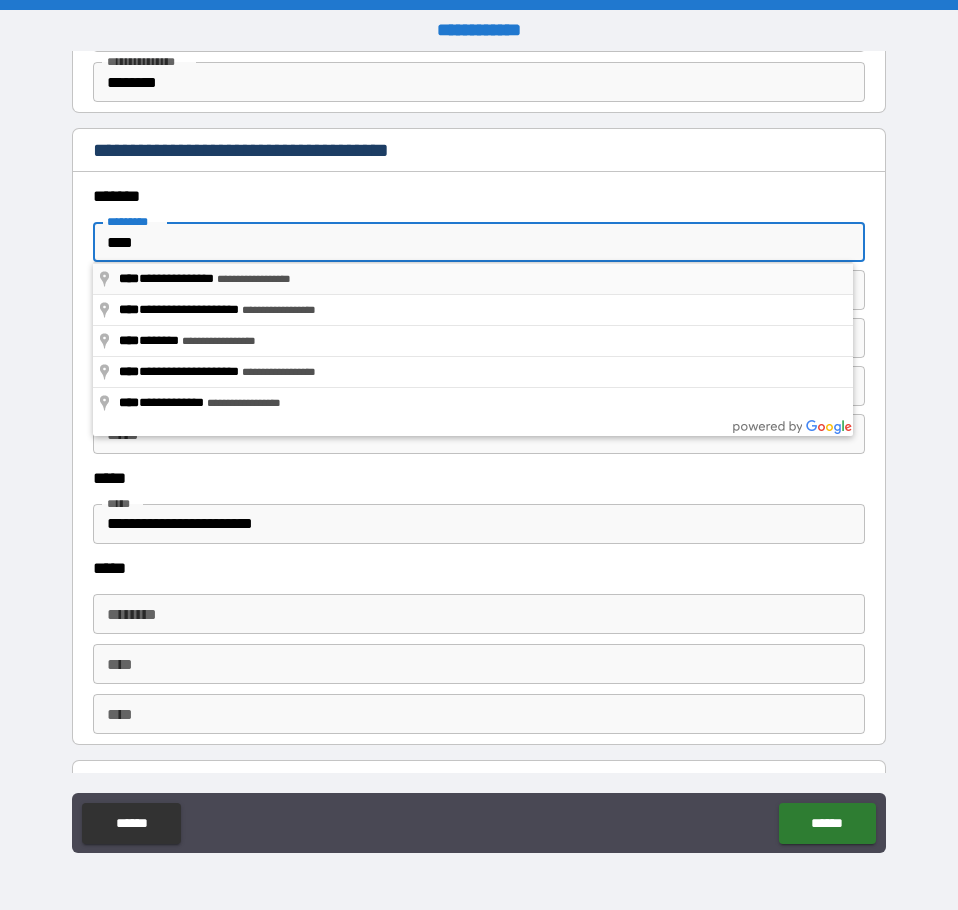 type on "**********" 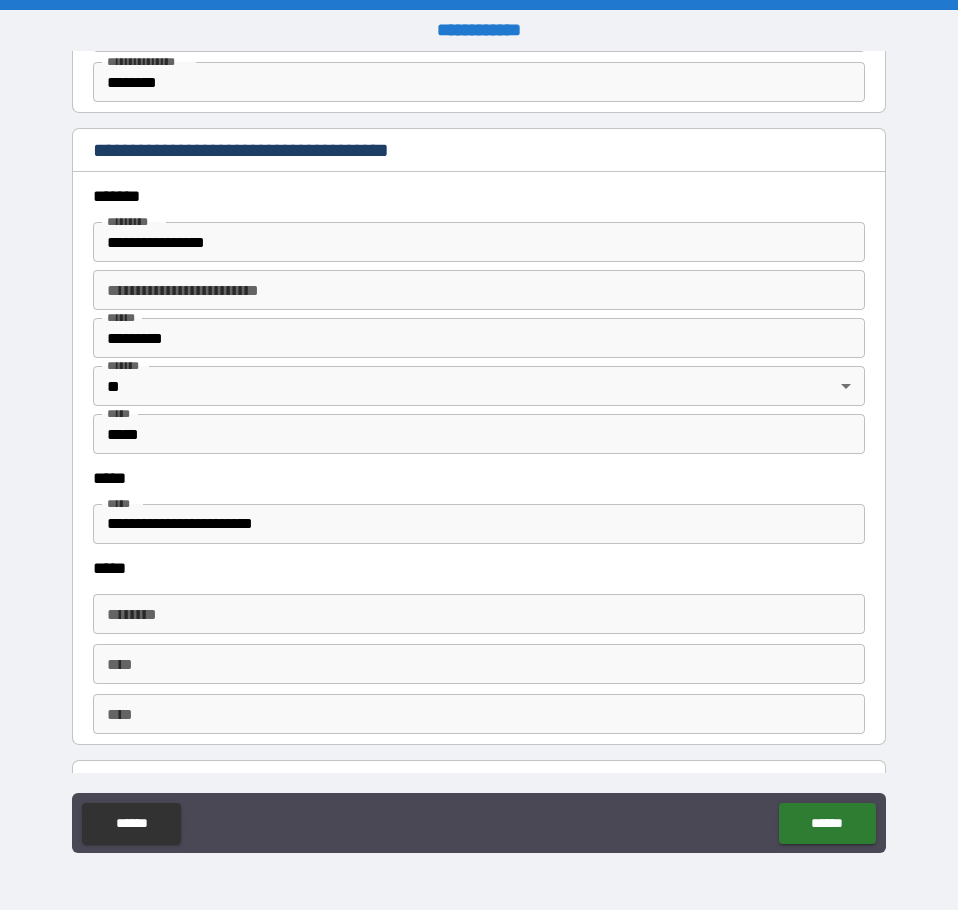 click on "**********" at bounding box center [479, 290] 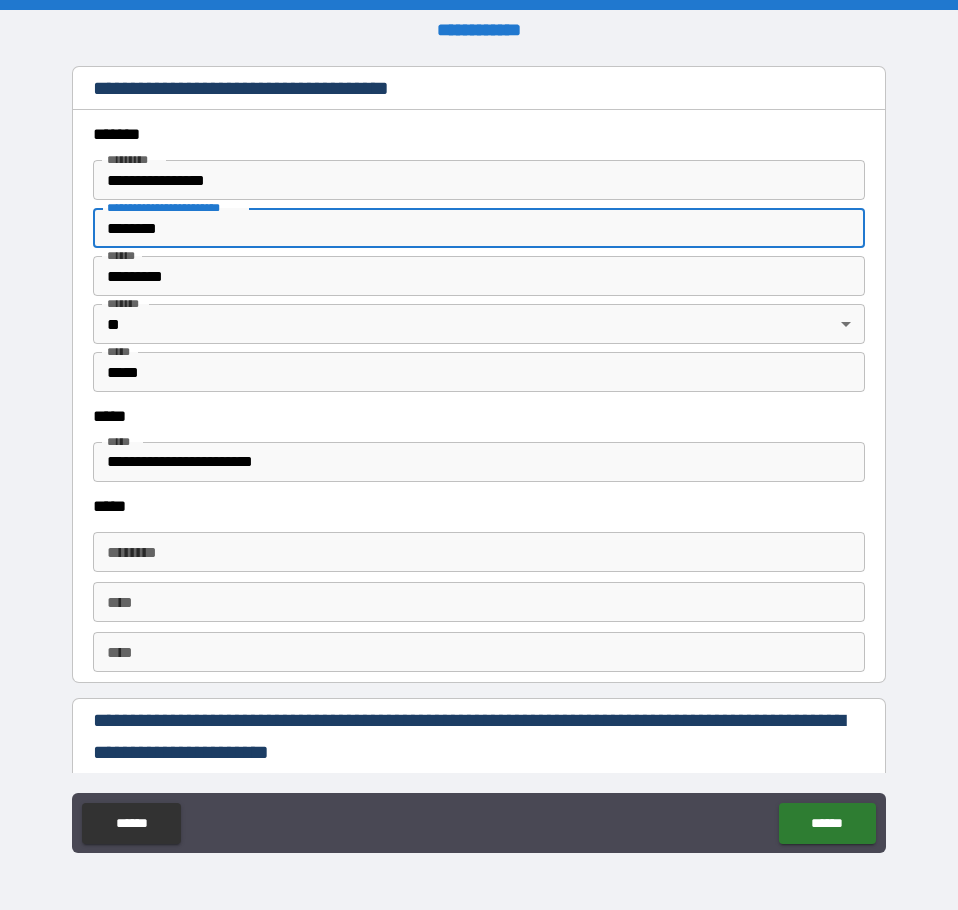 scroll, scrollTop: 2500, scrollLeft: 0, axis: vertical 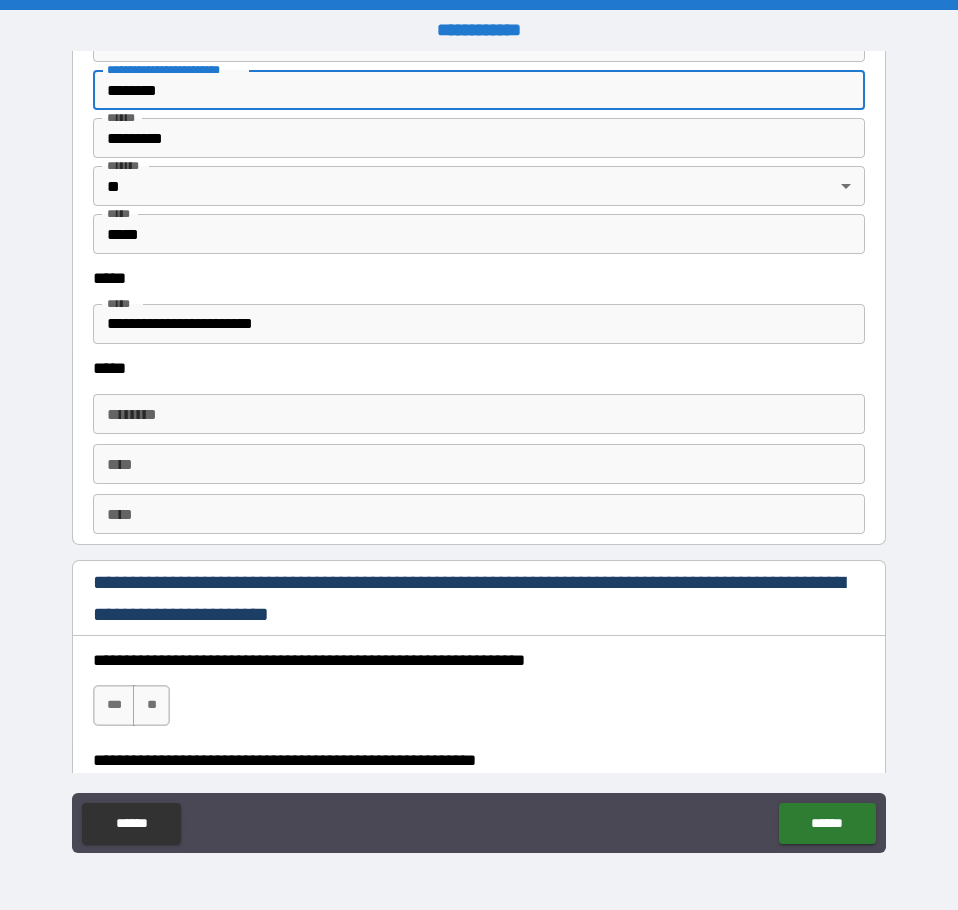type on "********" 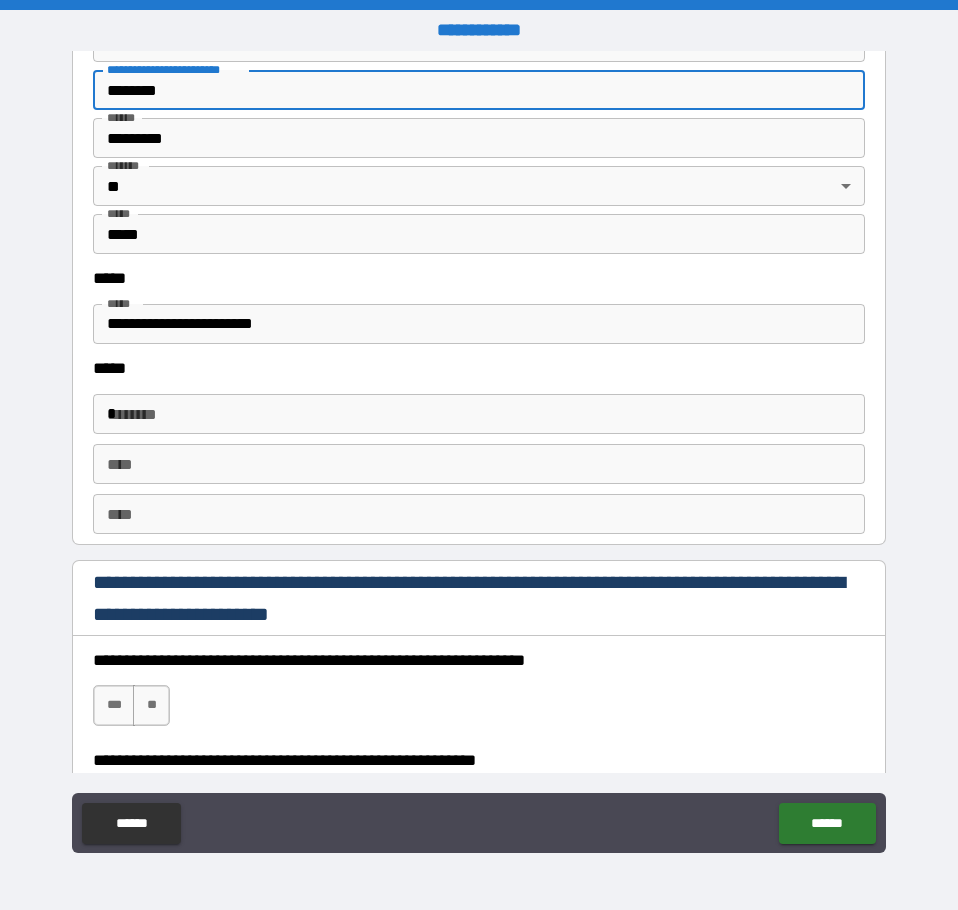 click on "*" at bounding box center (479, 414) 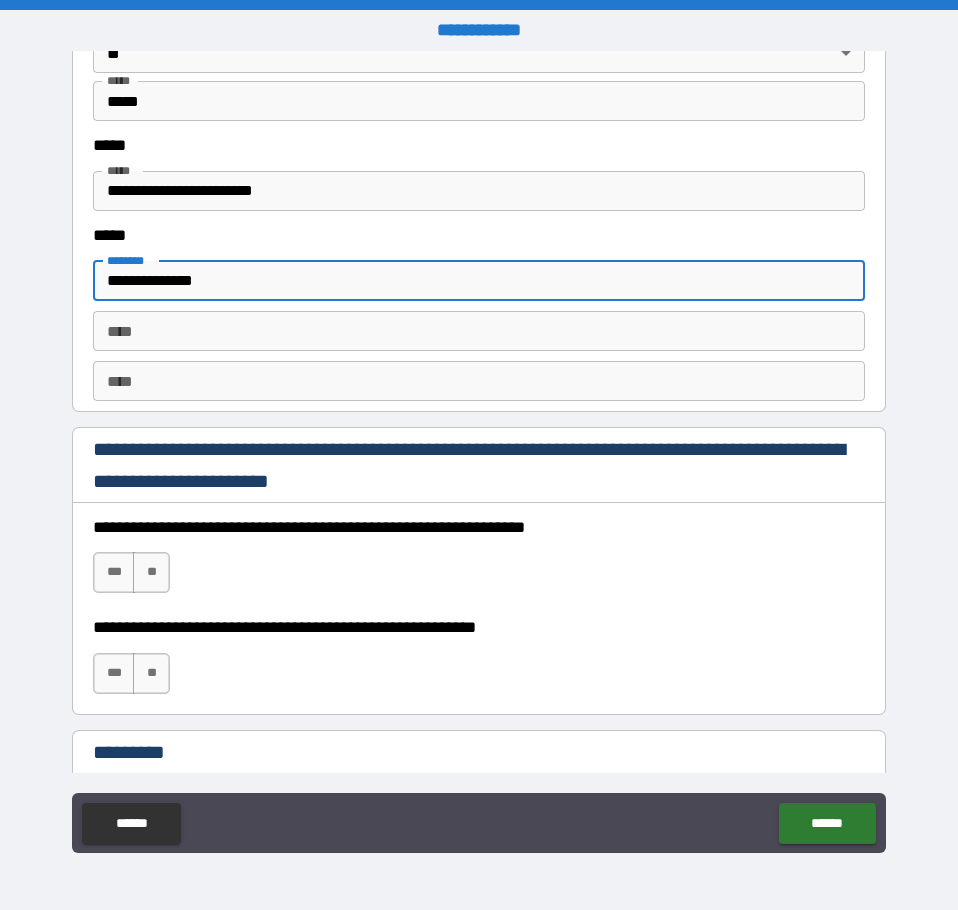 scroll, scrollTop: 2800, scrollLeft: 0, axis: vertical 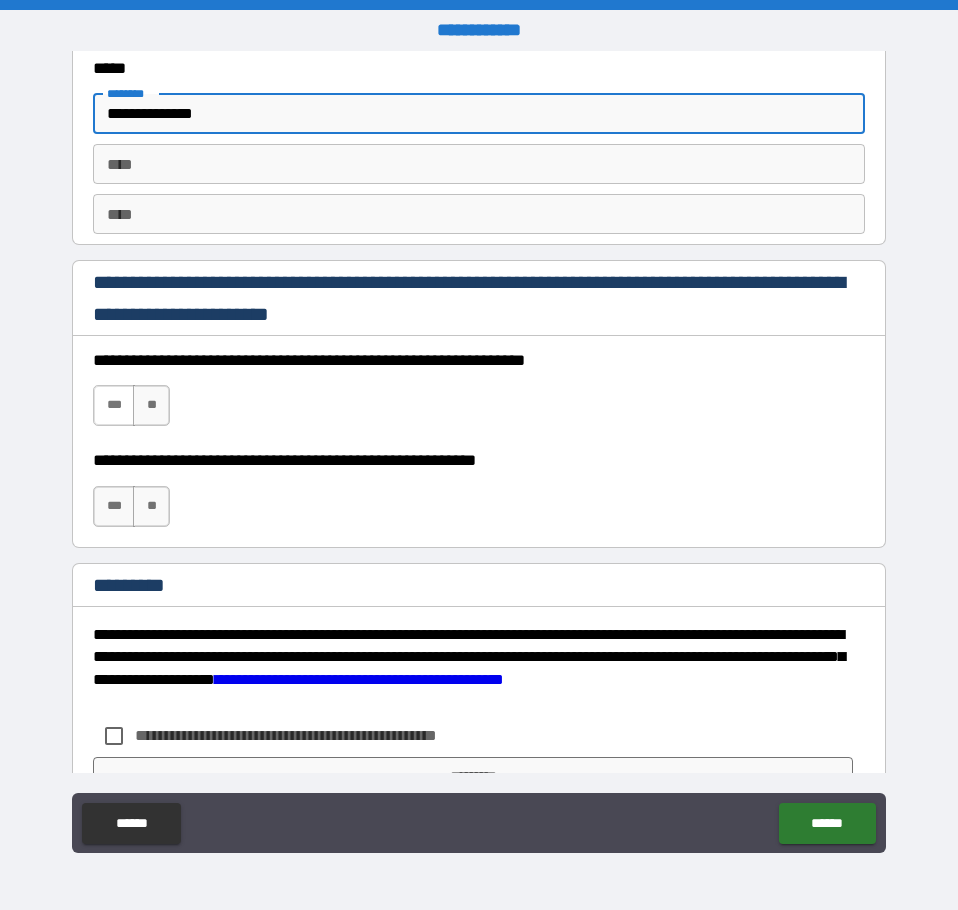type on "**********" 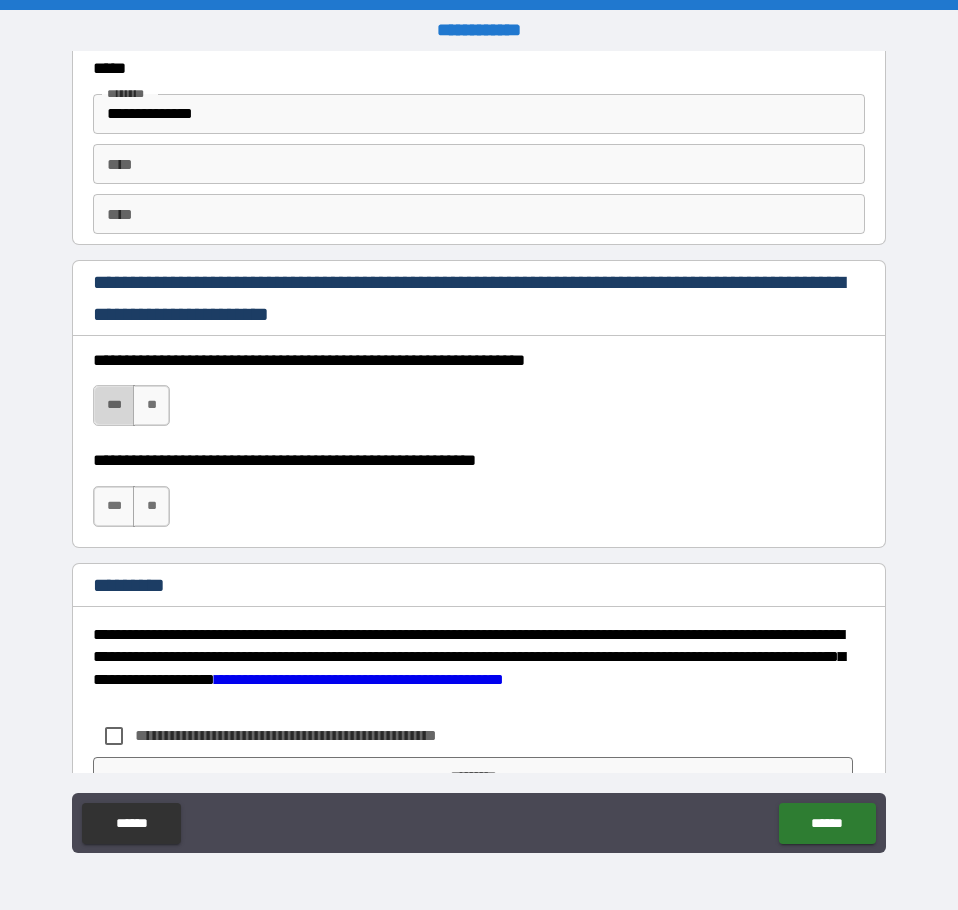 click on "***" at bounding box center (114, 405) 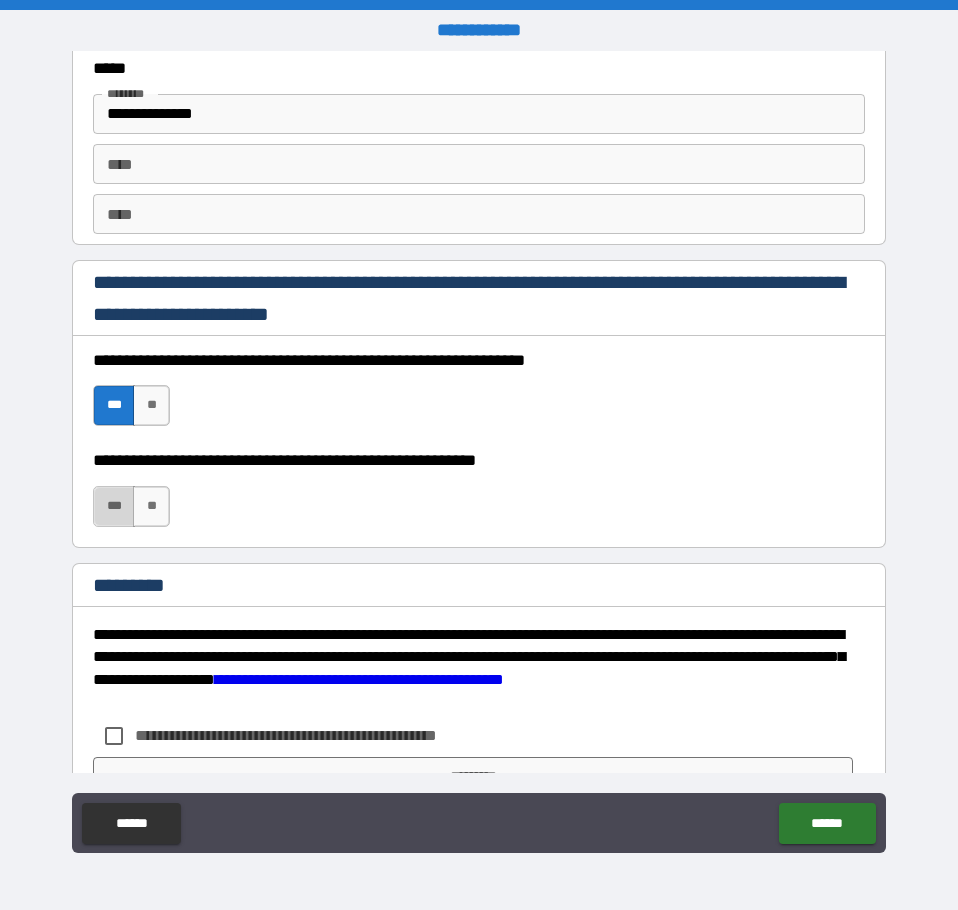 click on "***" at bounding box center (114, 506) 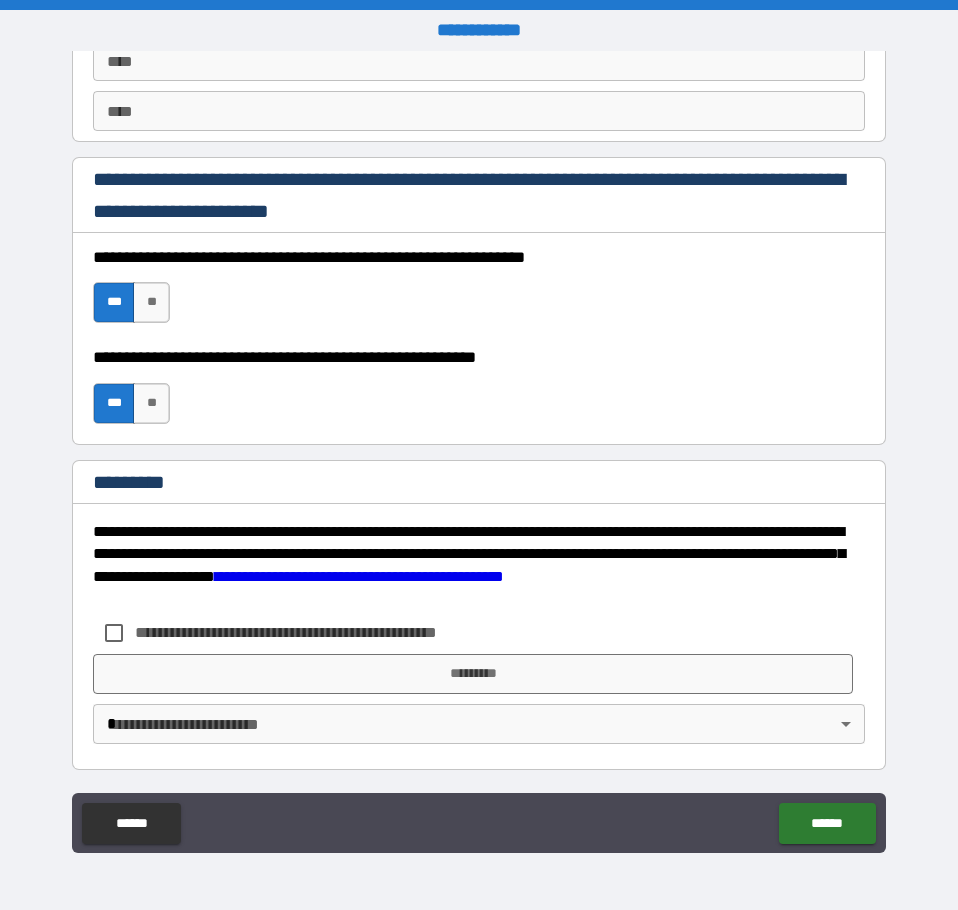 scroll, scrollTop: 2905, scrollLeft: 0, axis: vertical 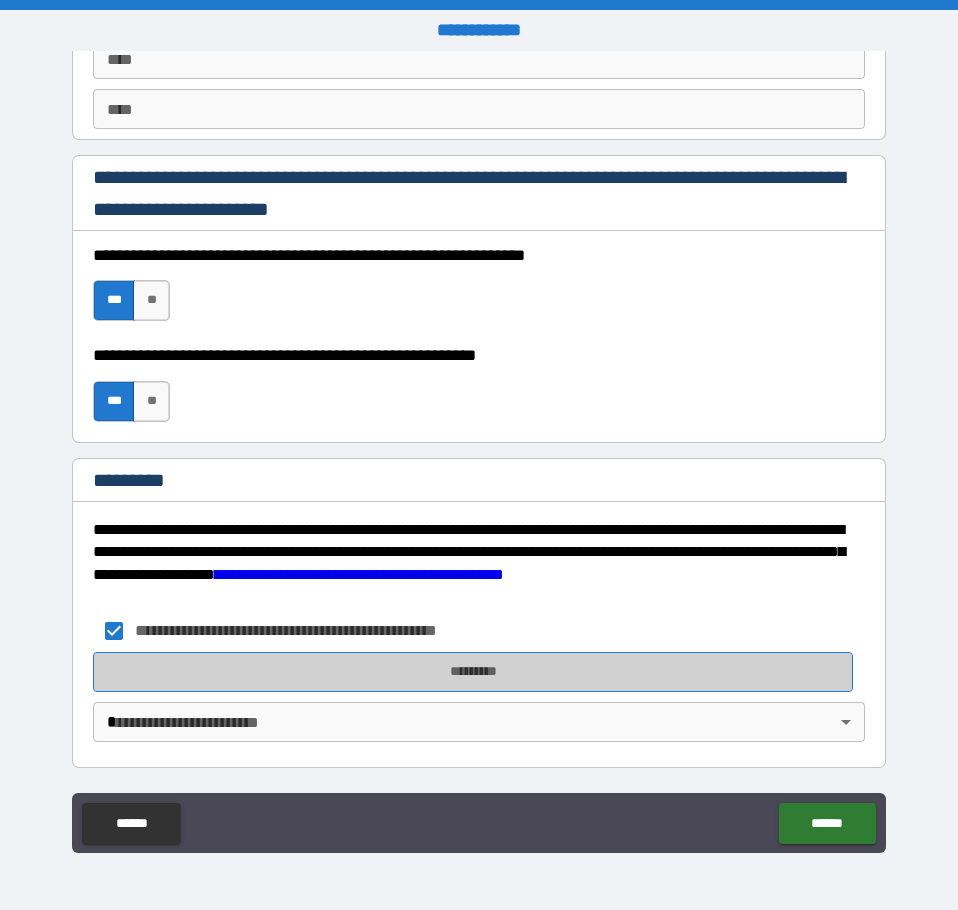 click on "*********" at bounding box center (473, 672) 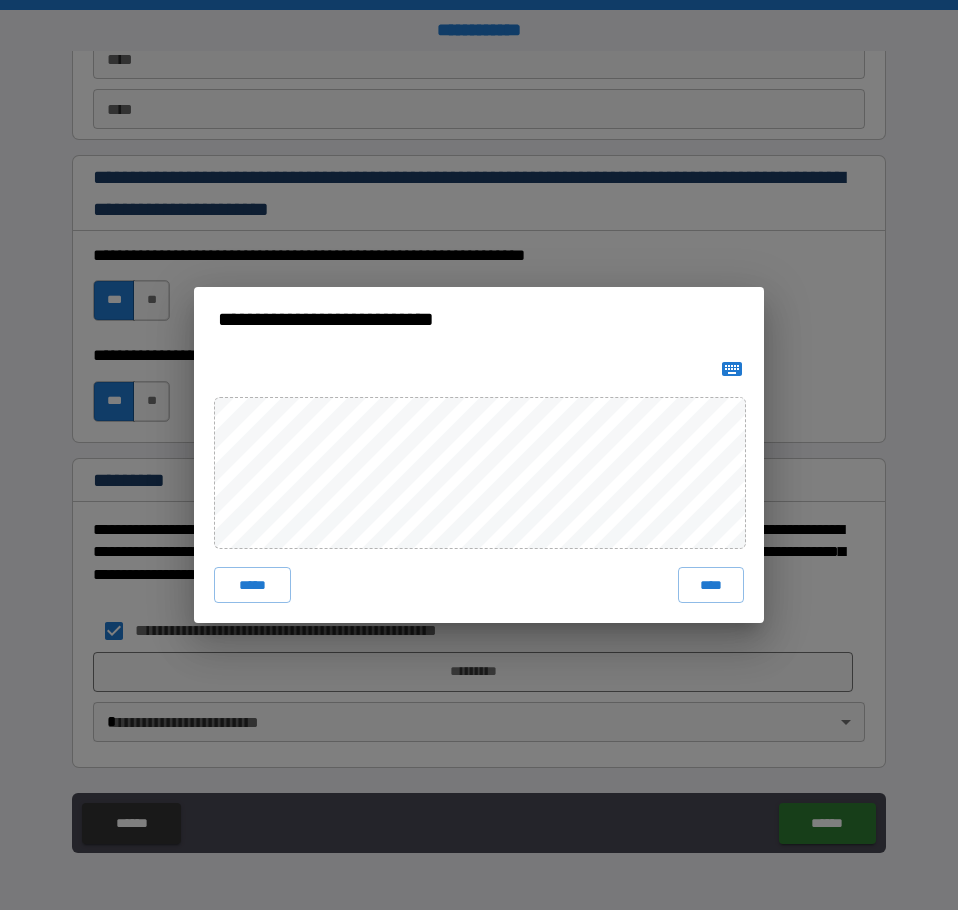 click on "****" at bounding box center [711, 585] 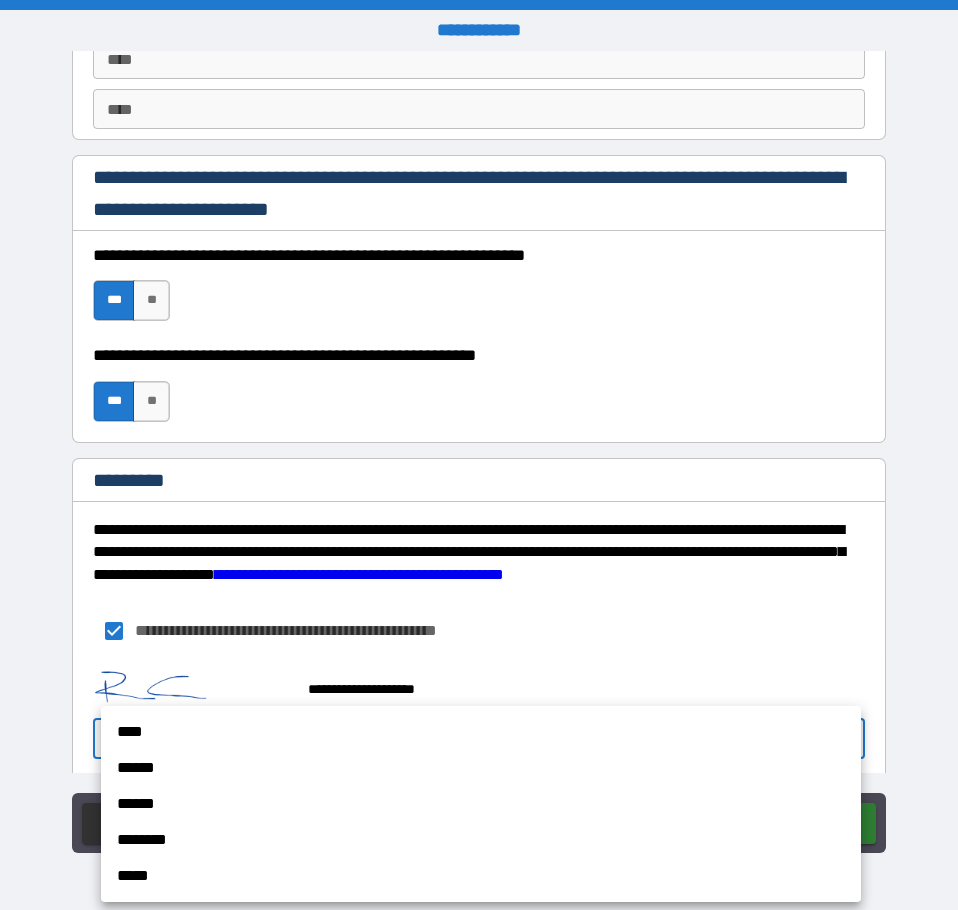 click on "**********" at bounding box center [479, 455] 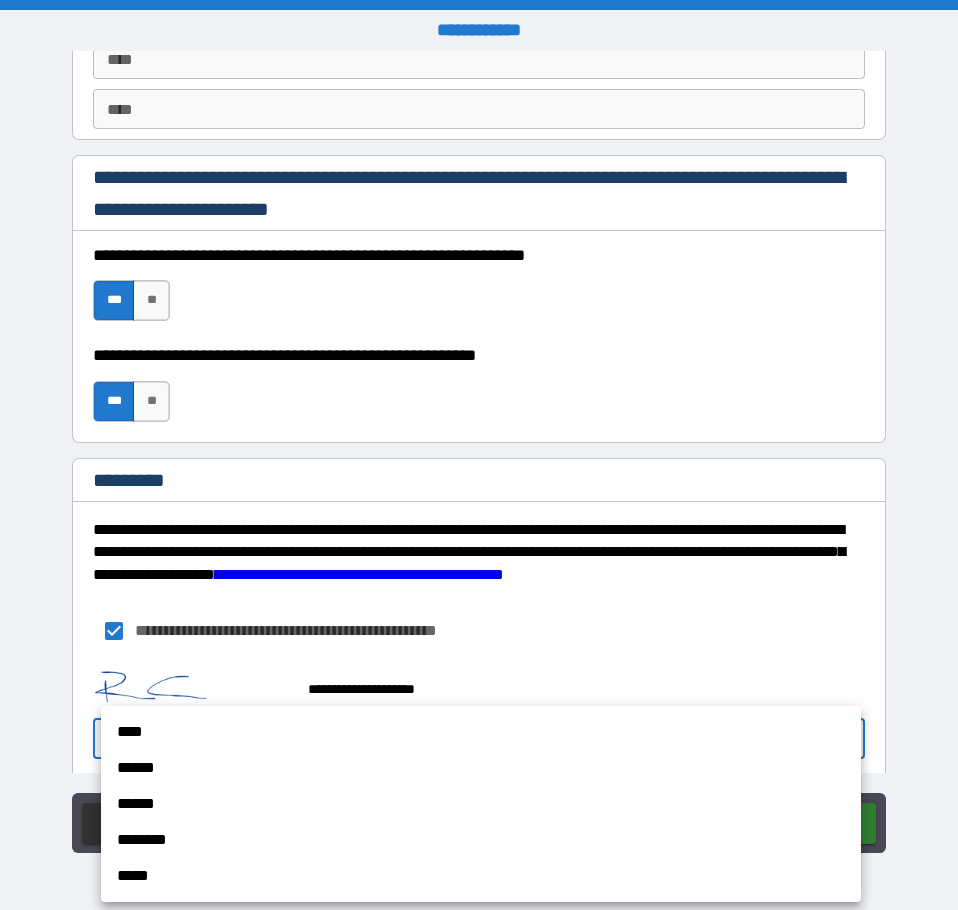 click on "****" at bounding box center [481, 732] 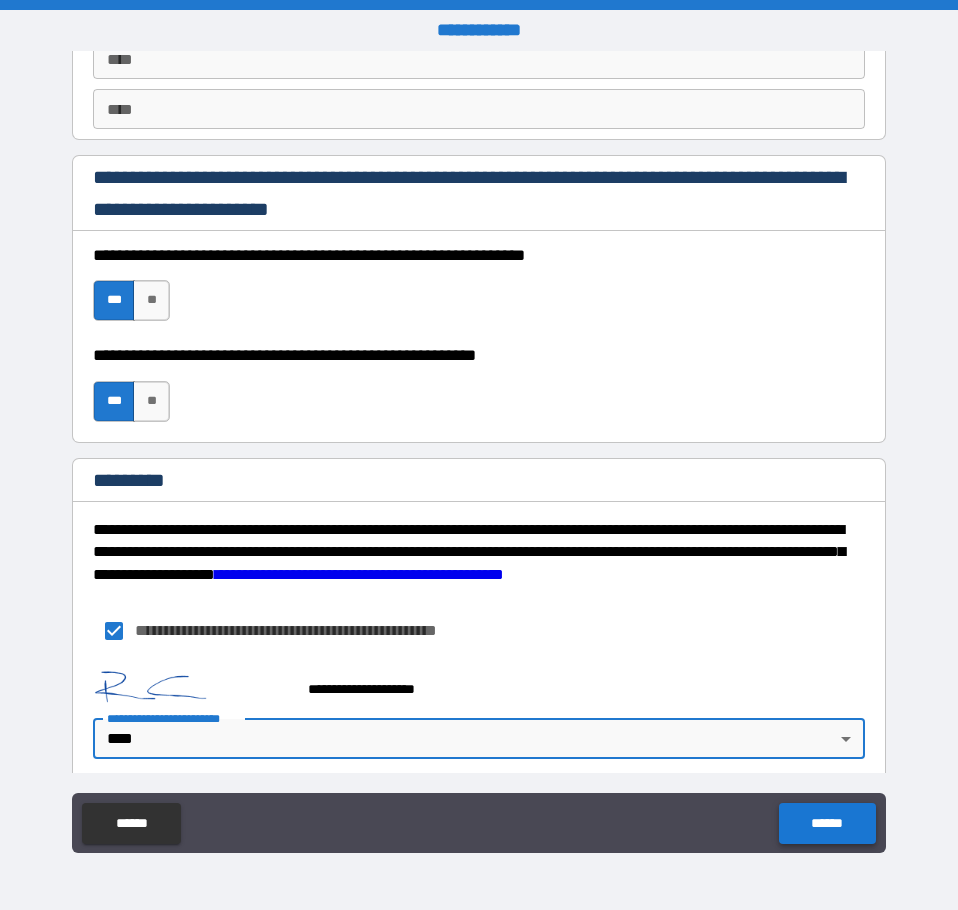 click on "******" at bounding box center [827, 823] 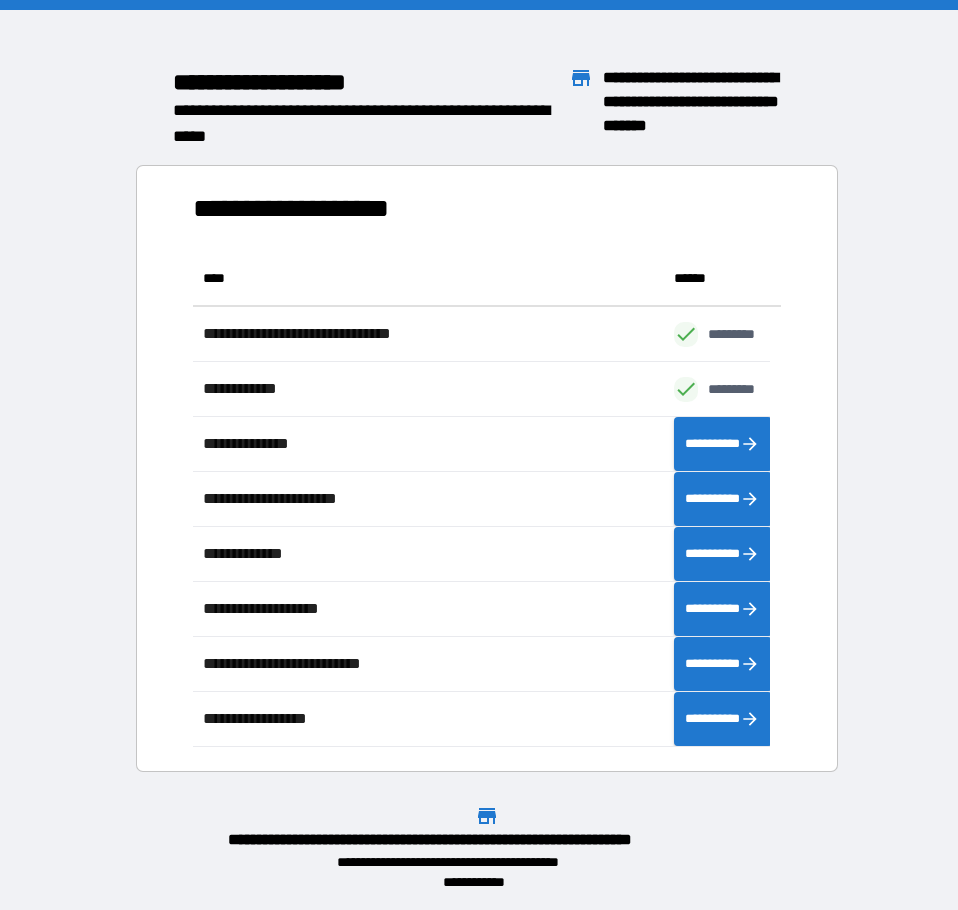 scroll, scrollTop: 481, scrollLeft: 563, axis: both 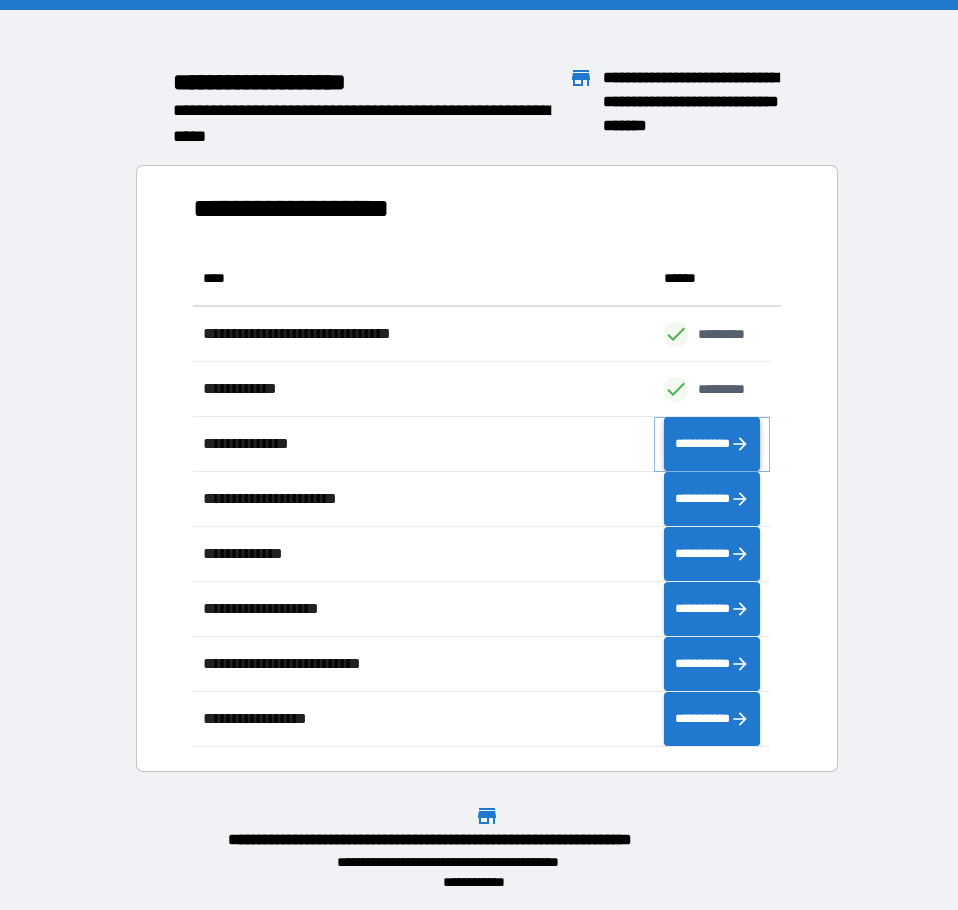 click on "**********" at bounding box center [711, 444] 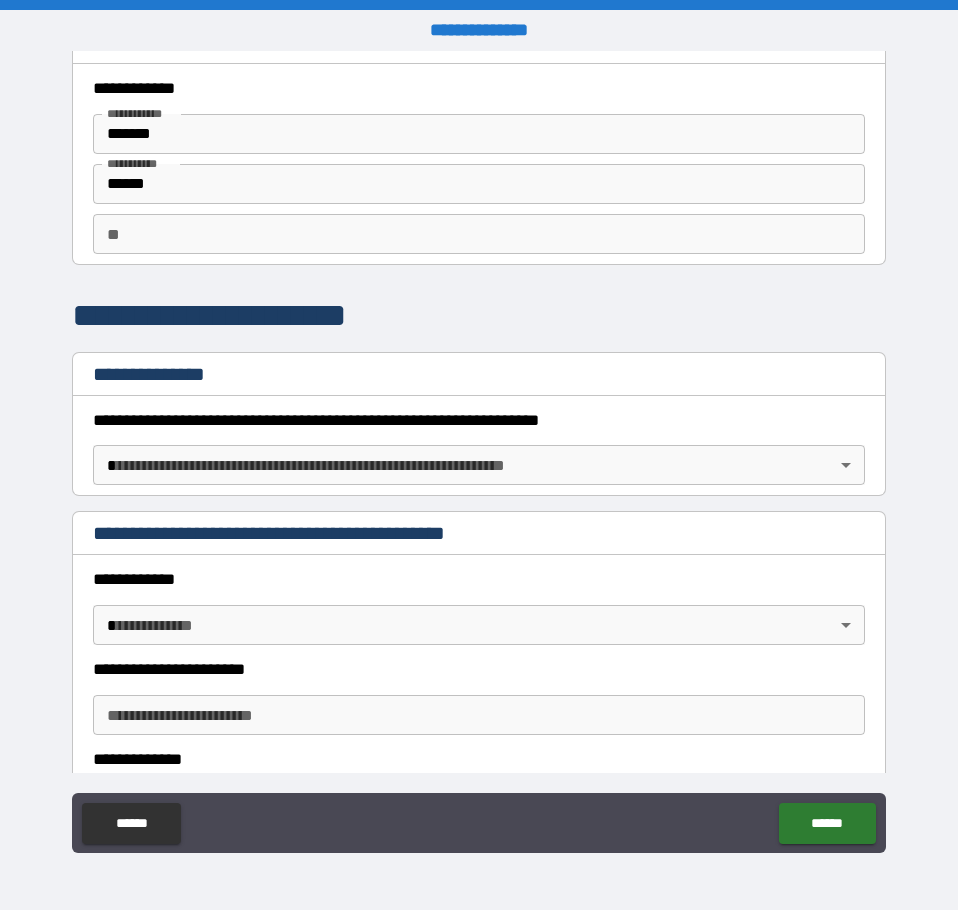 scroll, scrollTop: 0, scrollLeft: 0, axis: both 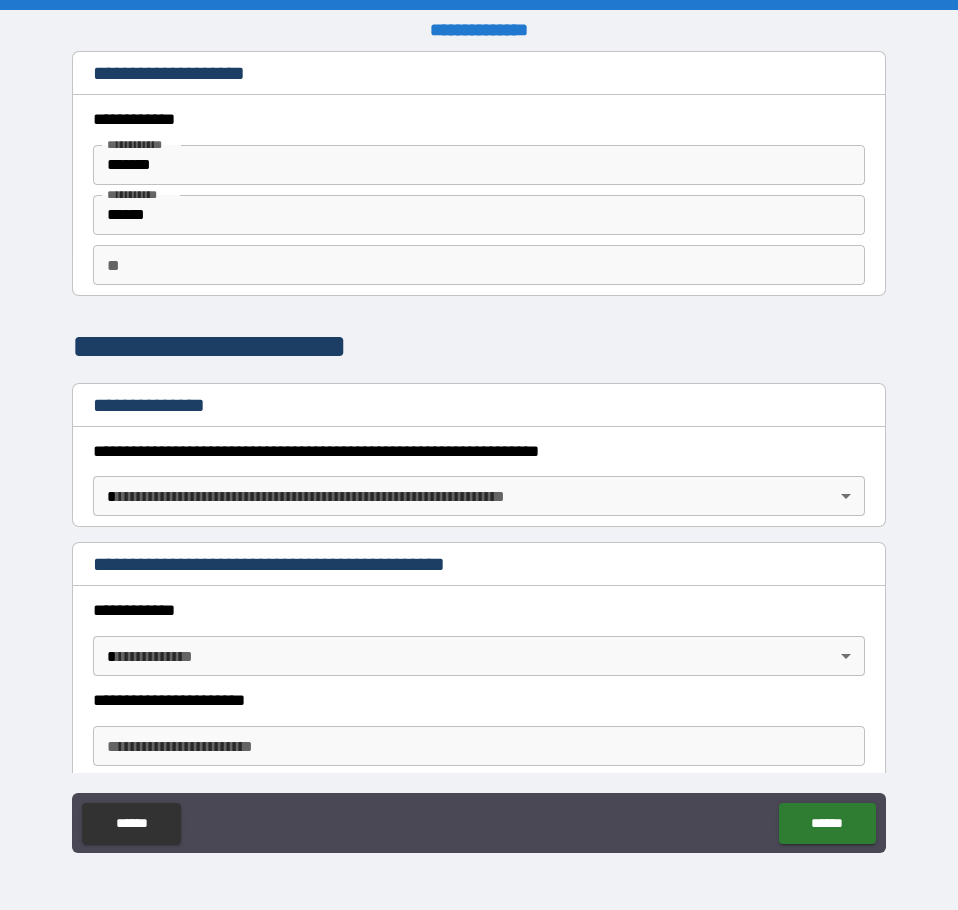 click on "**" at bounding box center [479, 265] 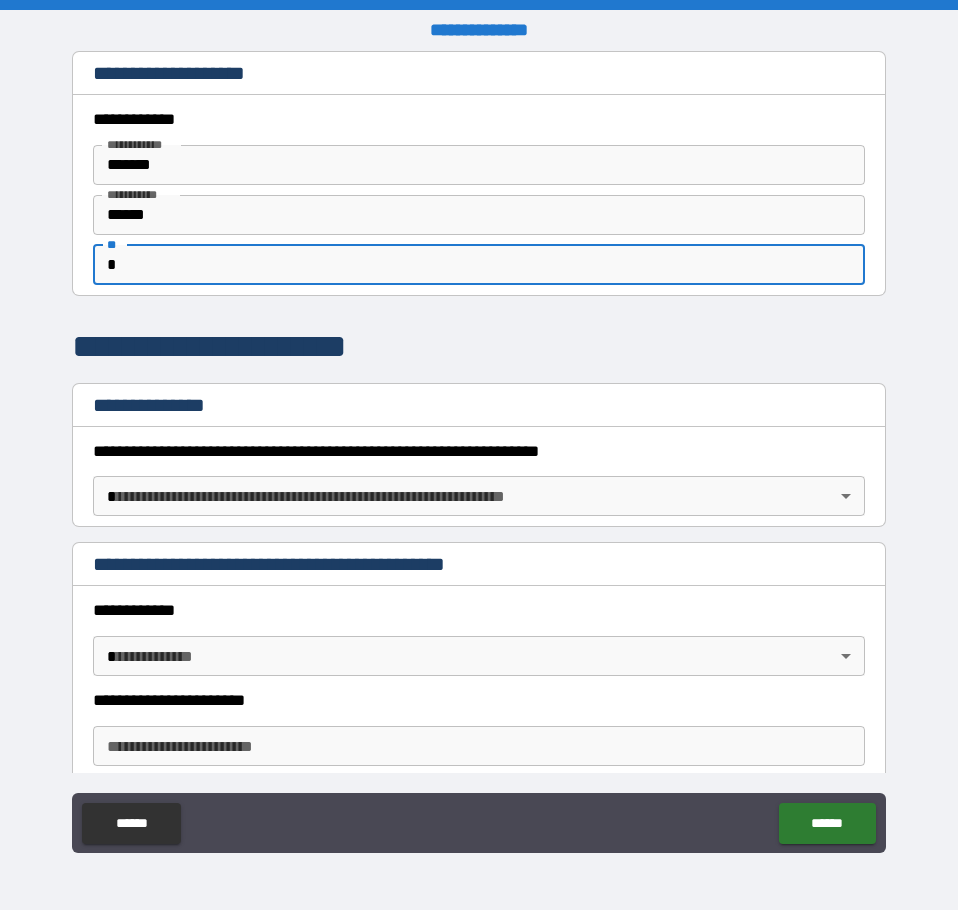 type on "*" 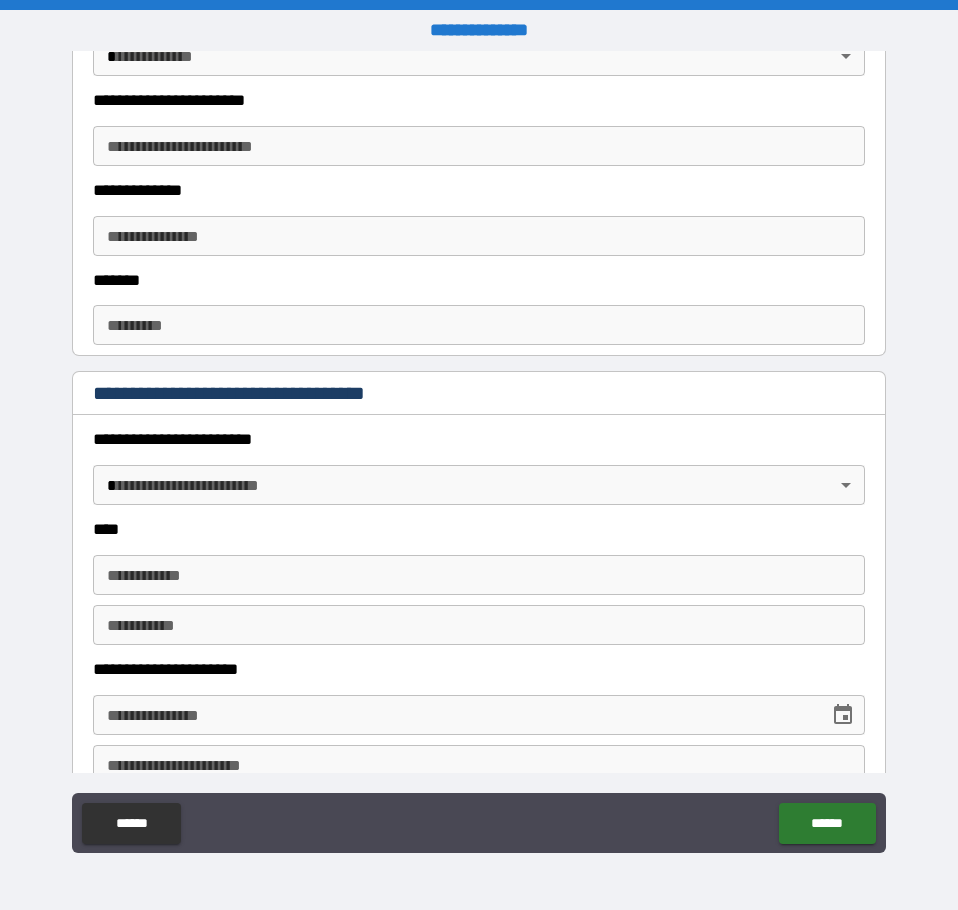 scroll, scrollTop: 700, scrollLeft: 0, axis: vertical 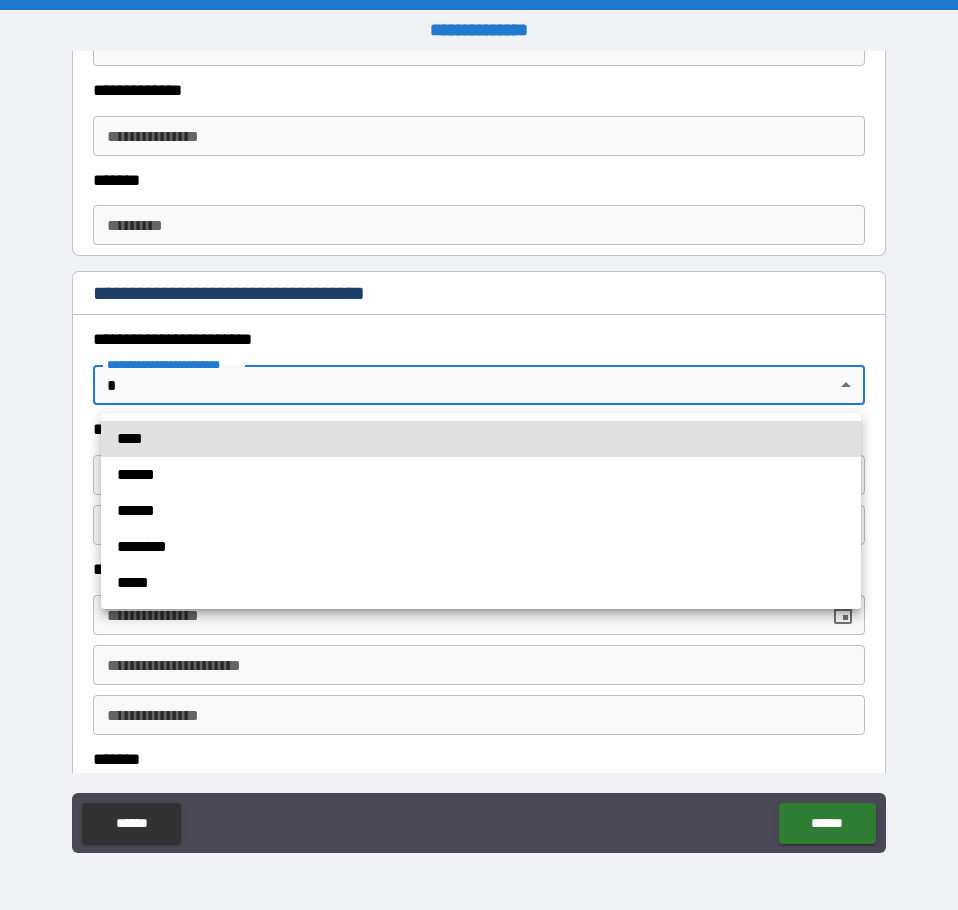 click on "**********" at bounding box center [479, 455] 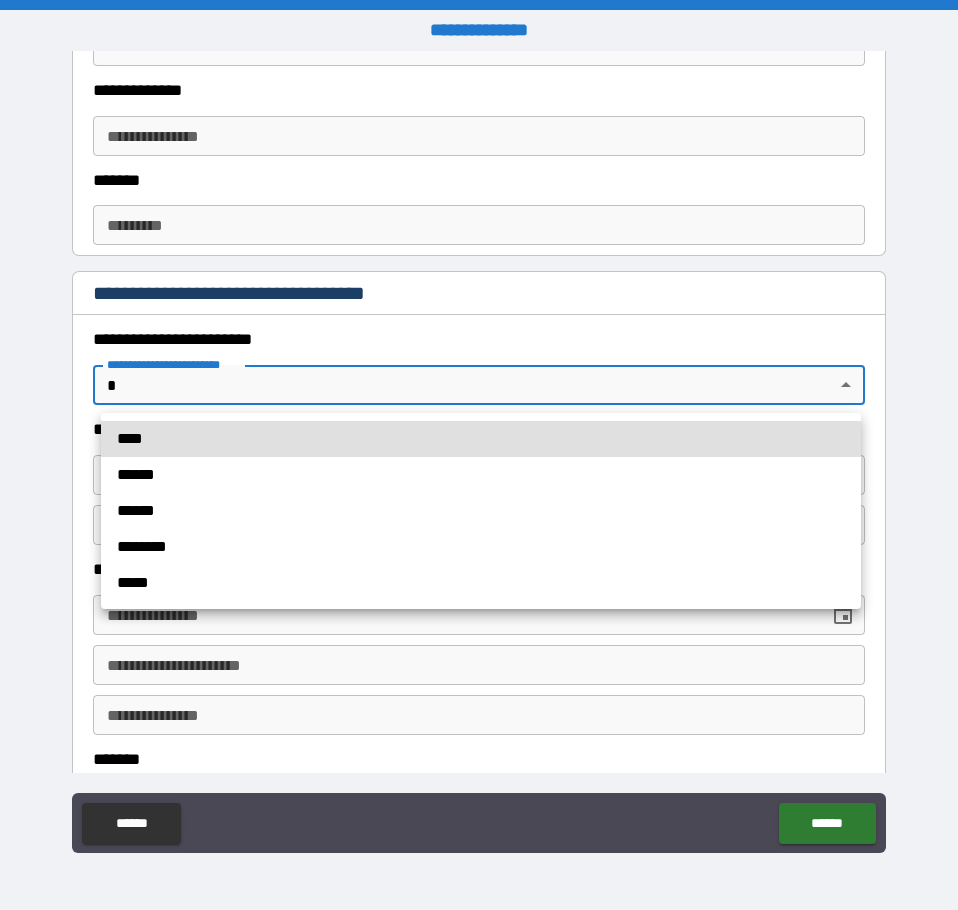 click on "****" at bounding box center (481, 439) 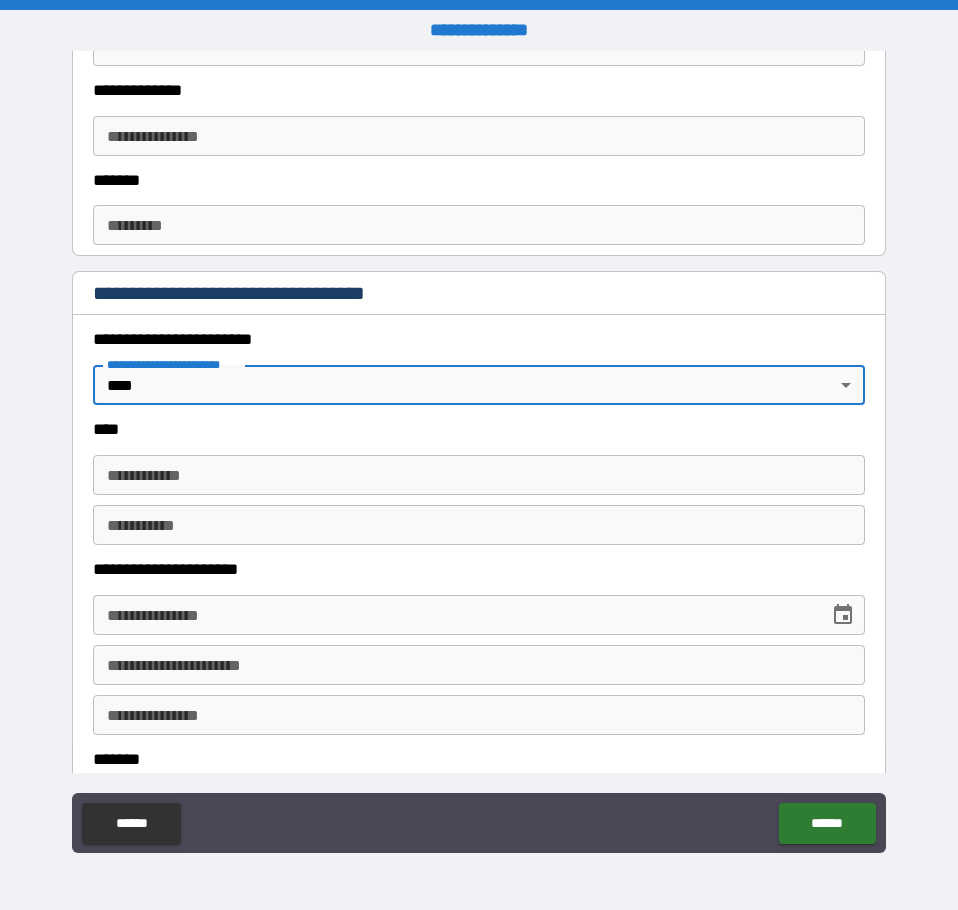 type on "*" 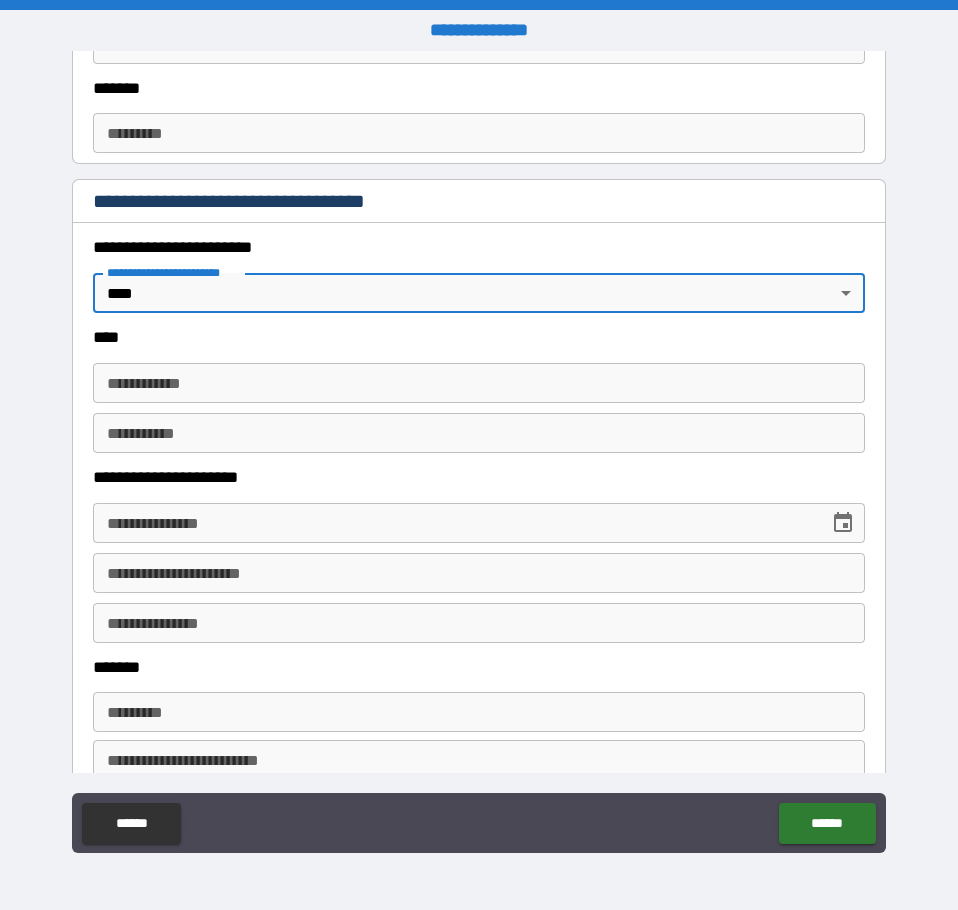 scroll, scrollTop: 900, scrollLeft: 0, axis: vertical 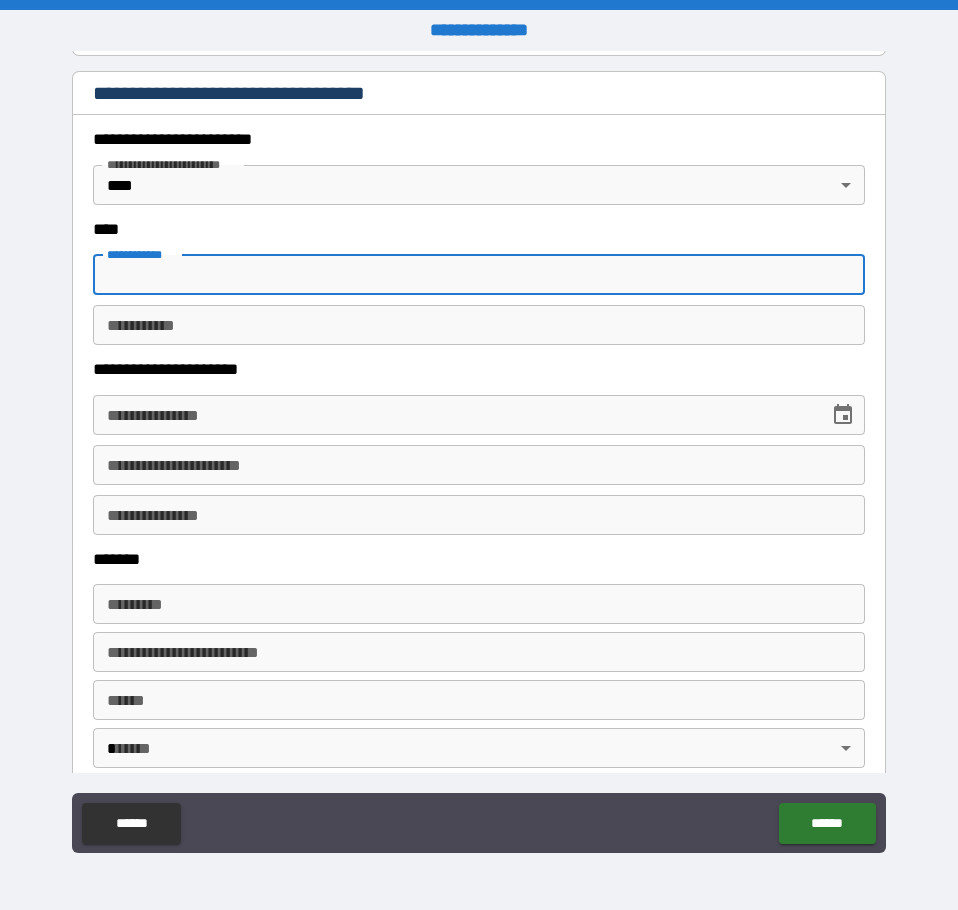 click on "**********" at bounding box center [479, 275] 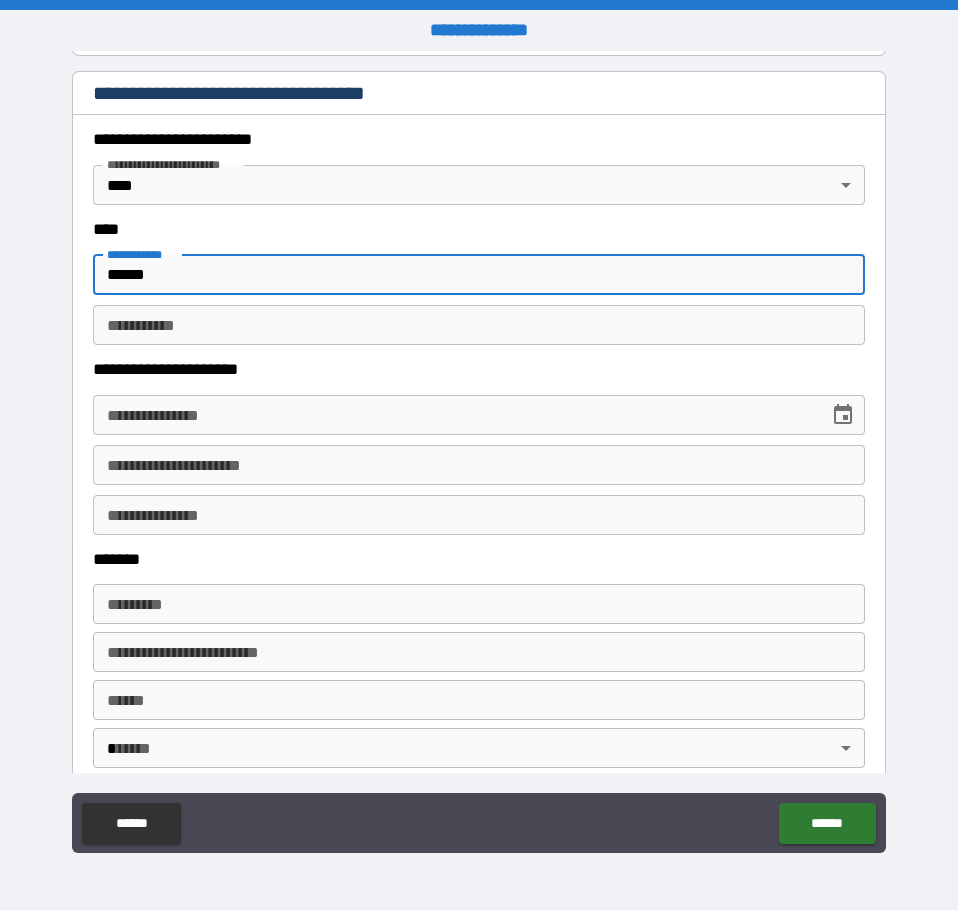 drag, startPoint x: 422, startPoint y: 276, endPoint x: 423, endPoint y: 265, distance: 11.045361 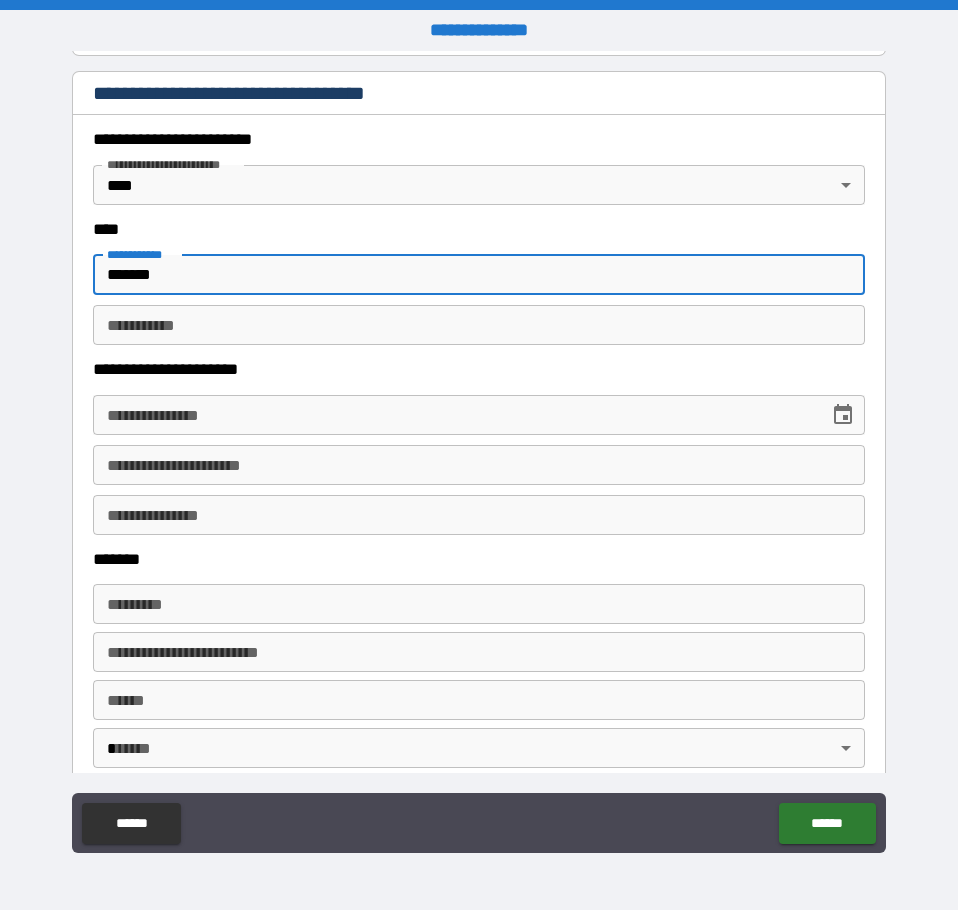 type on "*******" 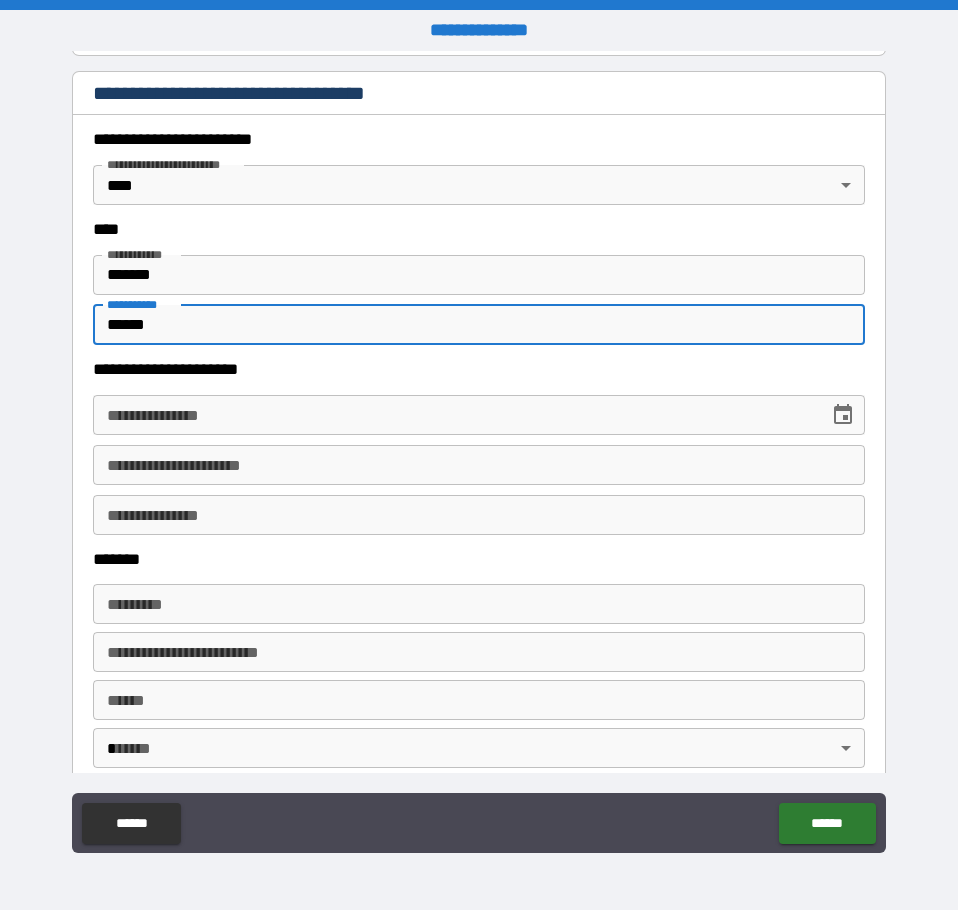 type on "******" 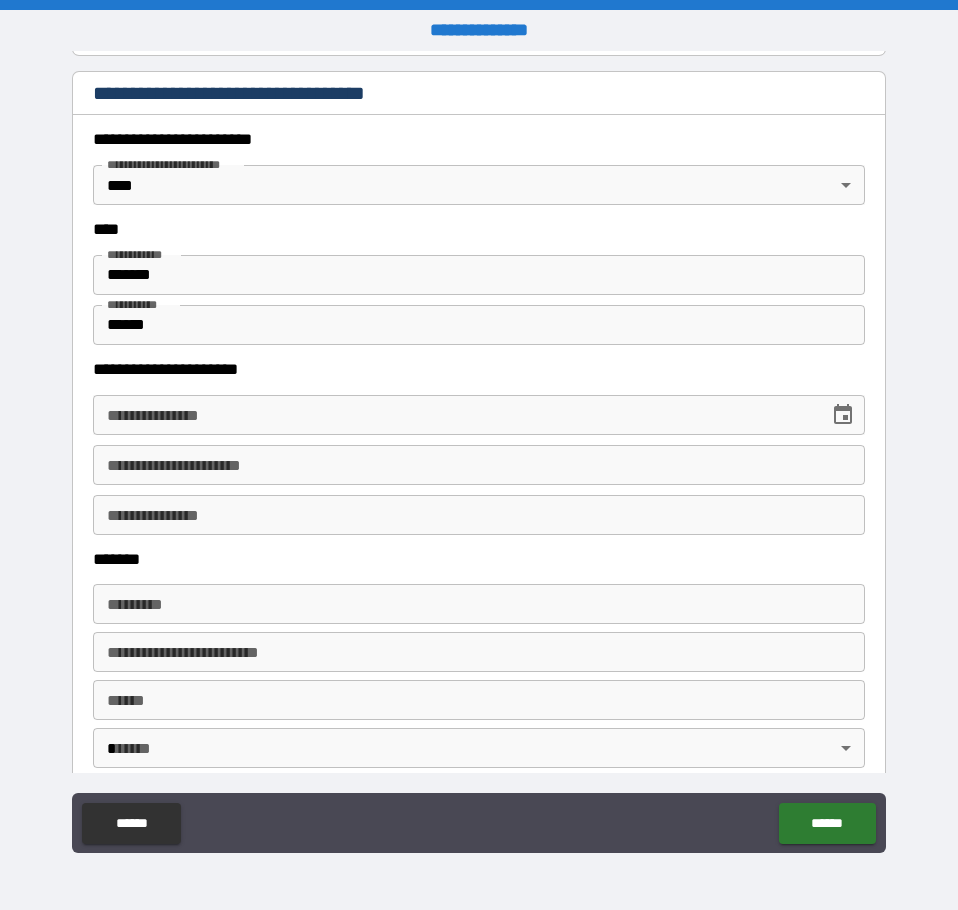 click on "****" at bounding box center (473, 230) 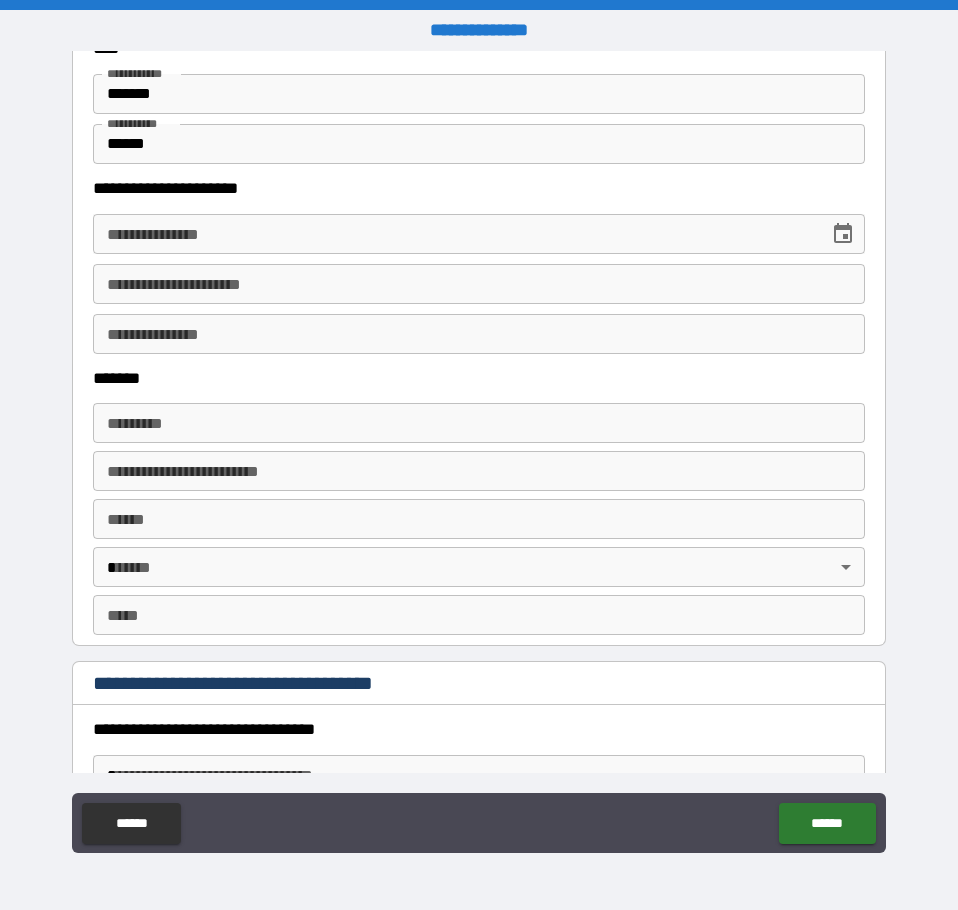 scroll, scrollTop: 1100, scrollLeft: 0, axis: vertical 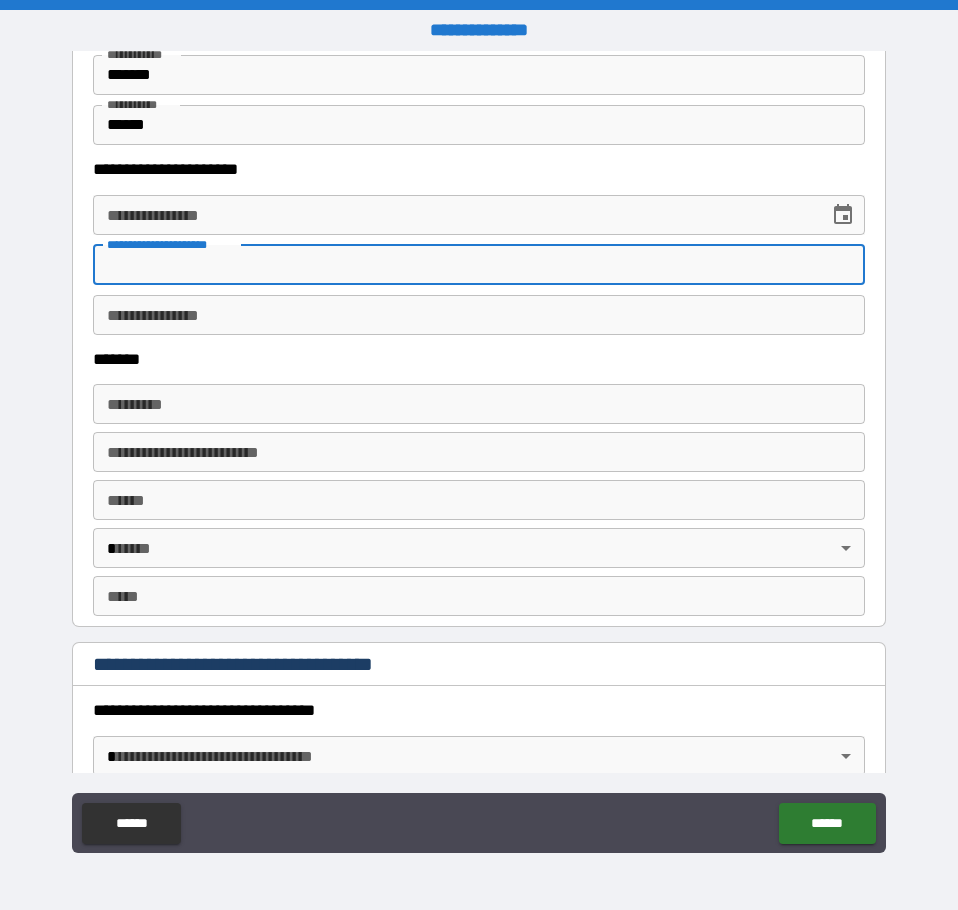 click on "**********" at bounding box center [479, 265] 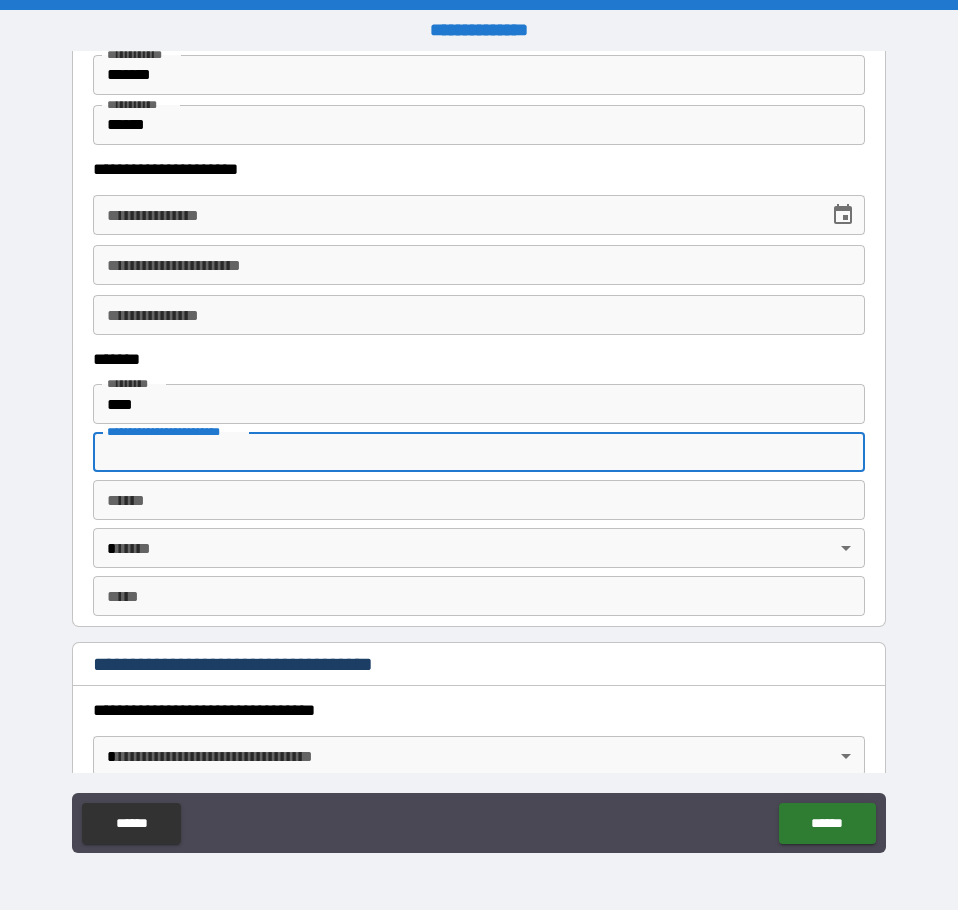 type on "**********" 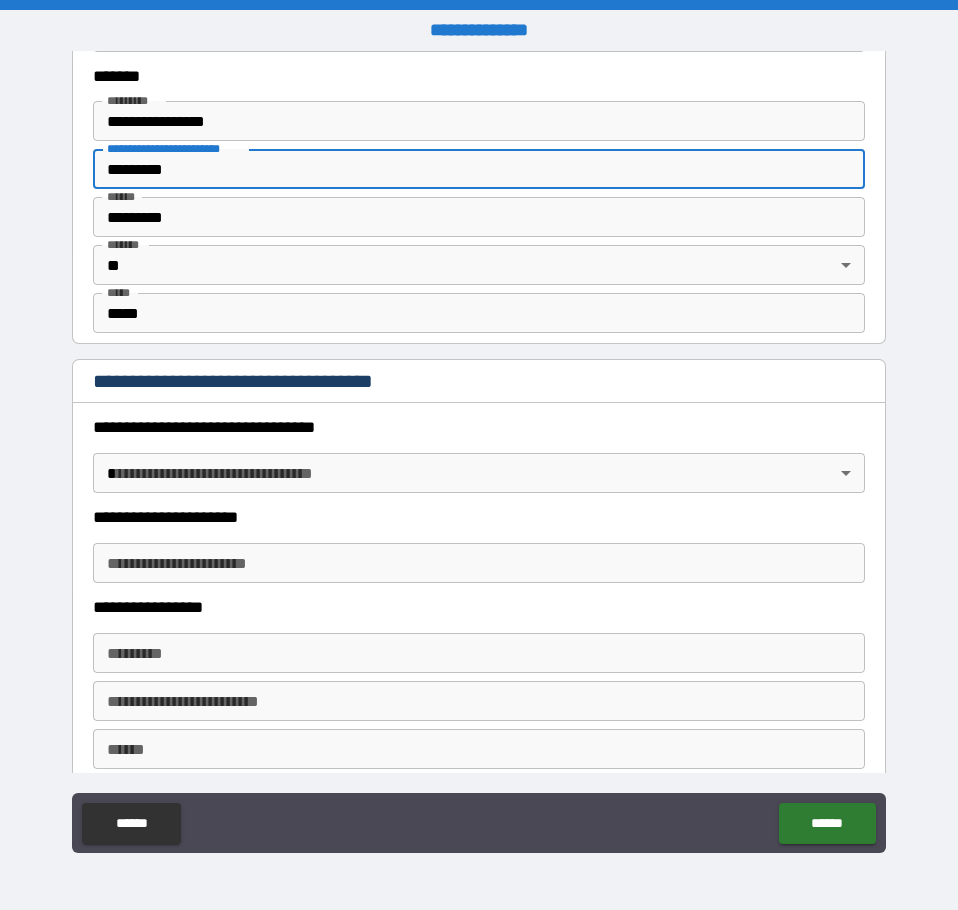 scroll, scrollTop: 1400, scrollLeft: 0, axis: vertical 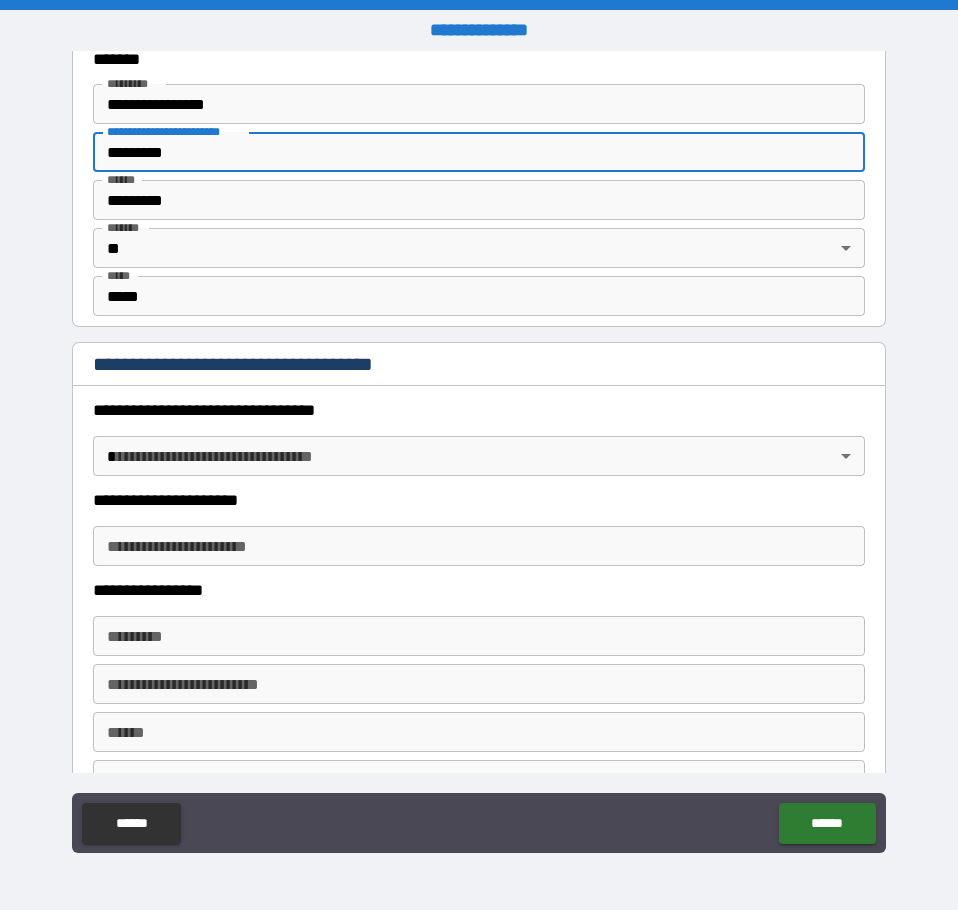 type on "*********" 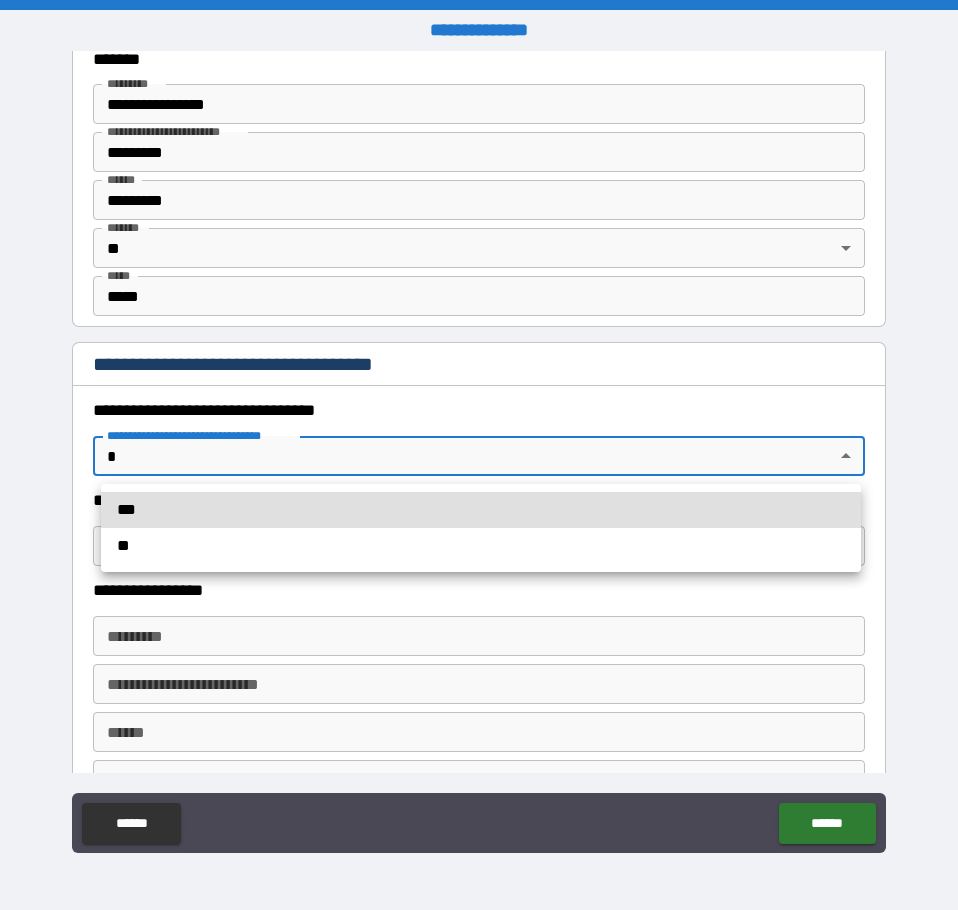 click on "***" at bounding box center (481, 510) 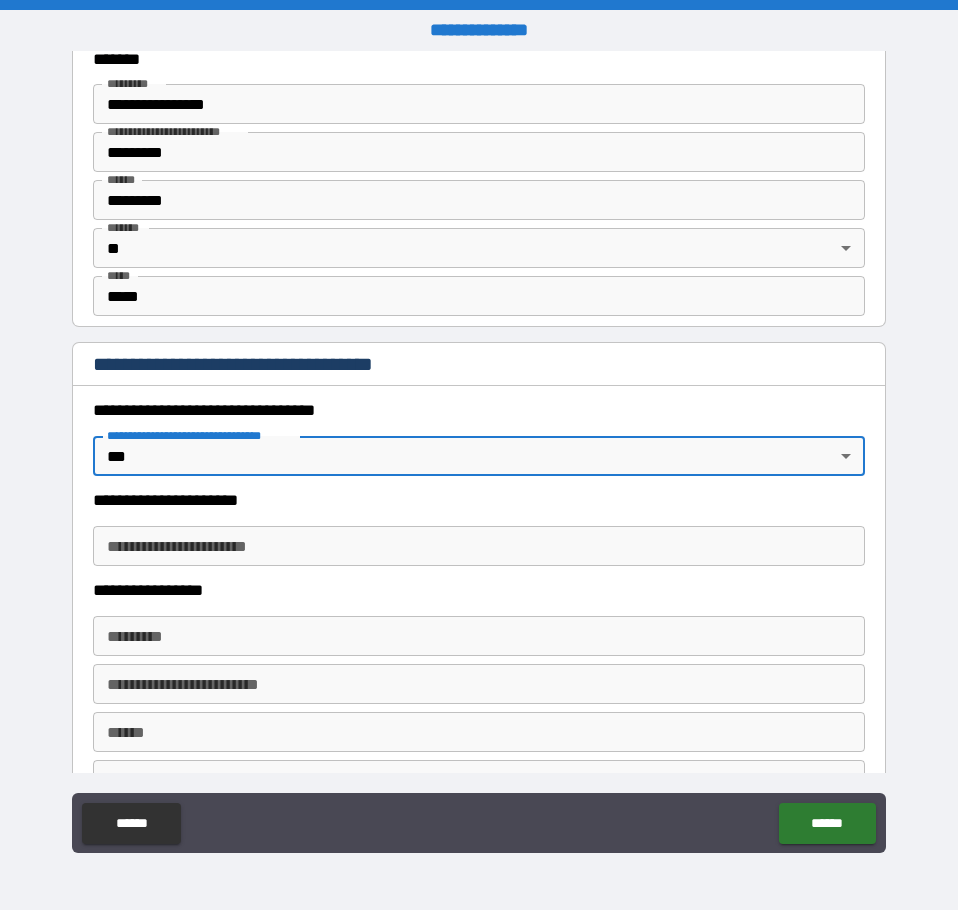click on "**********" at bounding box center (479, 546) 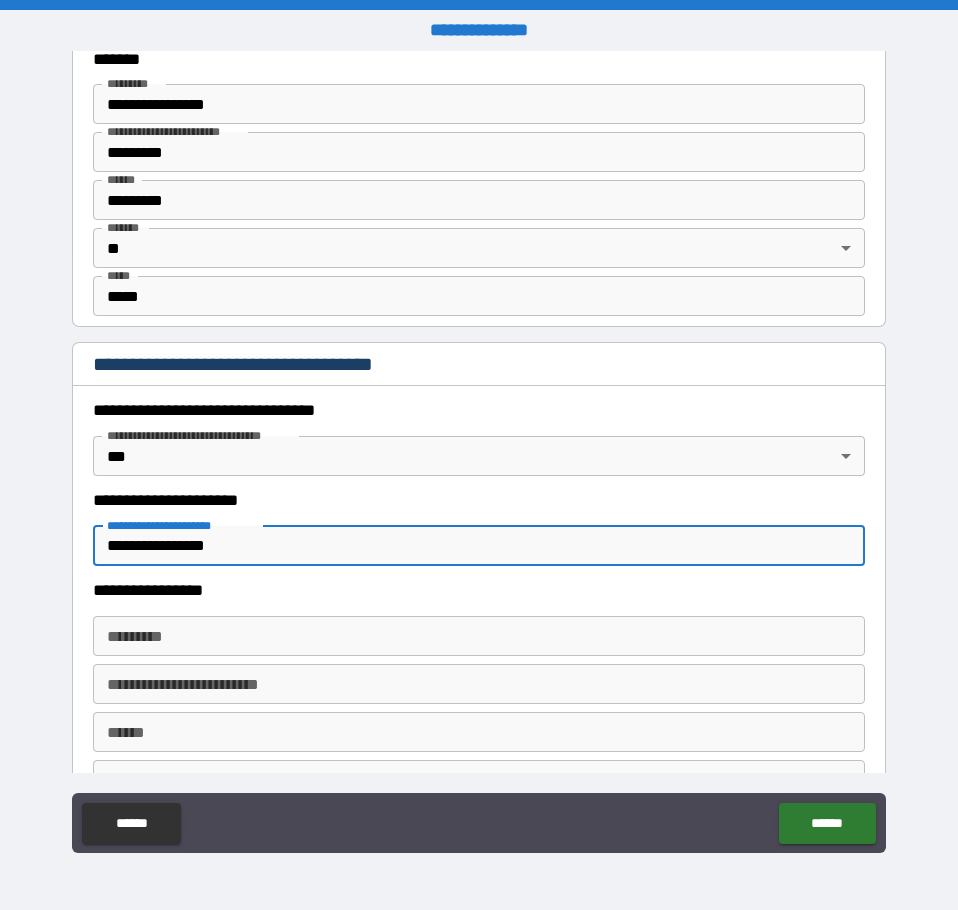 type on "**********" 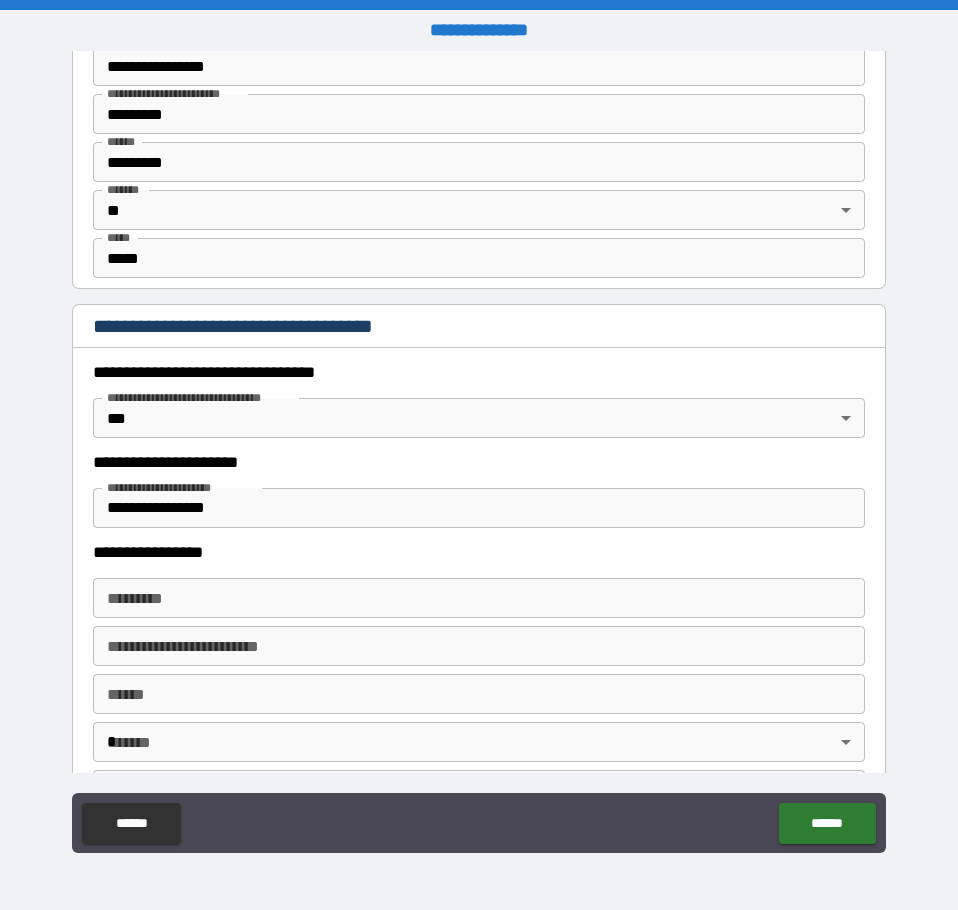 scroll, scrollTop: 1500, scrollLeft: 0, axis: vertical 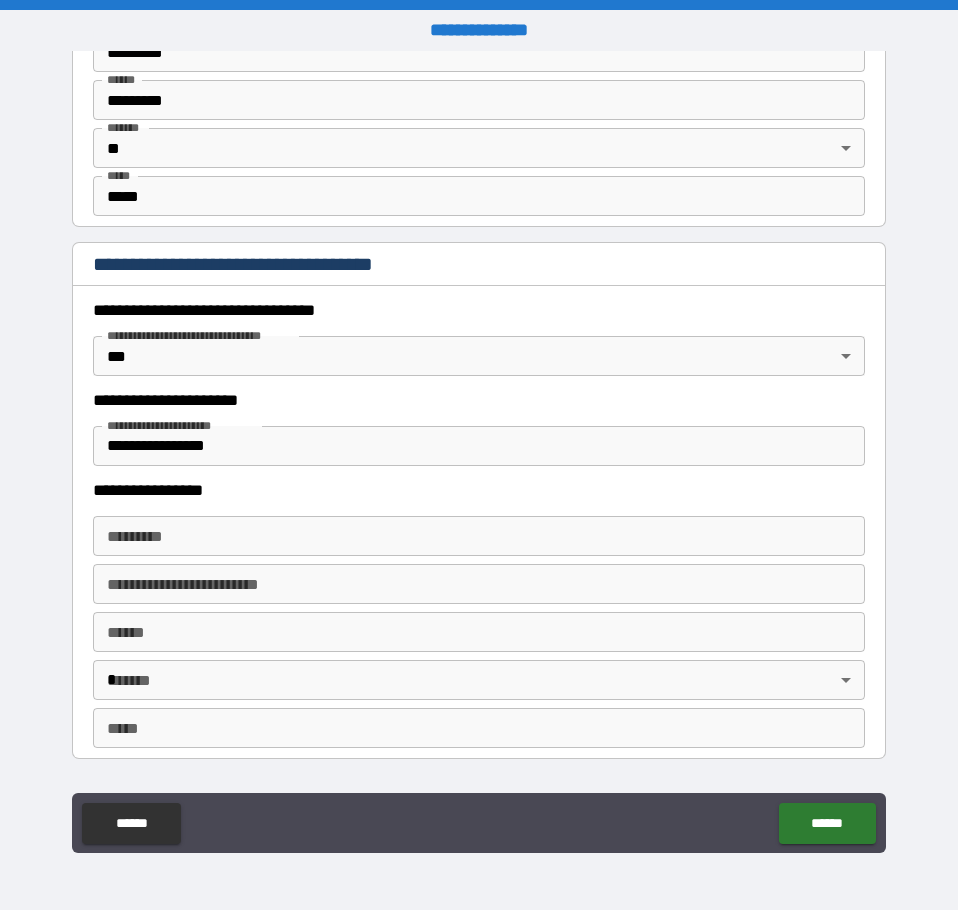 click on "*******   *" at bounding box center [479, 536] 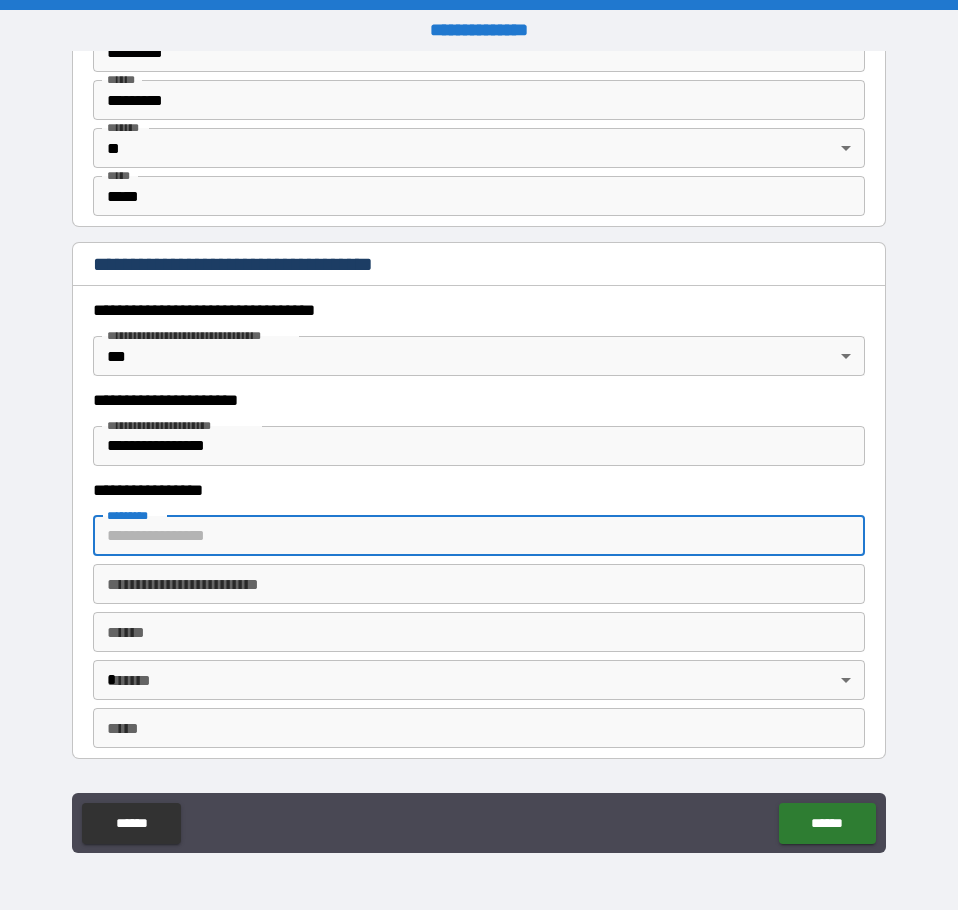 paste on "**********" 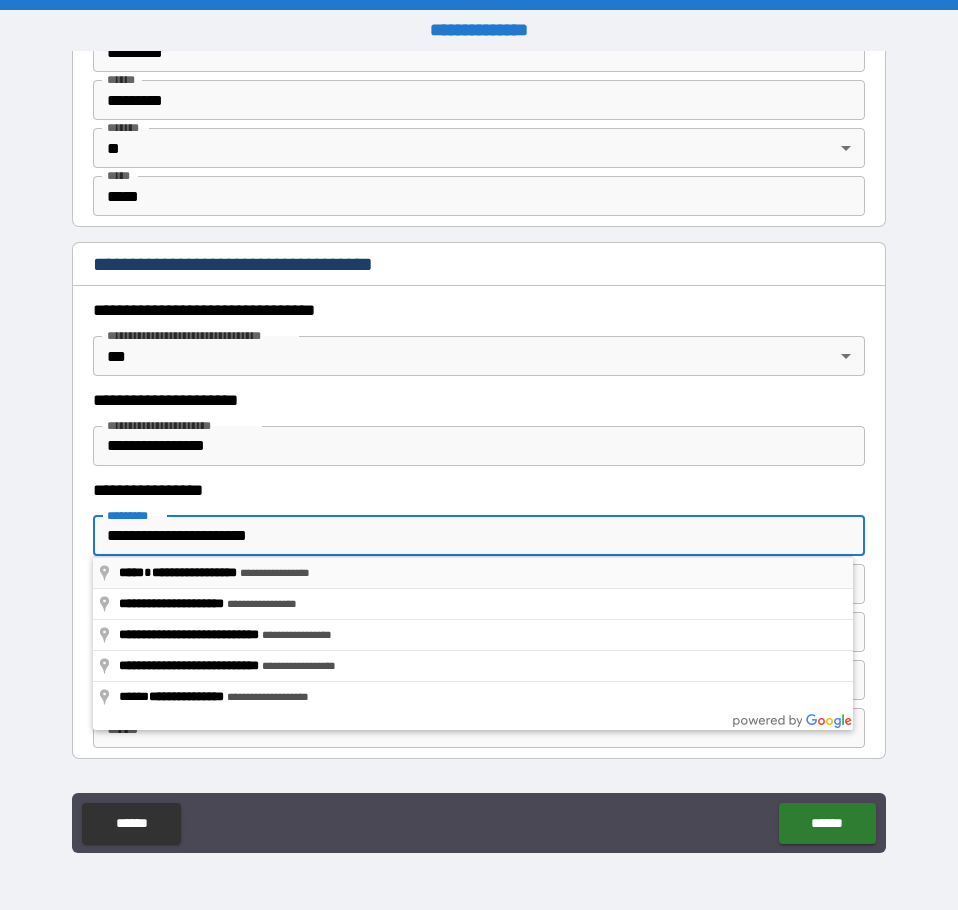 type on "**********" 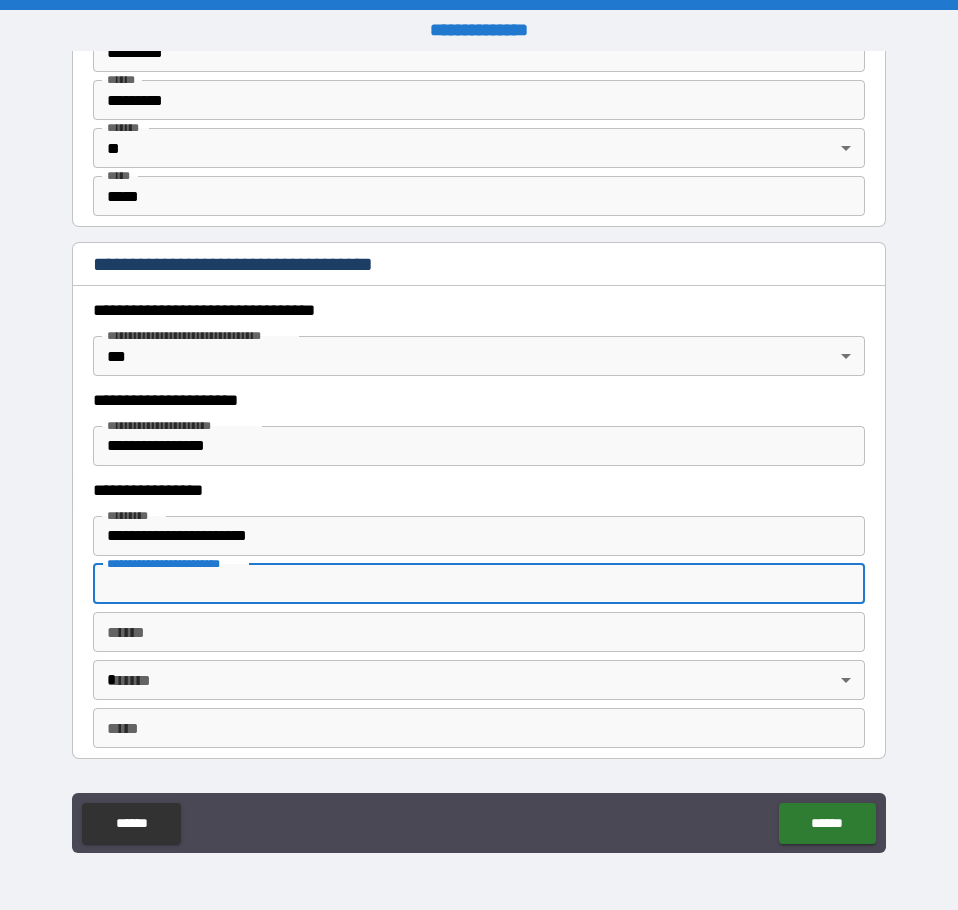 type on "*********" 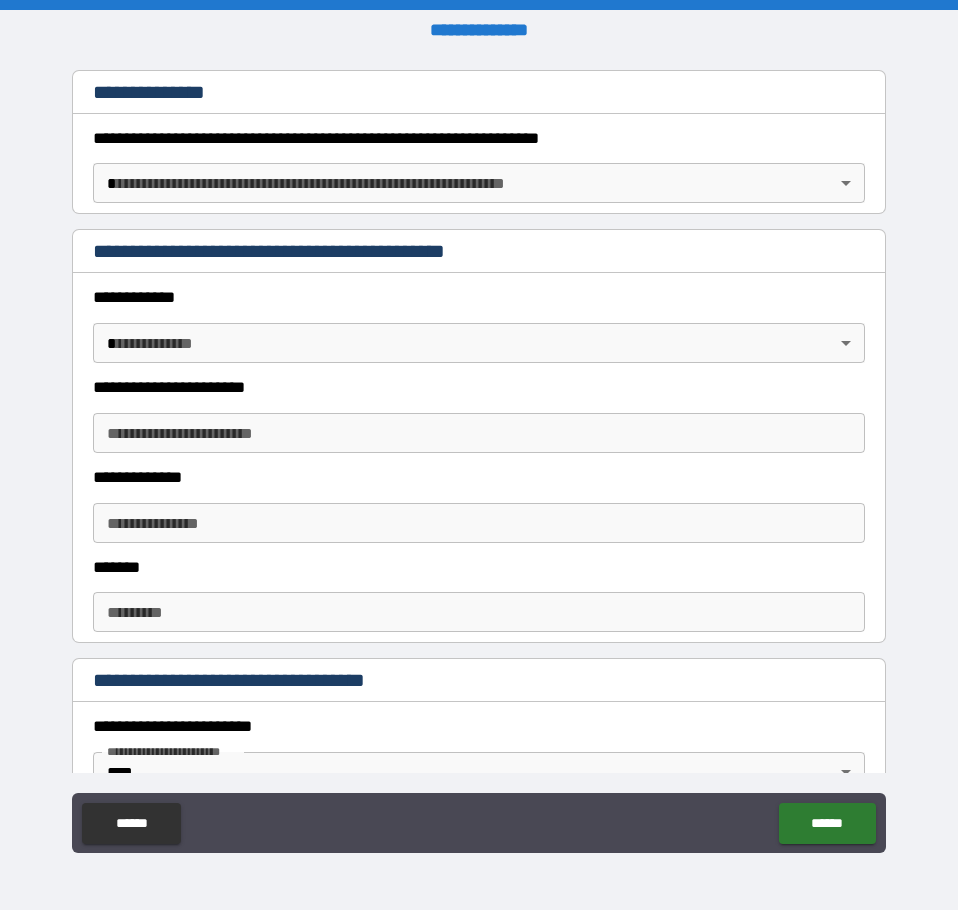 scroll, scrollTop: 300, scrollLeft: 0, axis: vertical 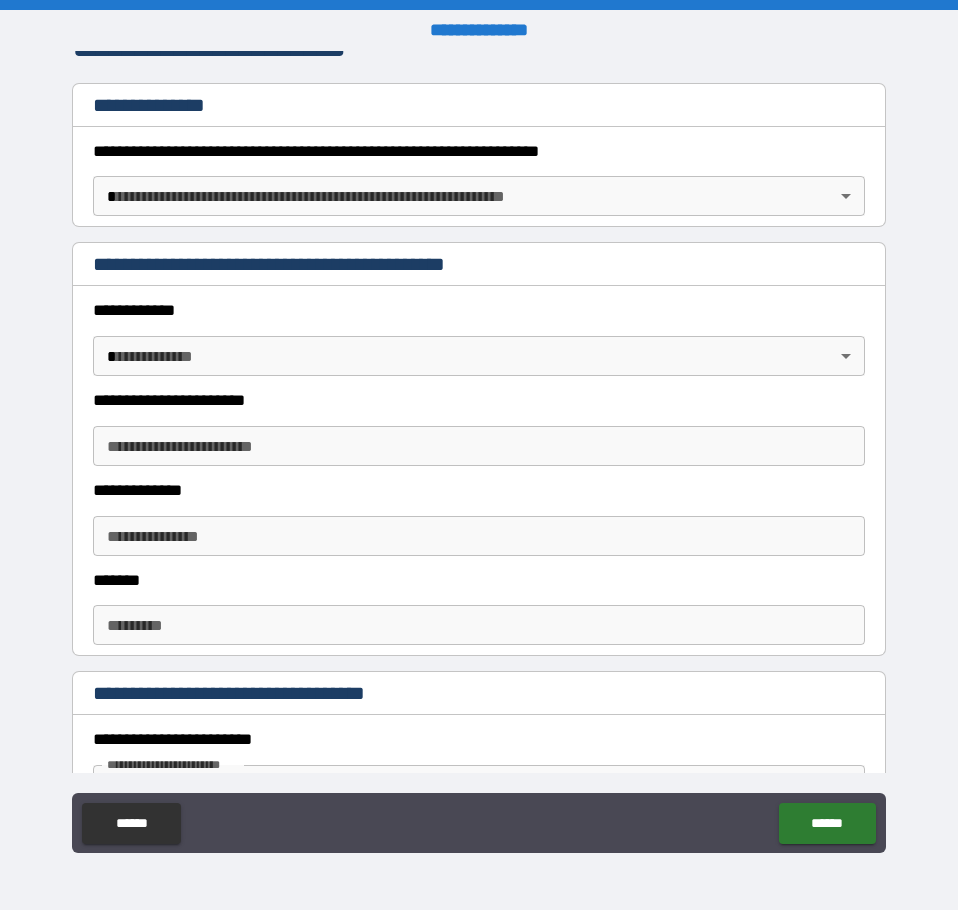 click on "**********" at bounding box center [479, 455] 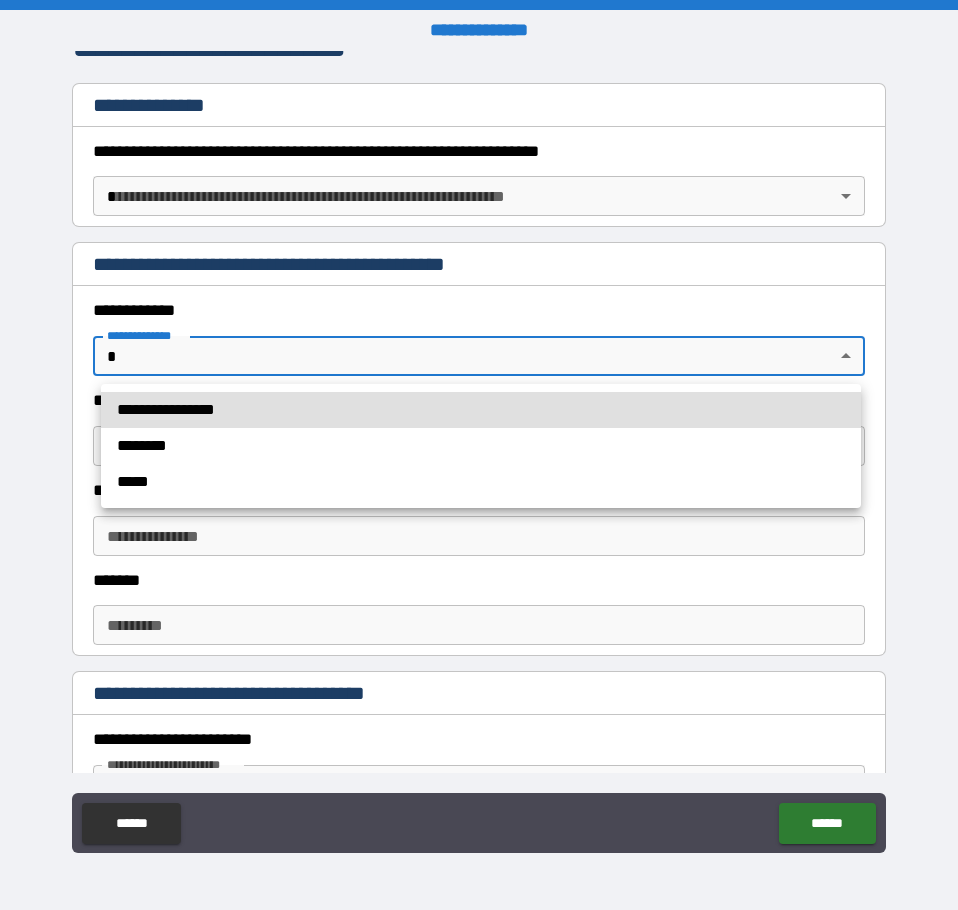 click on "**********" at bounding box center (481, 410) 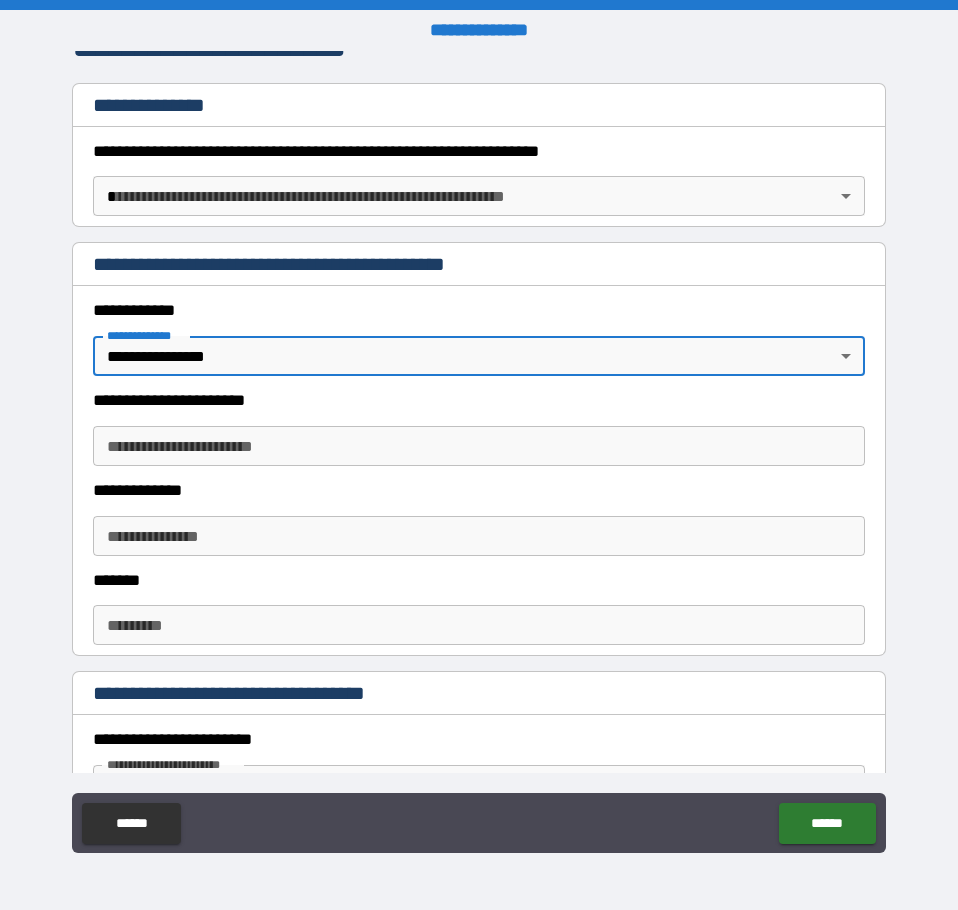 click on "**********" at bounding box center [479, 446] 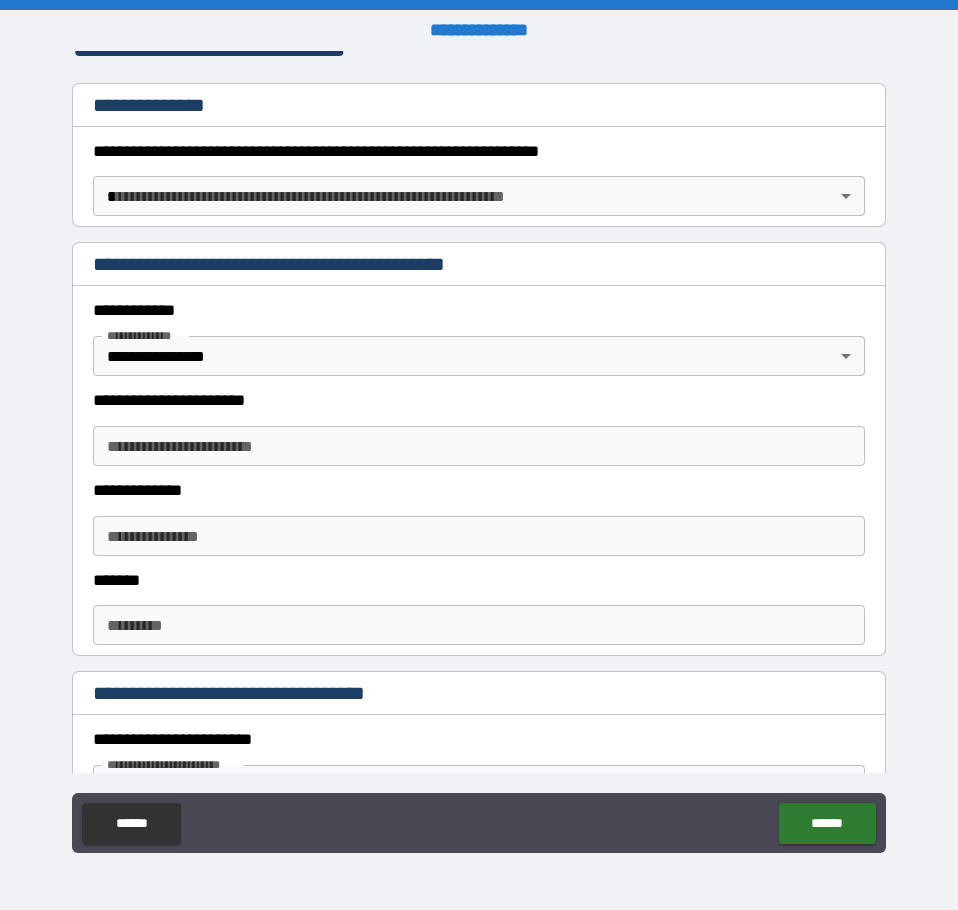 click on "**********" at bounding box center [479, 446] 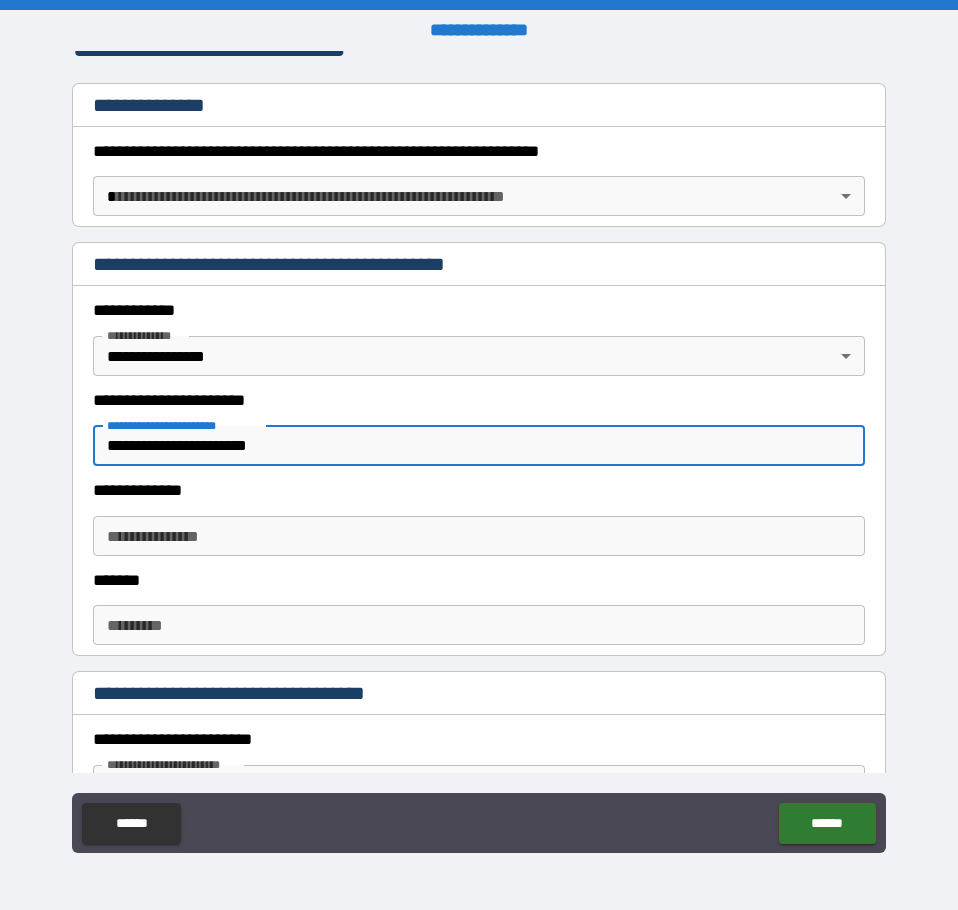 type on "**********" 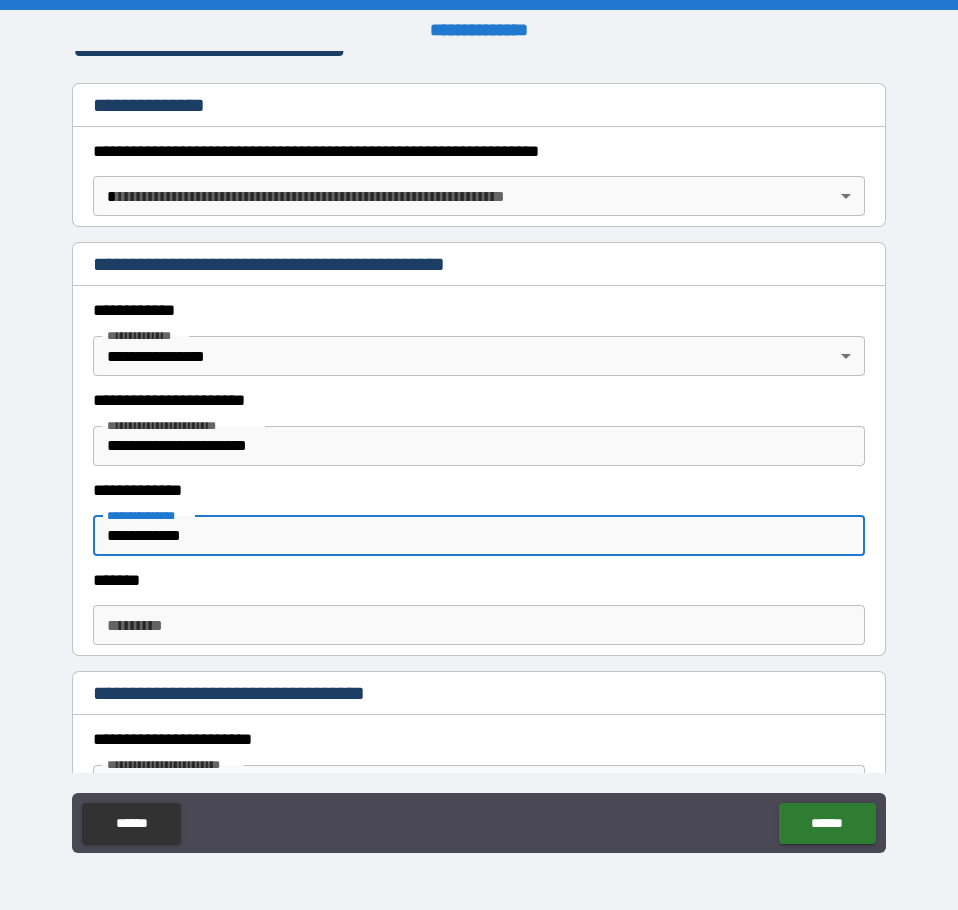 type on "**********" 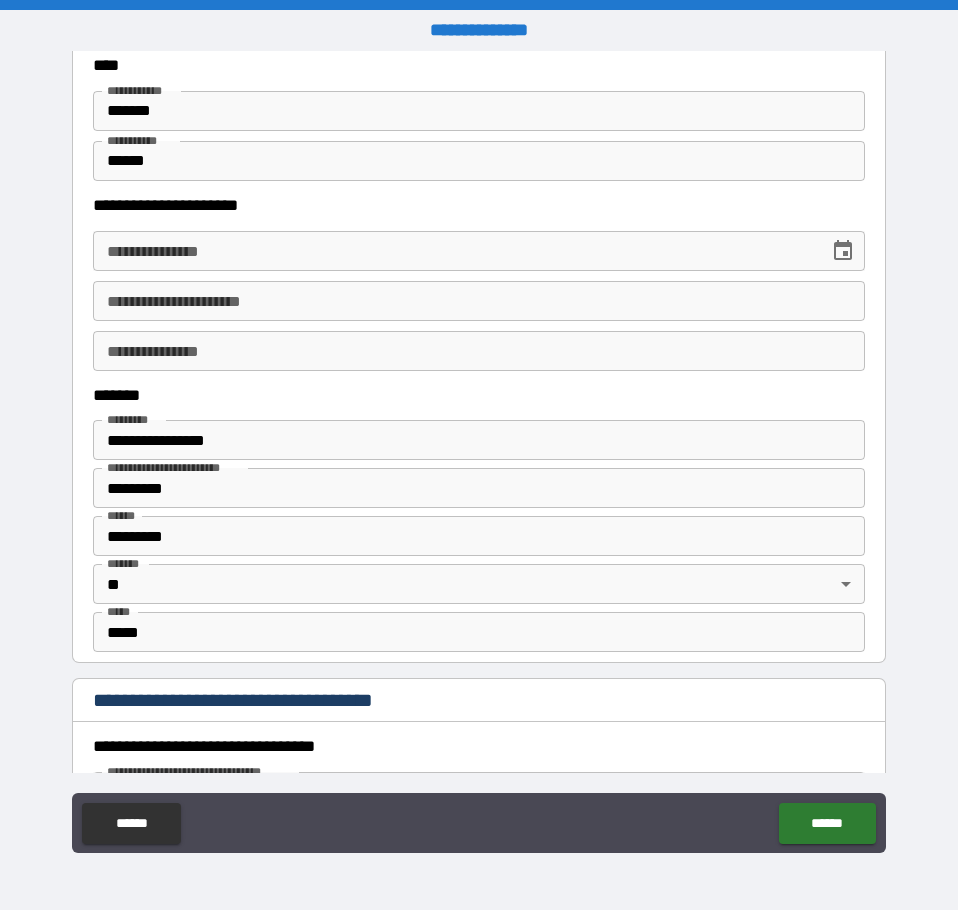 scroll, scrollTop: 1100, scrollLeft: 0, axis: vertical 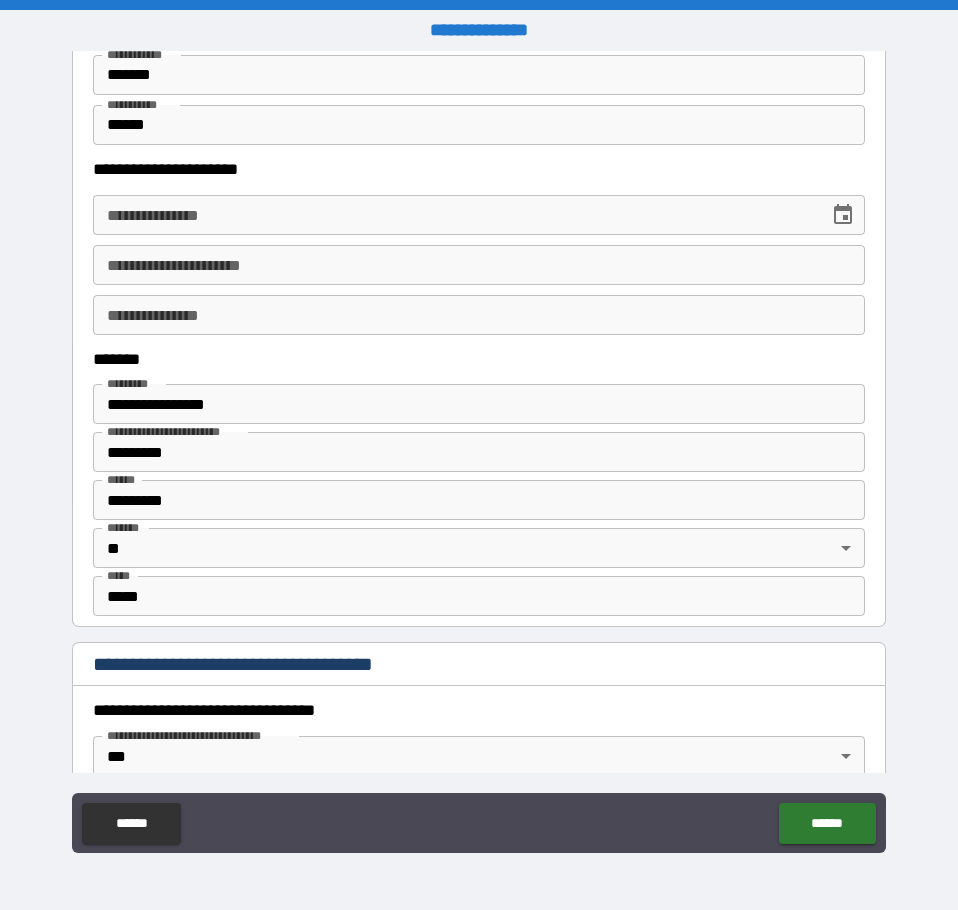type on "**********" 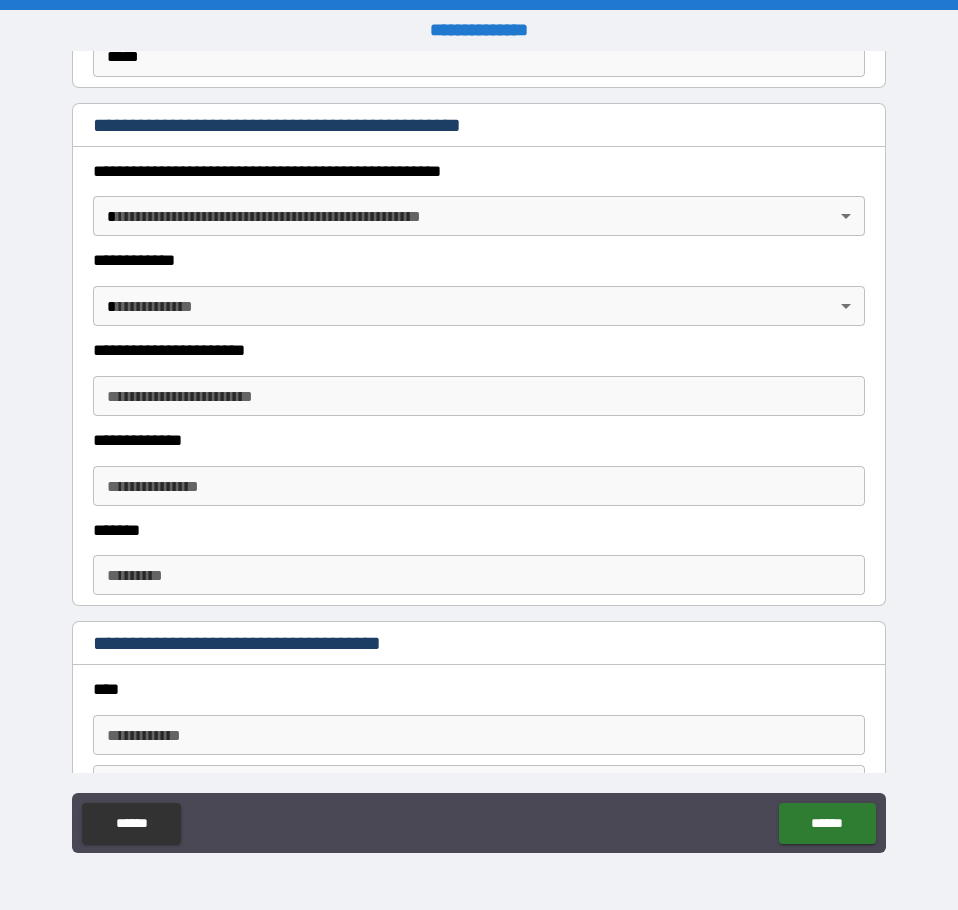 scroll, scrollTop: 2200, scrollLeft: 0, axis: vertical 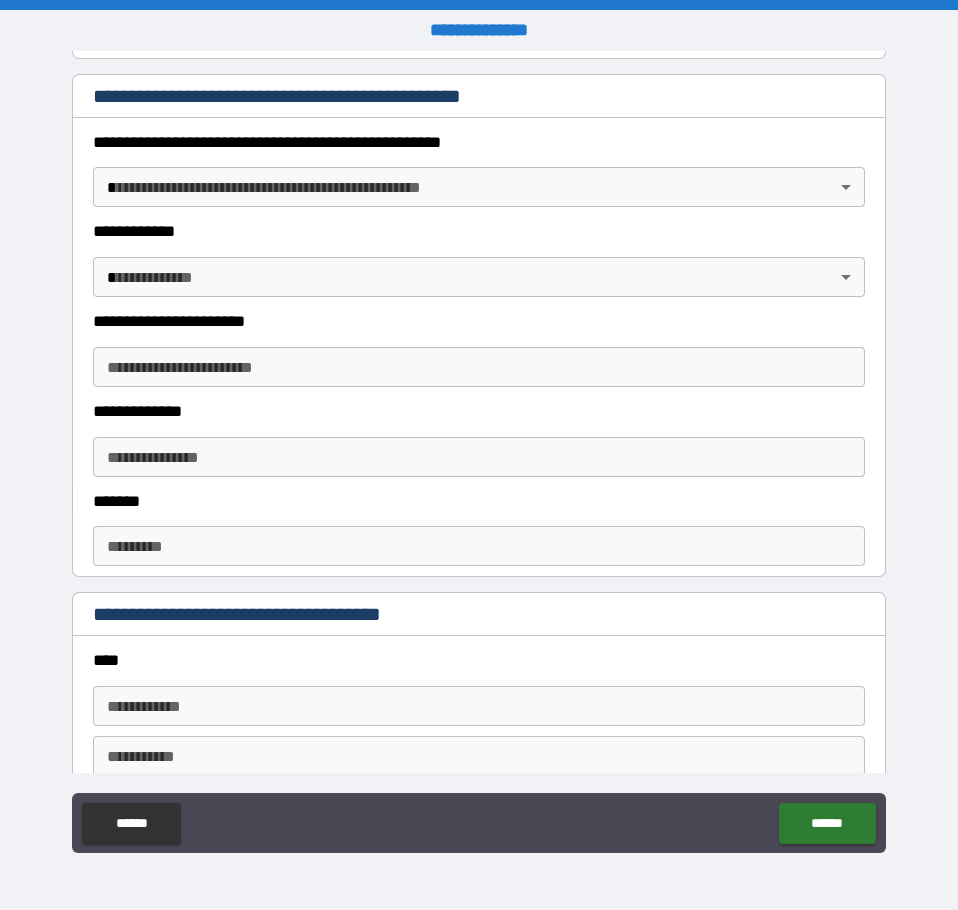 type on "**********" 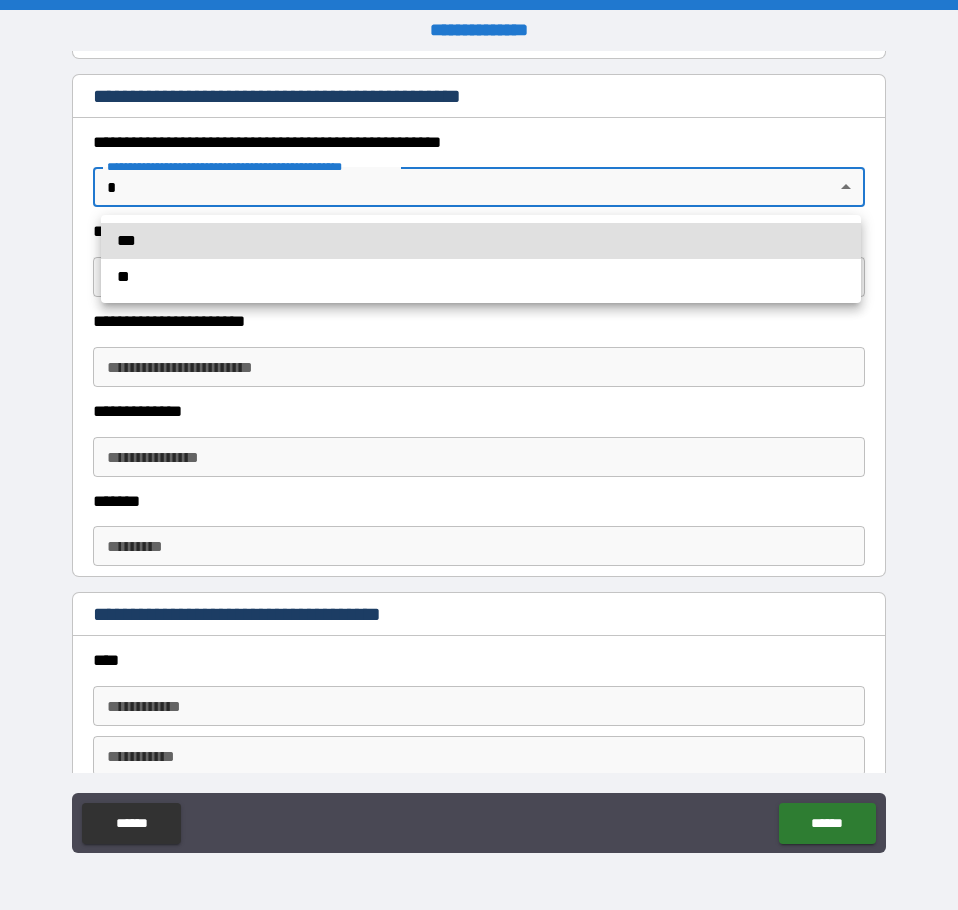 click on "**********" at bounding box center (479, 455) 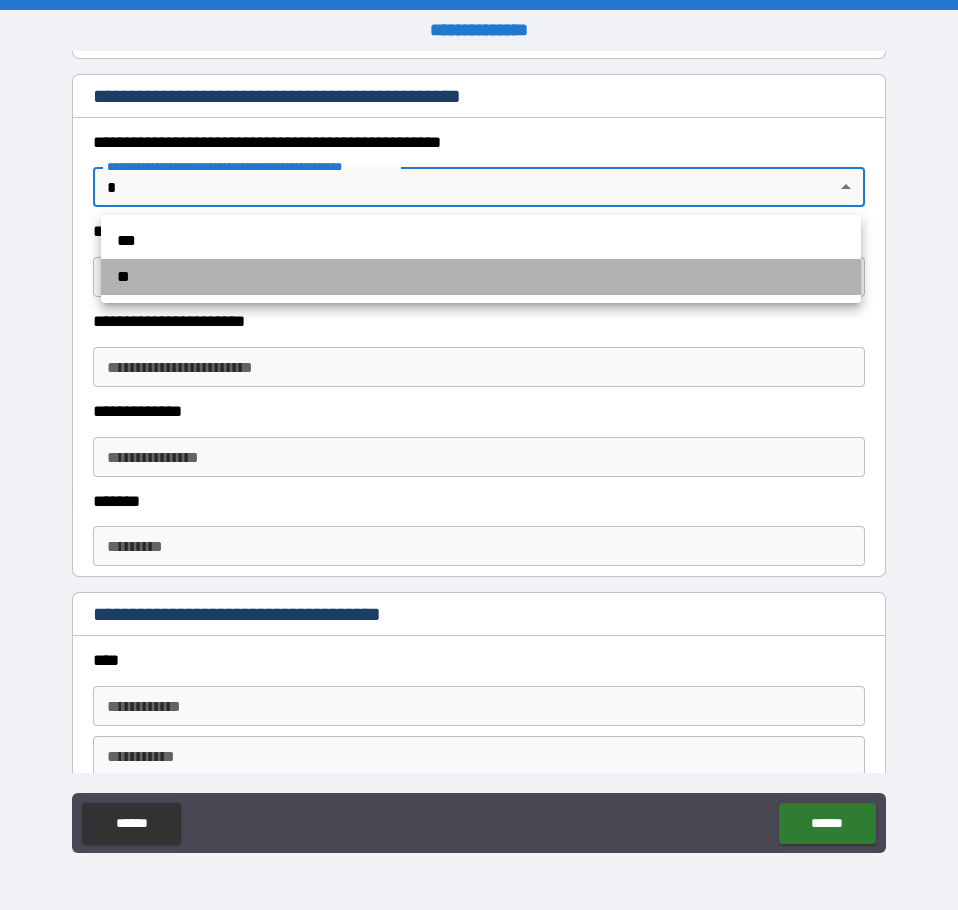 click on "**" at bounding box center (481, 277) 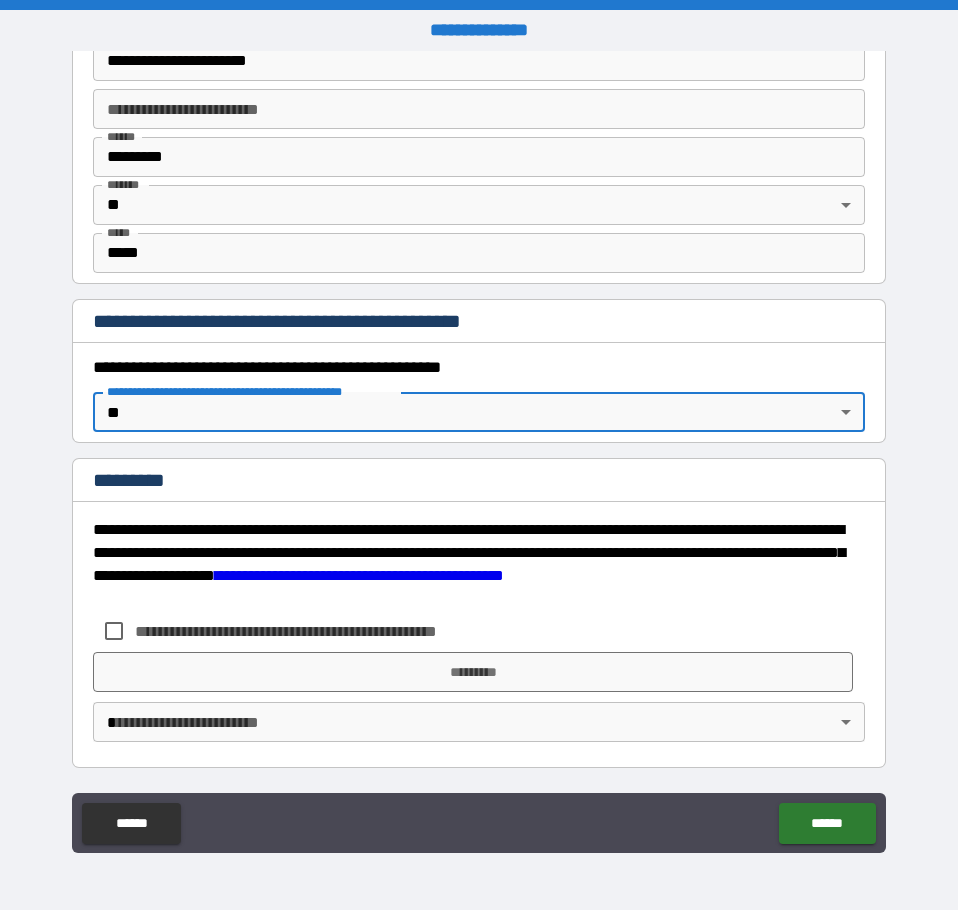 click on "**********" at bounding box center [298, 631] 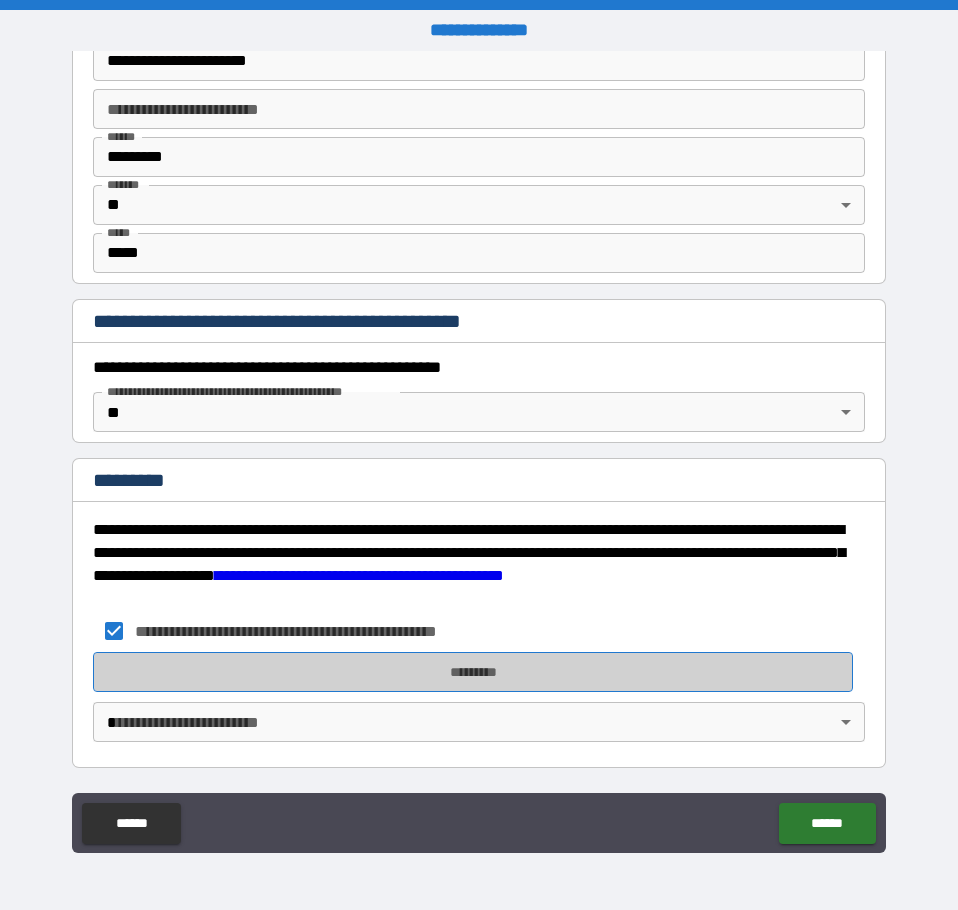 click on "*********" at bounding box center (473, 672) 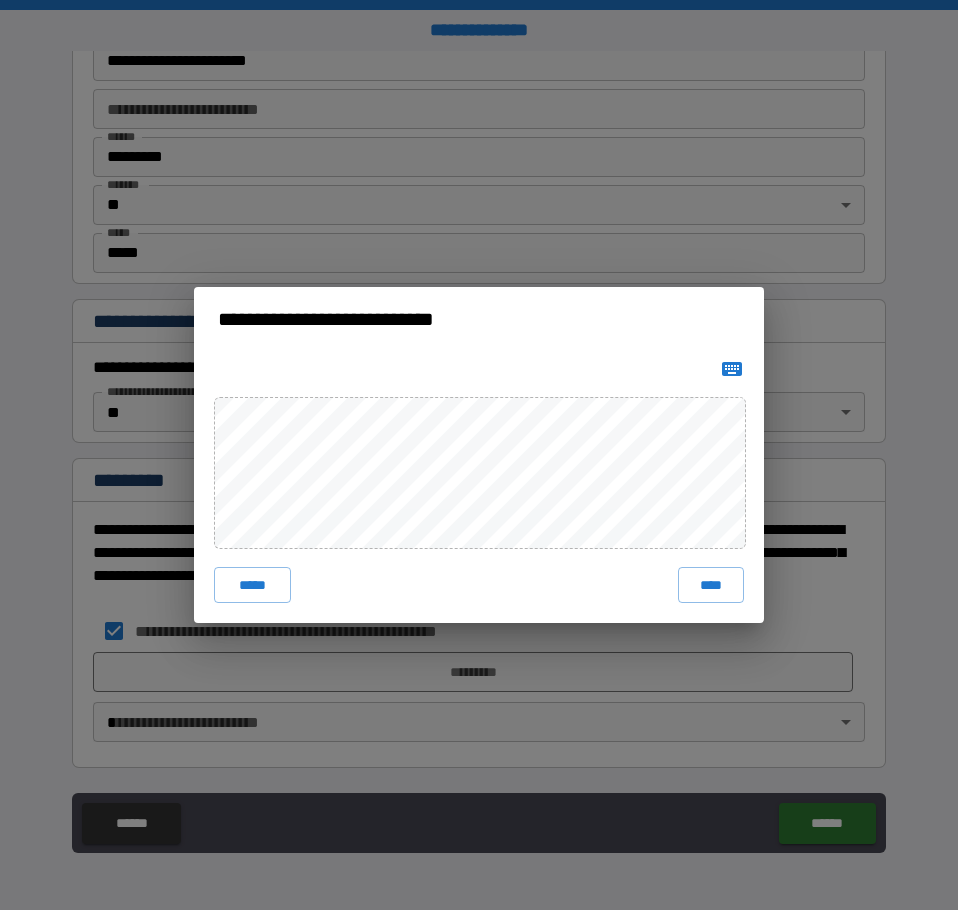 click on "****" at bounding box center (711, 585) 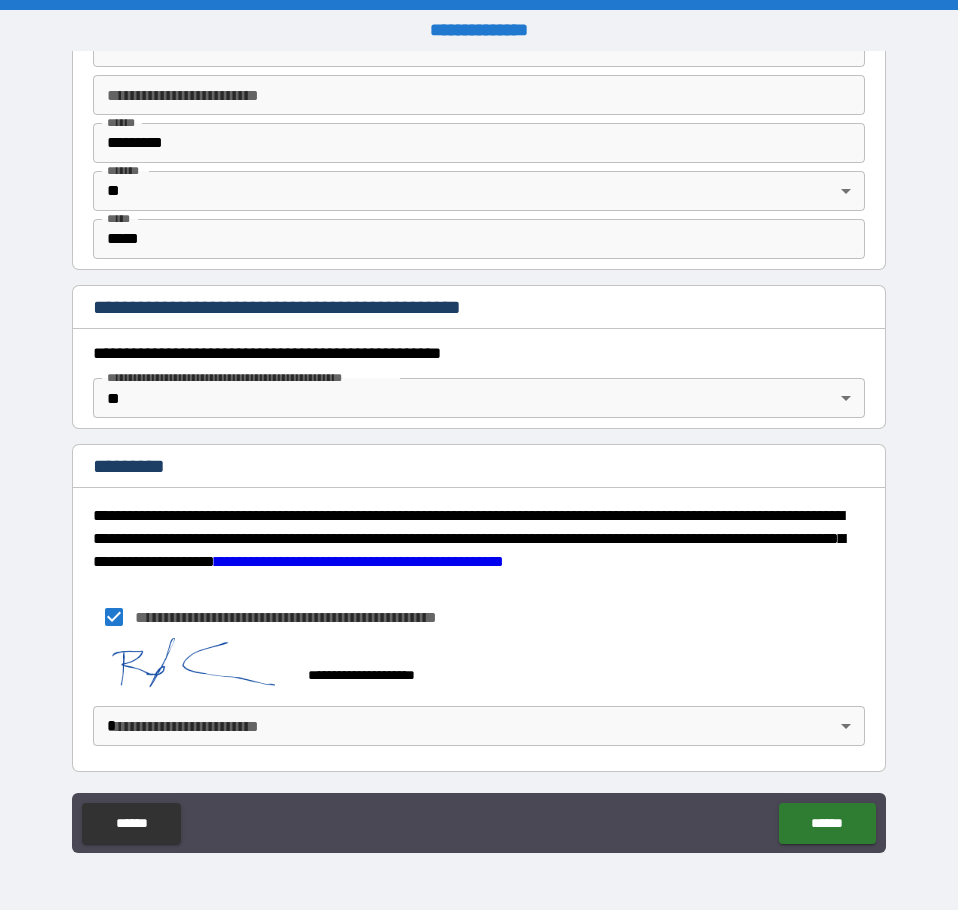 scroll, scrollTop: 1993, scrollLeft: 0, axis: vertical 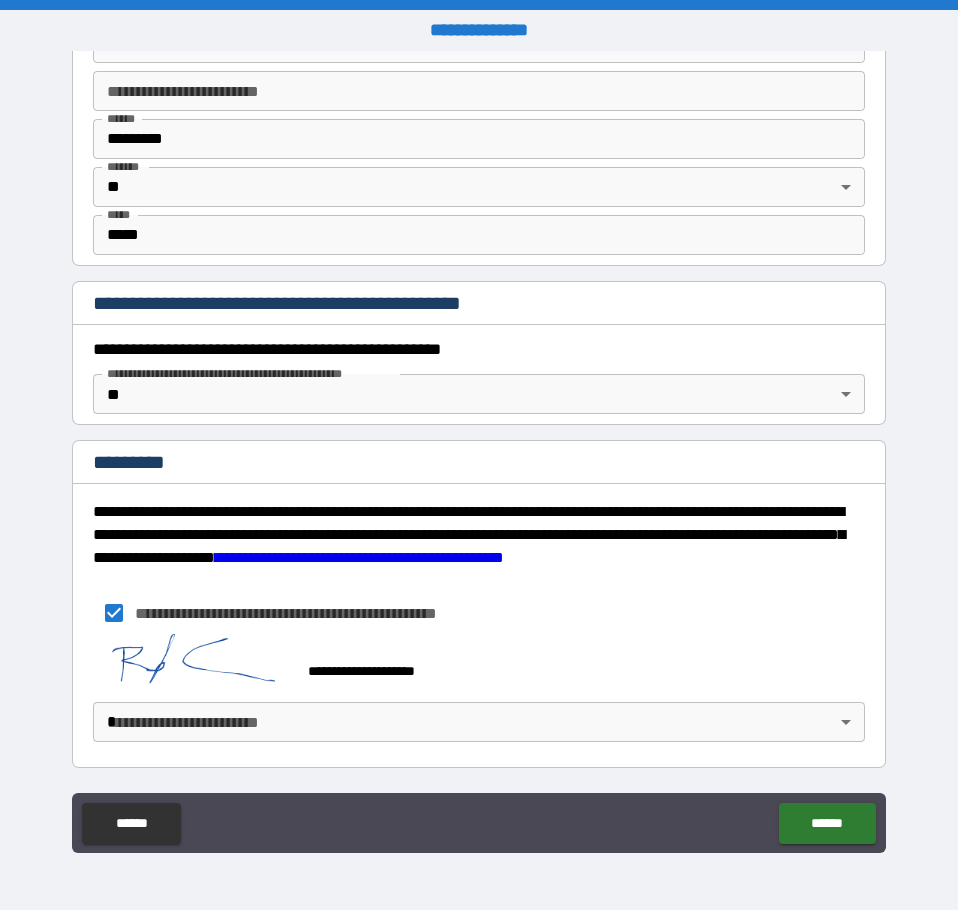 click on "**********" at bounding box center (479, 455) 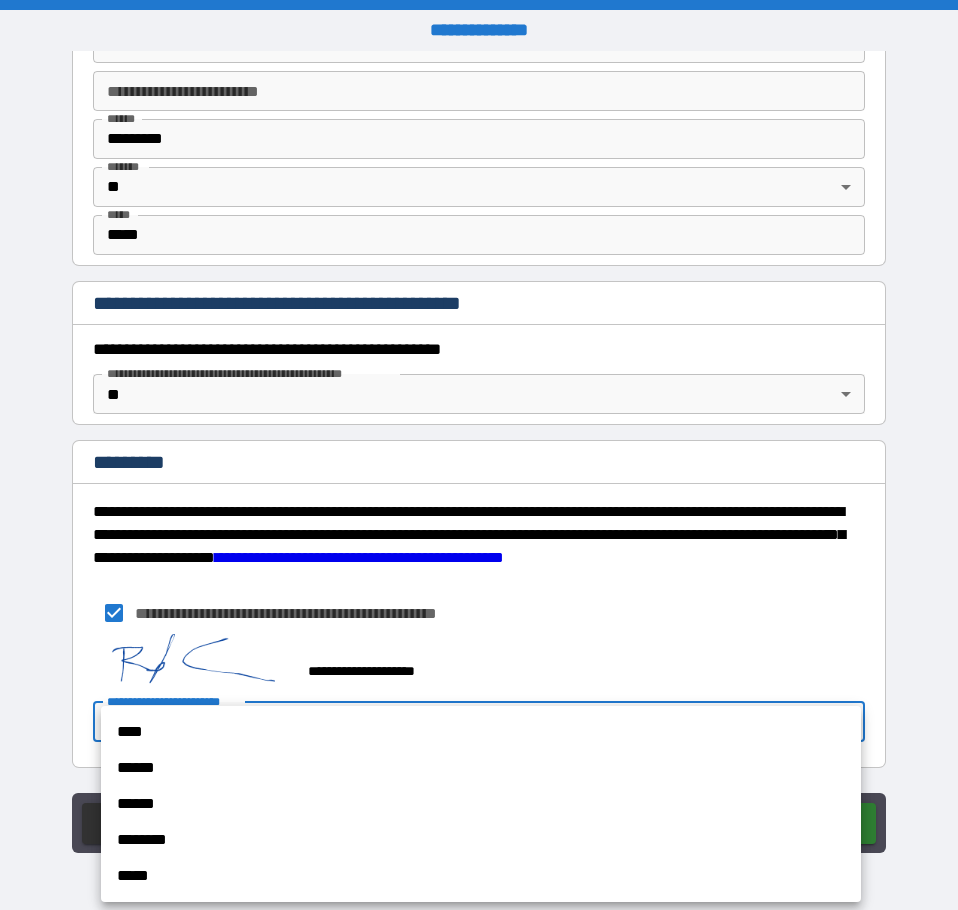 click on "****" at bounding box center (481, 732) 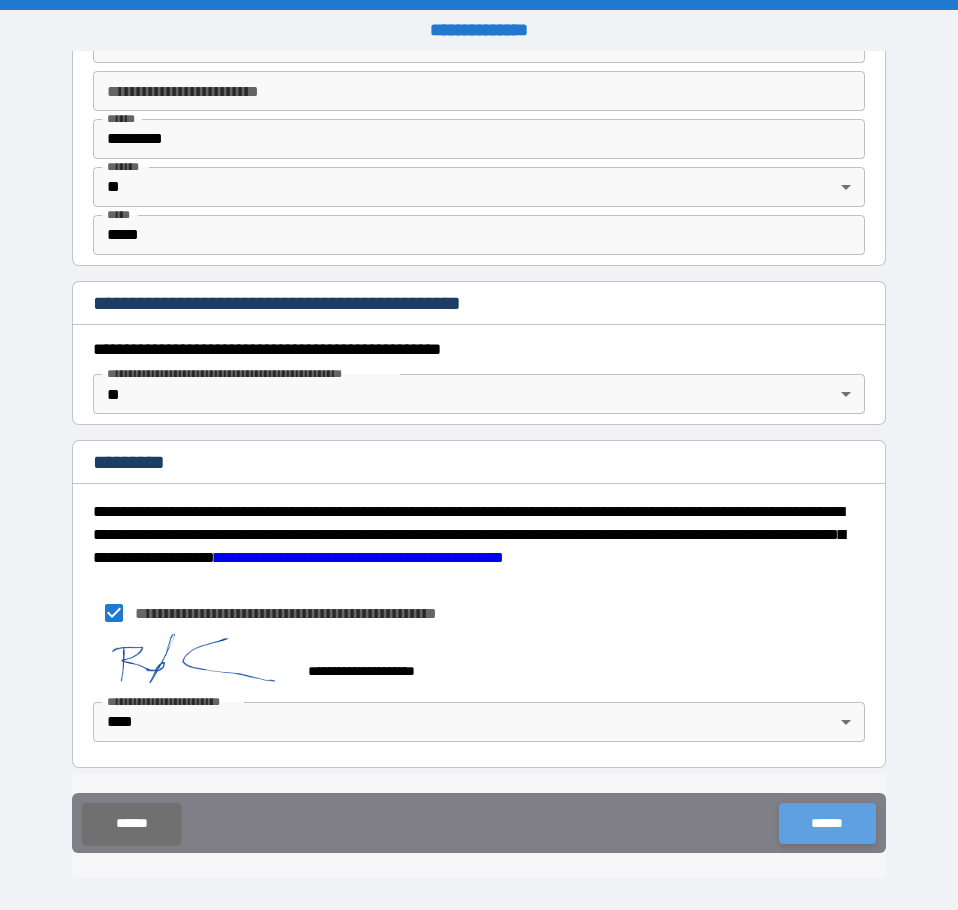 click on "******" at bounding box center (827, 823) 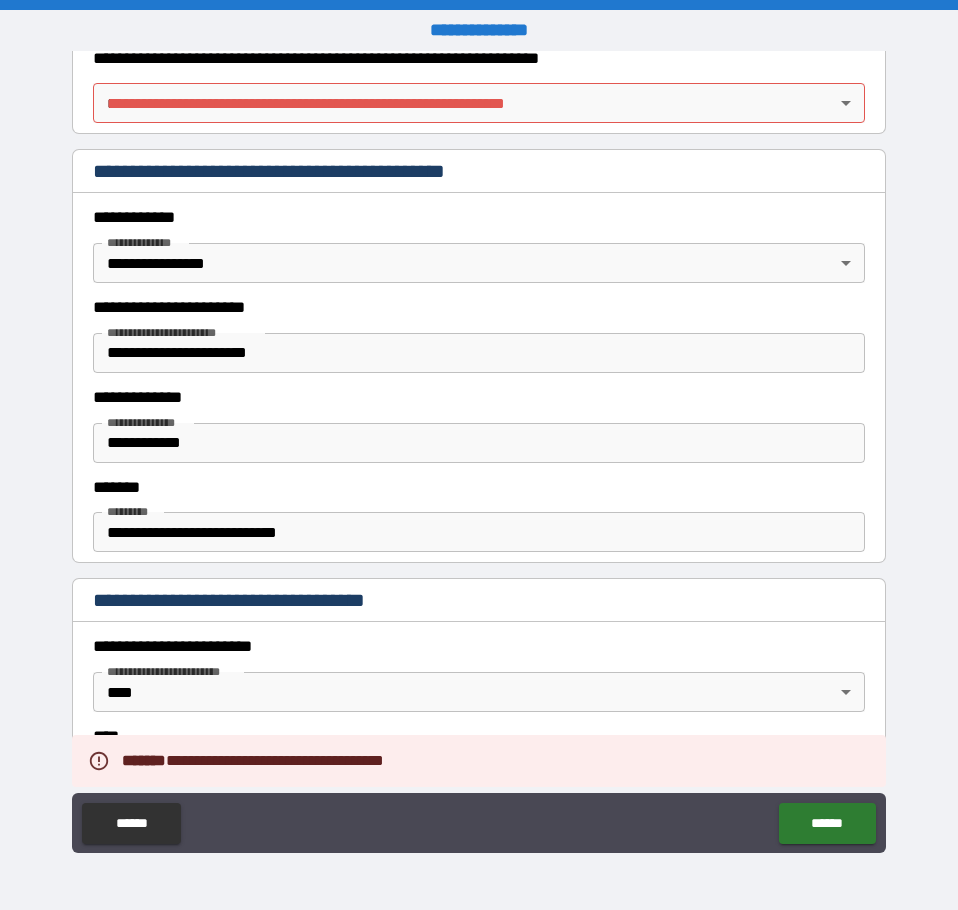 scroll, scrollTop: 0, scrollLeft: 0, axis: both 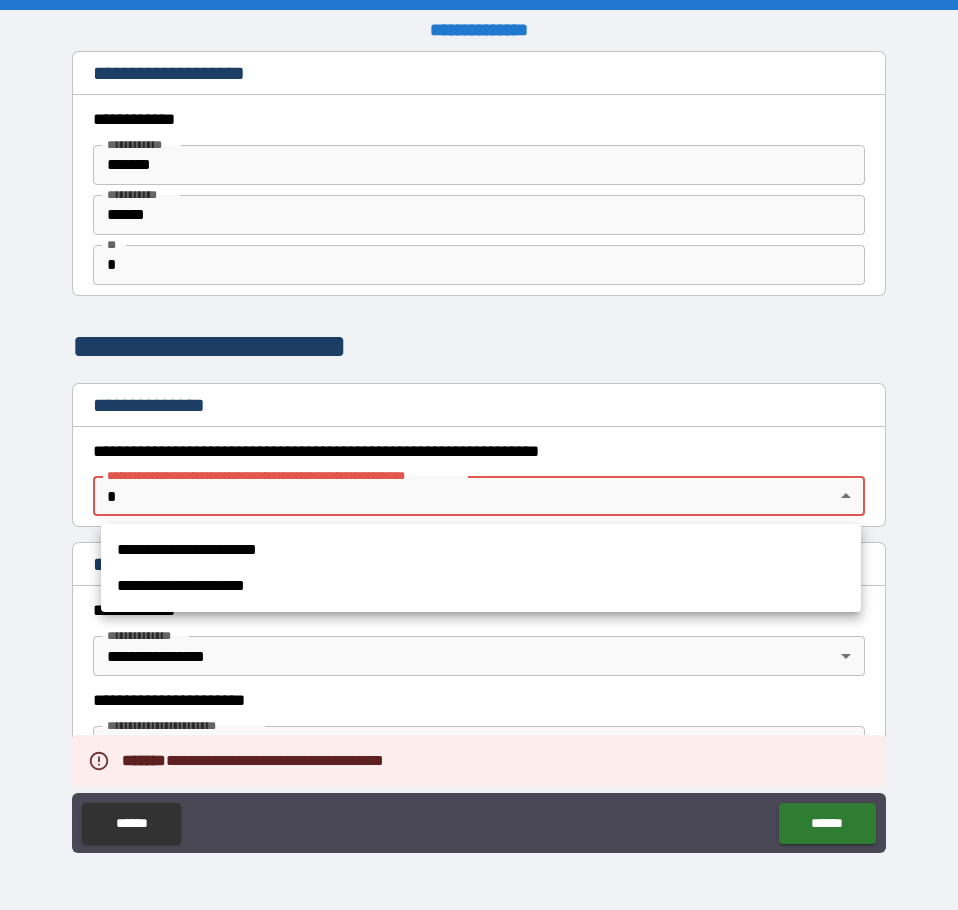 click on "**********" at bounding box center [479, 455] 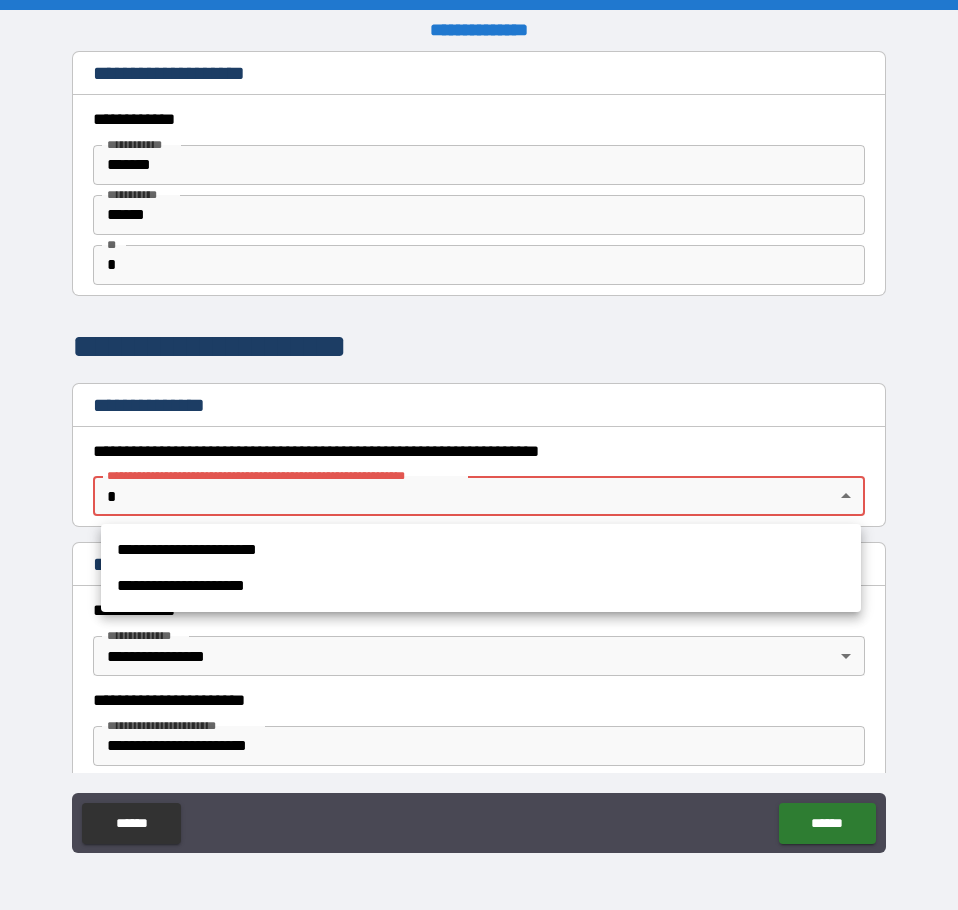 click on "**********" at bounding box center [481, 550] 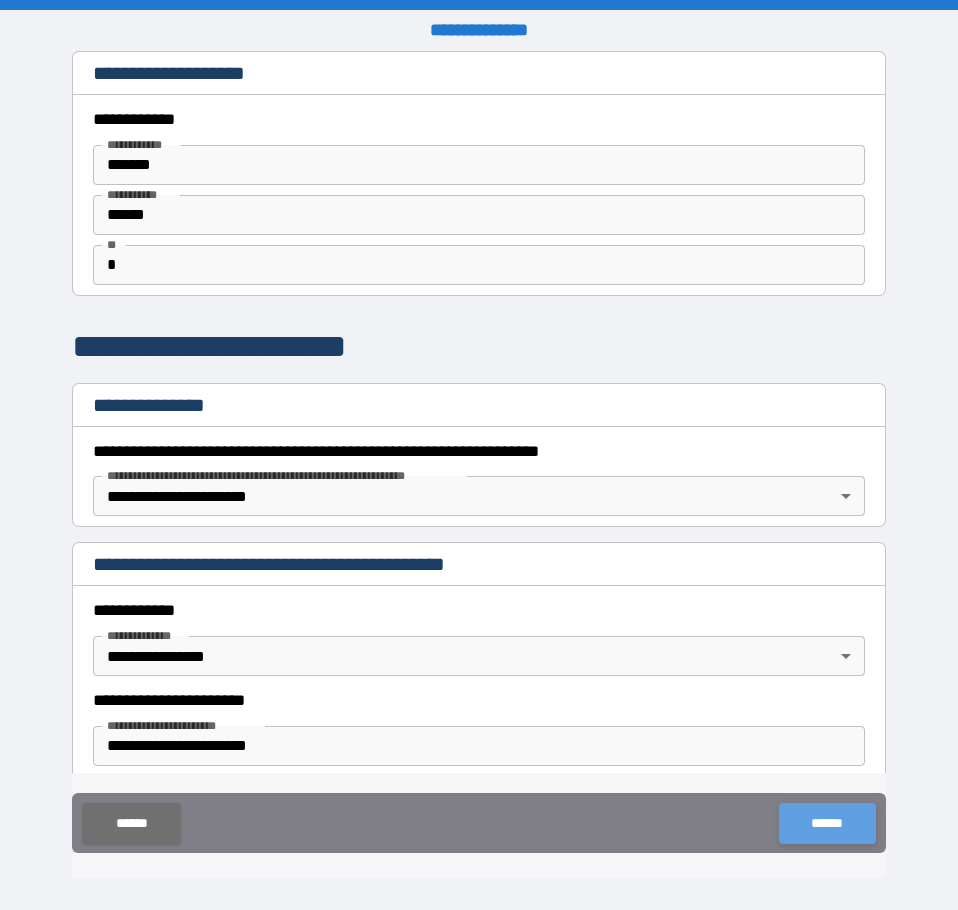 click on "******" at bounding box center [827, 823] 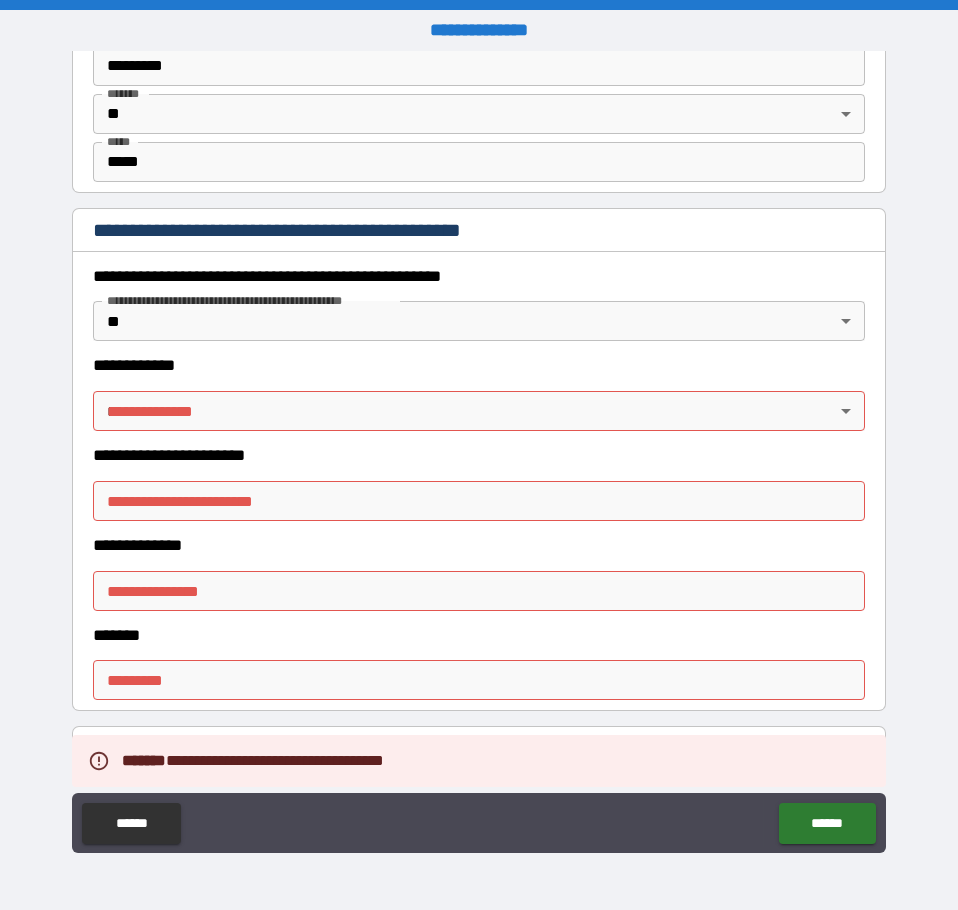 scroll, scrollTop: 2100, scrollLeft: 0, axis: vertical 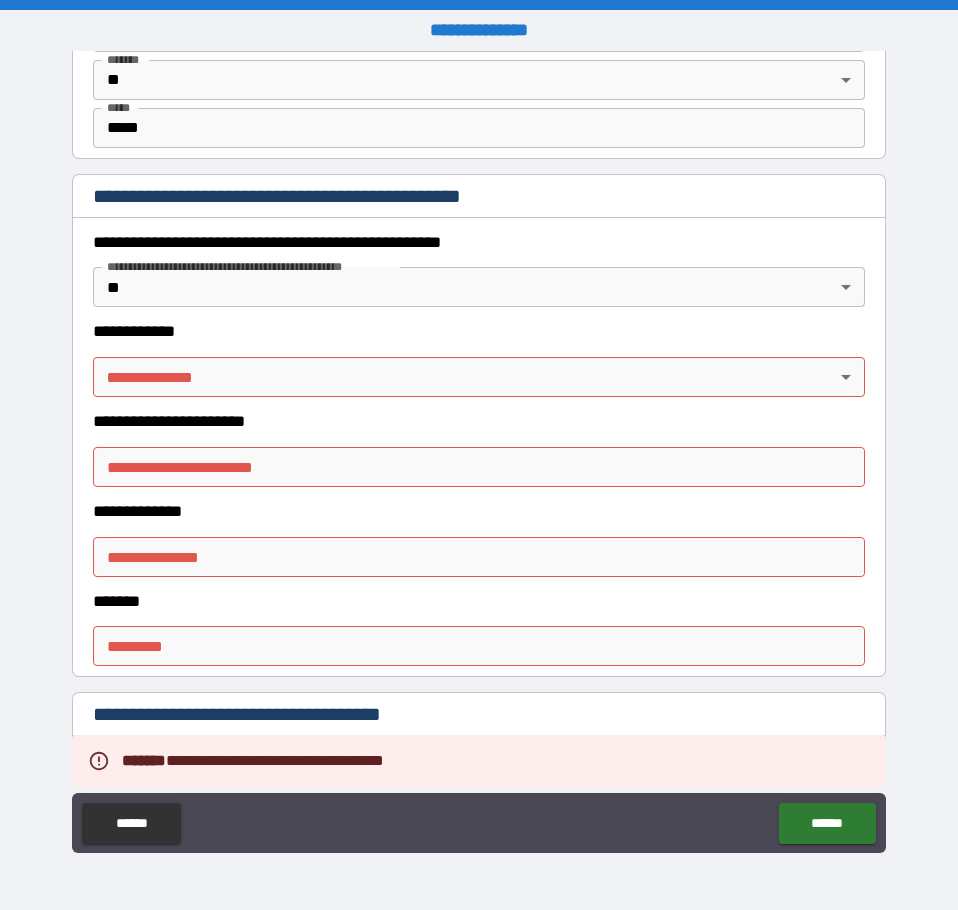 click on "**********" at bounding box center (479, 455) 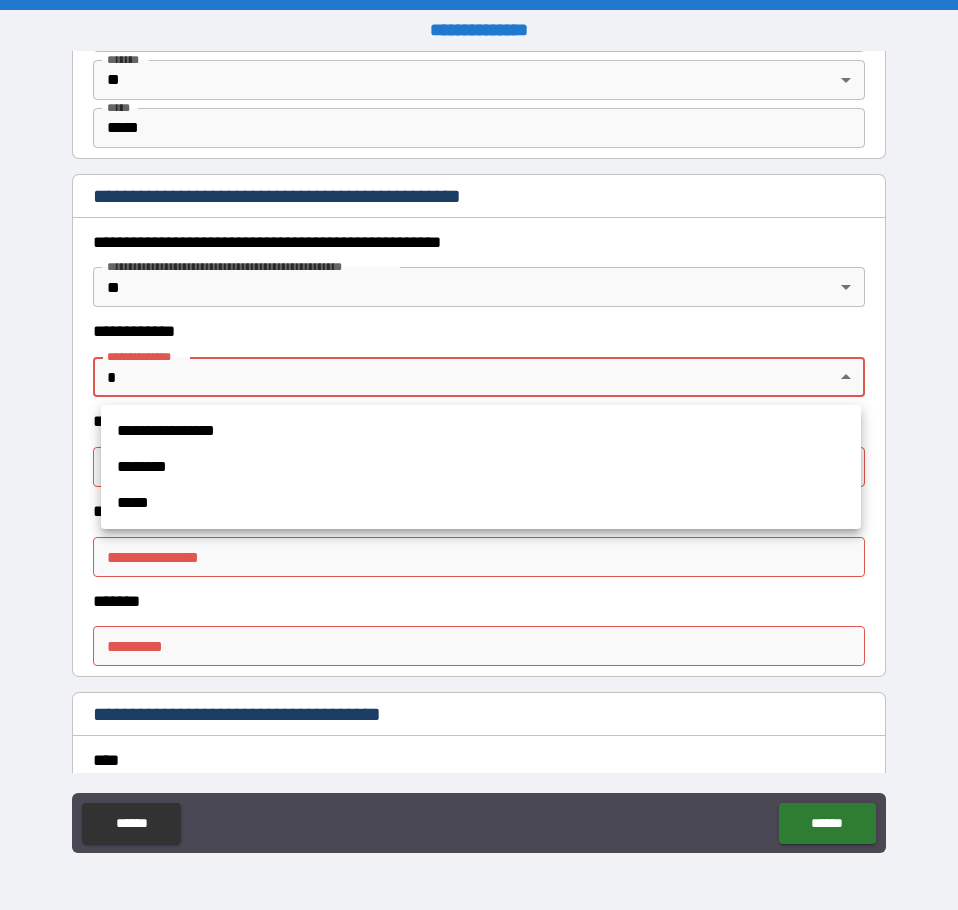 click on "*****" at bounding box center (481, 503) 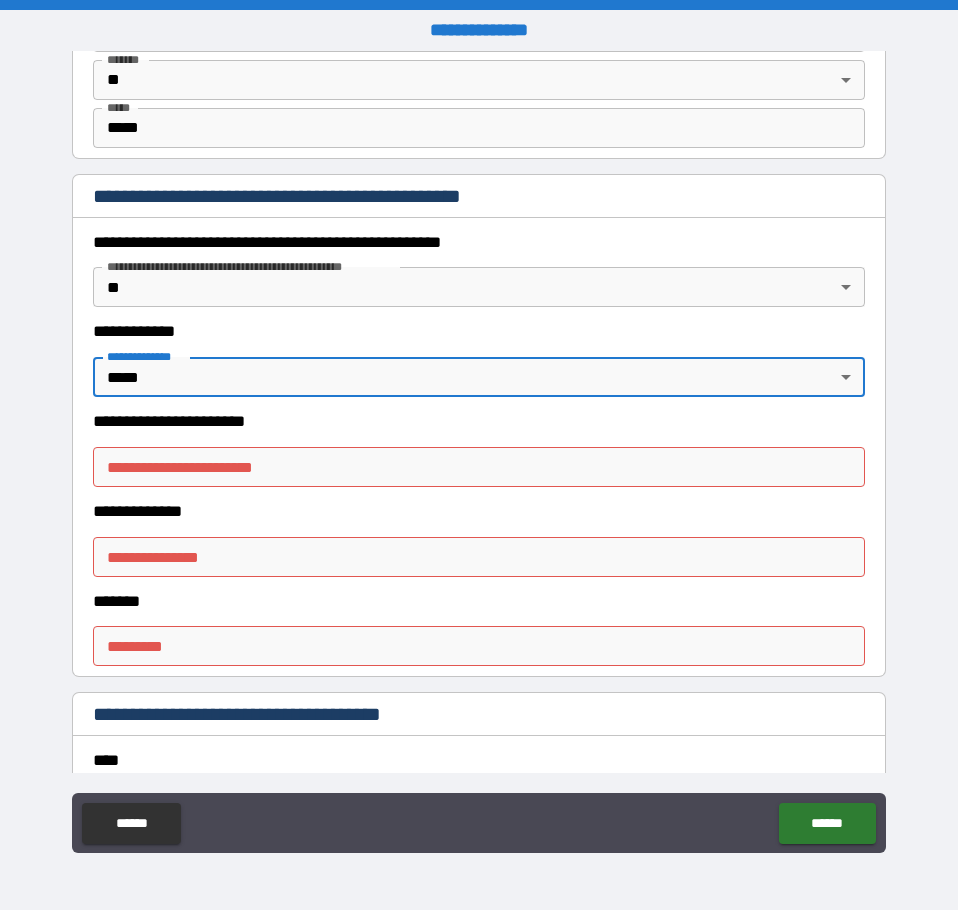 click on "**********" at bounding box center (479, 467) 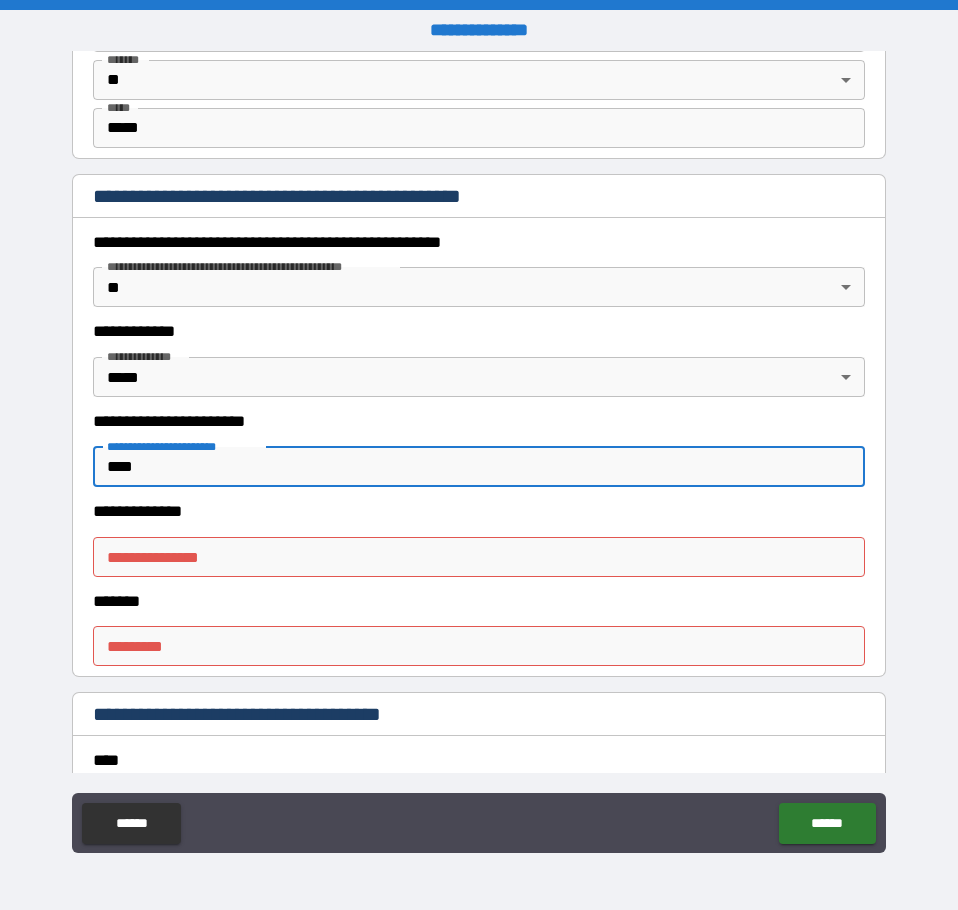 type on "****" 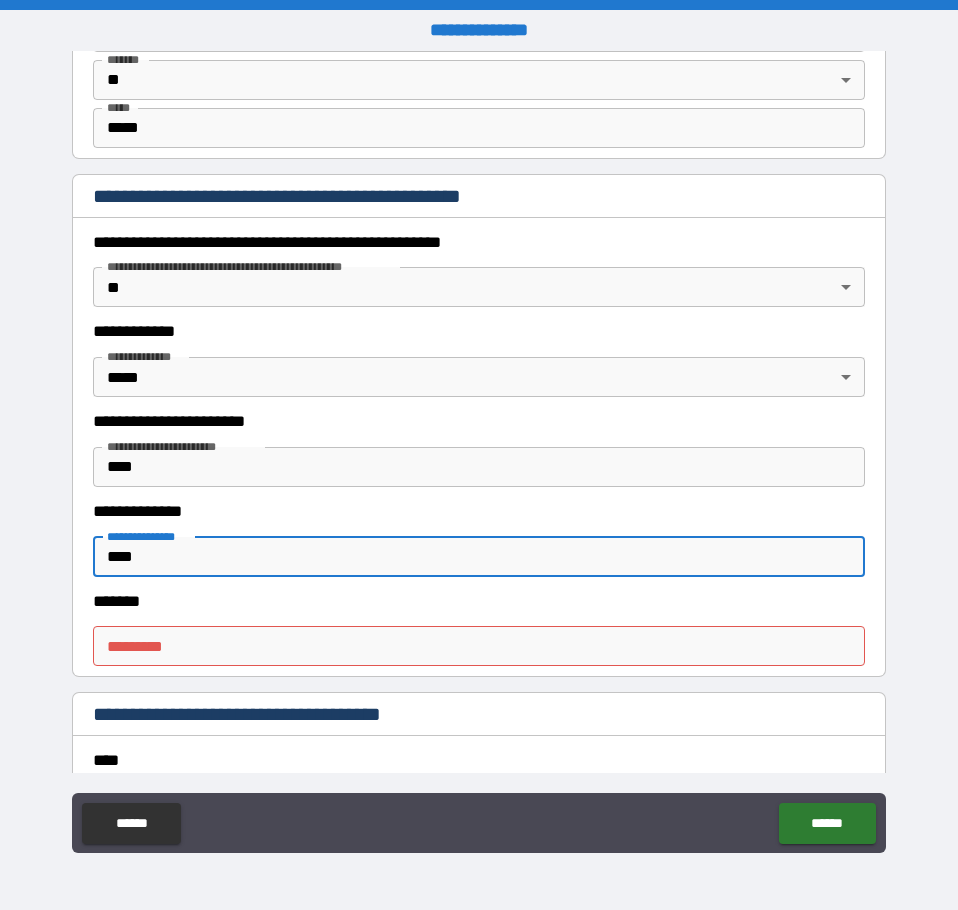 type on "****" 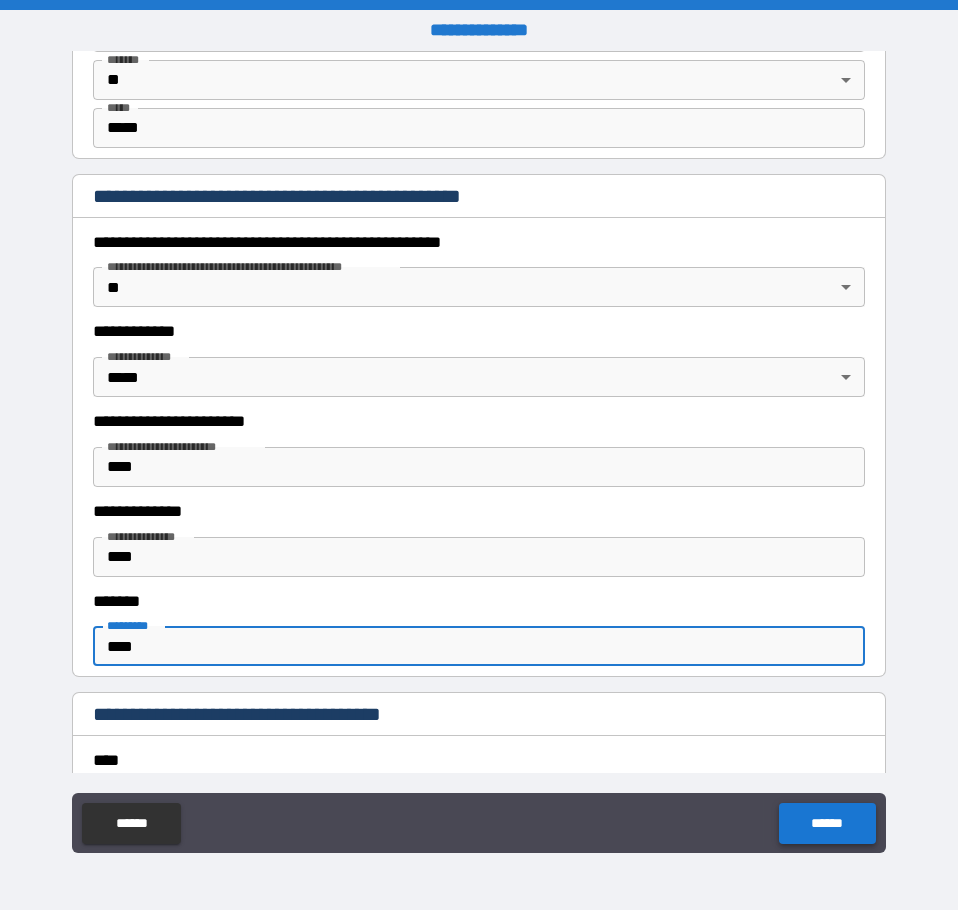 type on "****" 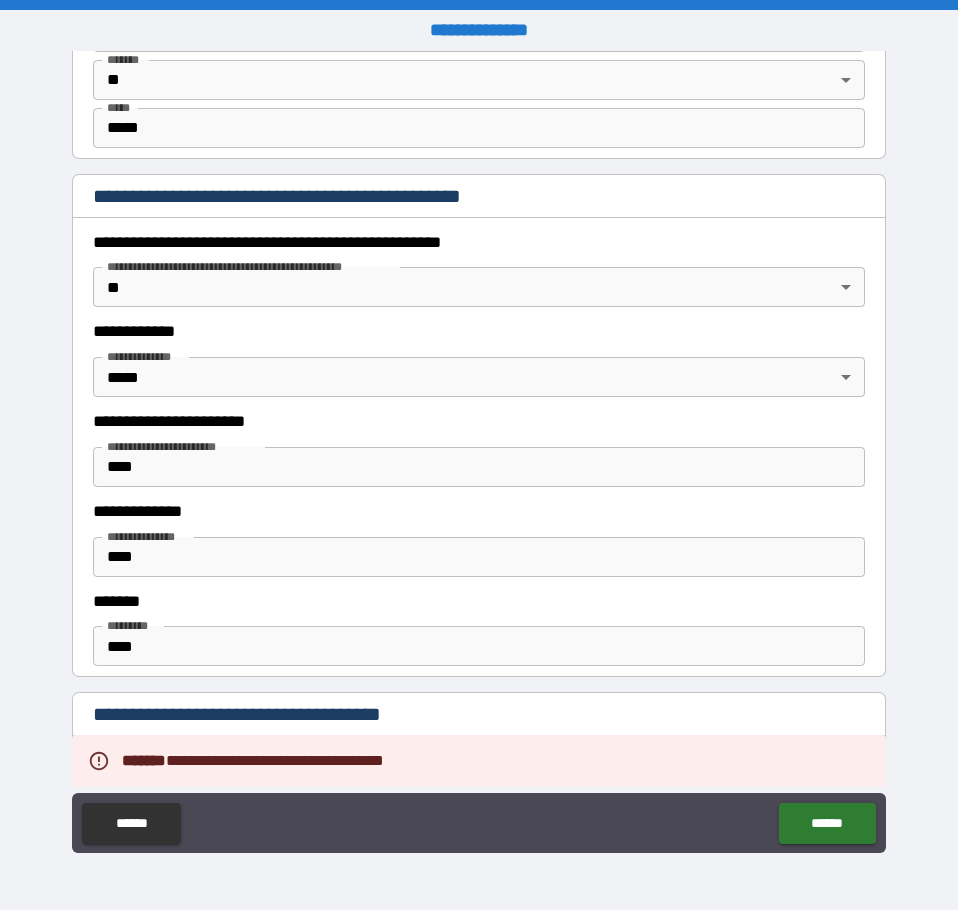 scroll, scrollTop: 2600, scrollLeft: 0, axis: vertical 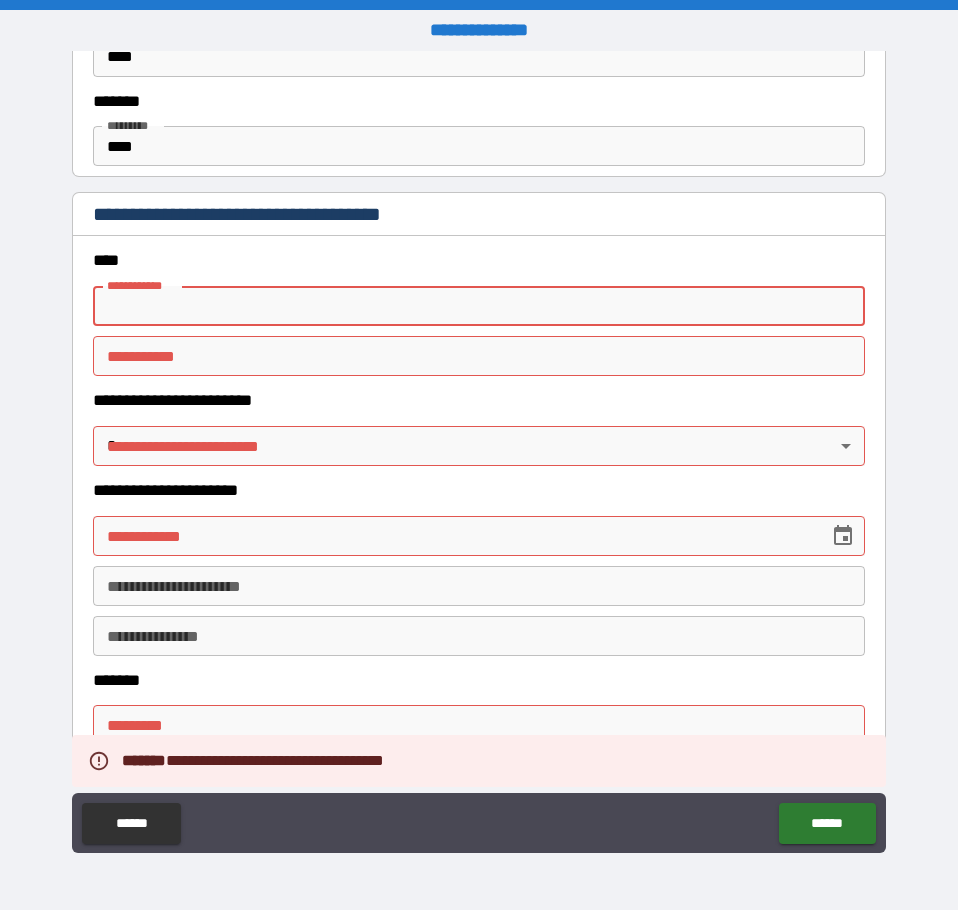 click on "**********" at bounding box center [479, 306] 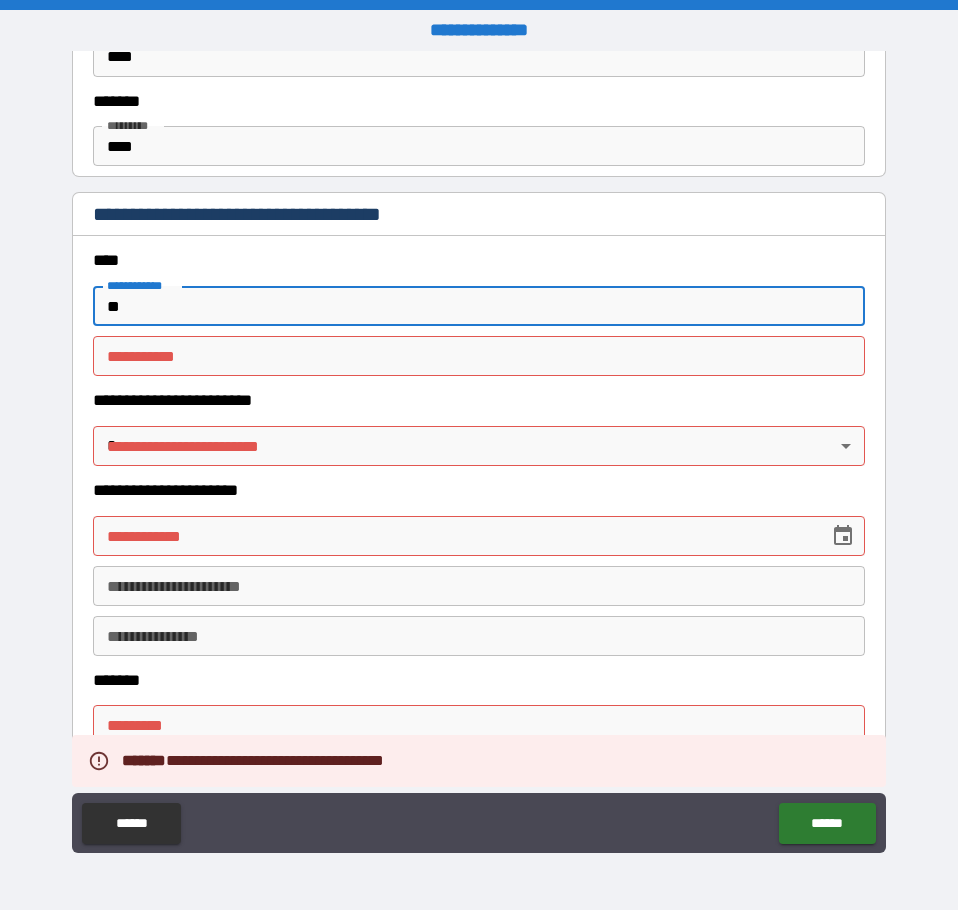 type on "*" 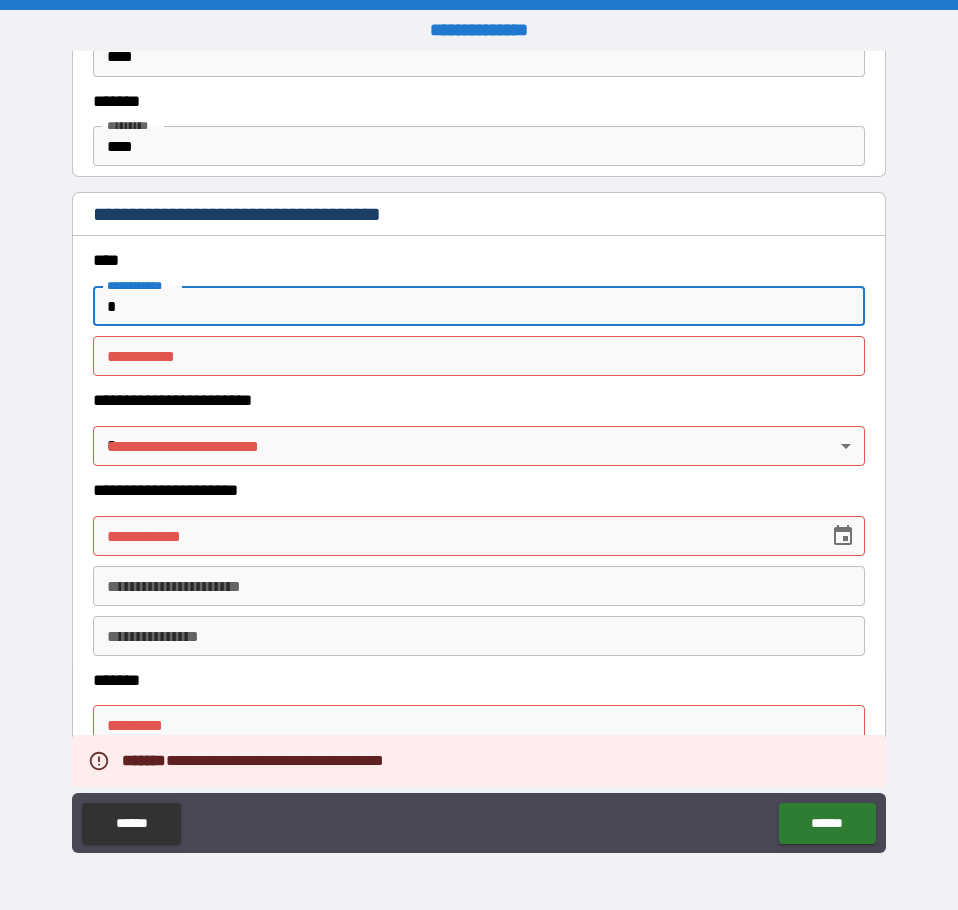 type 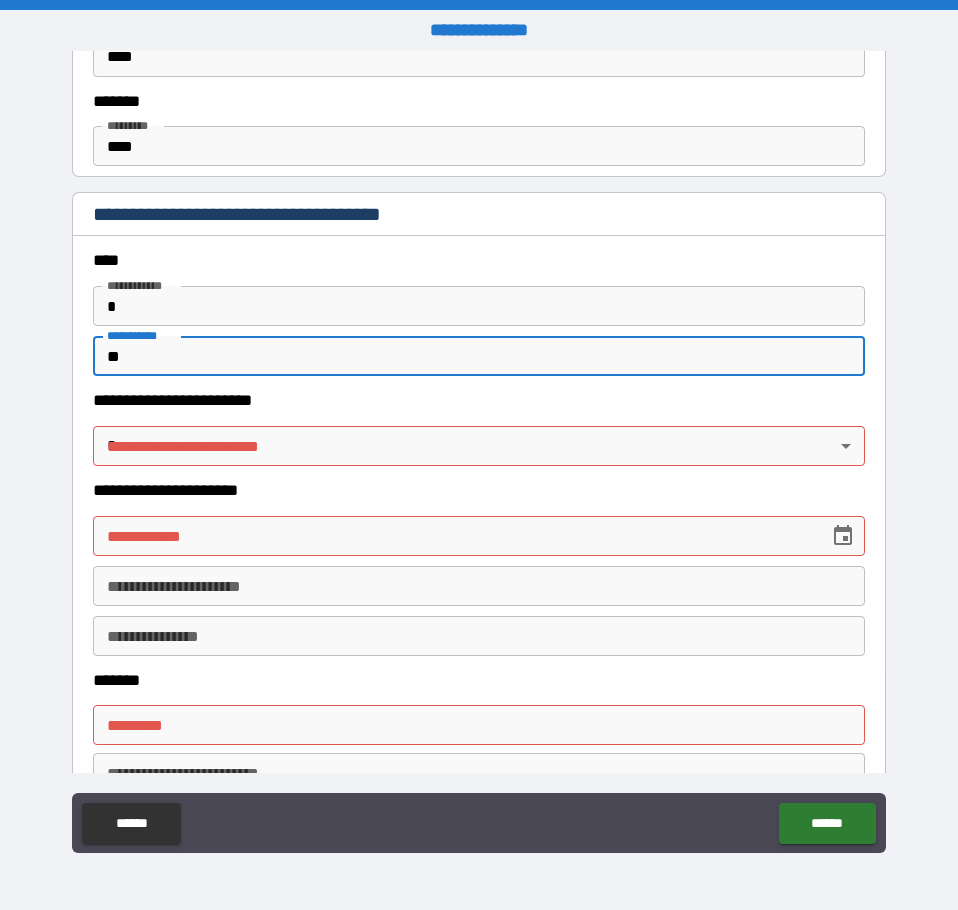 type 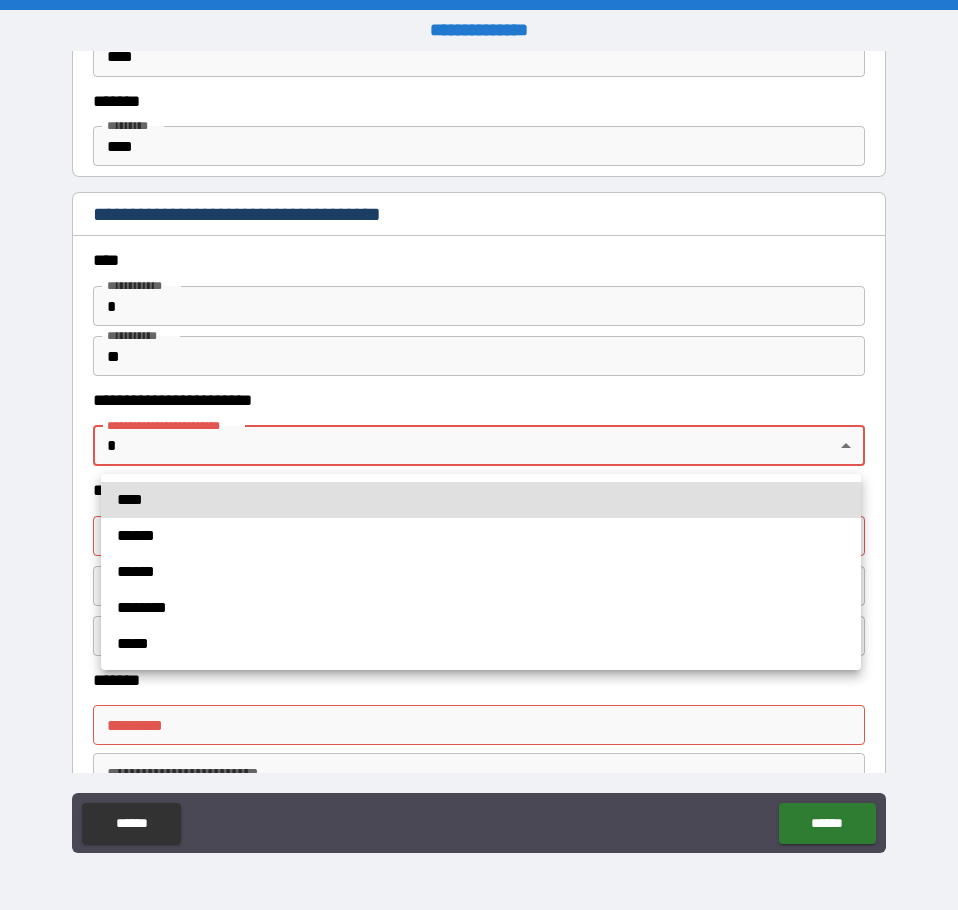 type 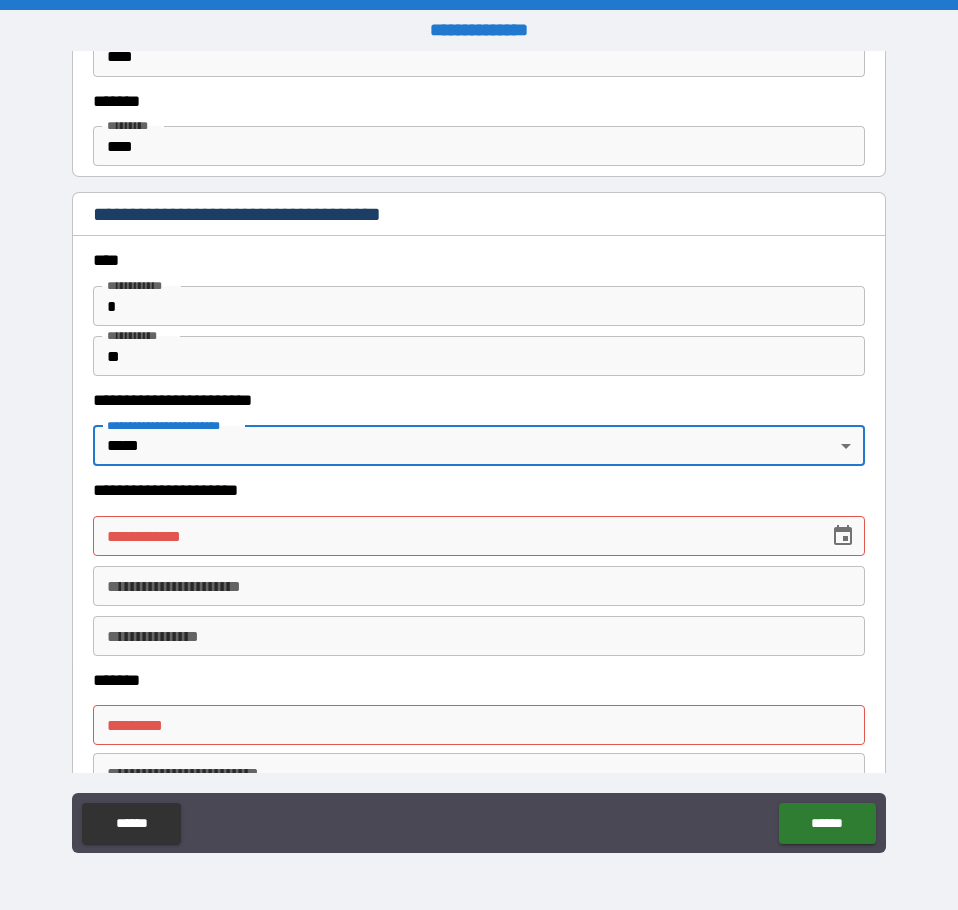 click on "**********" at bounding box center (454, 536) 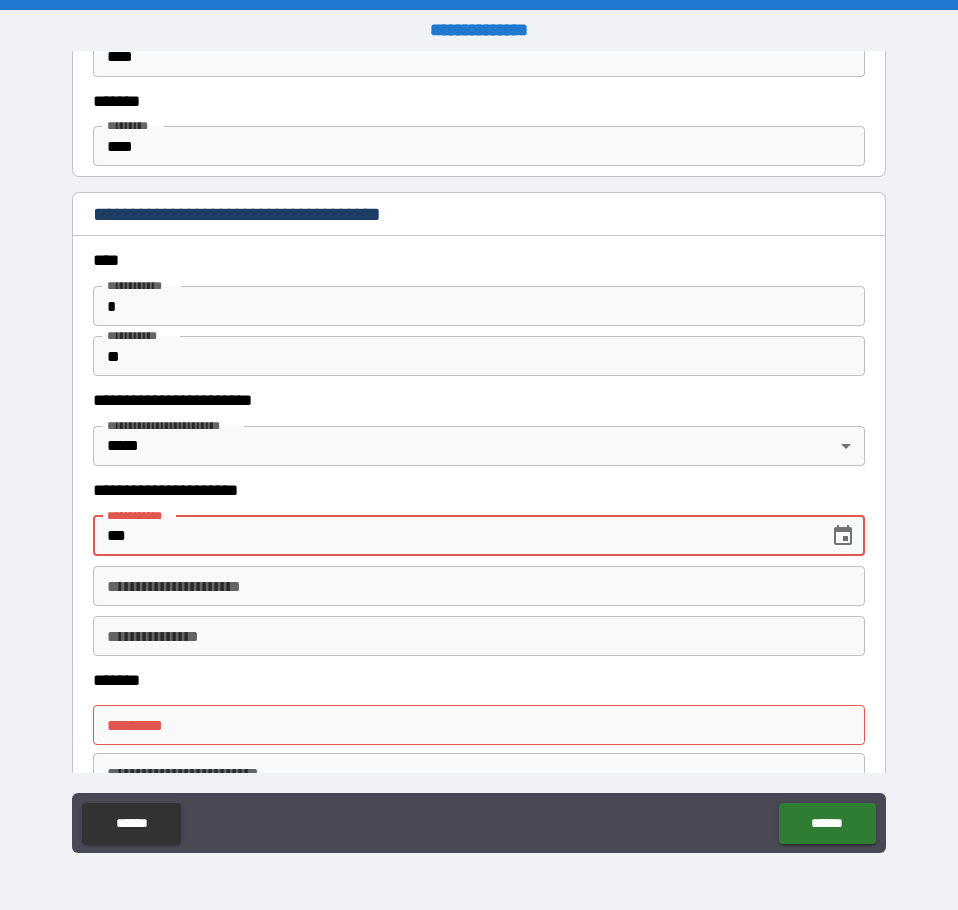 type on "*" 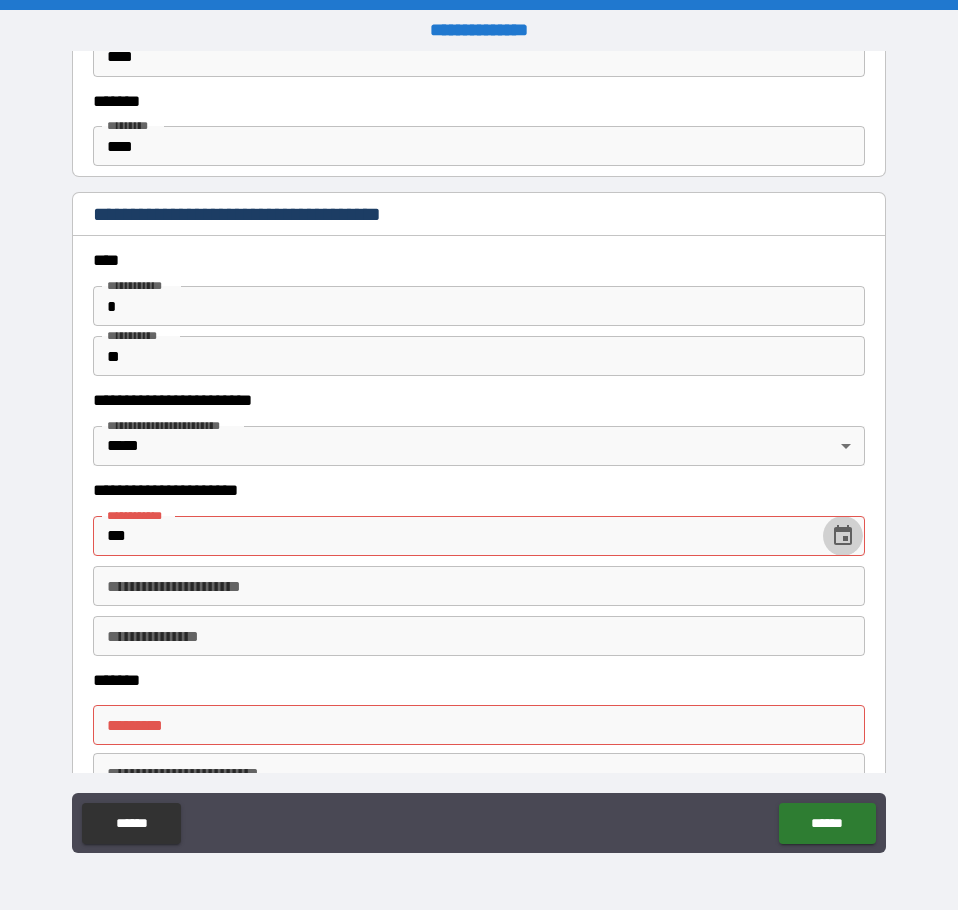 click on "**********" at bounding box center (479, 586) 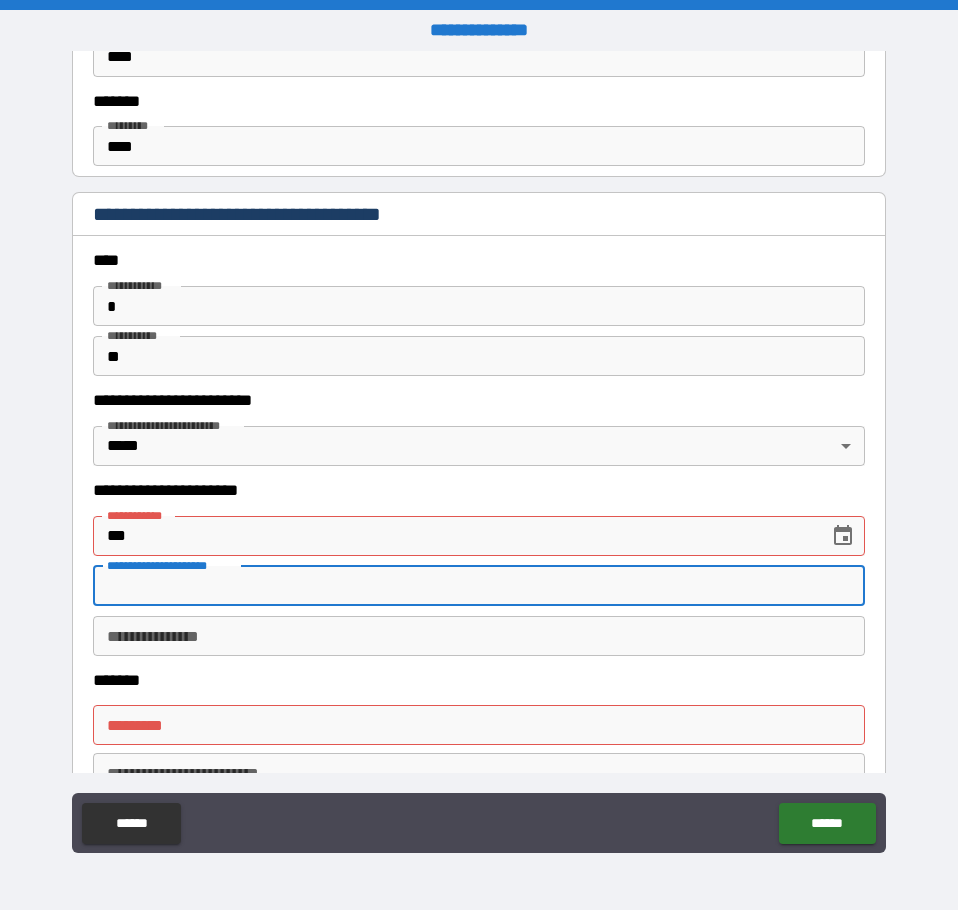 click on "***" at bounding box center [454, 536] 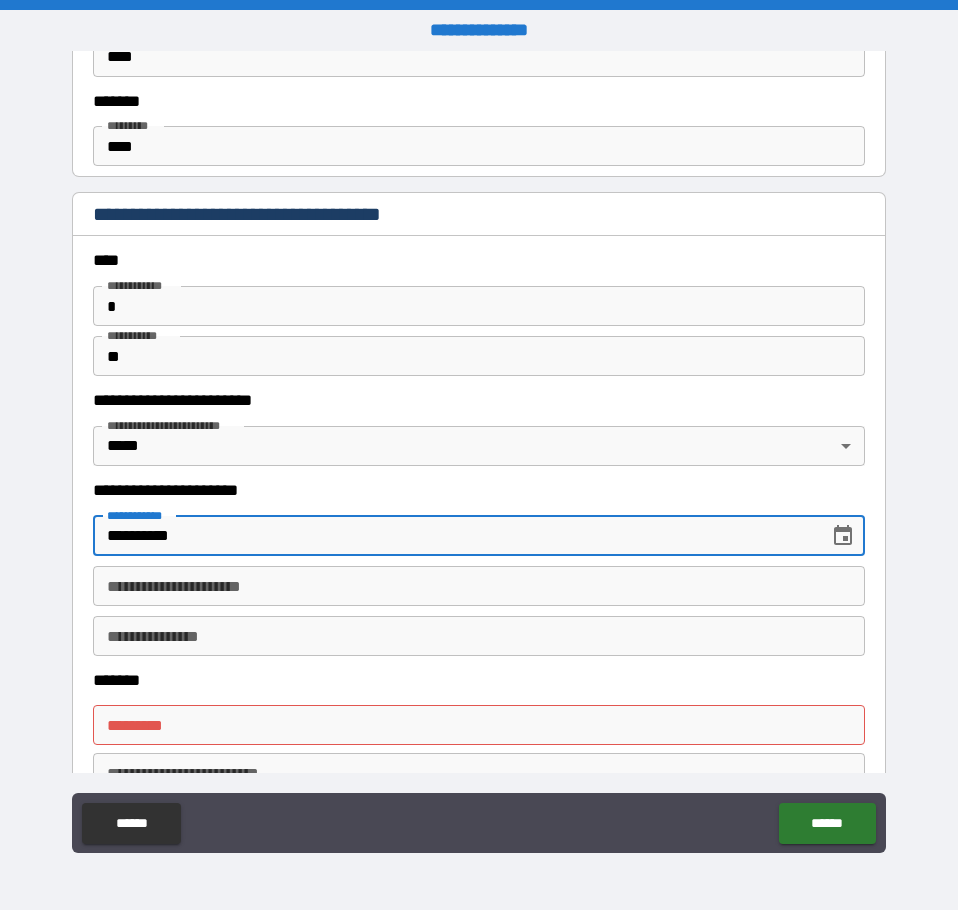 type on "**********" 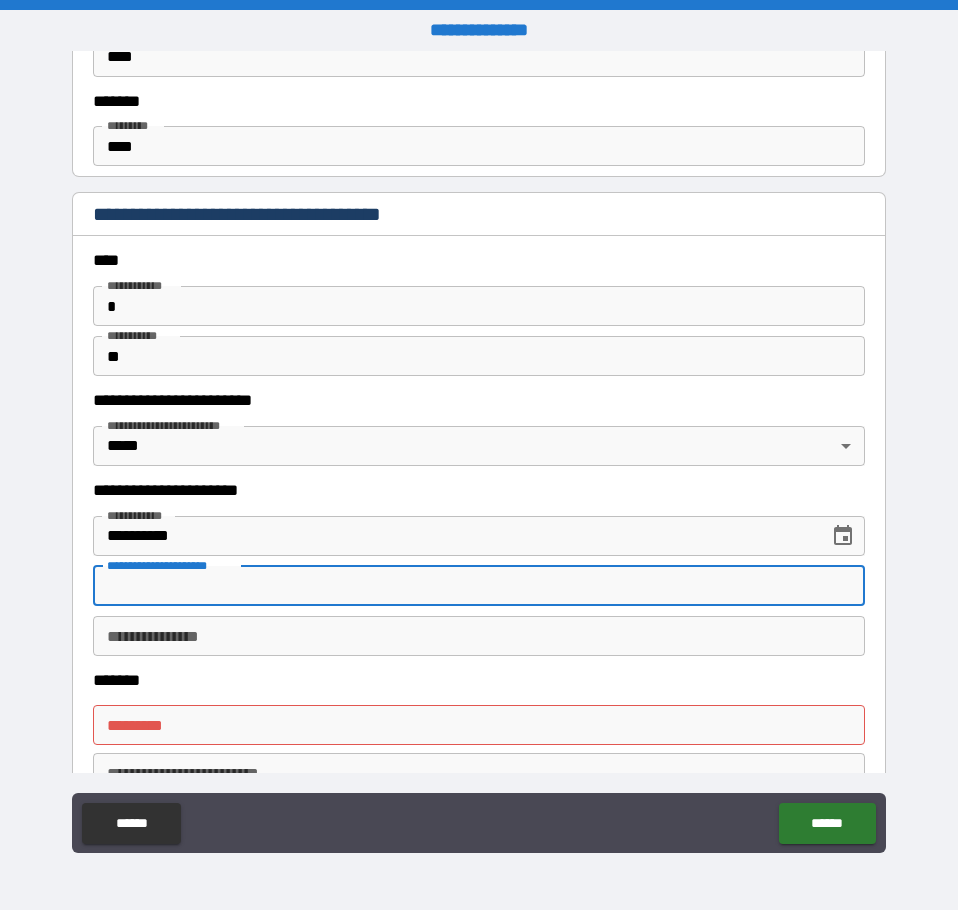 click on "**********" at bounding box center [479, 586] 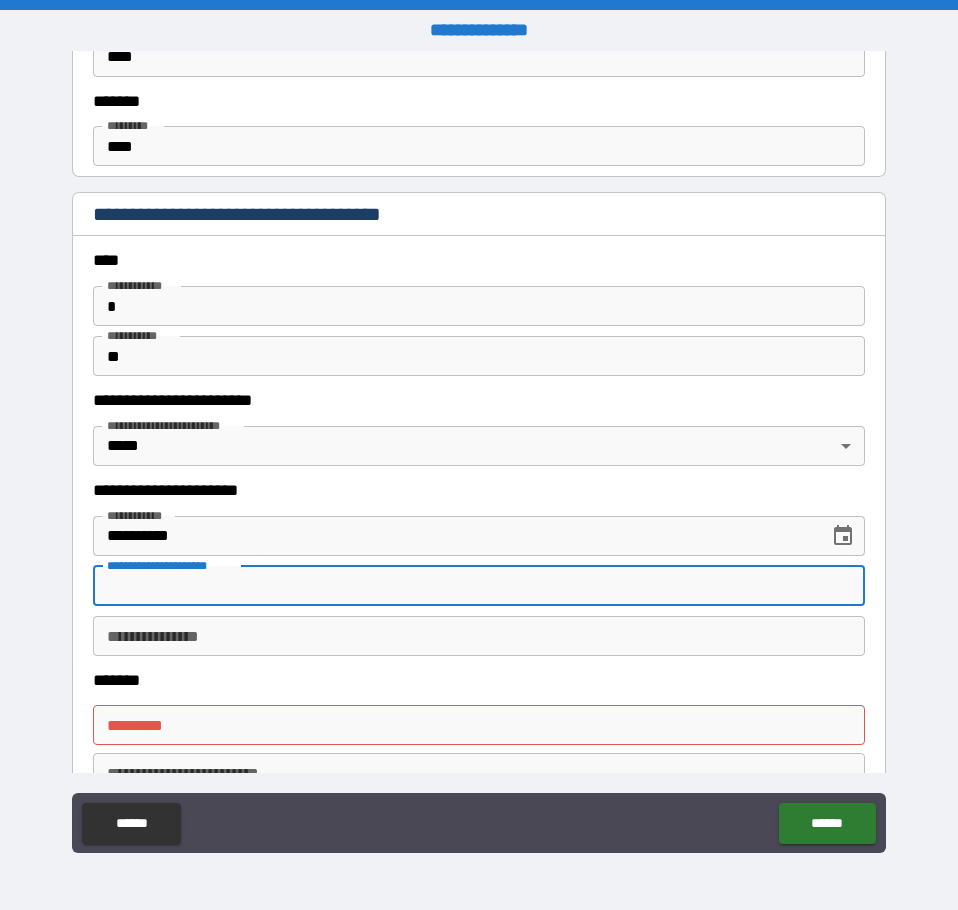type 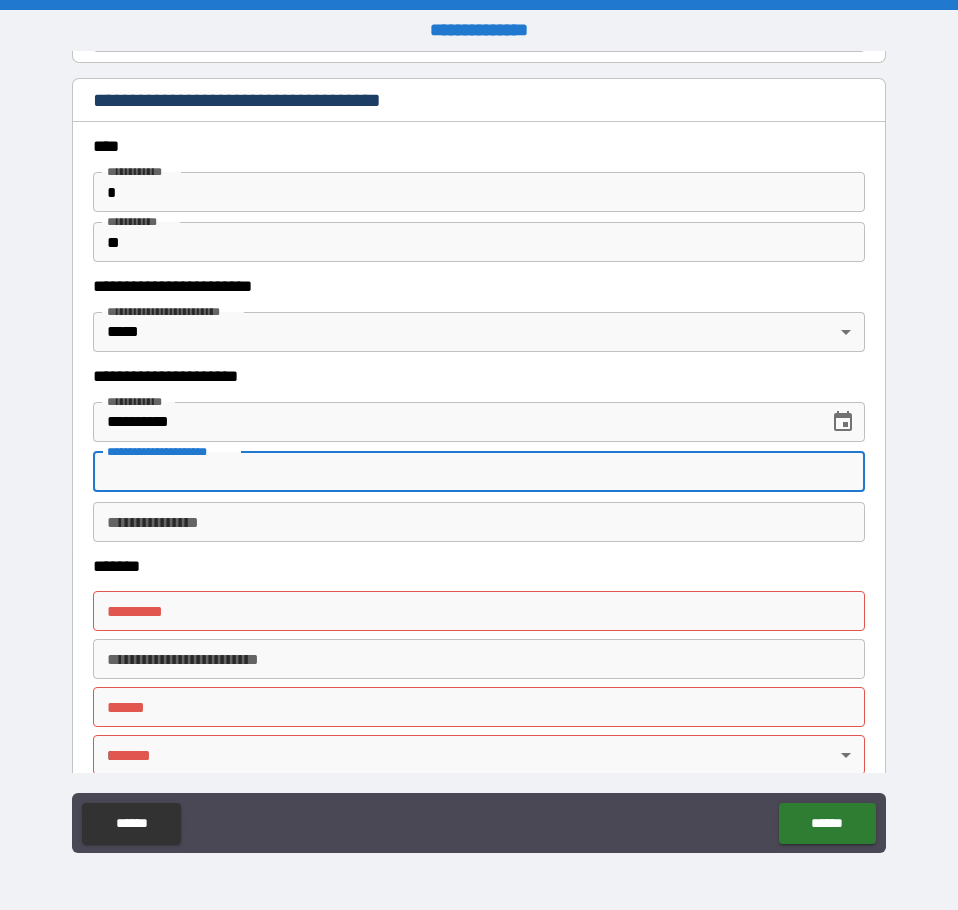 scroll, scrollTop: 2900, scrollLeft: 0, axis: vertical 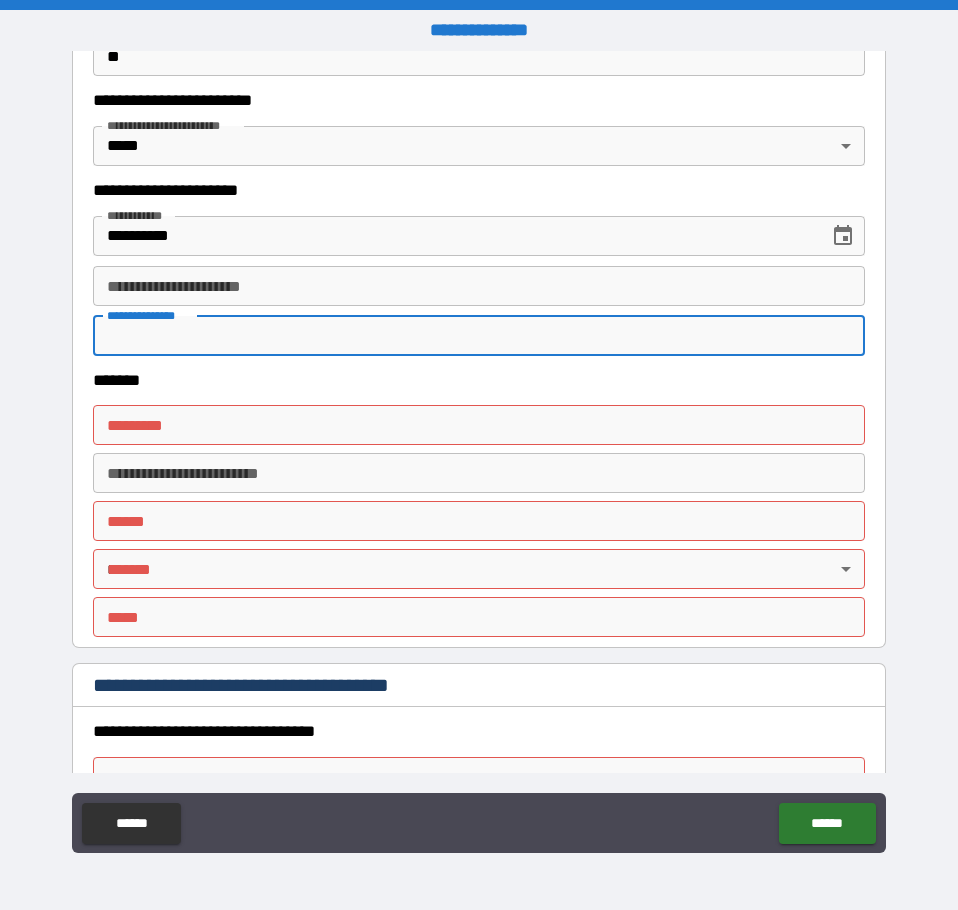 click on "**********" at bounding box center (479, 336) 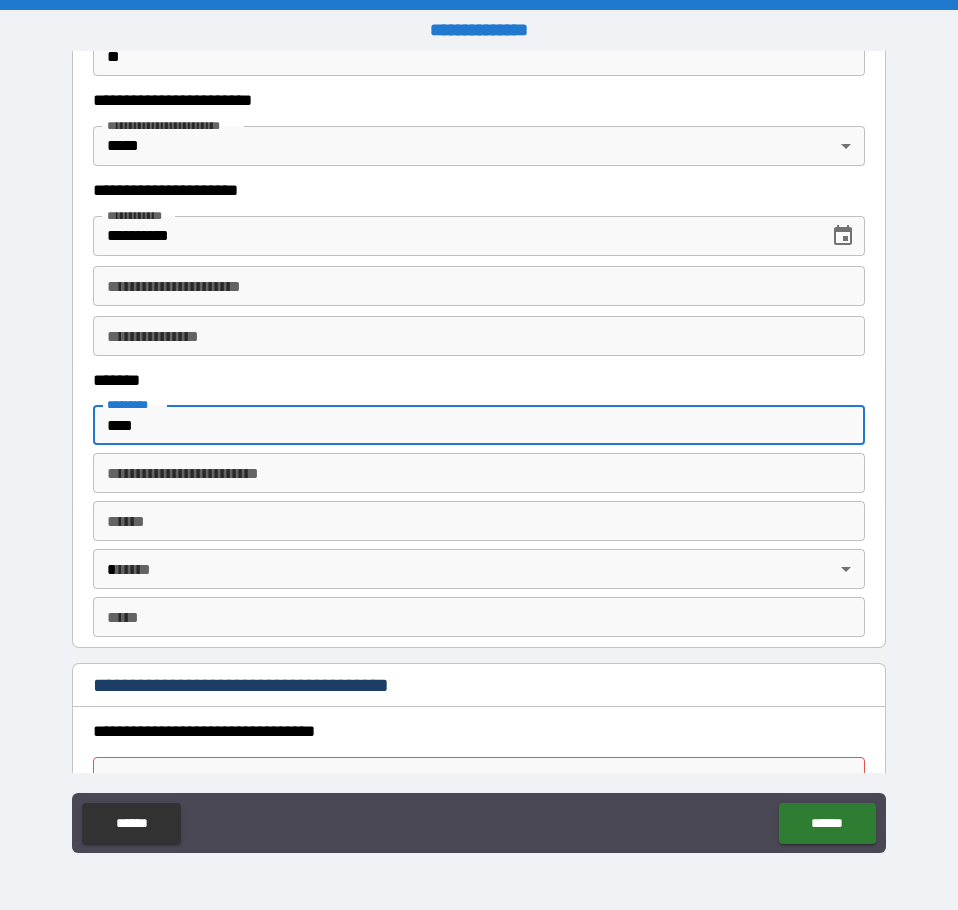 type on "****" 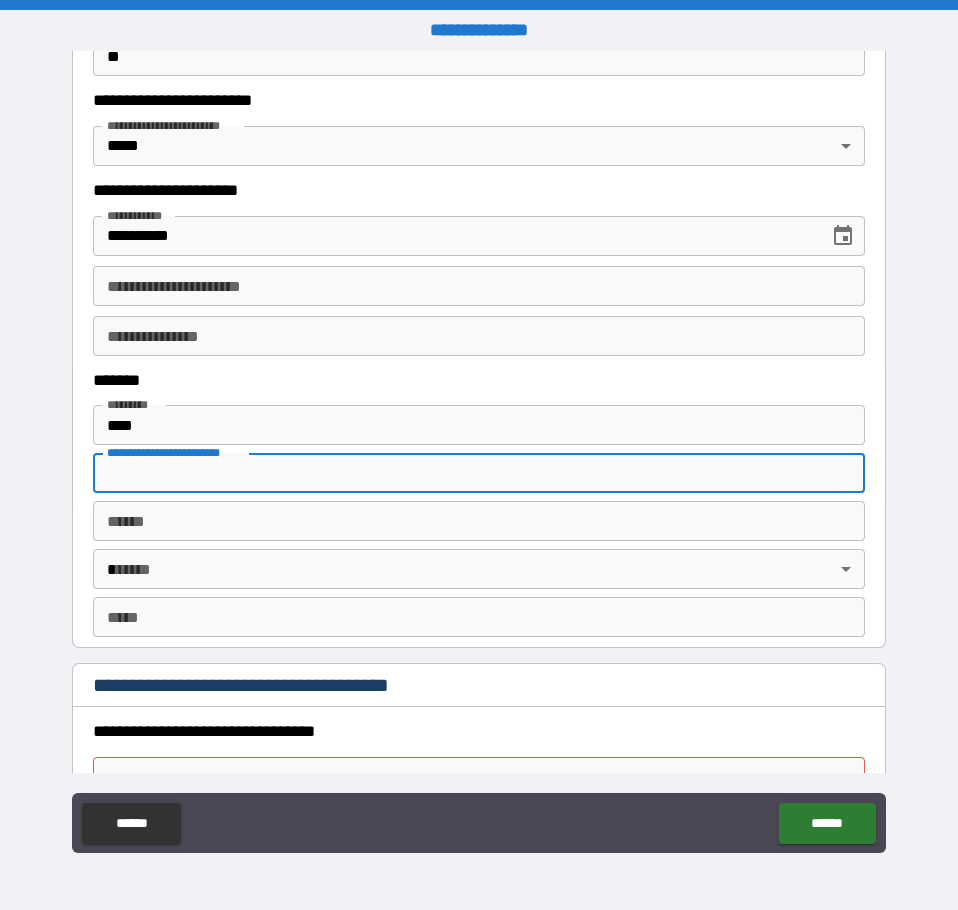 click on "**********" at bounding box center (479, 473) 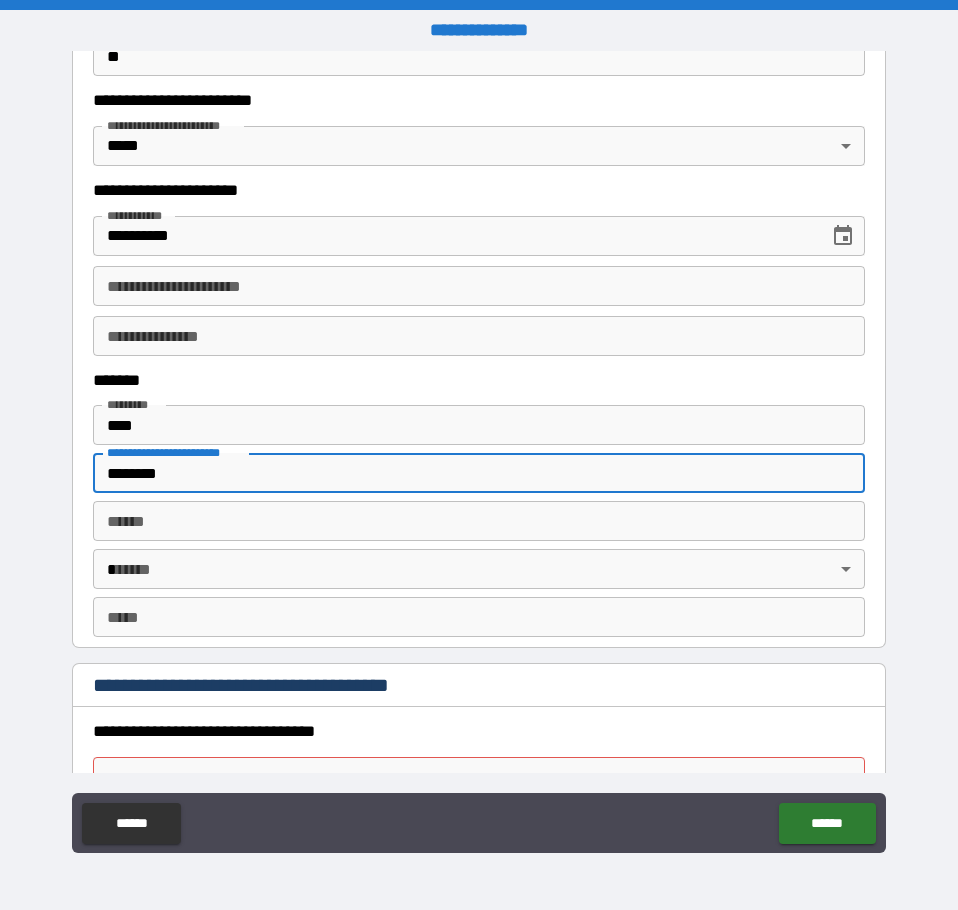 type on "********" 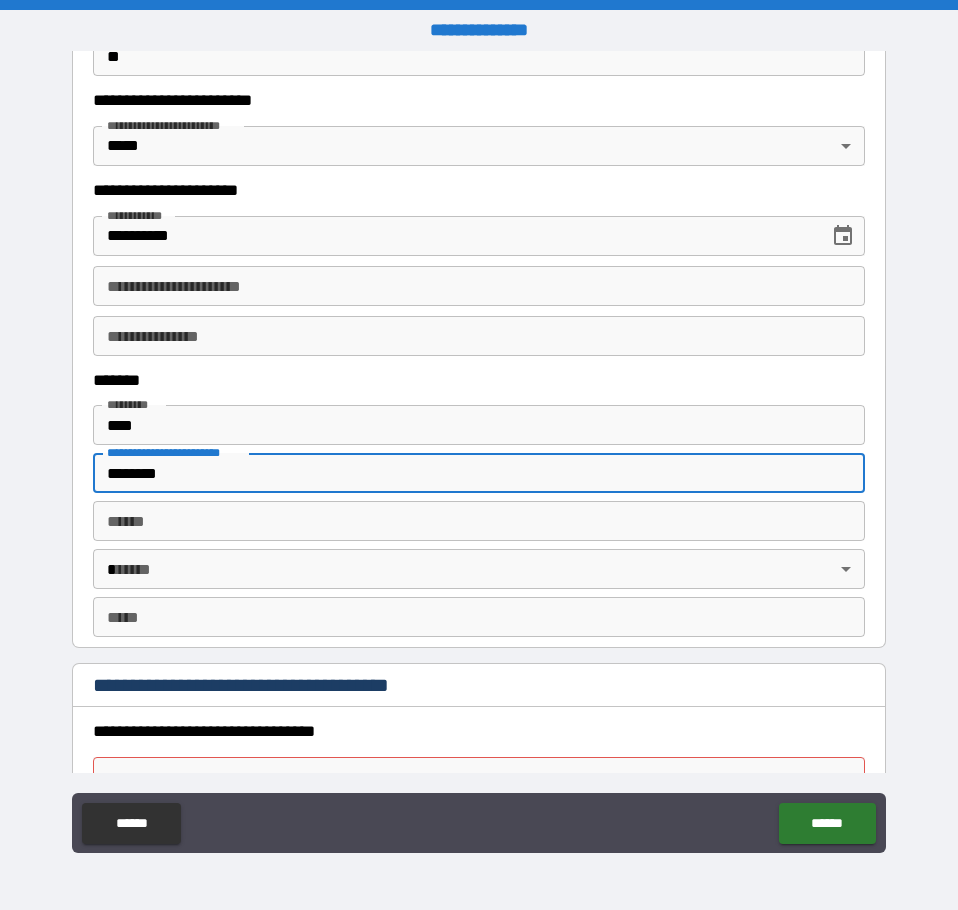click on "****   *" at bounding box center (479, 521) 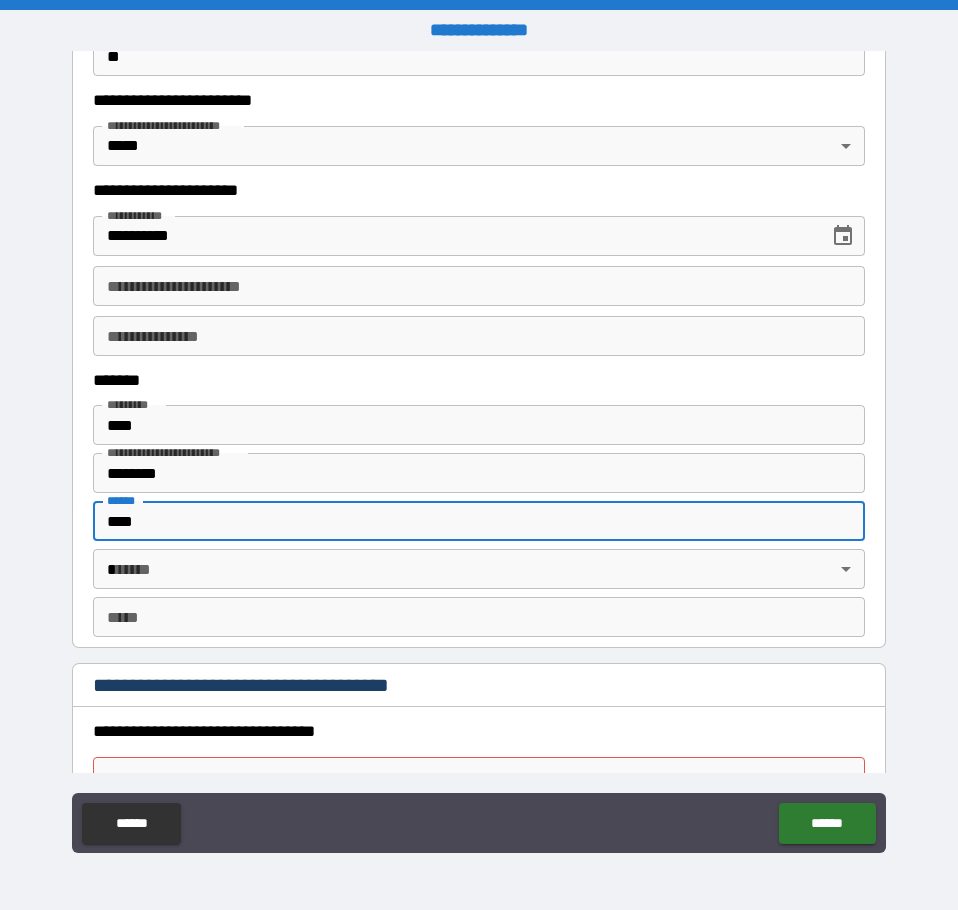 type on "****" 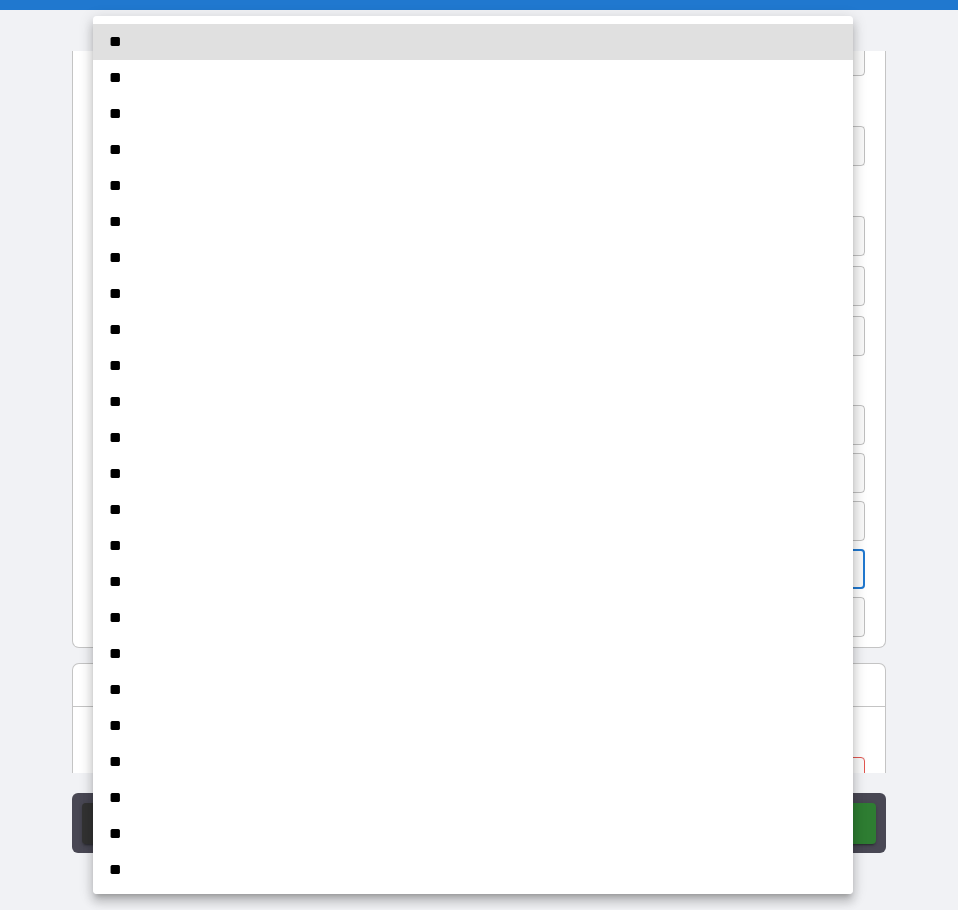 click on "**********" at bounding box center (479, 455) 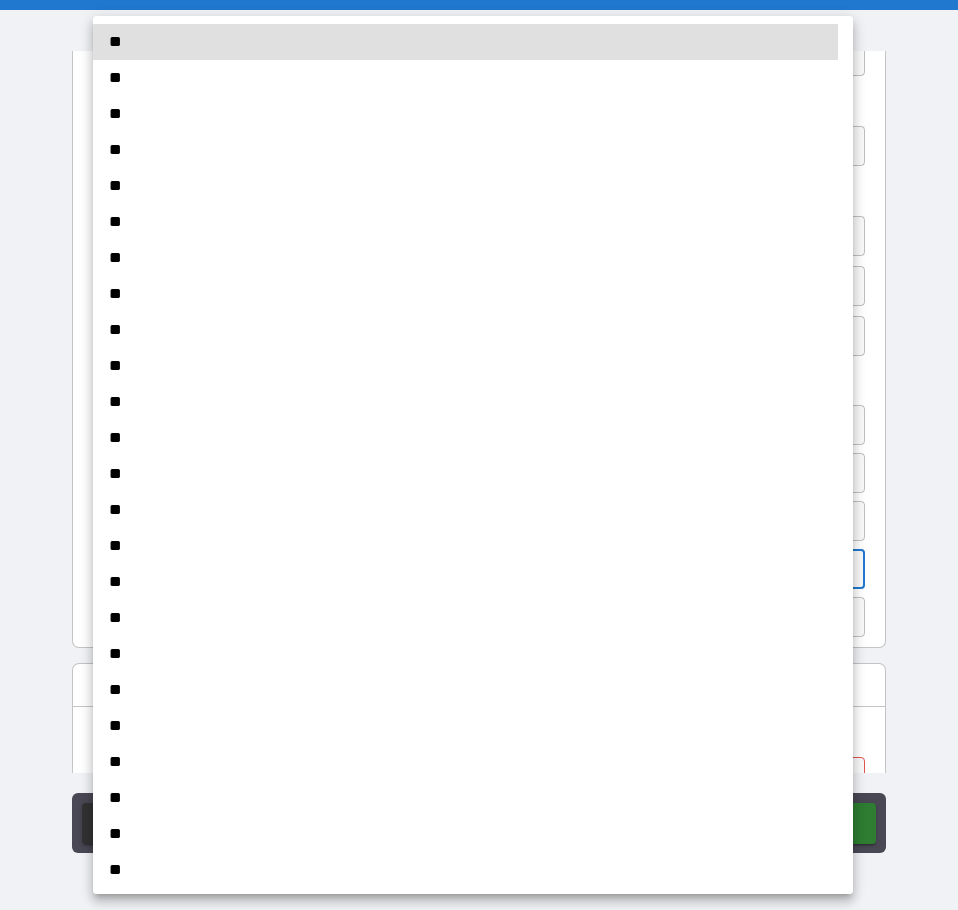 type 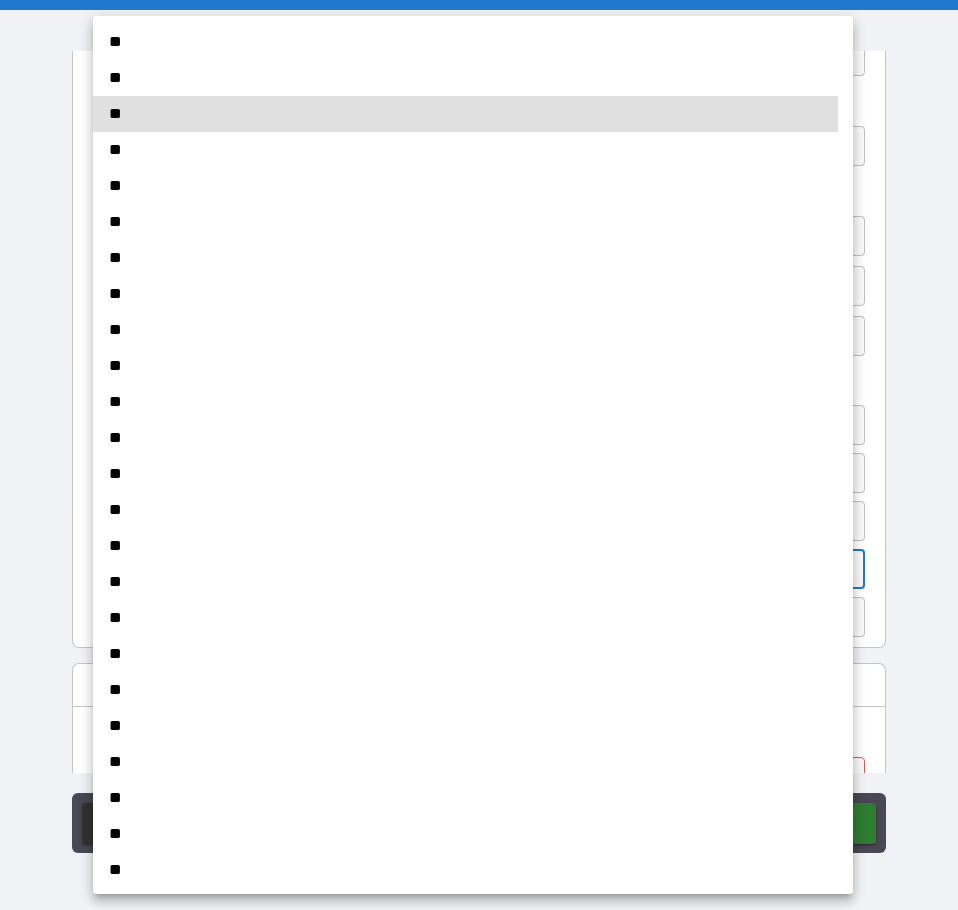 click on "**" at bounding box center [465, 546] 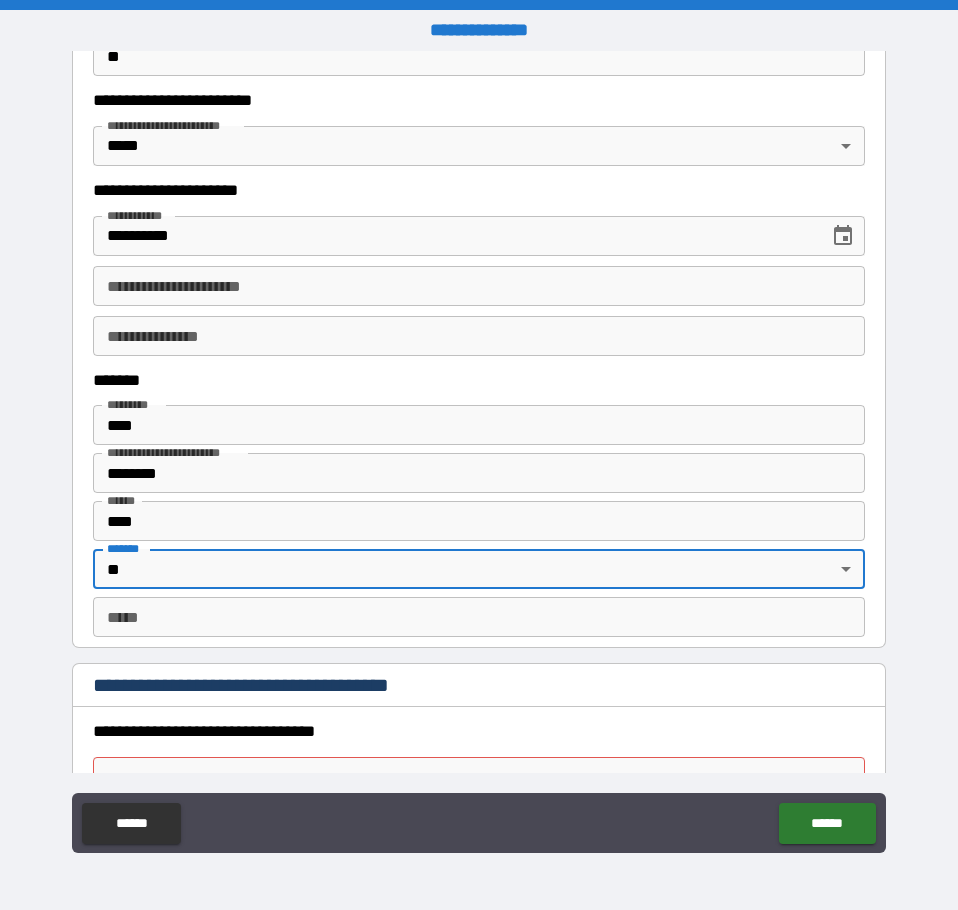 type on "**" 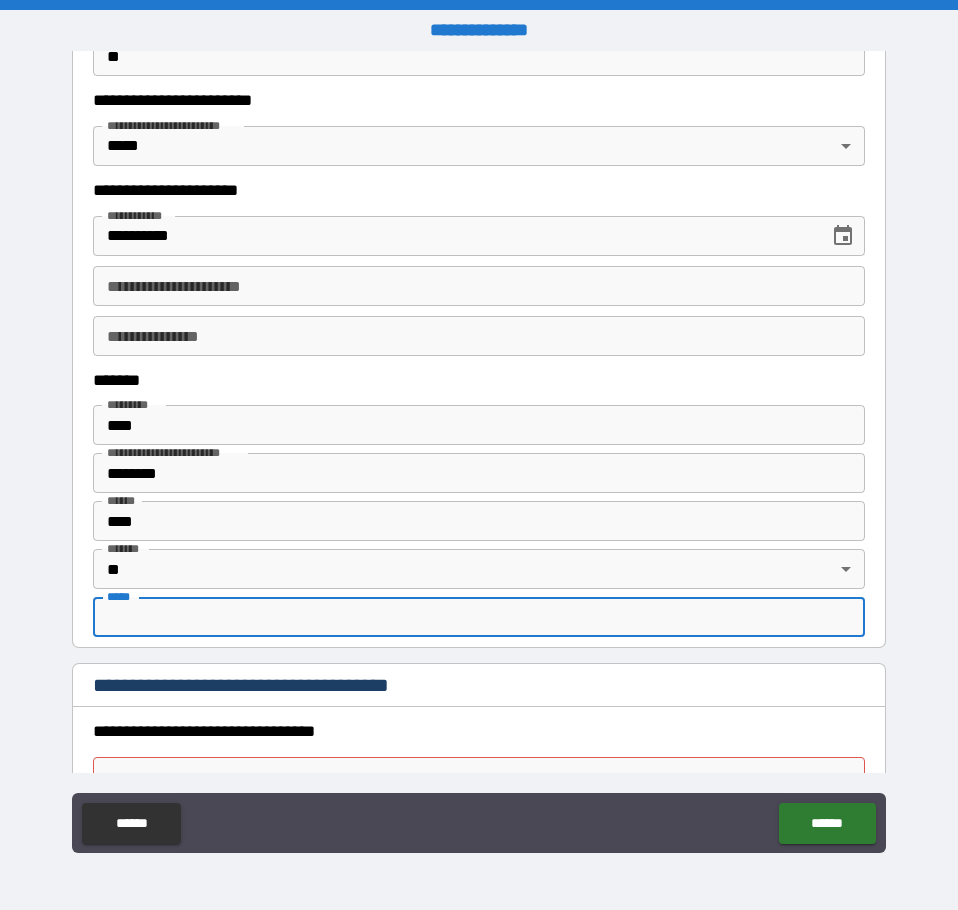 click on "***   *" at bounding box center [479, 617] 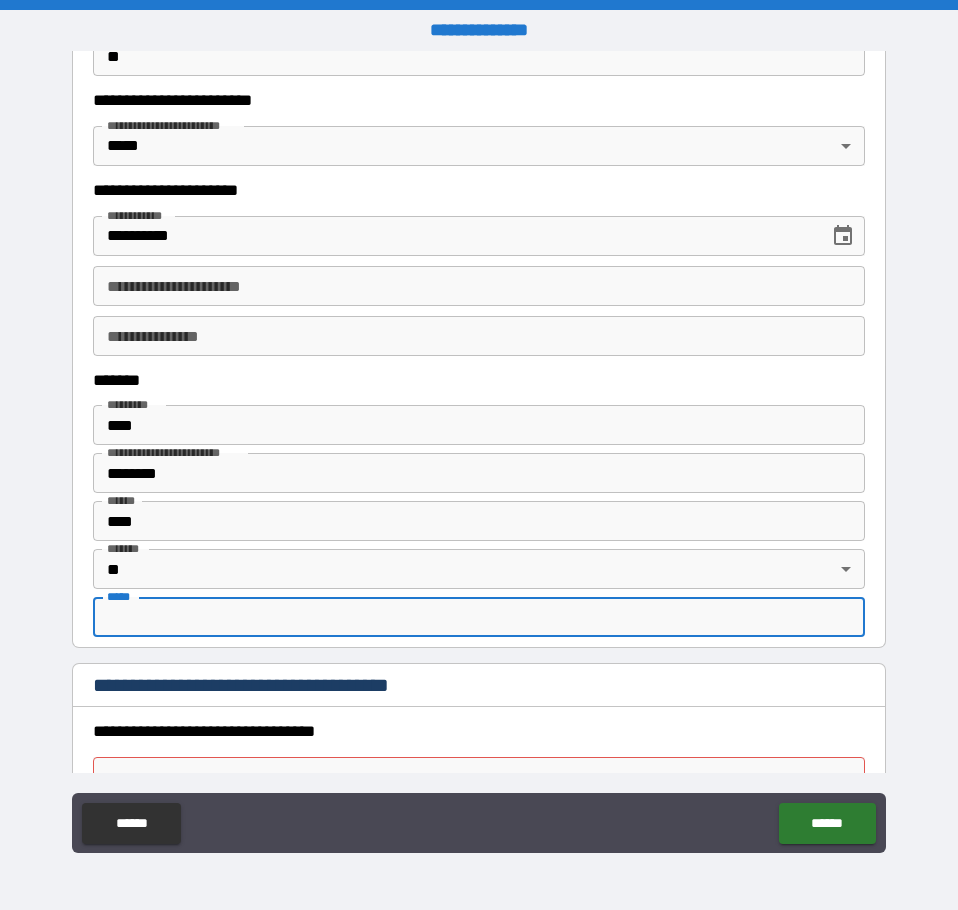 click on "***   *" at bounding box center [479, 617] 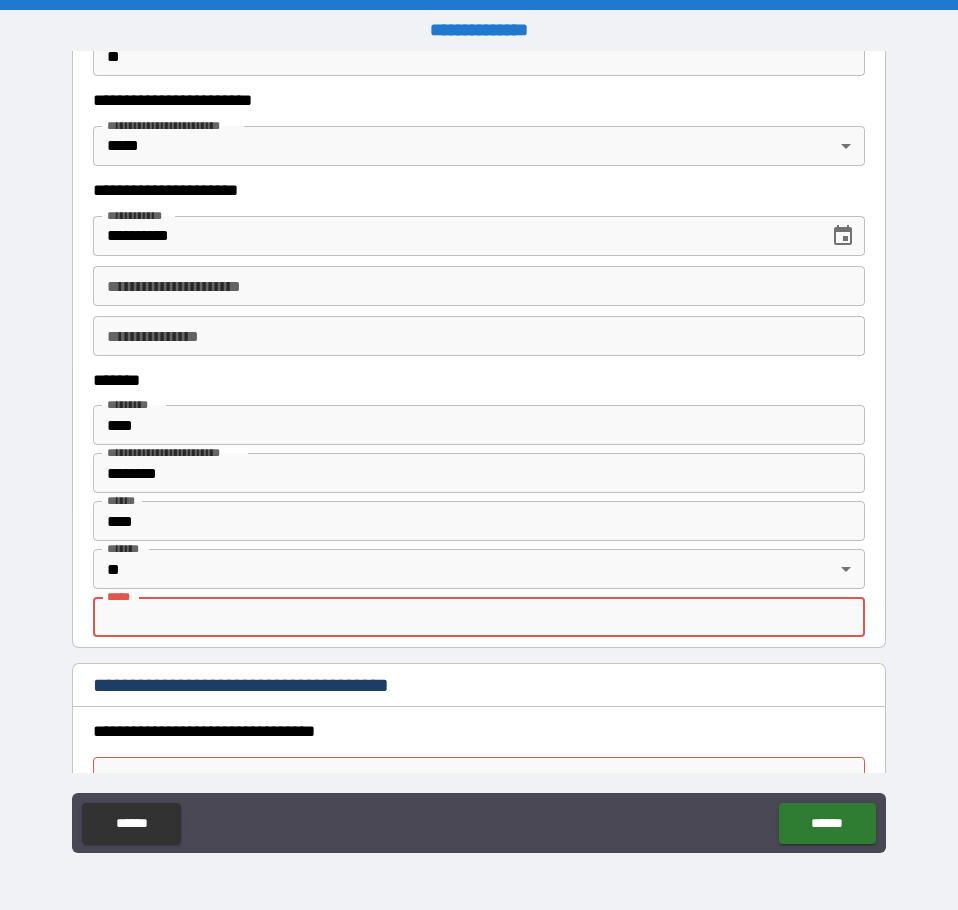 click on "***   *" at bounding box center (479, 617) 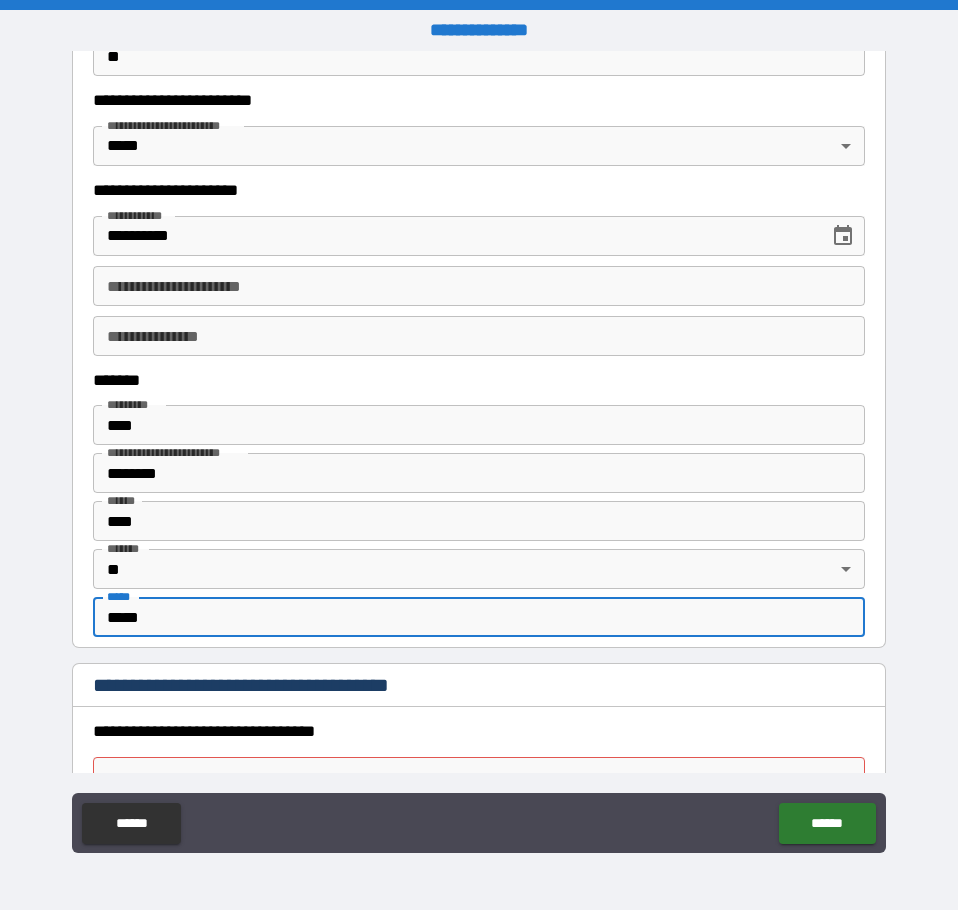 type on "*****" 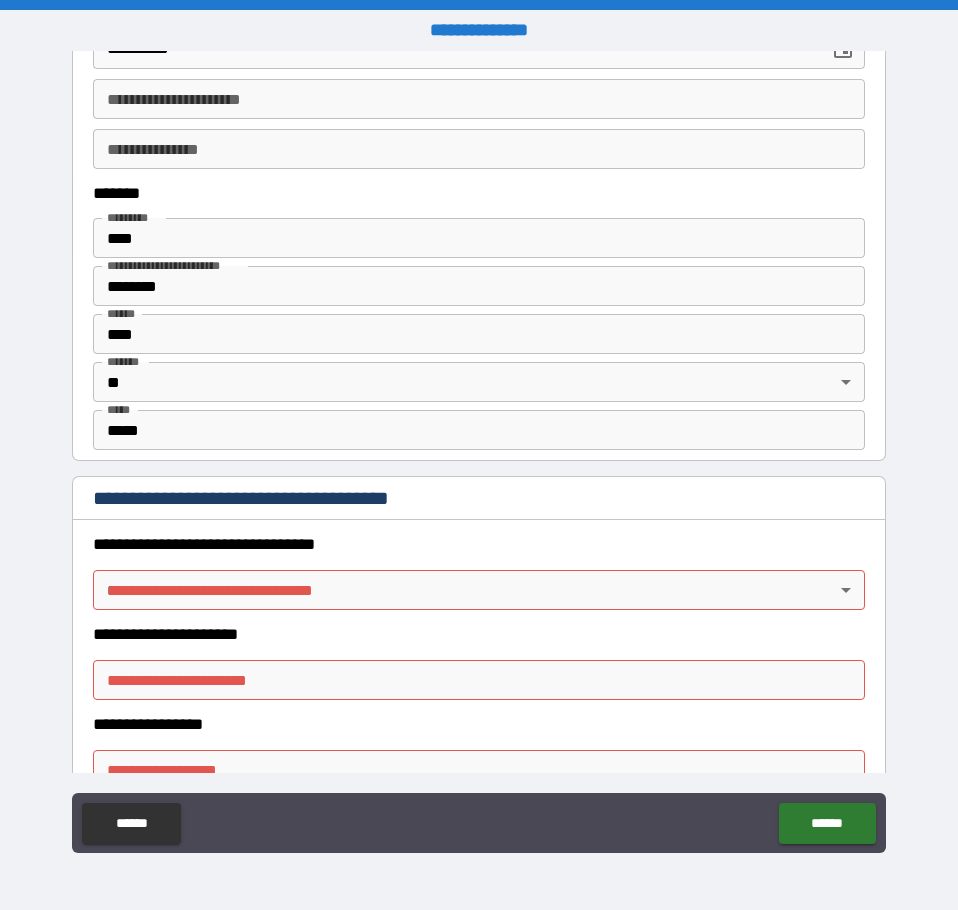 scroll, scrollTop: 3100, scrollLeft: 0, axis: vertical 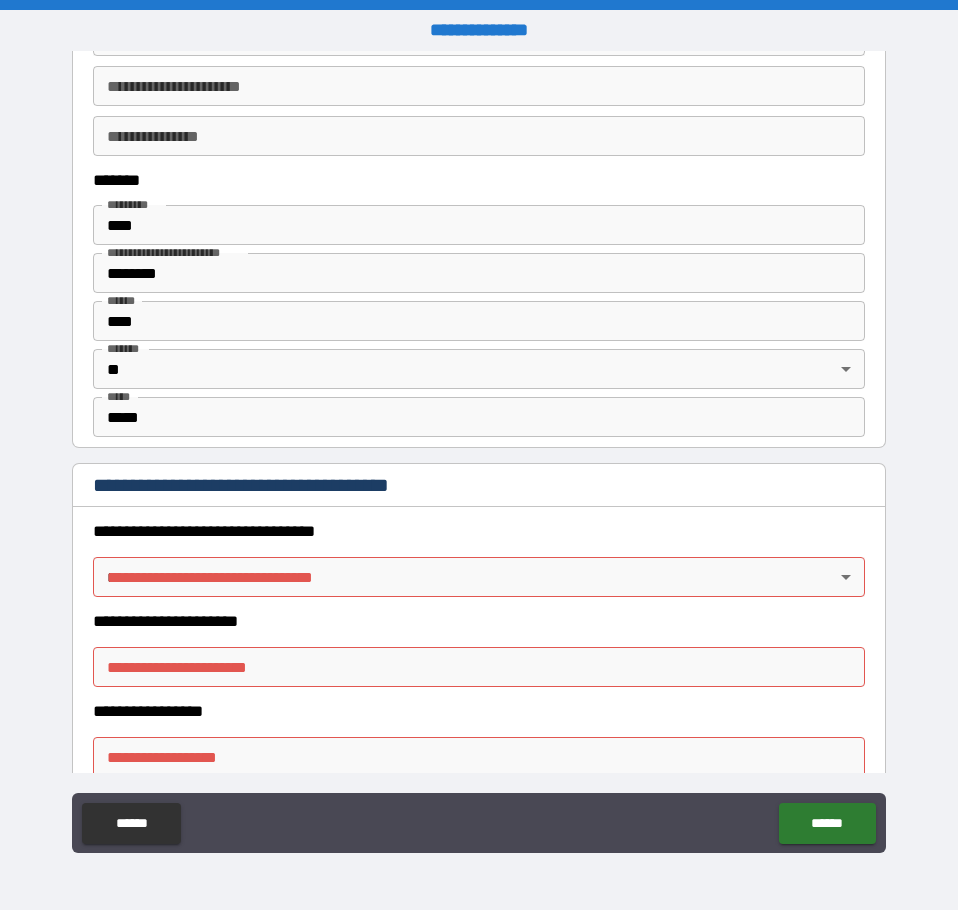 click on "**********" at bounding box center [479, 455] 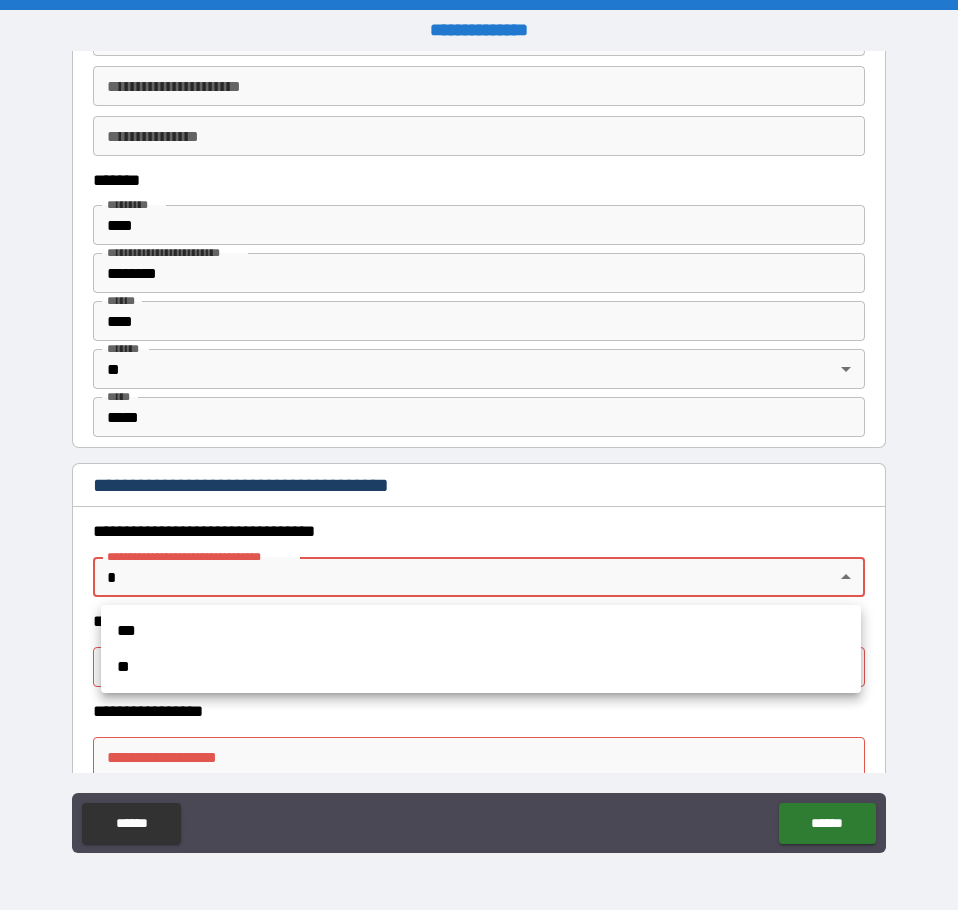 drag, startPoint x: 352, startPoint y: 641, endPoint x: 333, endPoint y: 665, distance: 30.610456 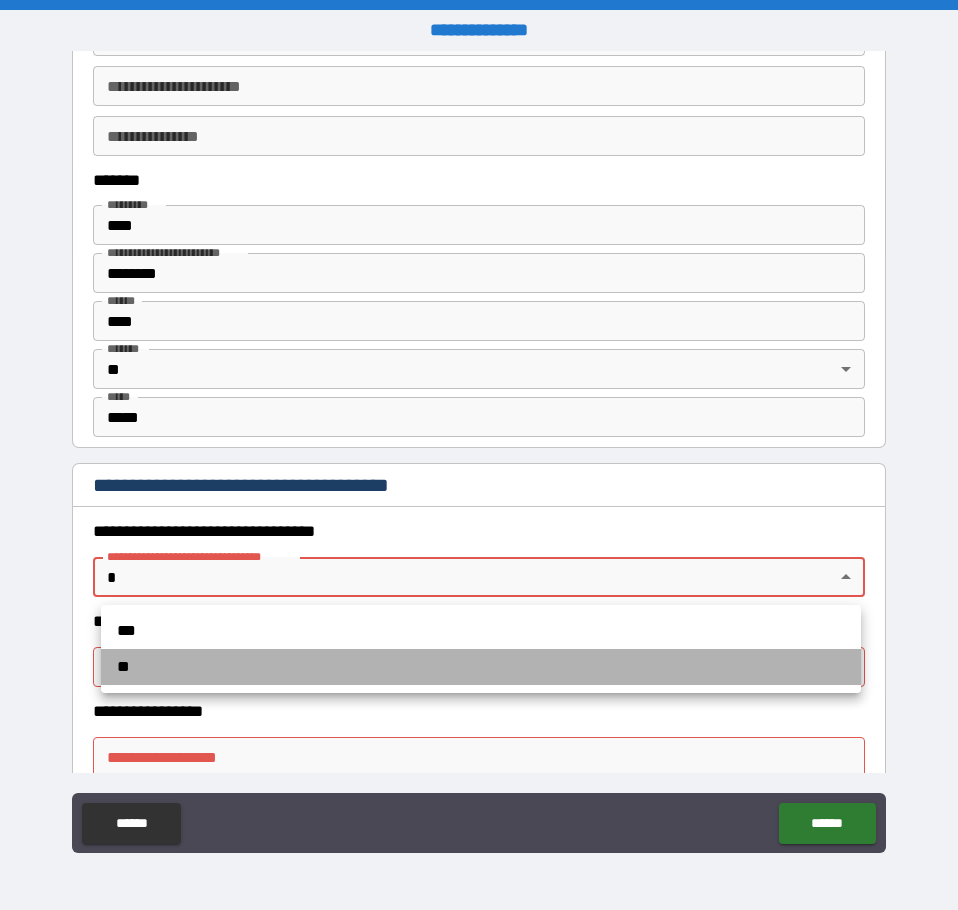 click on "**" at bounding box center (481, 667) 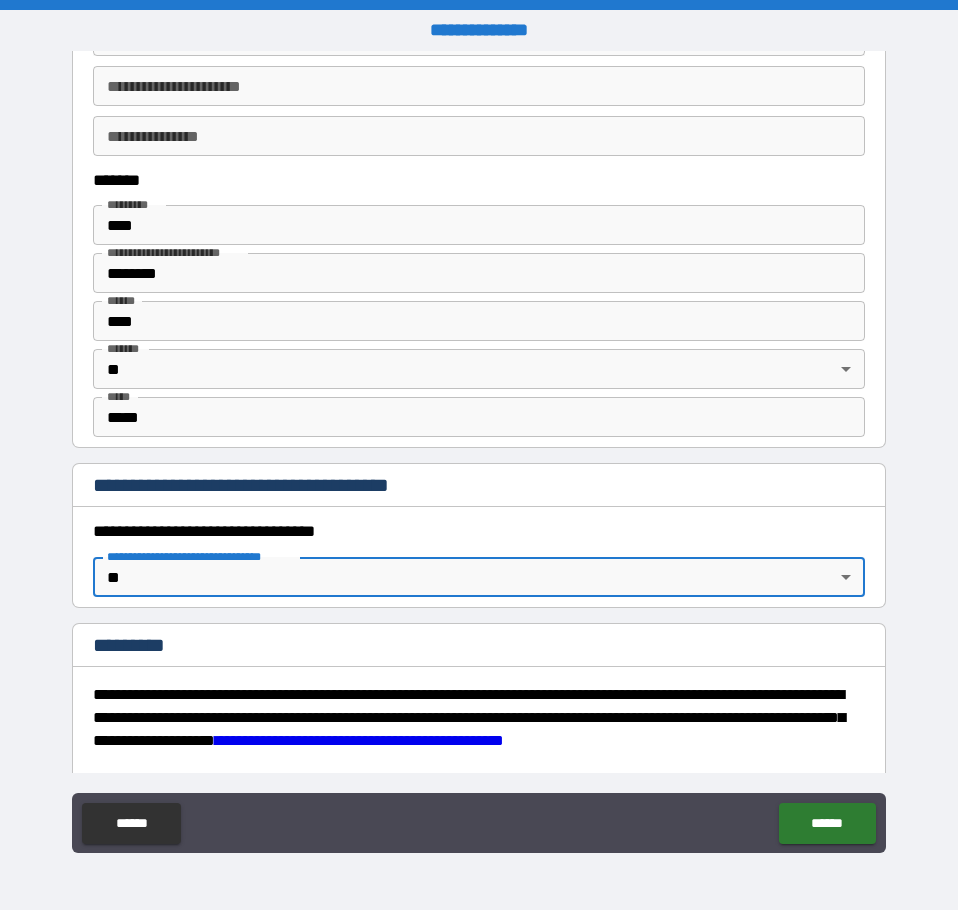 click on "**********" at bounding box center (479, 455) 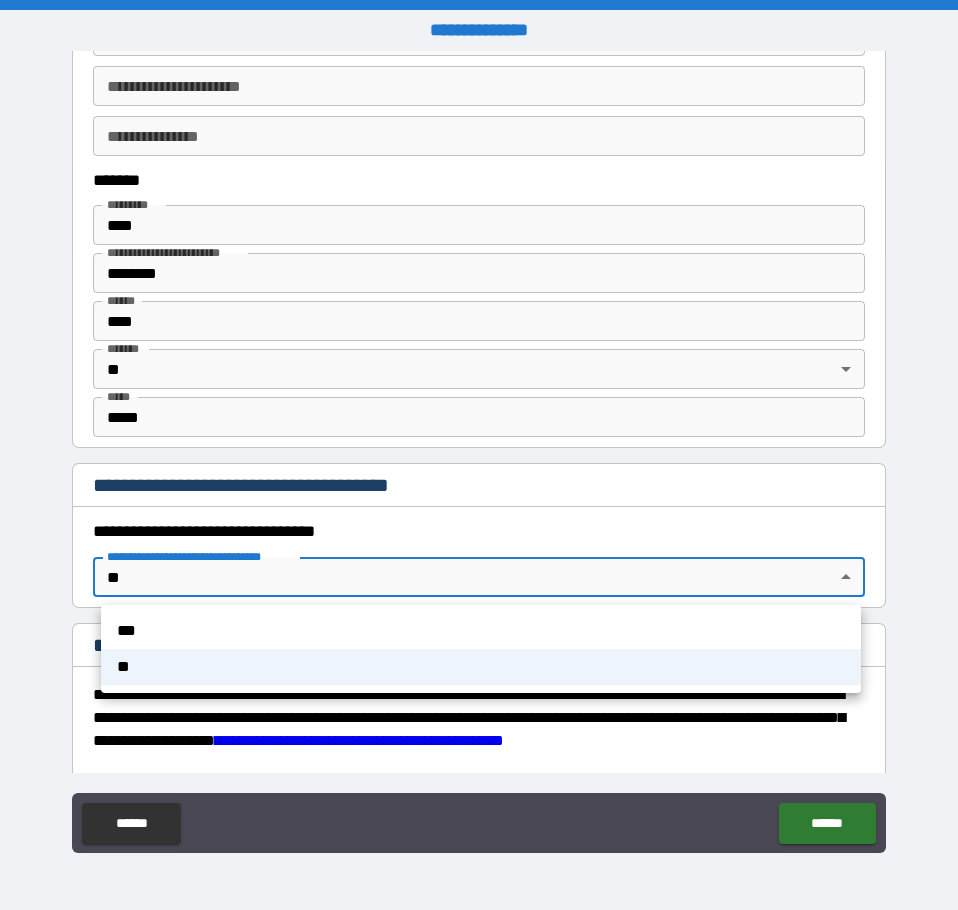 click on "***" at bounding box center (481, 631) 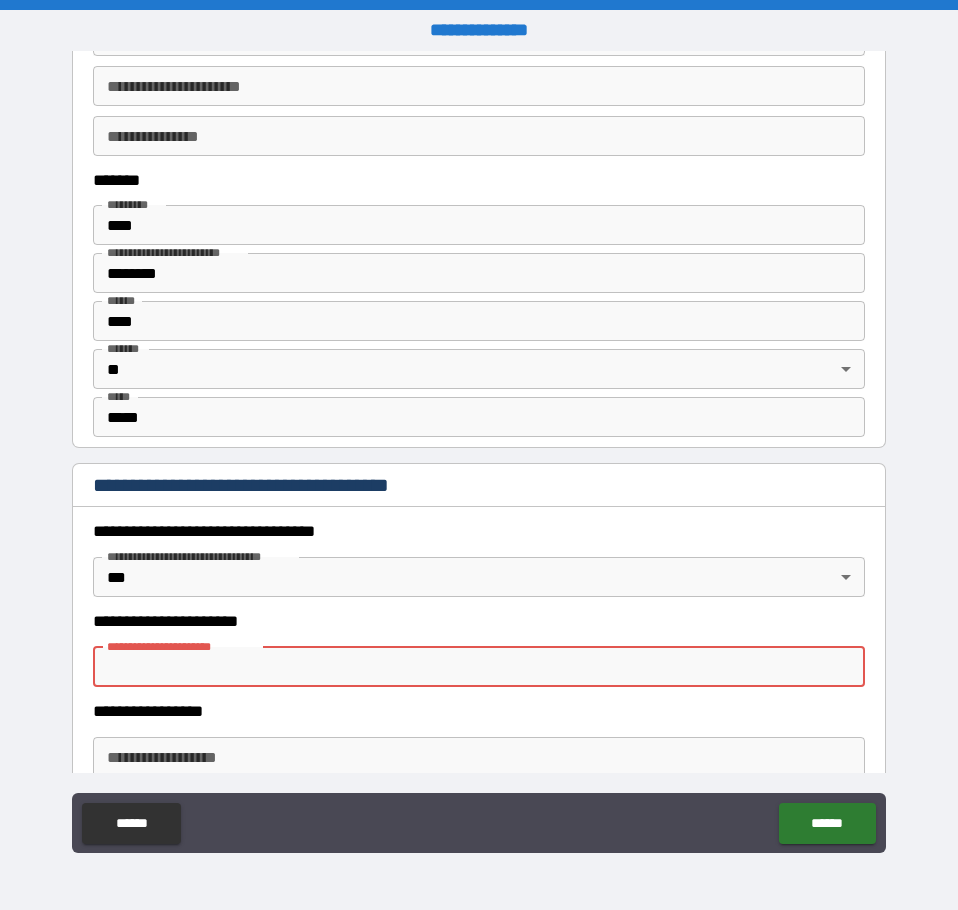 click on "**********" at bounding box center [479, 667] 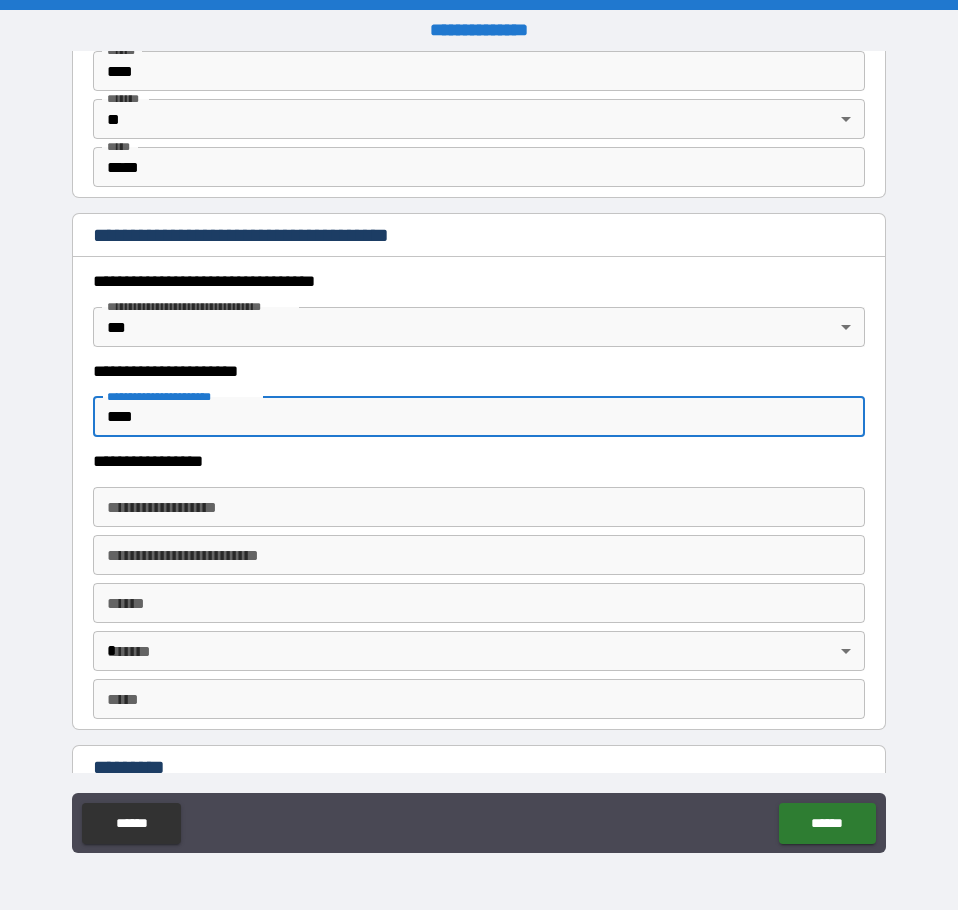 scroll, scrollTop: 3500, scrollLeft: 0, axis: vertical 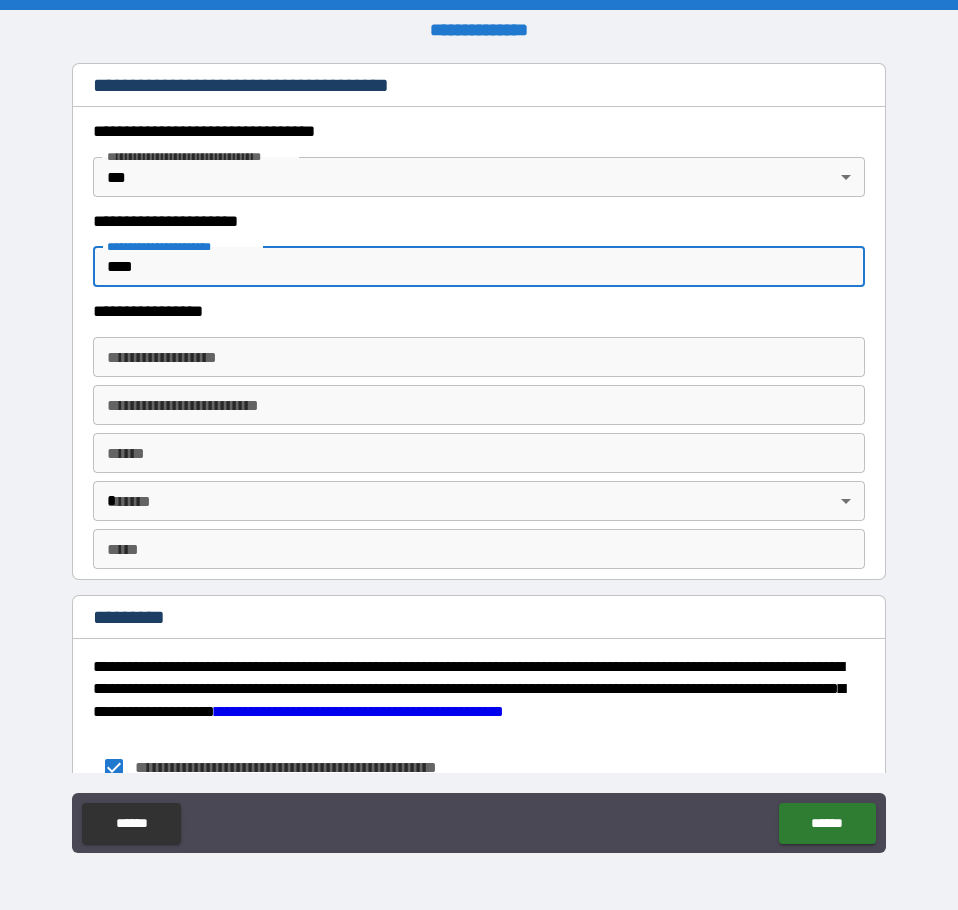 type on "****" 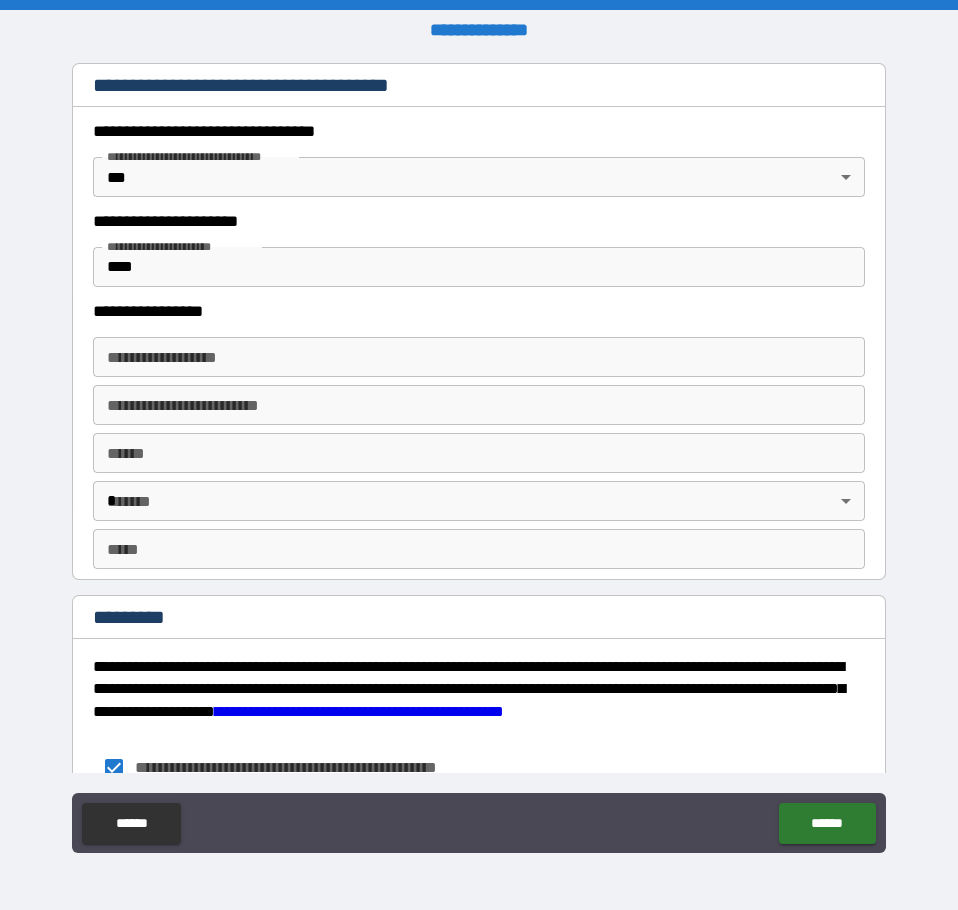 click on "**********" at bounding box center (479, 357) 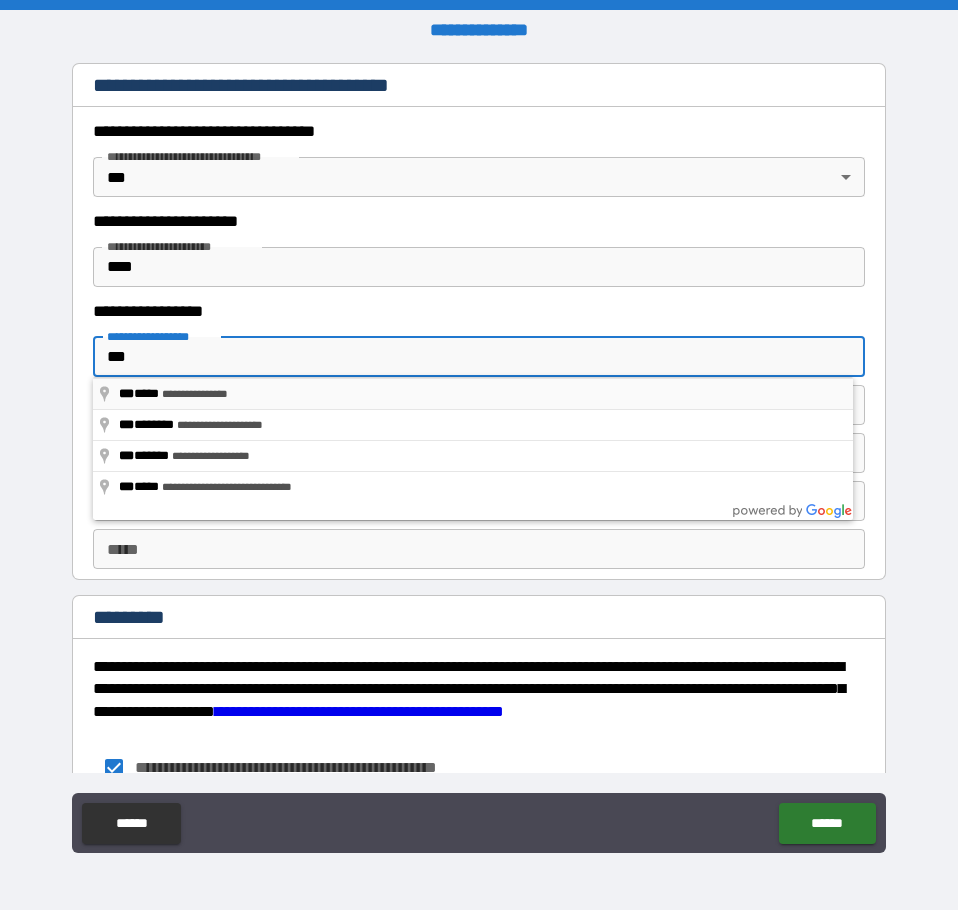 type on "***" 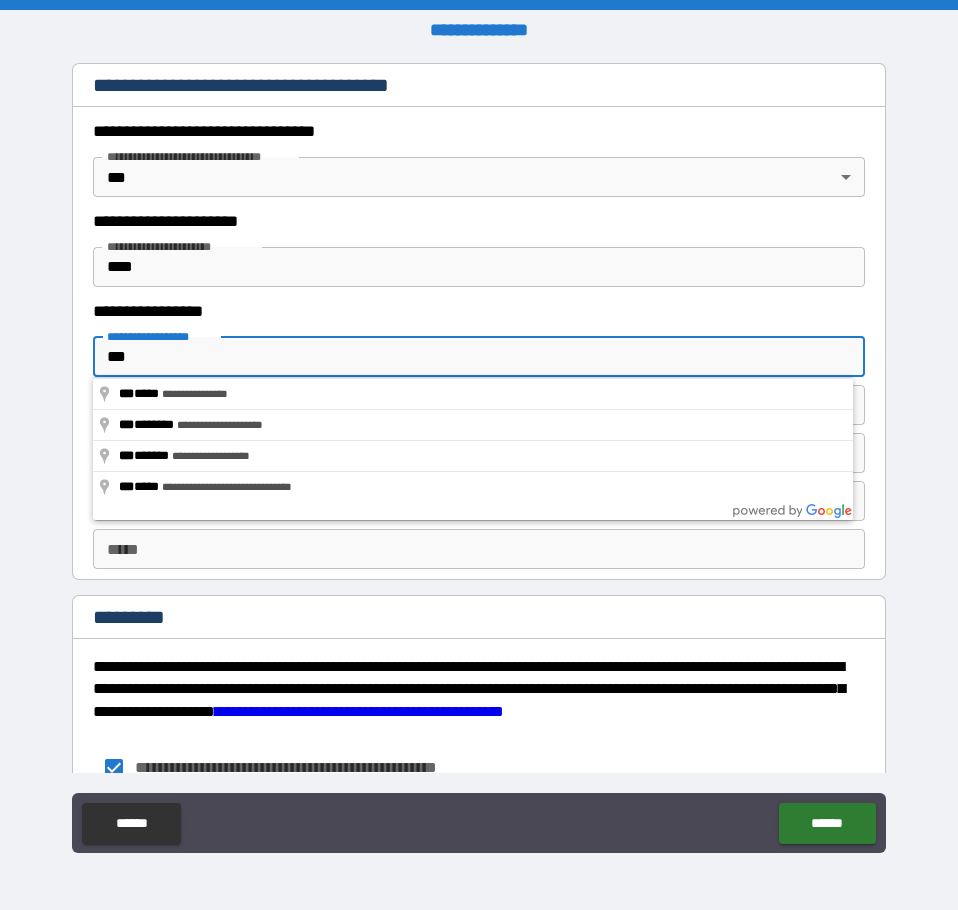 type on "*******" 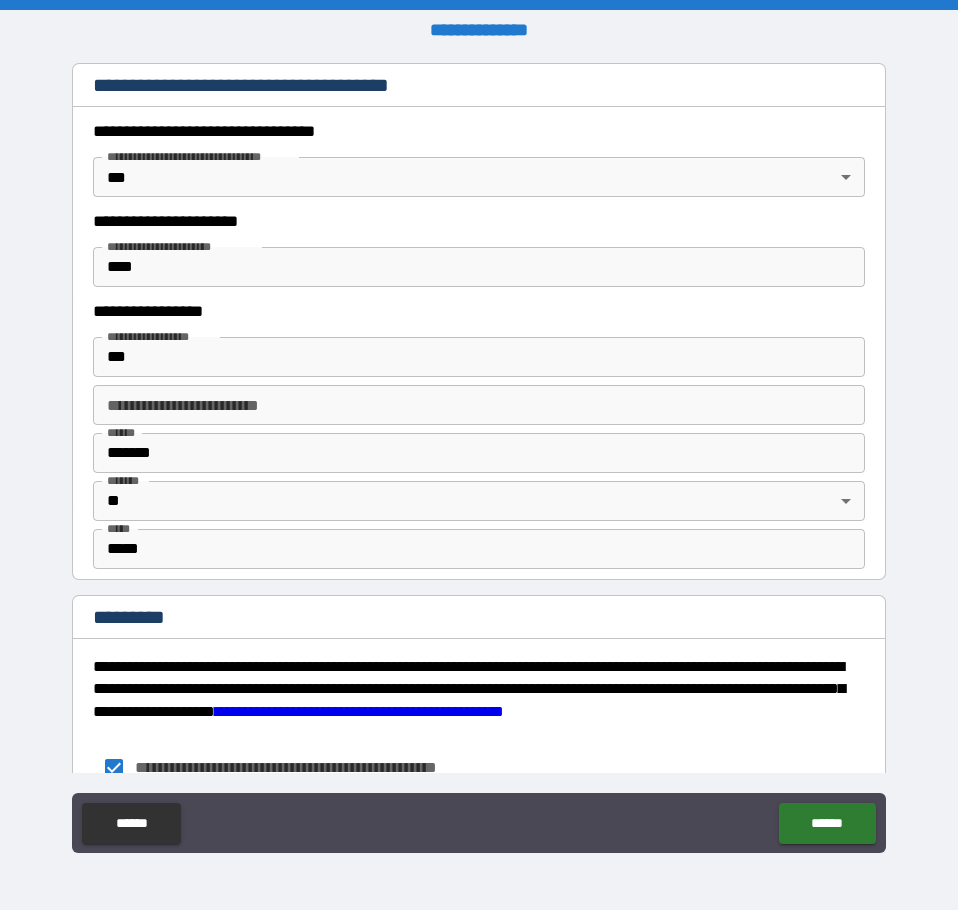 scroll, scrollTop: 3654, scrollLeft: 0, axis: vertical 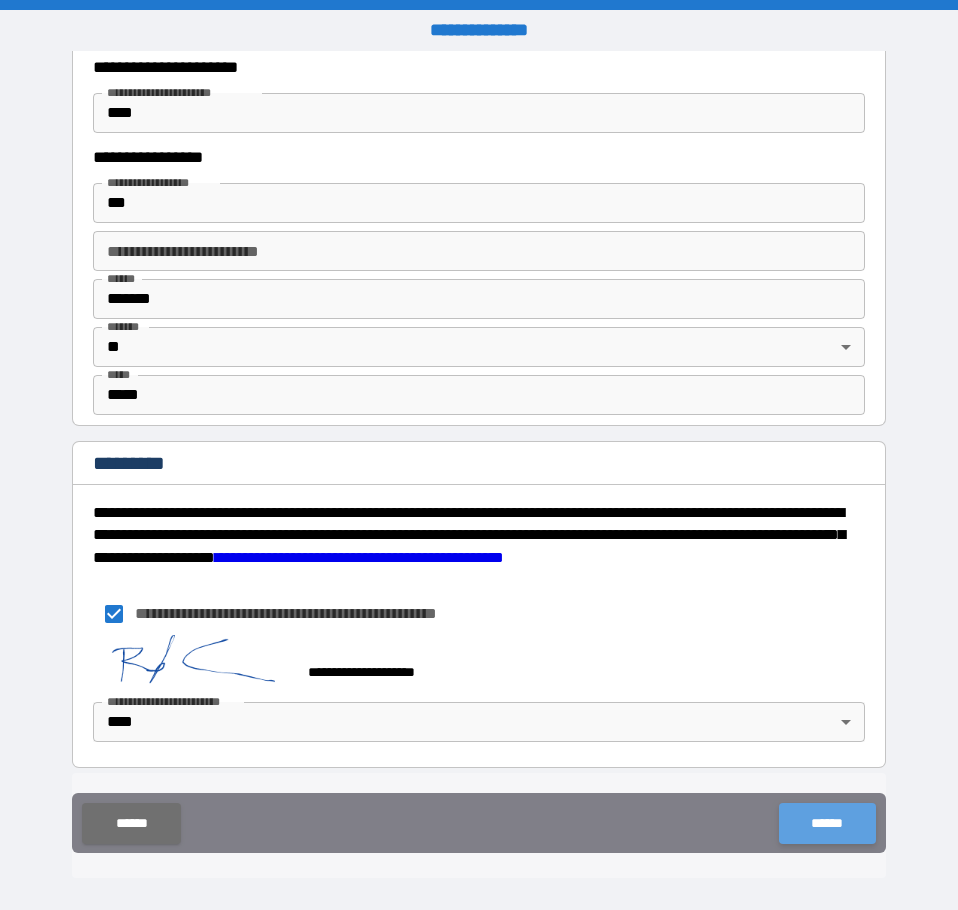 click on "******" at bounding box center (827, 823) 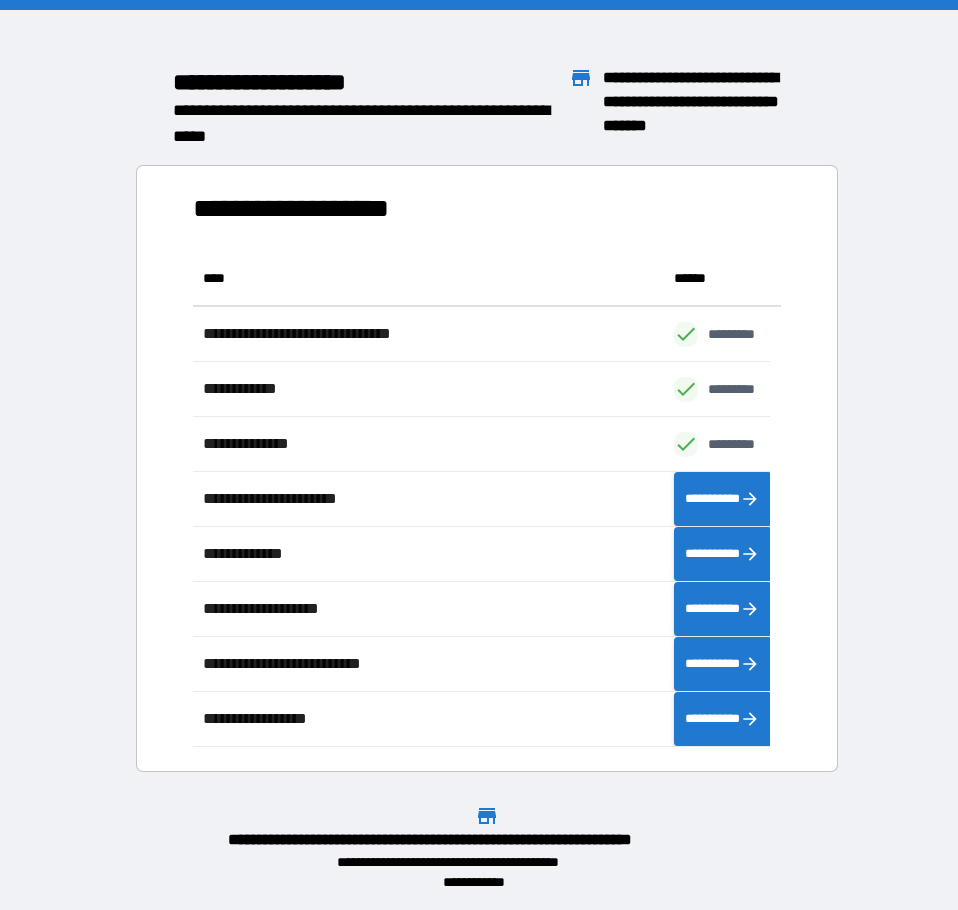 scroll, scrollTop: 16, scrollLeft: 16, axis: both 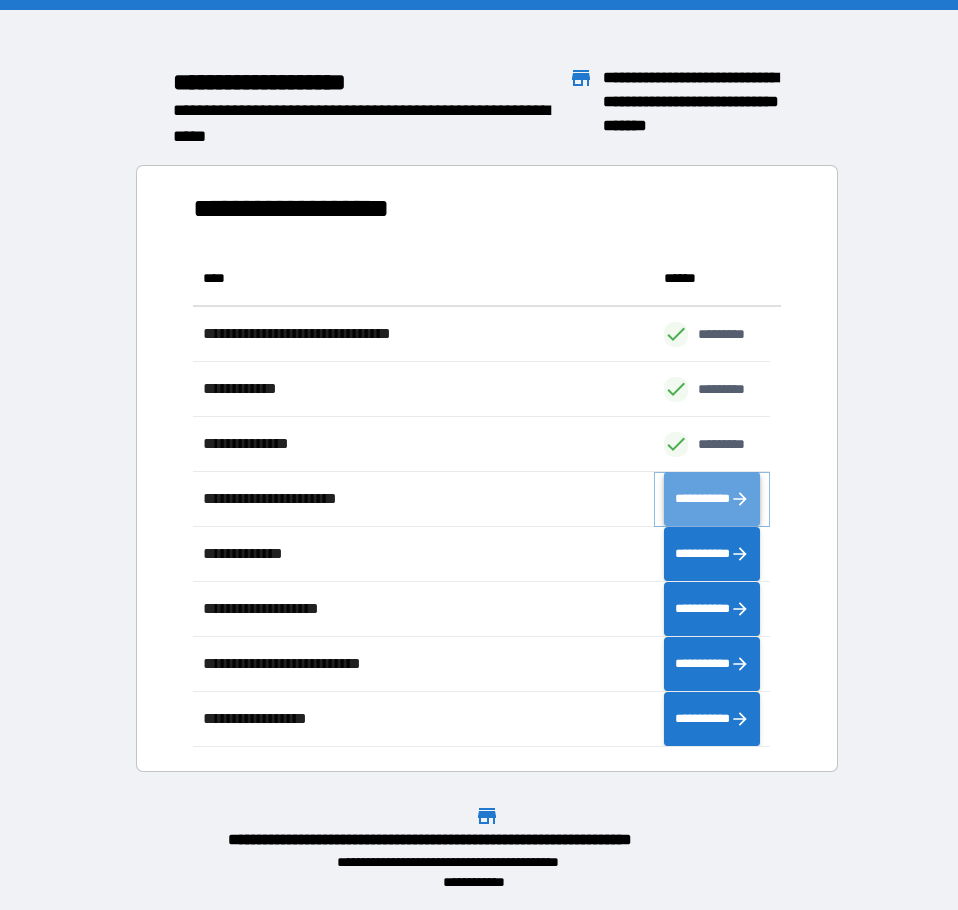click on "**********" at bounding box center [711, 499] 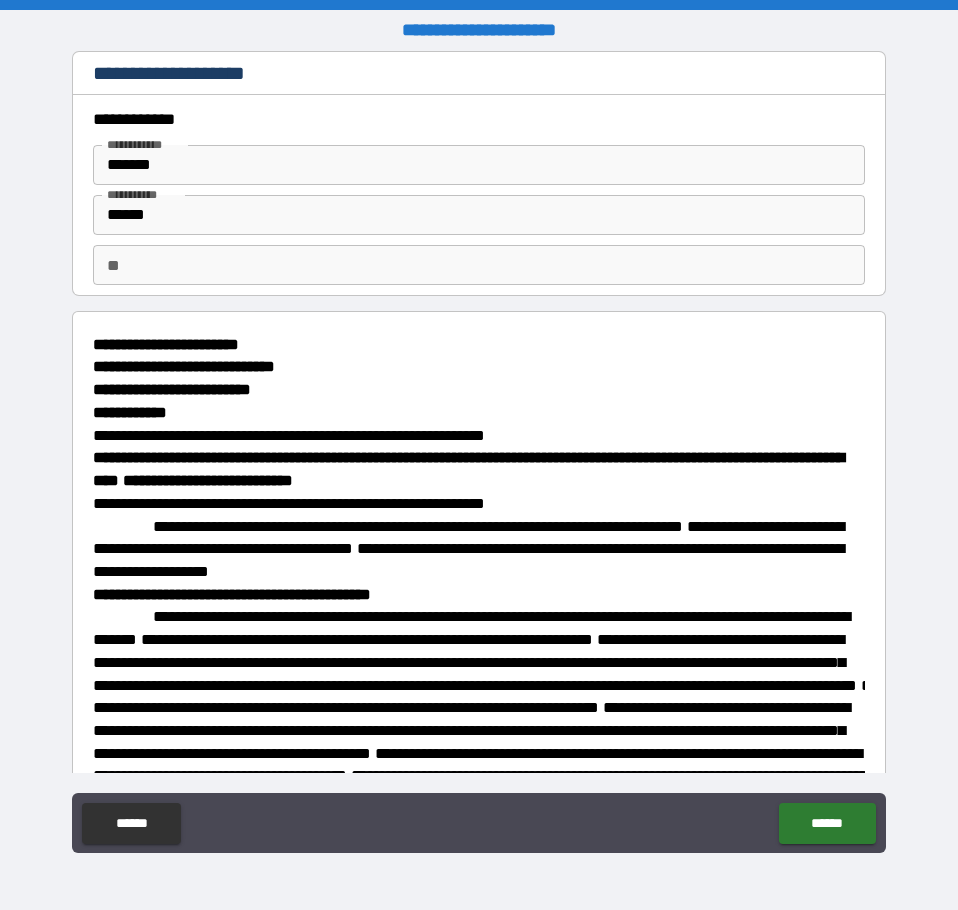 click on "**" at bounding box center [479, 265] 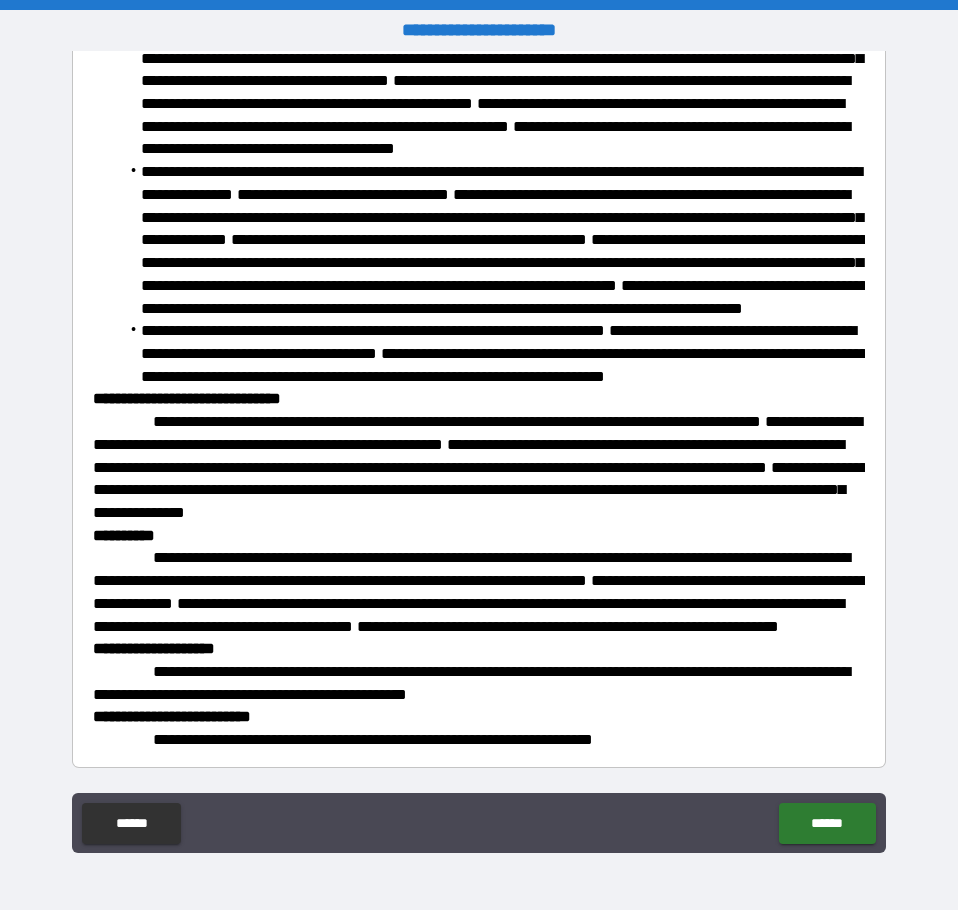 scroll, scrollTop: 2694, scrollLeft: 0, axis: vertical 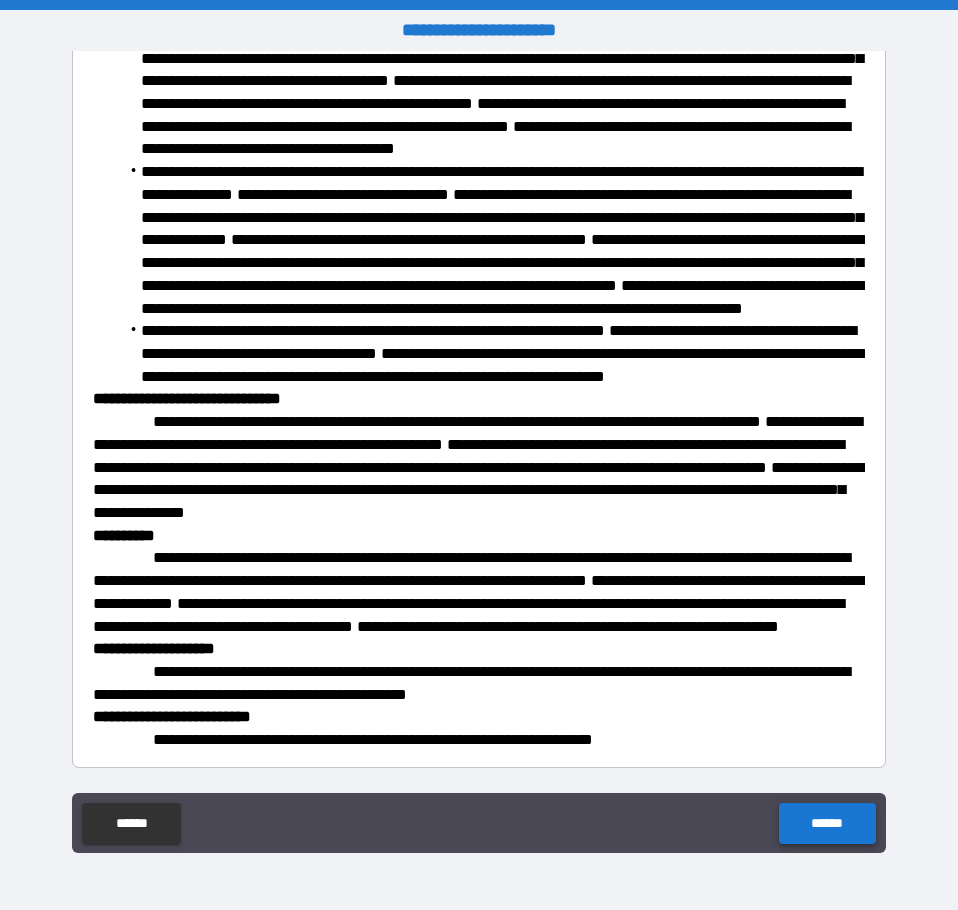 type on "*" 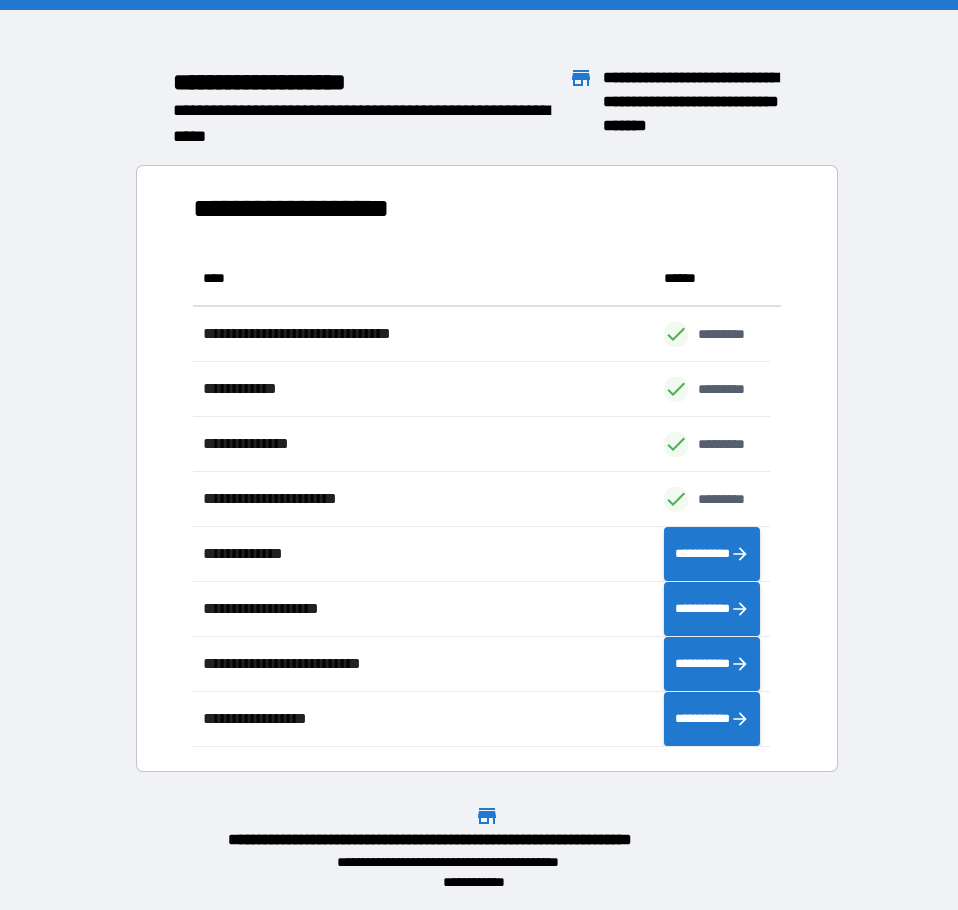 scroll, scrollTop: 16, scrollLeft: 16, axis: both 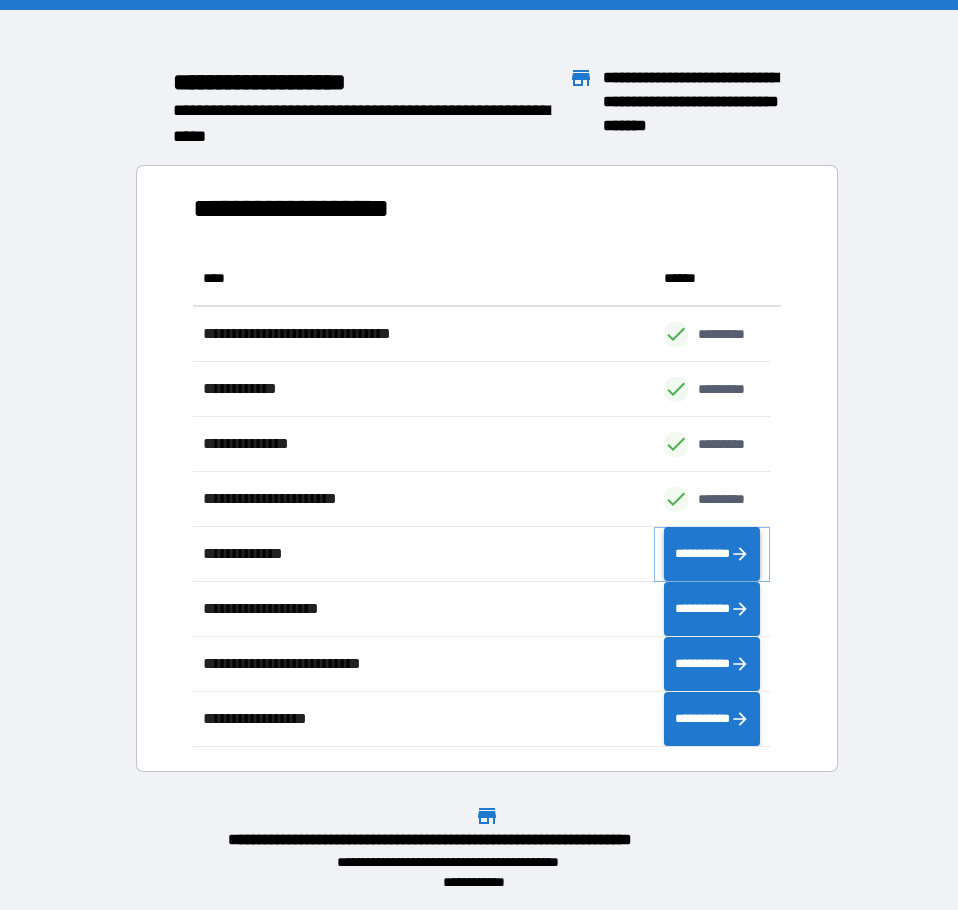 click 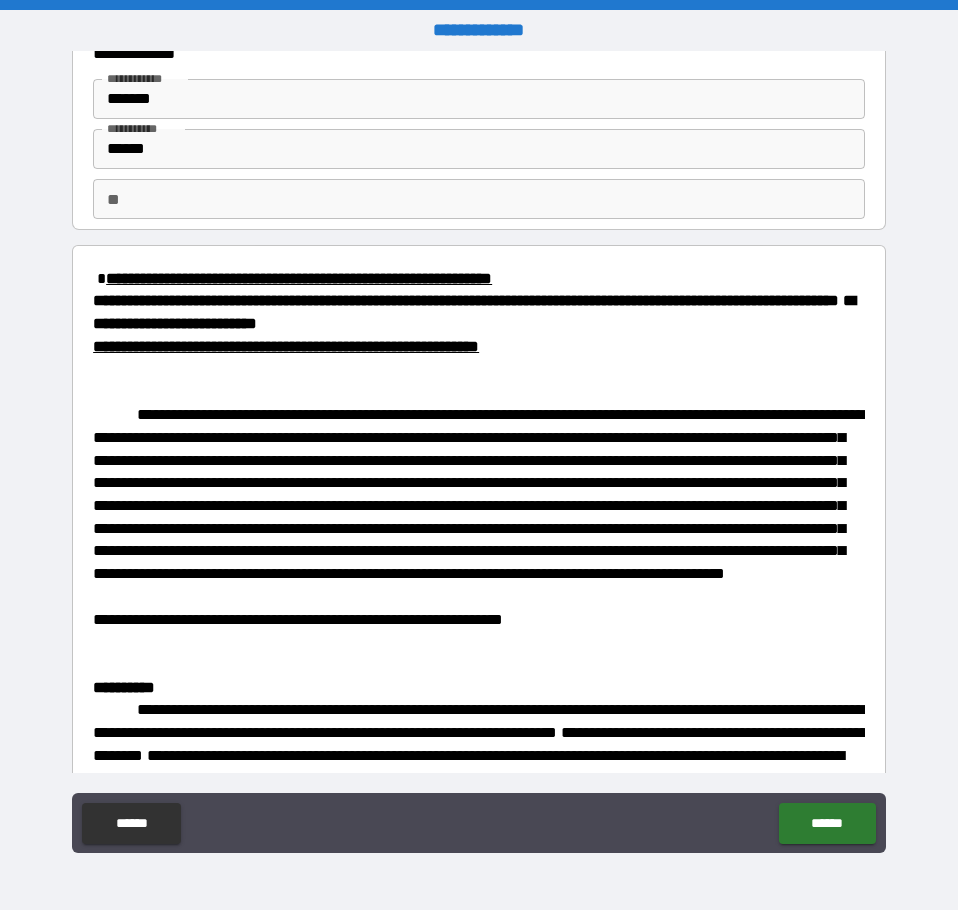 scroll, scrollTop: 100, scrollLeft: 0, axis: vertical 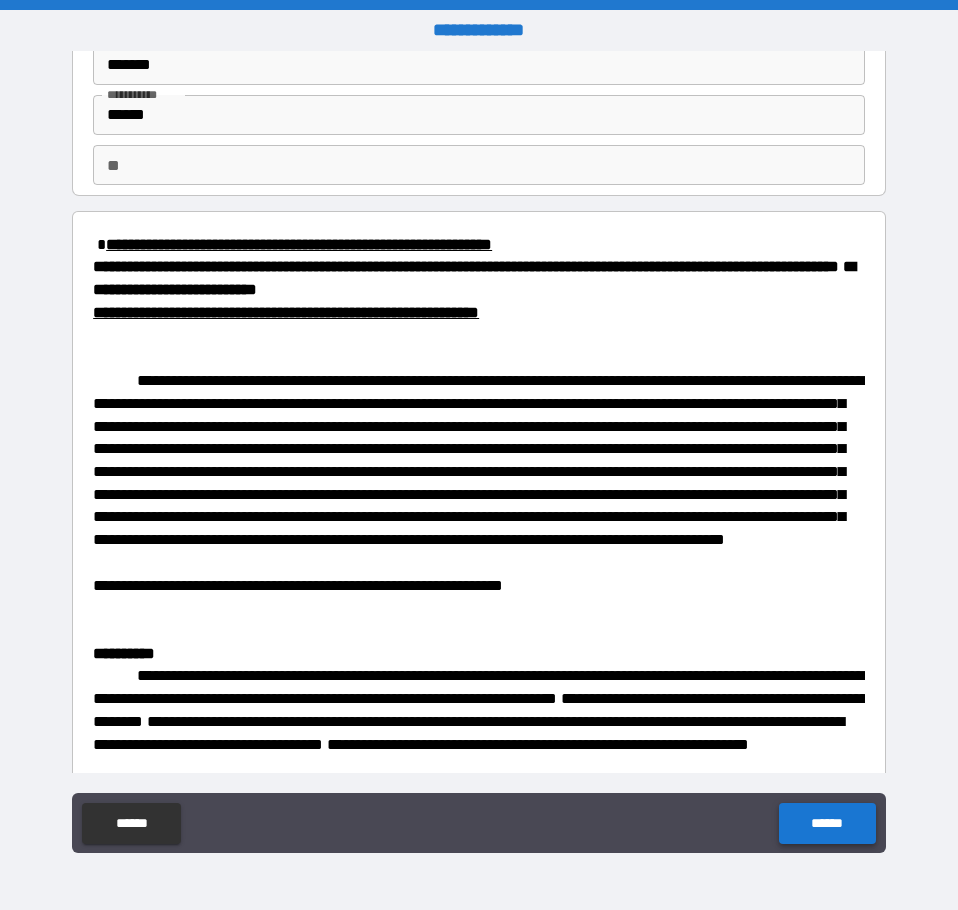 click on "******" at bounding box center [827, 823] 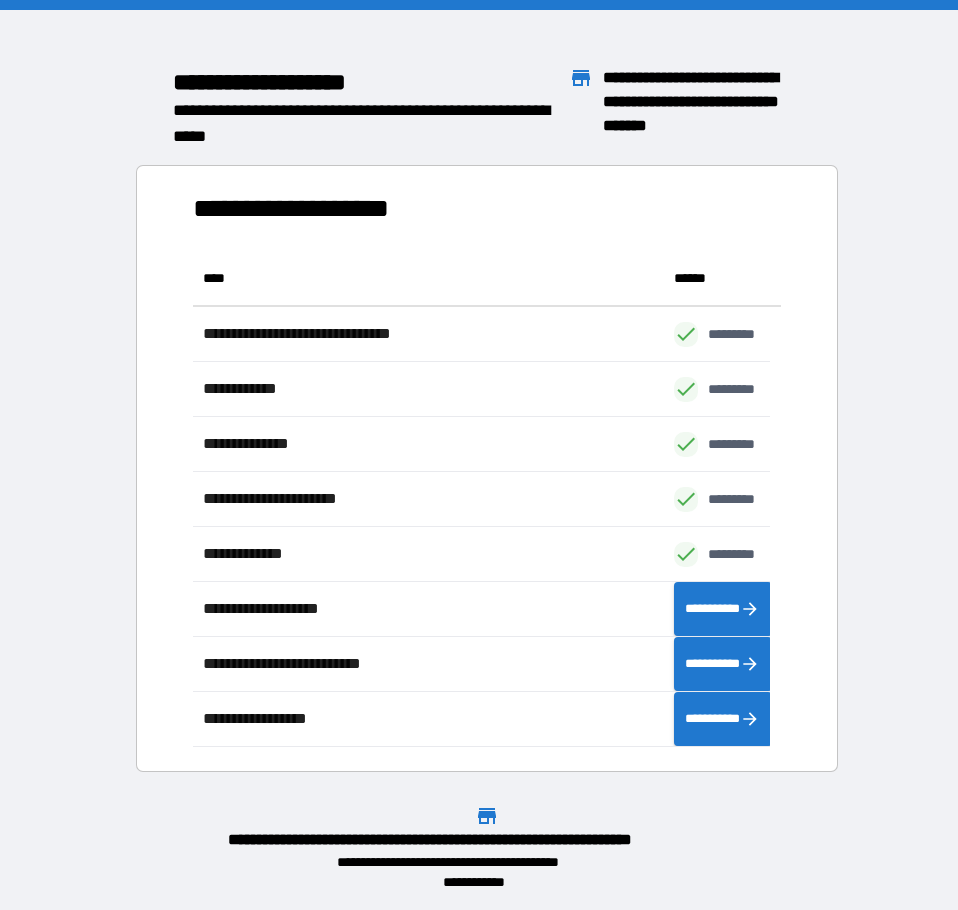 scroll, scrollTop: 16, scrollLeft: 16, axis: both 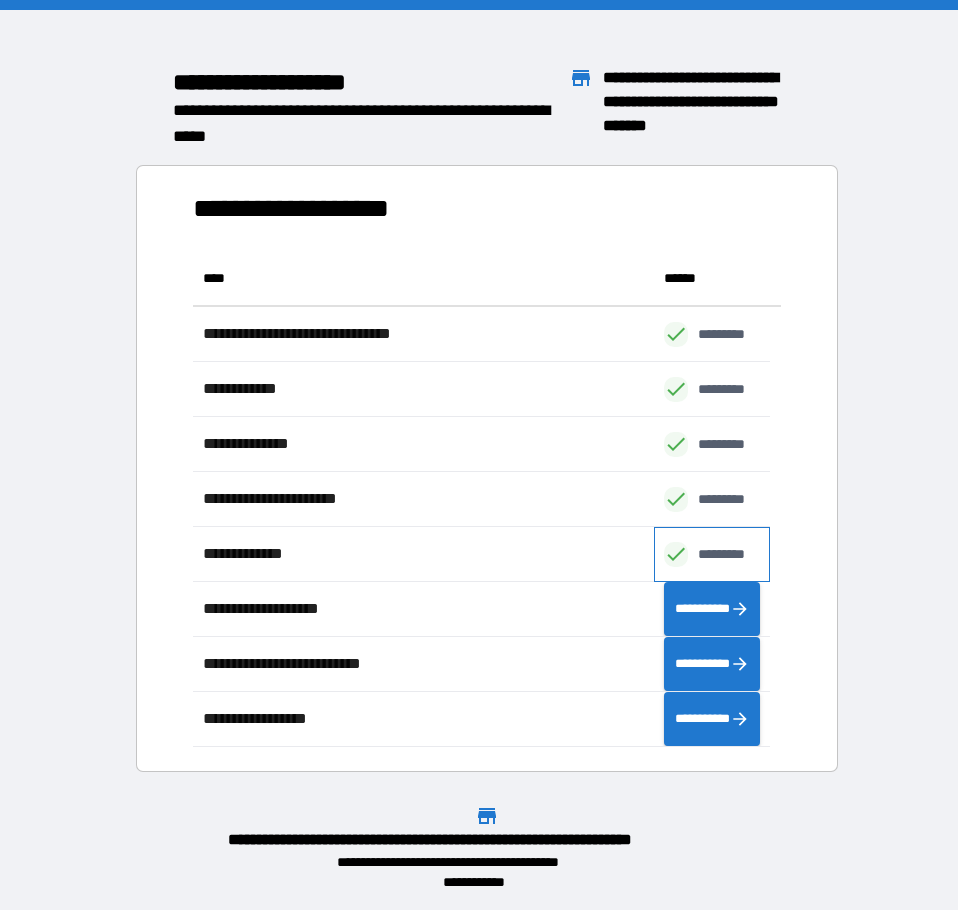 click on "*********" at bounding box center [711, 554] 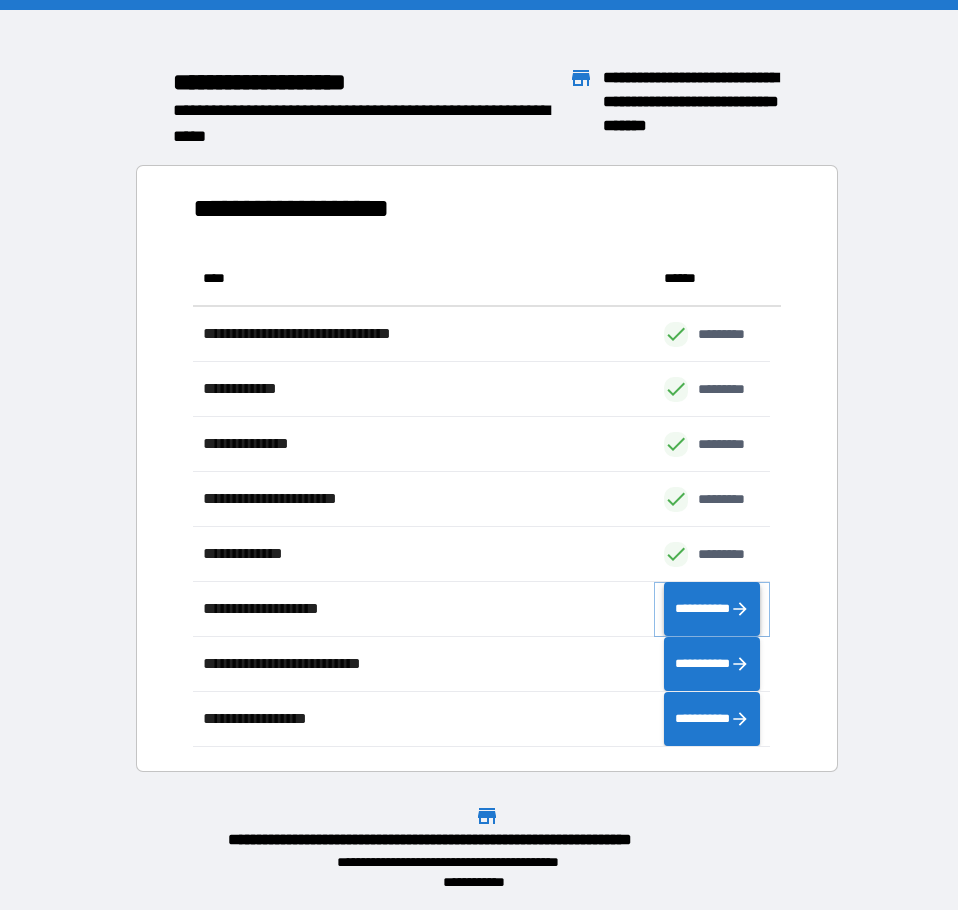 click on "**********" at bounding box center [711, 609] 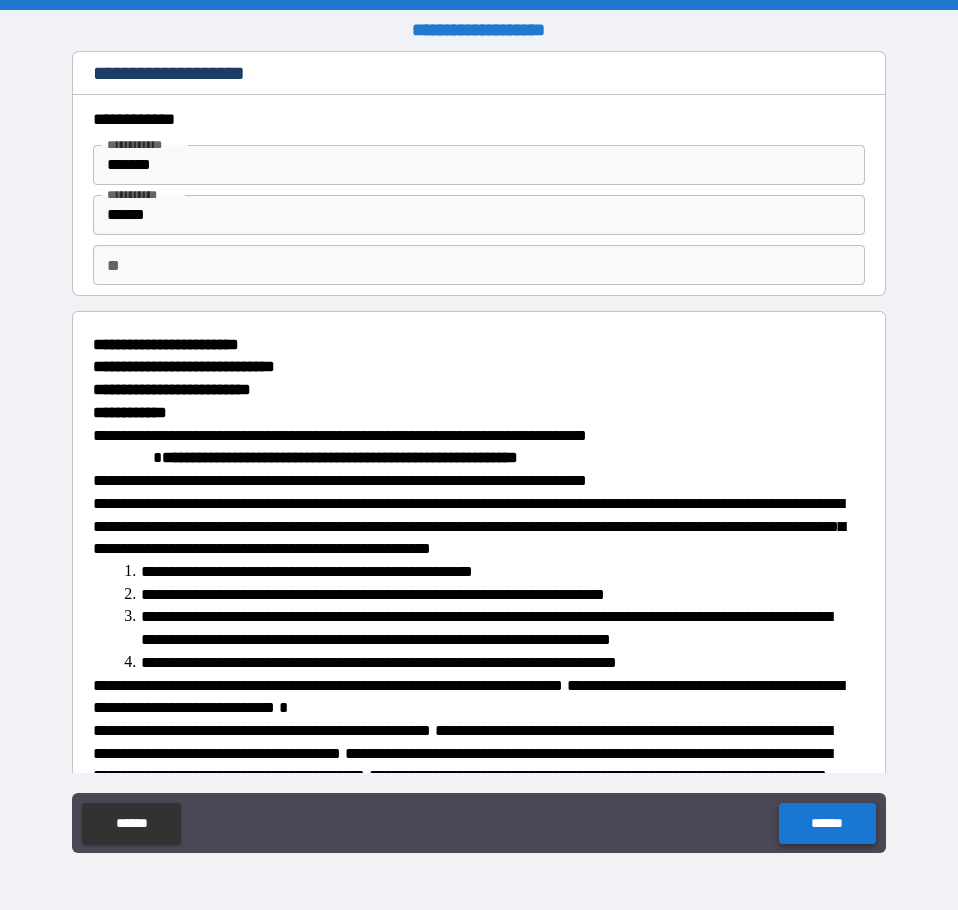 click on "******" at bounding box center [827, 823] 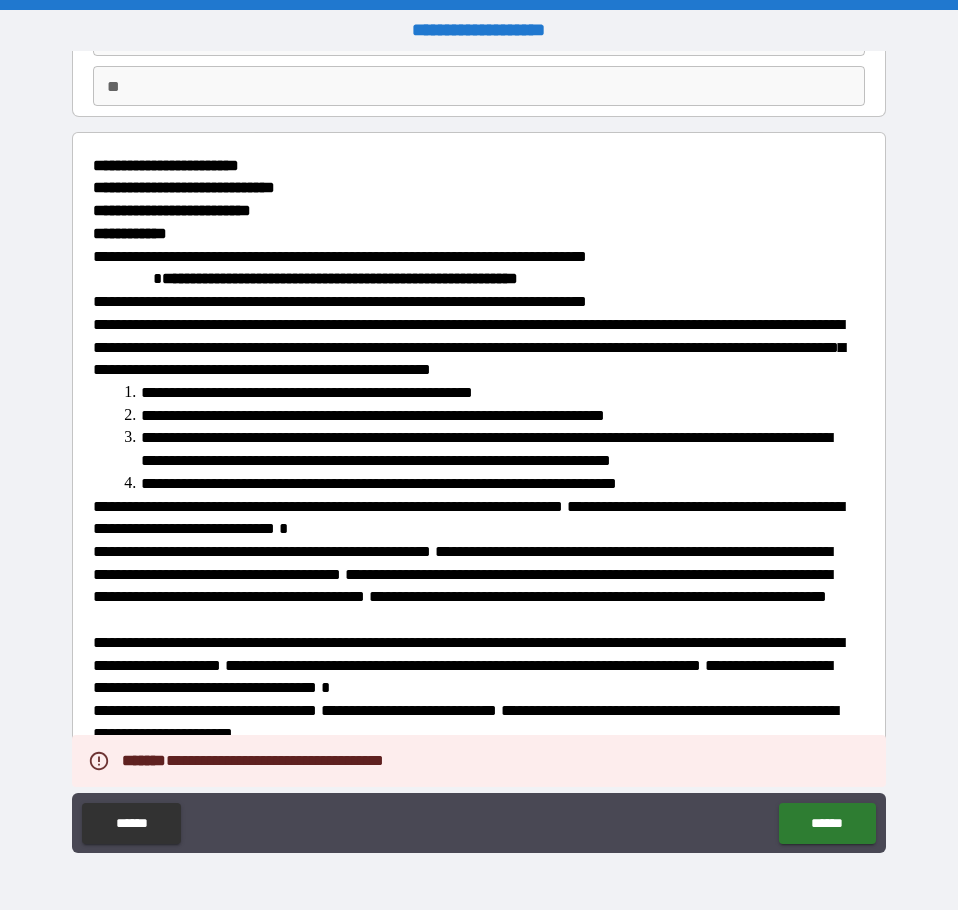scroll, scrollTop: 273, scrollLeft: 0, axis: vertical 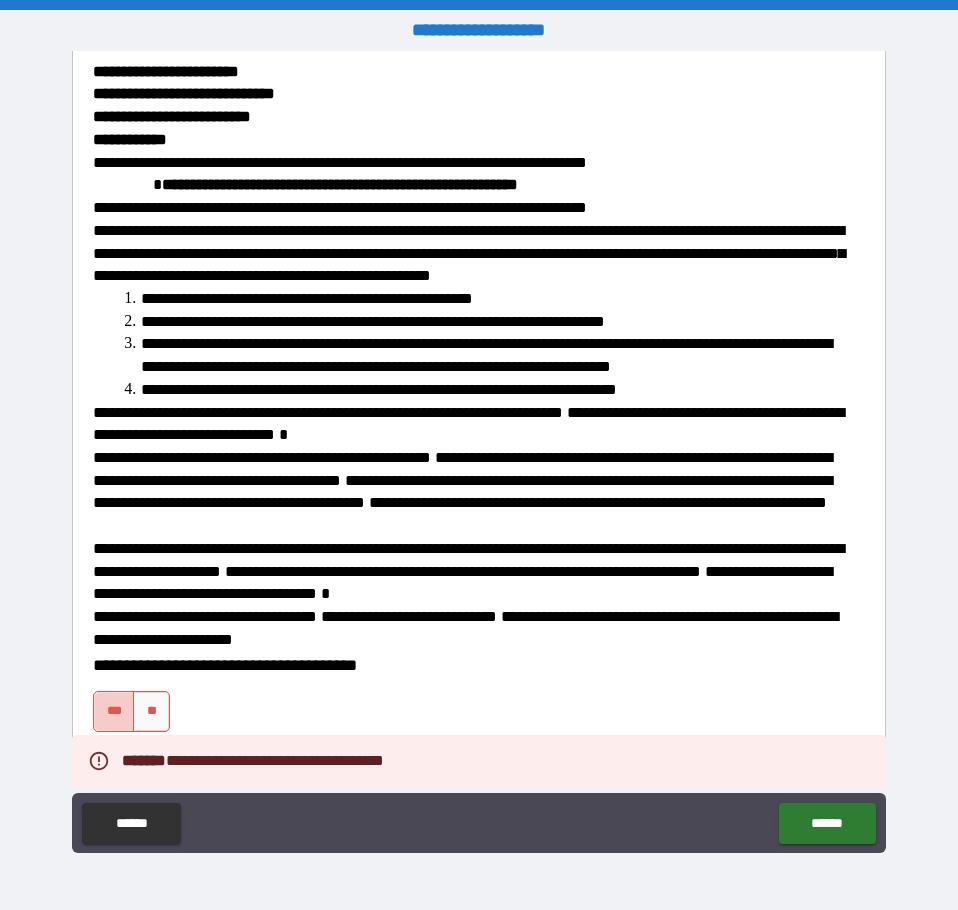 click on "***" at bounding box center [114, 711] 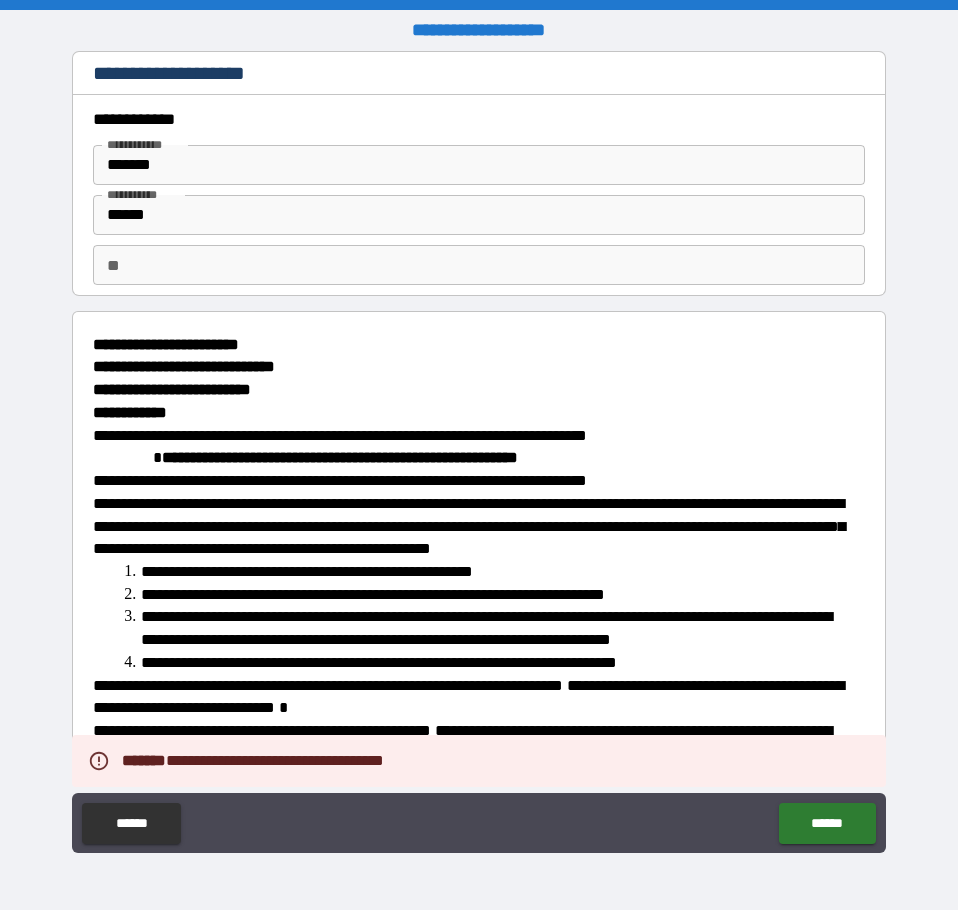 scroll, scrollTop: 273, scrollLeft: 0, axis: vertical 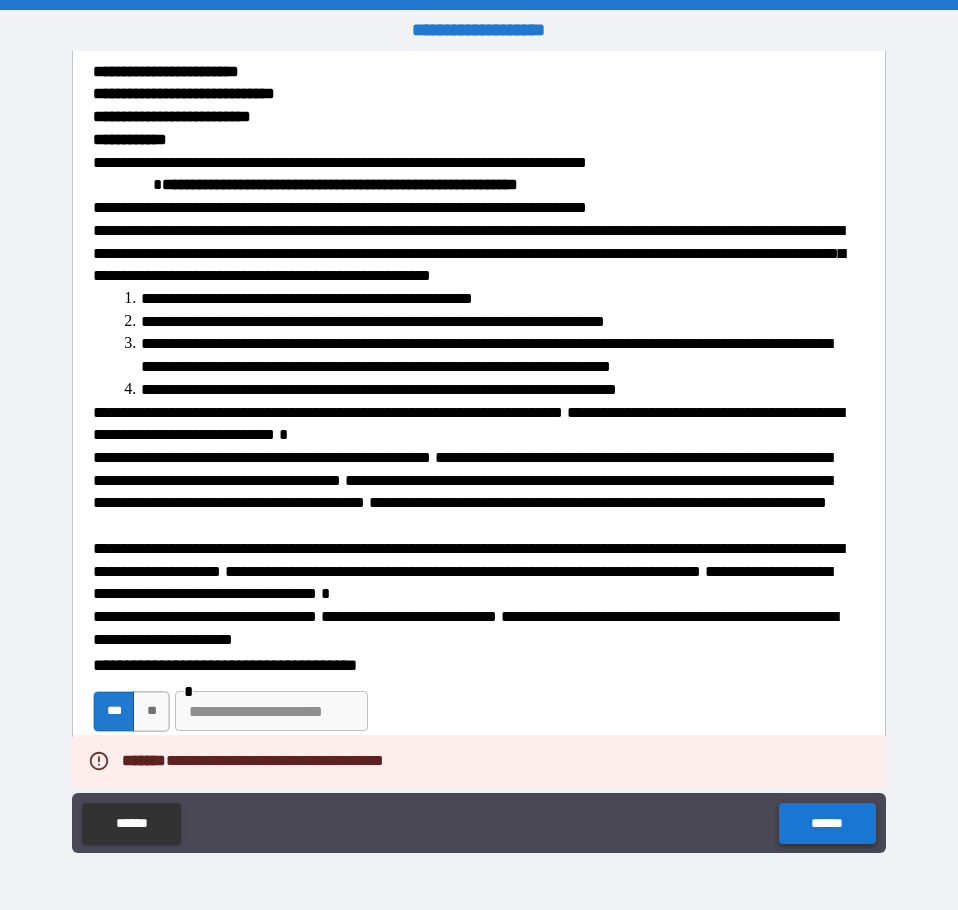 click on "******" at bounding box center [827, 823] 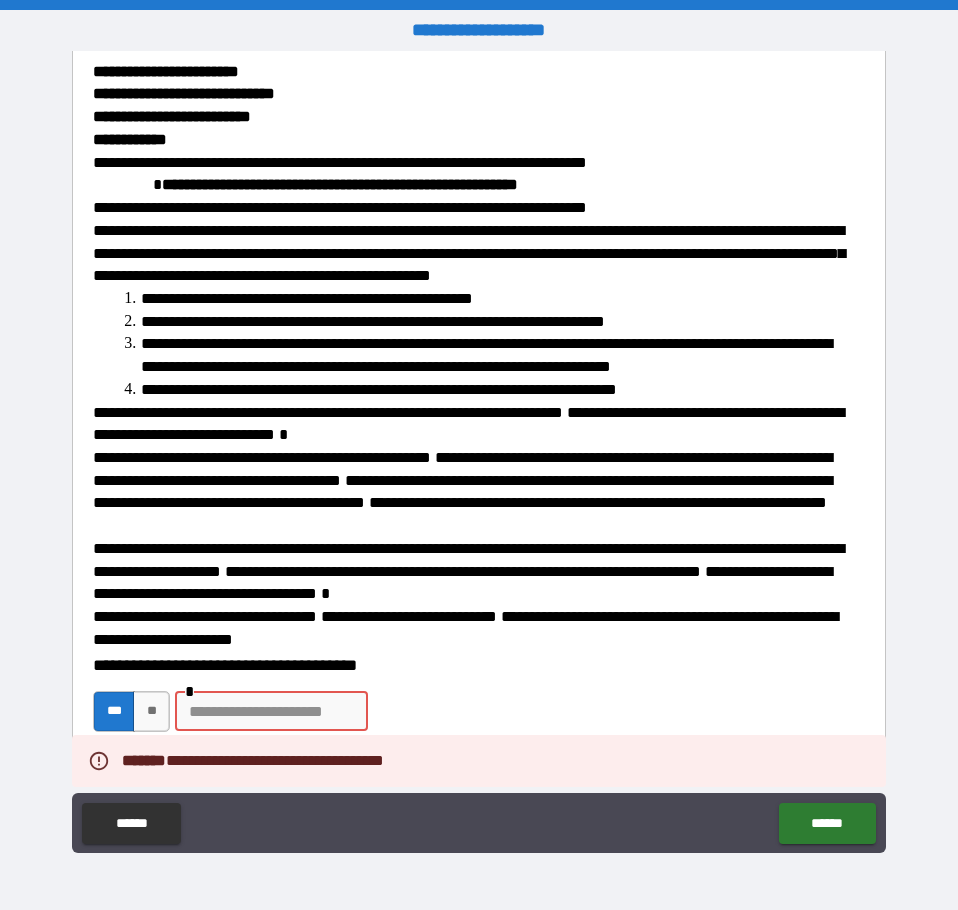 click at bounding box center (271, 711) 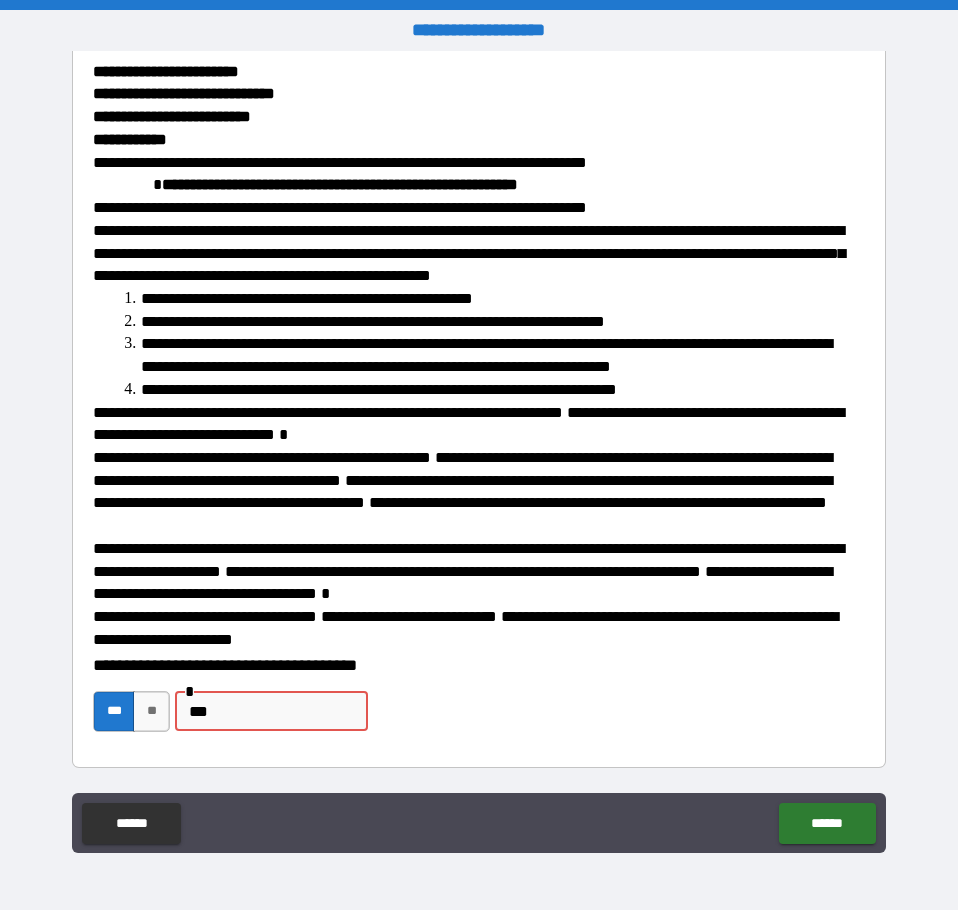 click on "***" at bounding box center (271, 711) 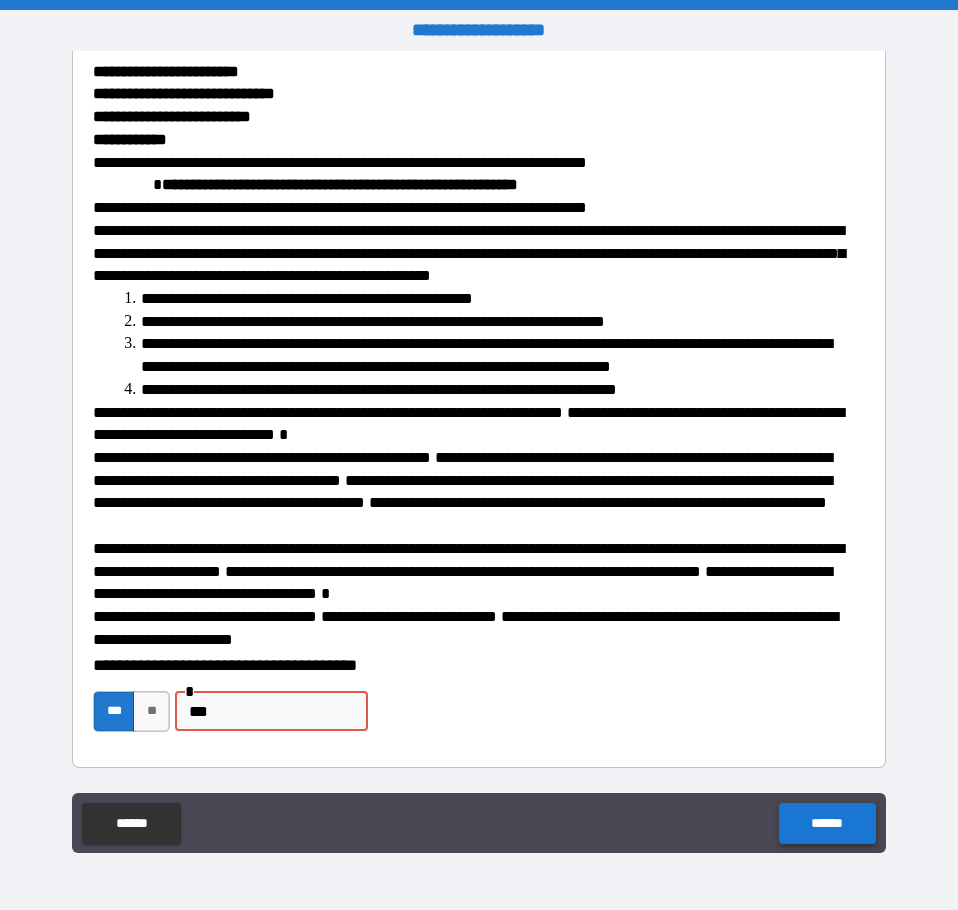 type on "***" 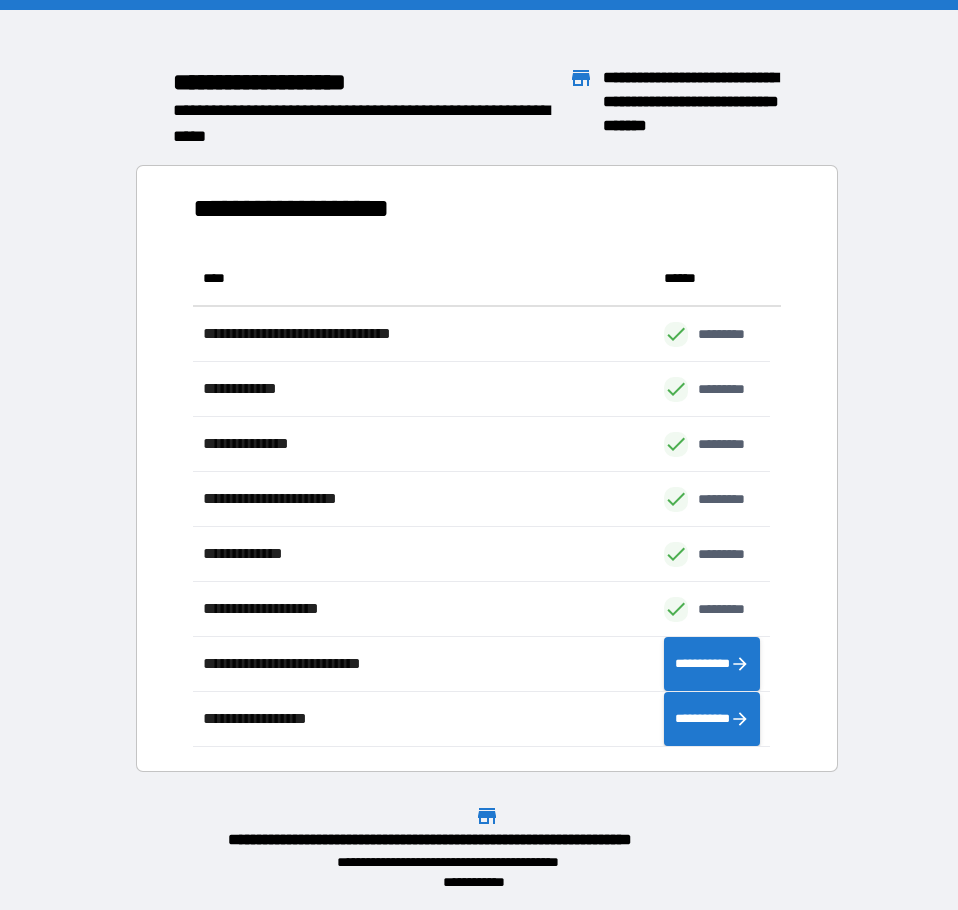 scroll, scrollTop: 16, scrollLeft: 16, axis: both 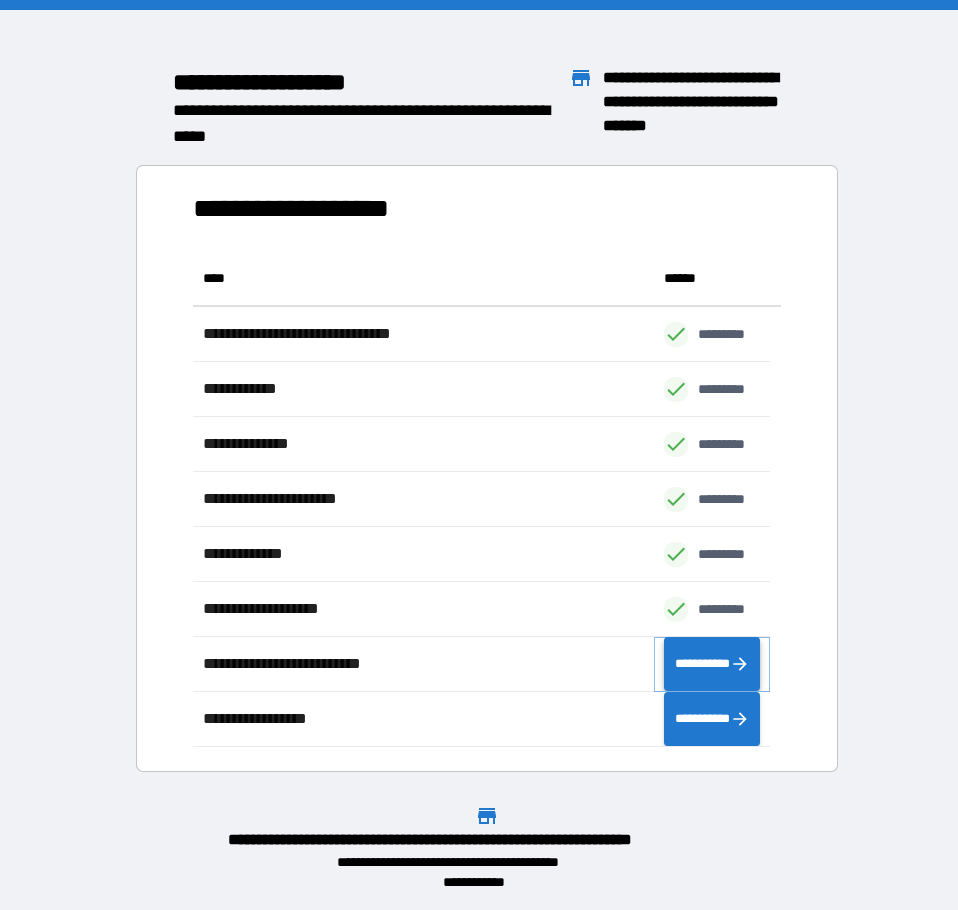 click on "**********" at bounding box center [711, 664] 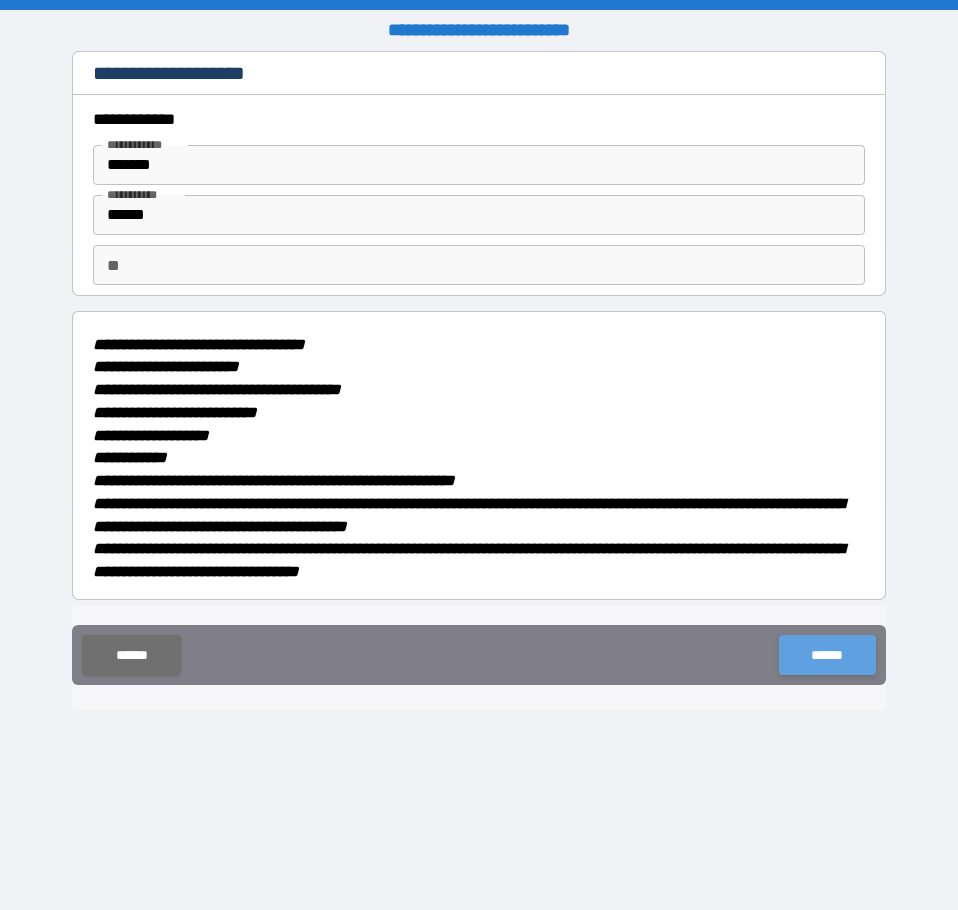 click on "******" at bounding box center [827, 655] 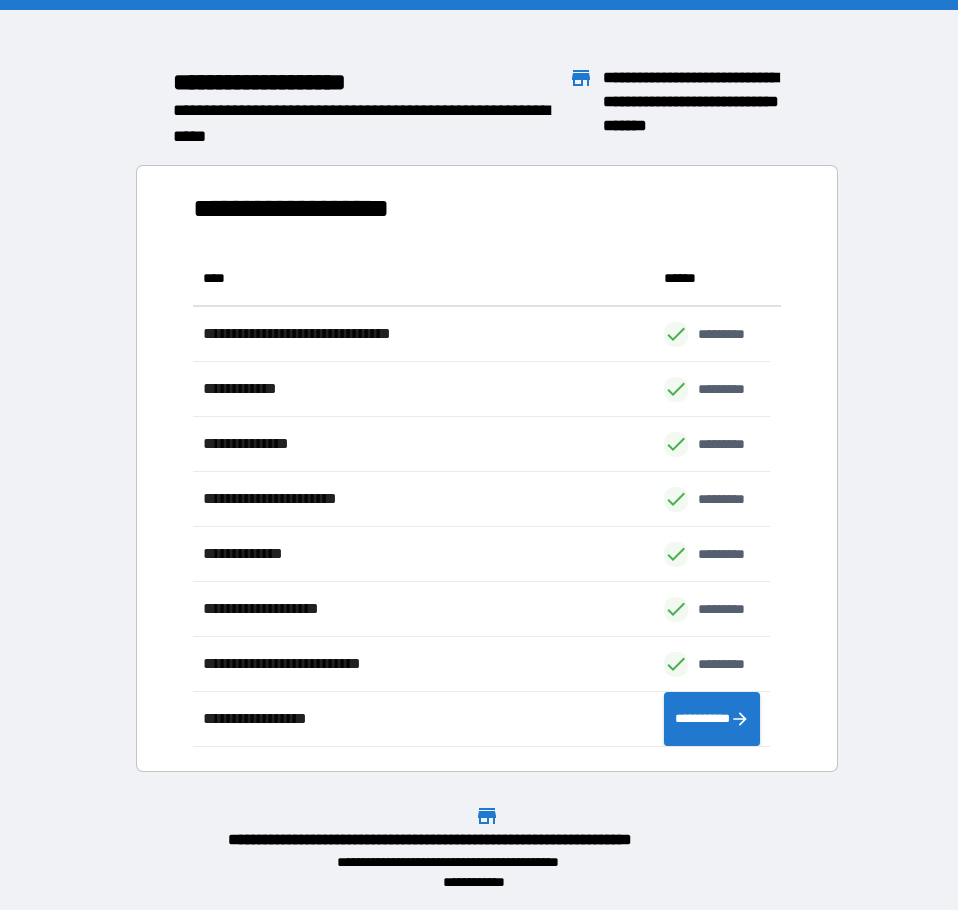 scroll, scrollTop: 16, scrollLeft: 16, axis: both 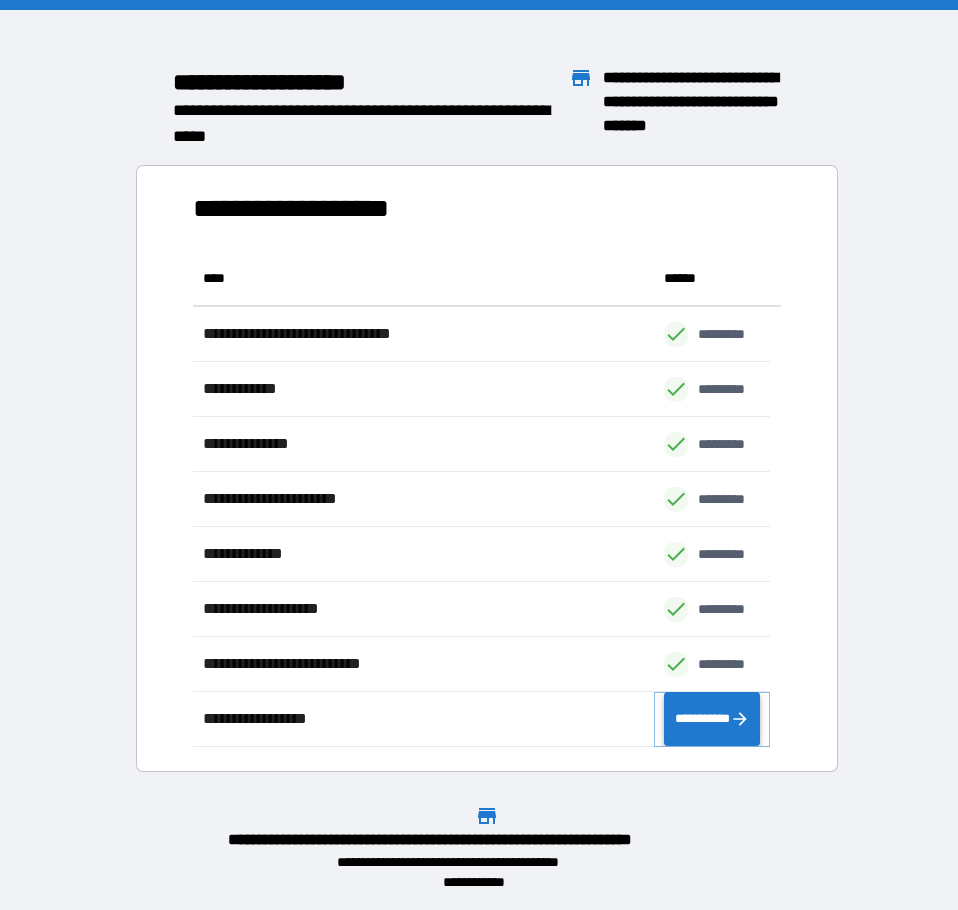 click on "**********" at bounding box center [711, 719] 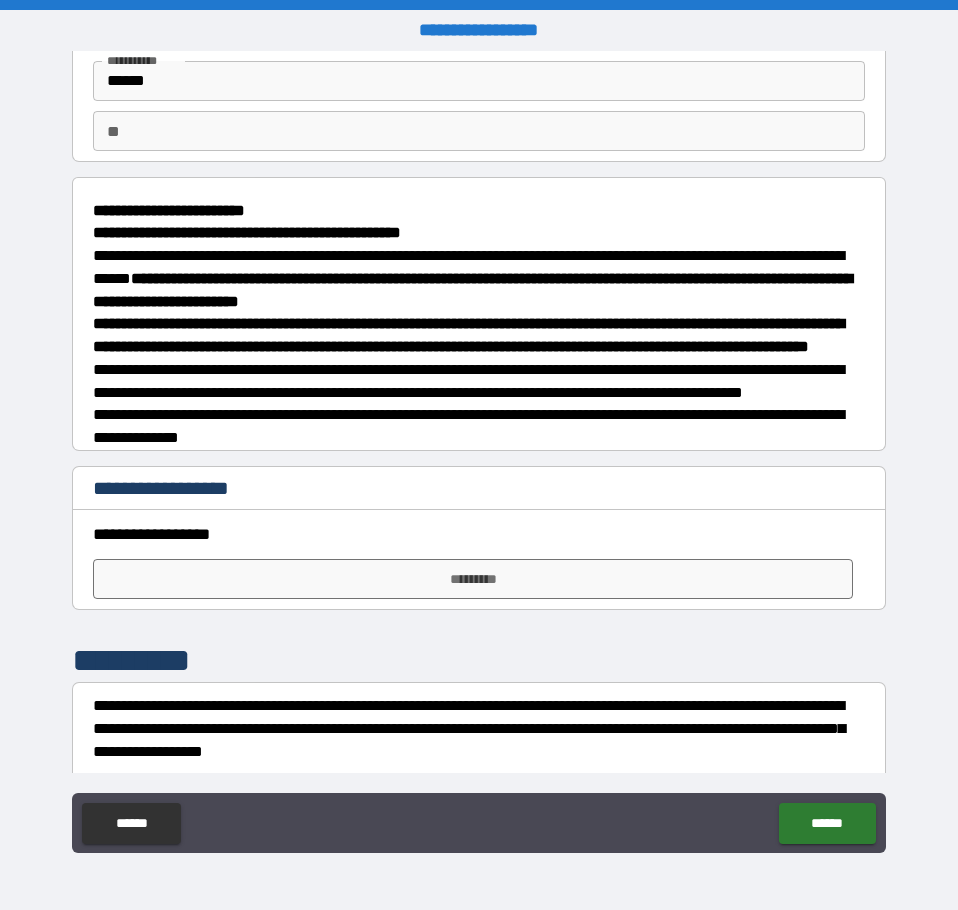 scroll, scrollTop: 333, scrollLeft: 0, axis: vertical 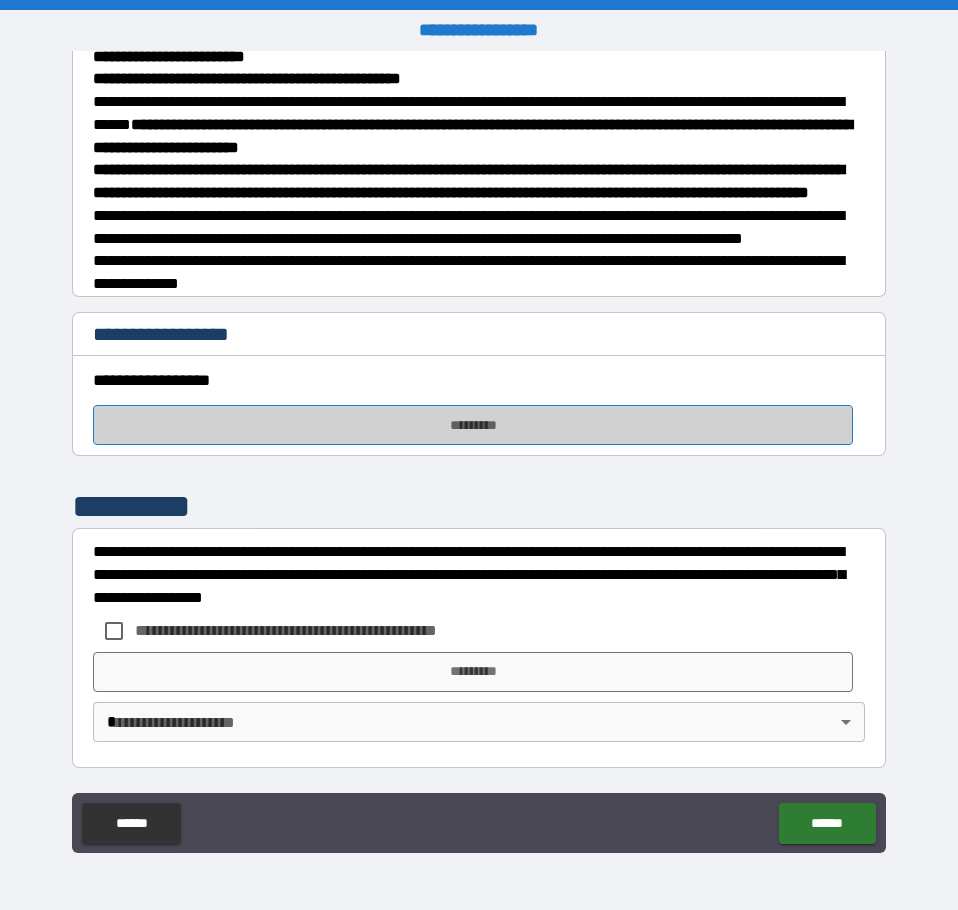 click on "*********" at bounding box center [473, 425] 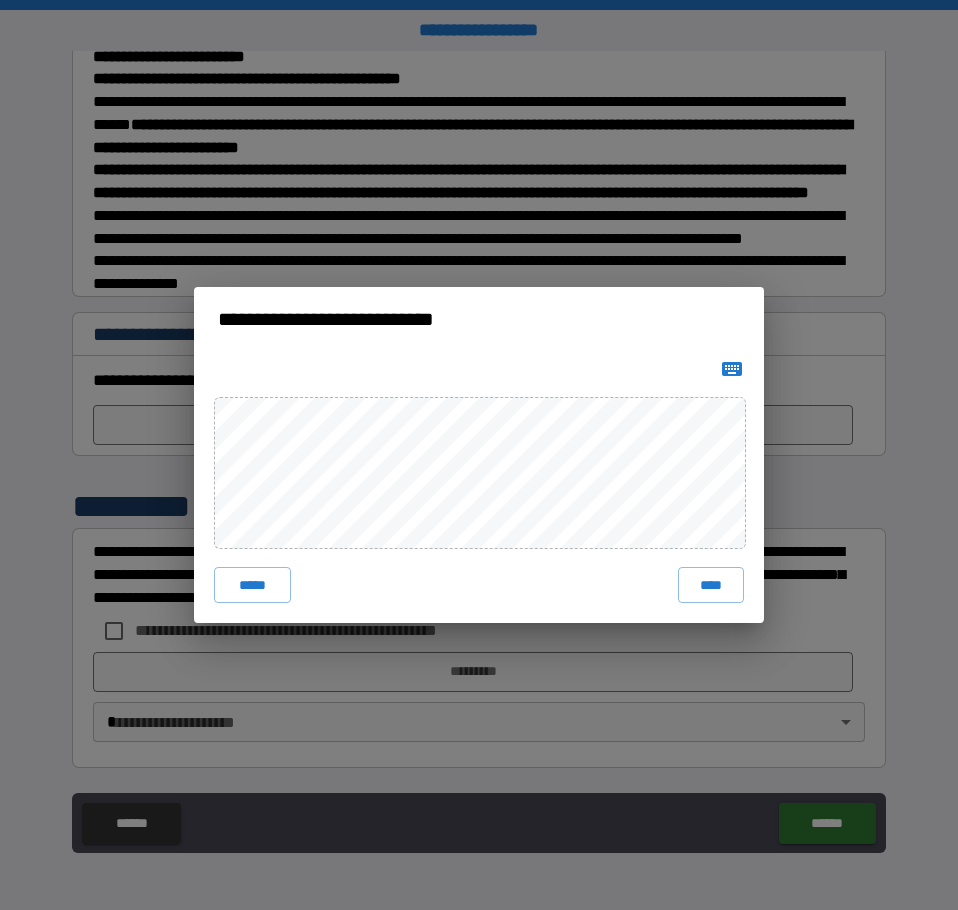 click on "**********" at bounding box center (479, 455) 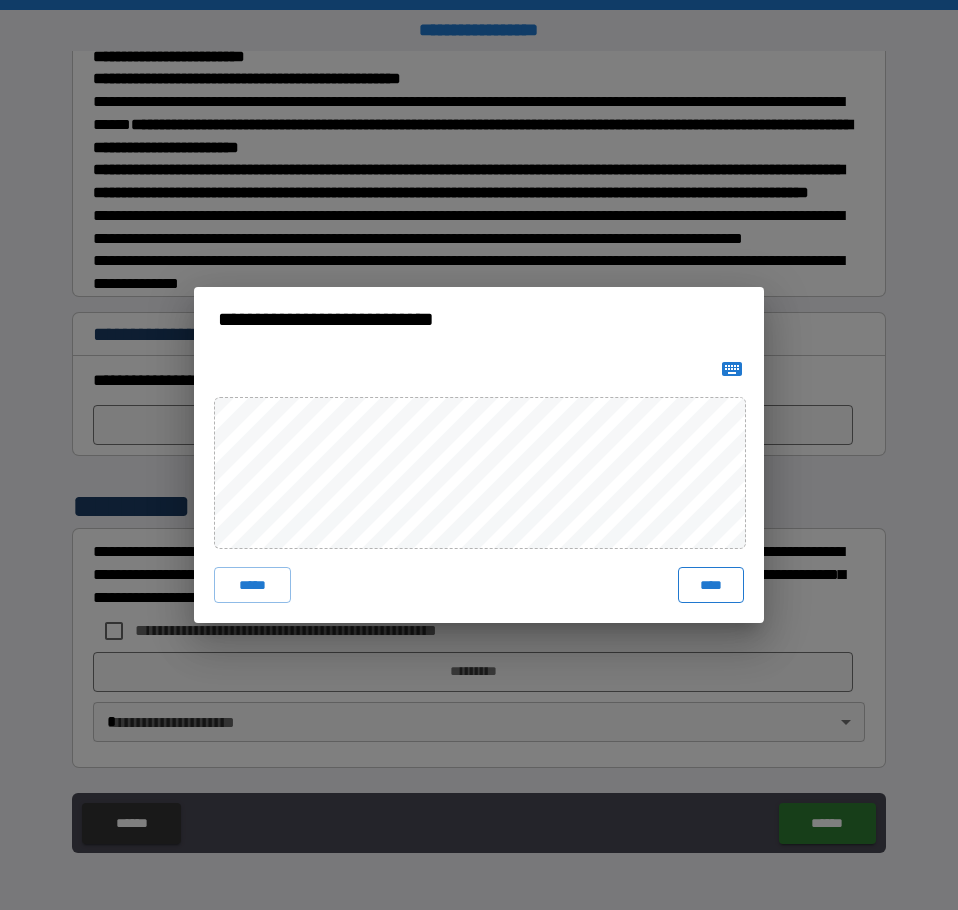 click on "****" at bounding box center [711, 585] 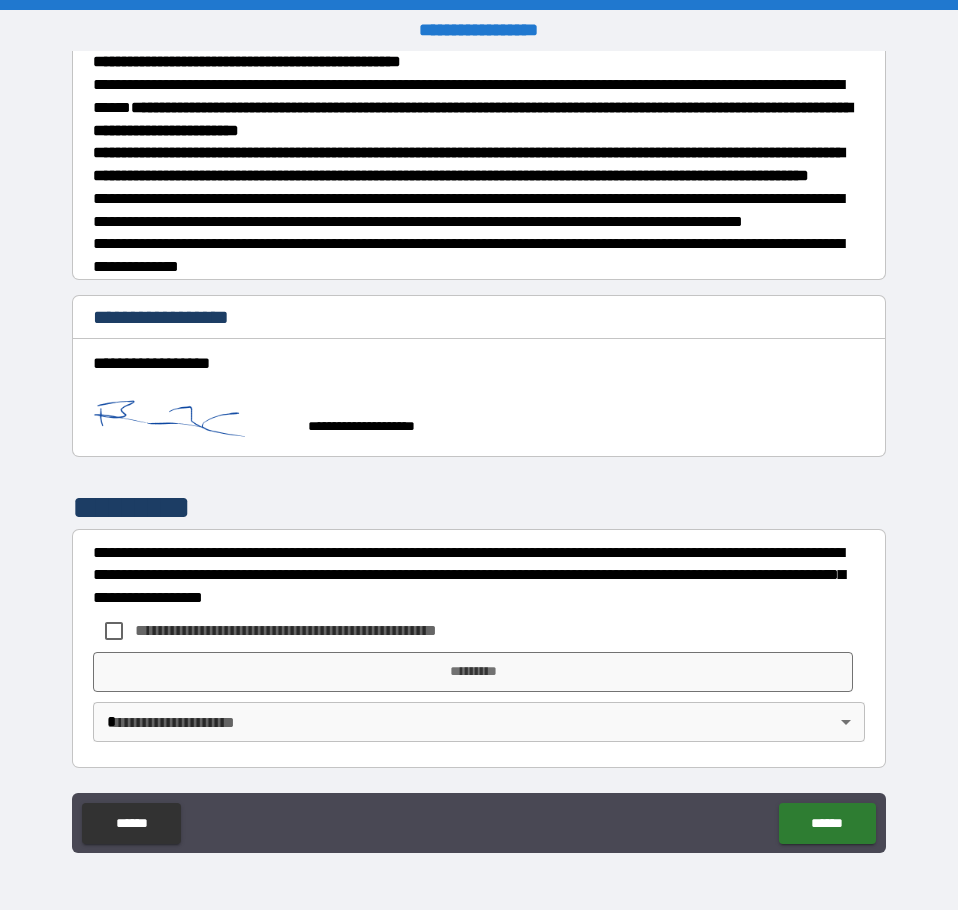 click on "**********" at bounding box center [319, 630] 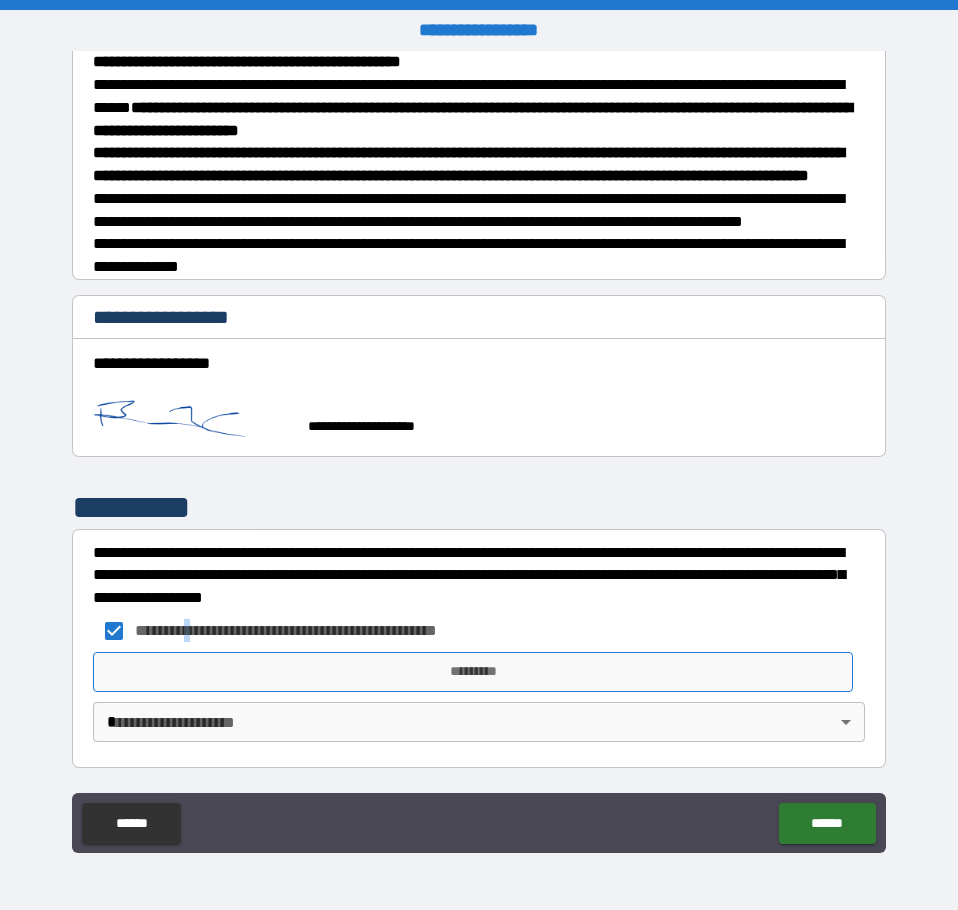 click on "*********" at bounding box center (473, 672) 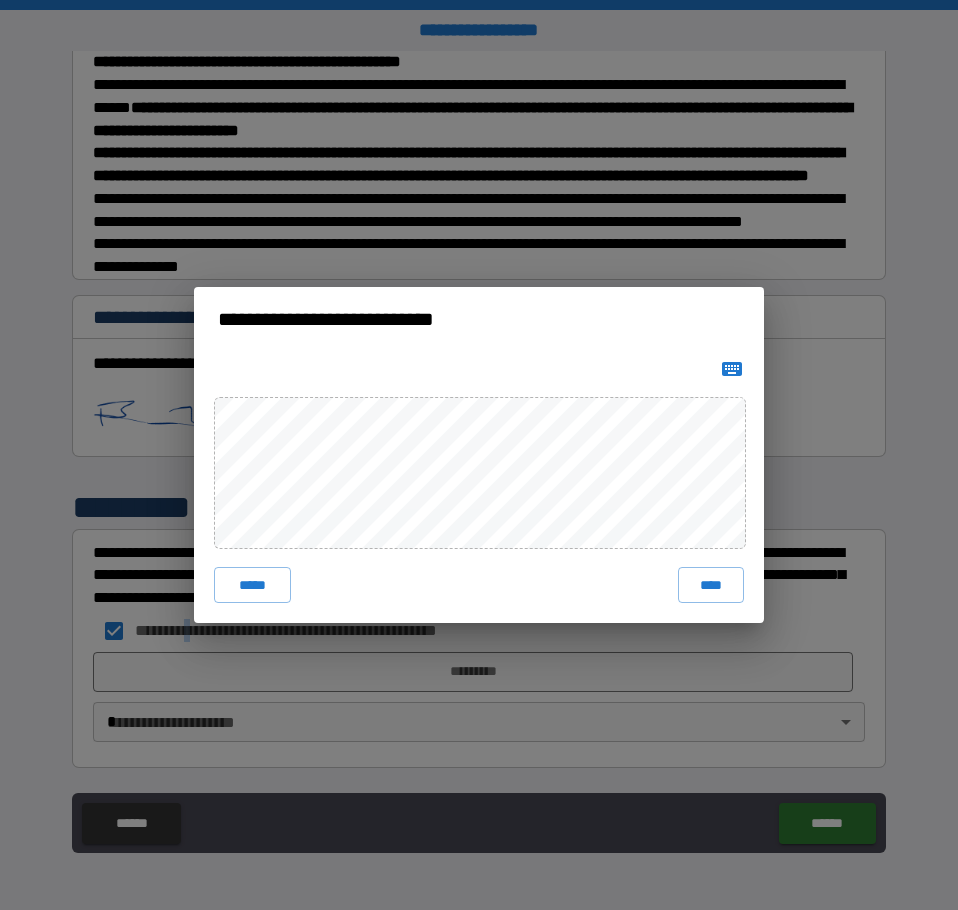 click on "***** ****" at bounding box center (479, 487) 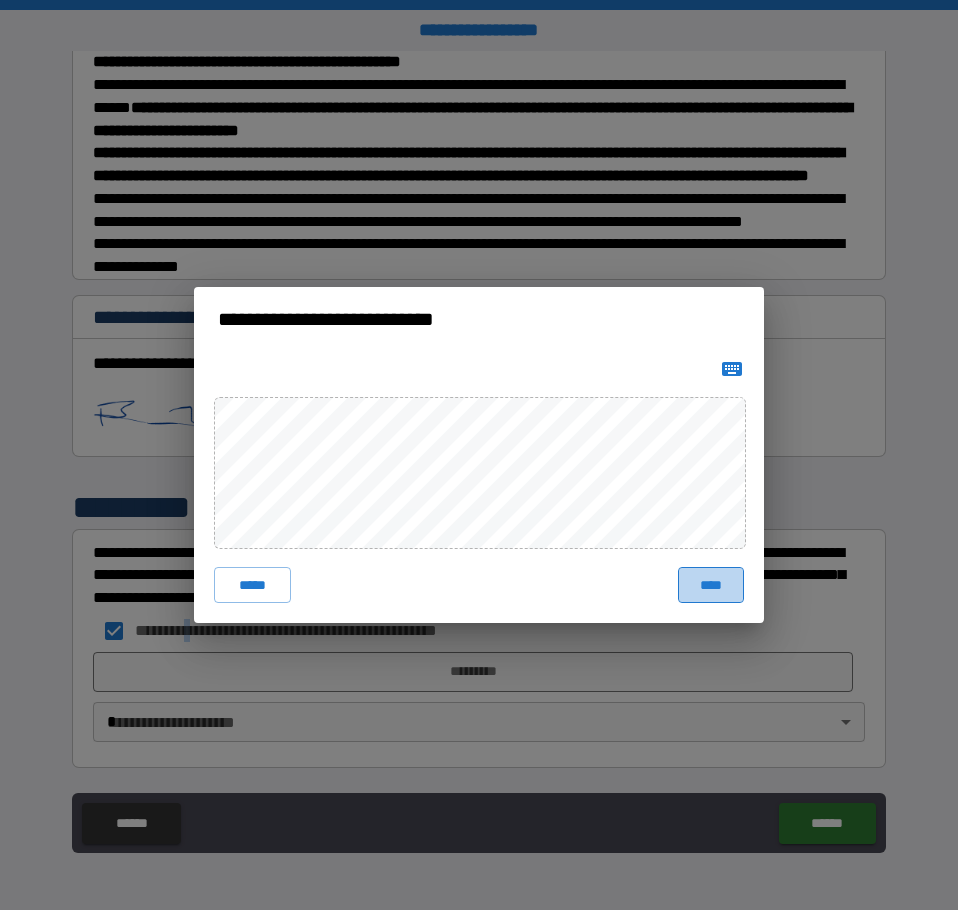click on "****" at bounding box center [711, 585] 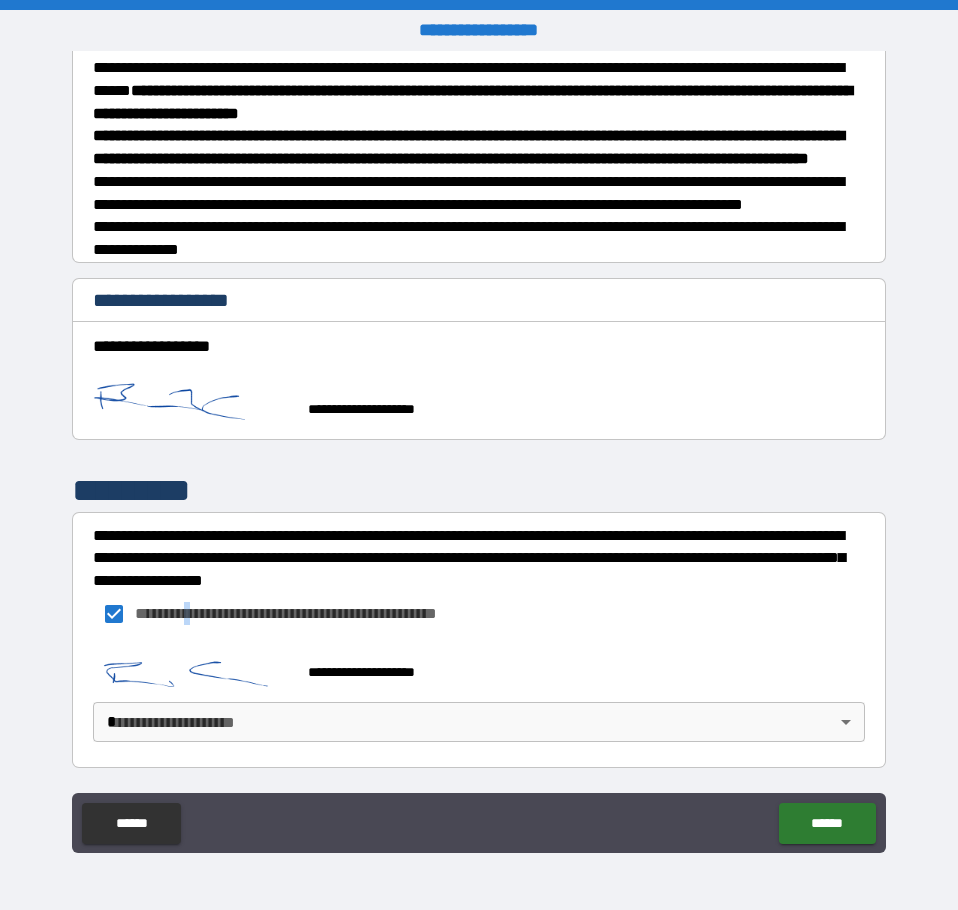click on "**********" at bounding box center (479, 455) 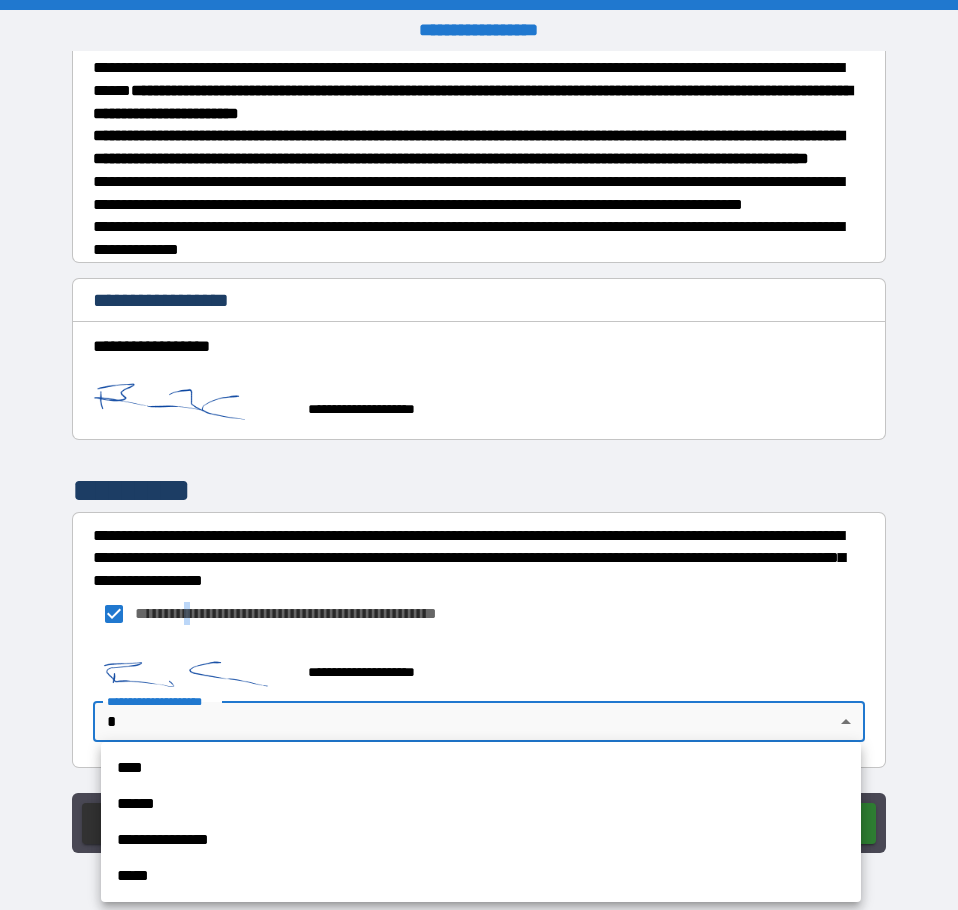 click on "****" at bounding box center [481, 768] 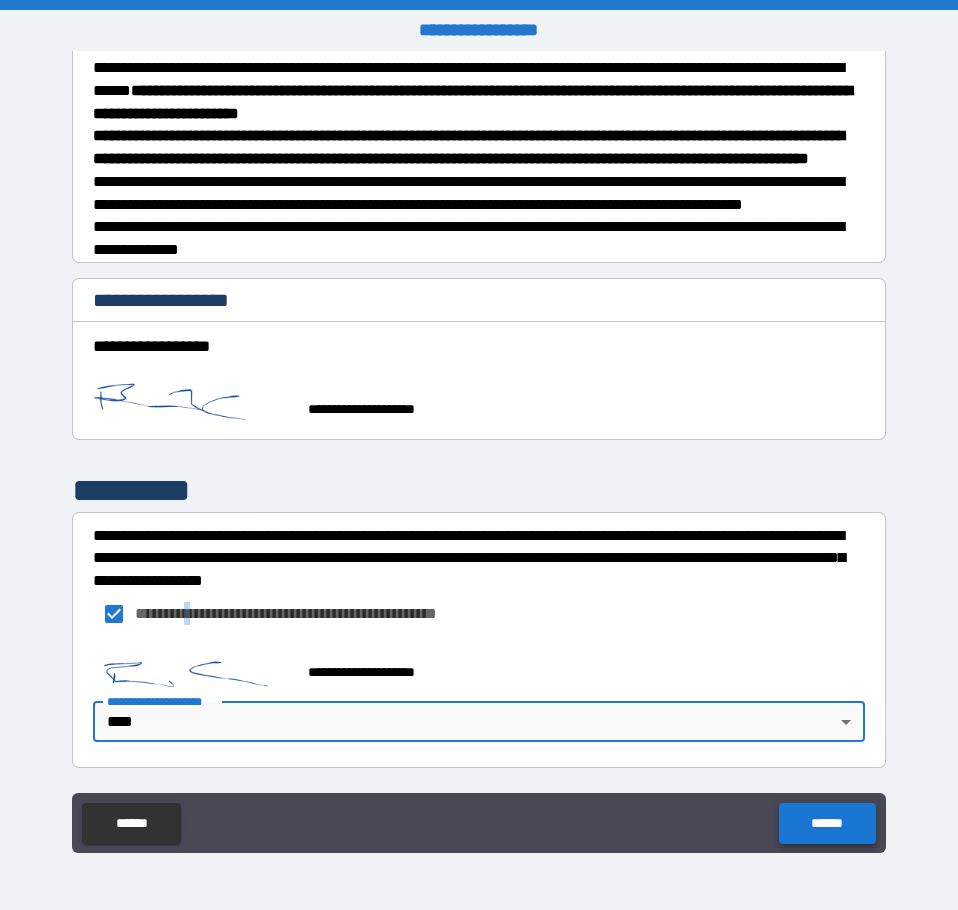click on "******" at bounding box center [827, 823] 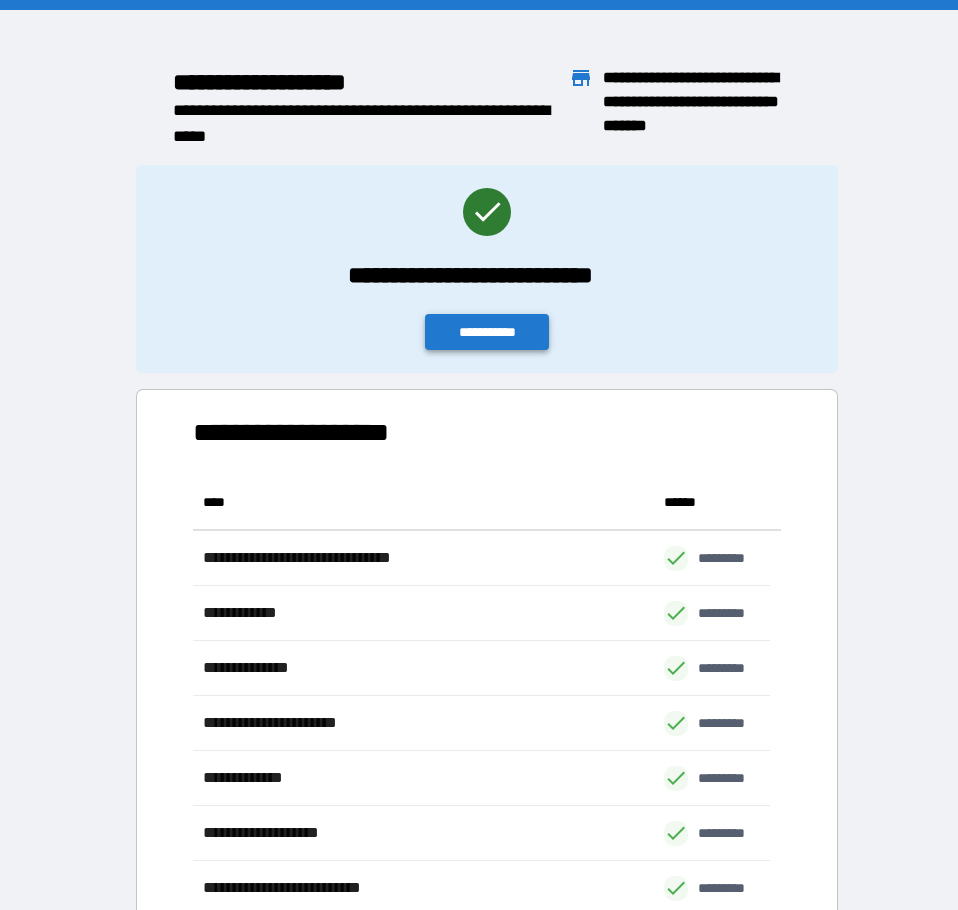 scroll, scrollTop: 16, scrollLeft: 16, axis: both 